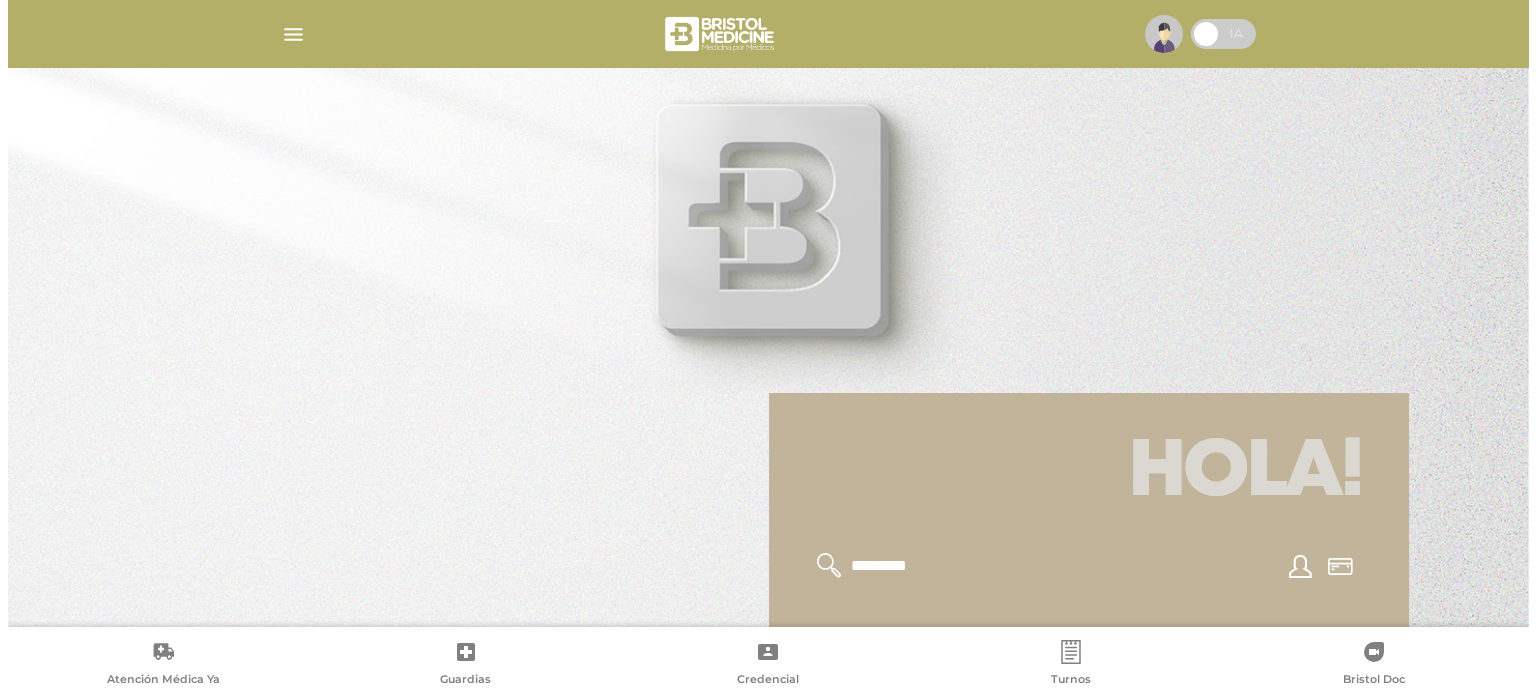 scroll, scrollTop: 0, scrollLeft: 0, axis: both 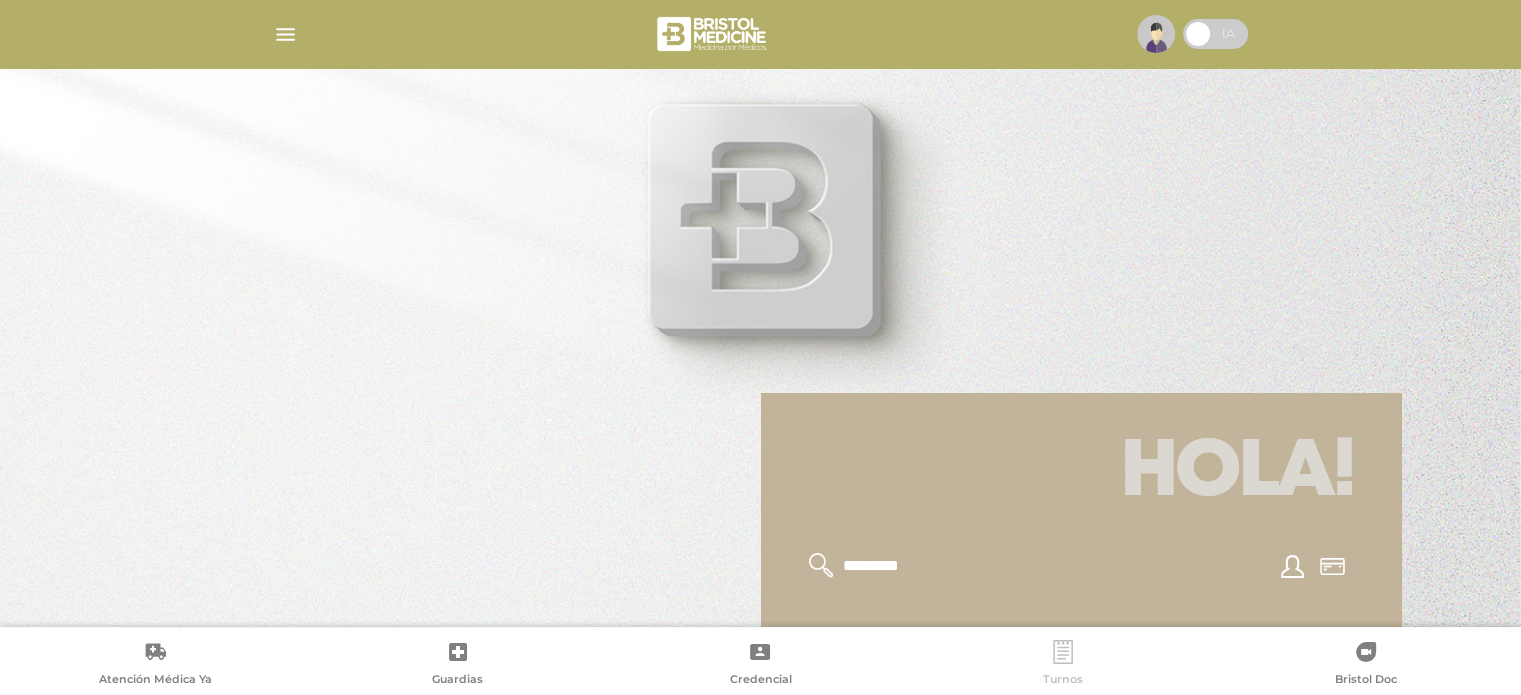 click on "Turnos" at bounding box center (1063, 665) 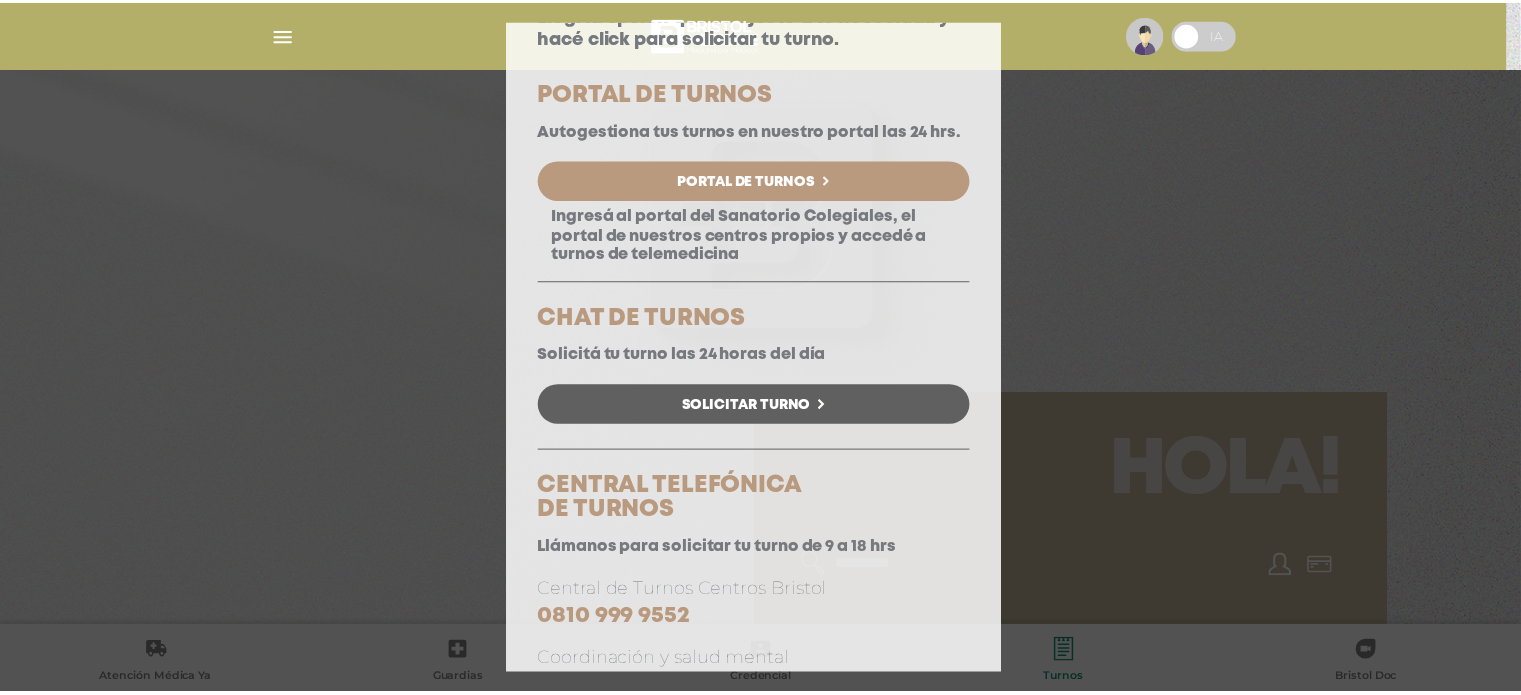 scroll, scrollTop: 195, scrollLeft: 0, axis: vertical 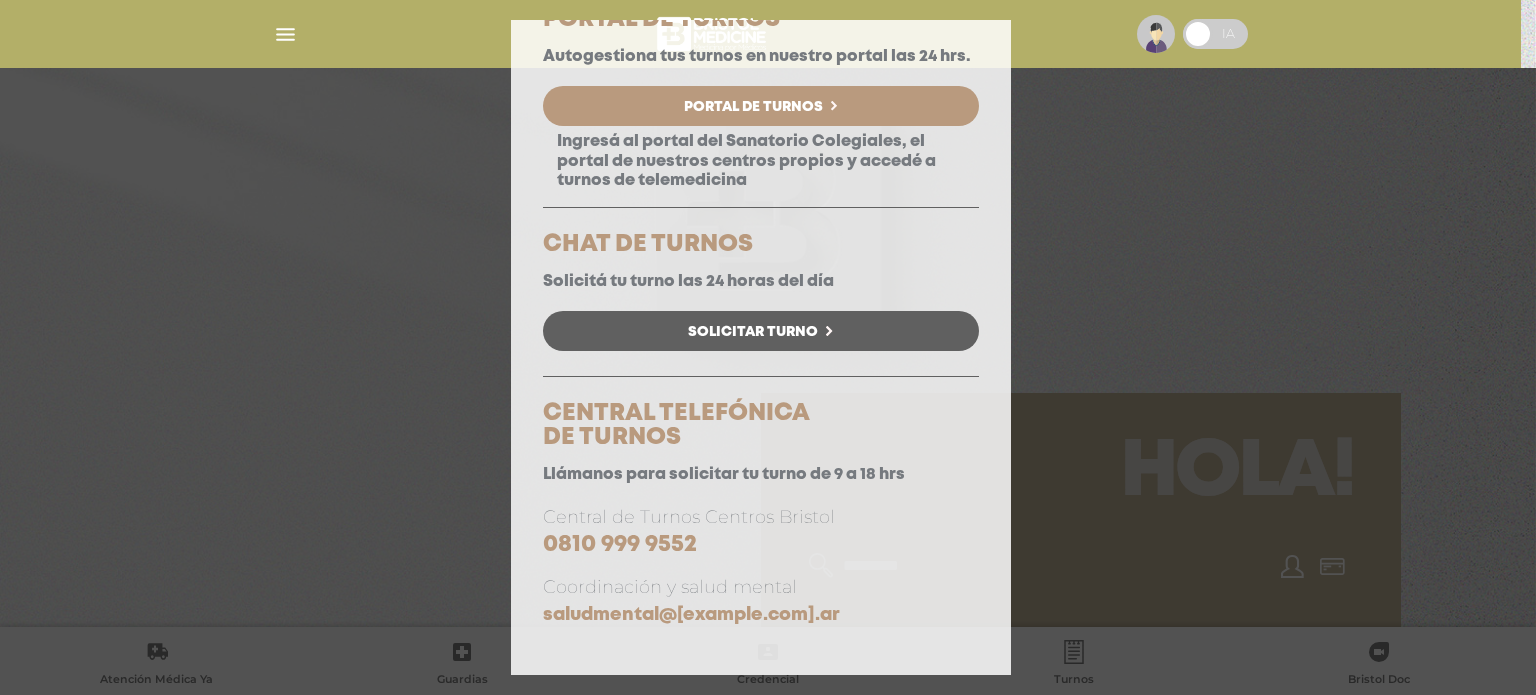 click on "Consulta Programada
Elegí la opción que se ajuste a tu necesidad y hacé click para solicitar tu turno.
PORTAL DE TURNOS
Autogestiona tus turnos en nuestro portal las 24 hrs.
Portal de Turnos
CHAT DE TURNOS" at bounding box center [768, 347] 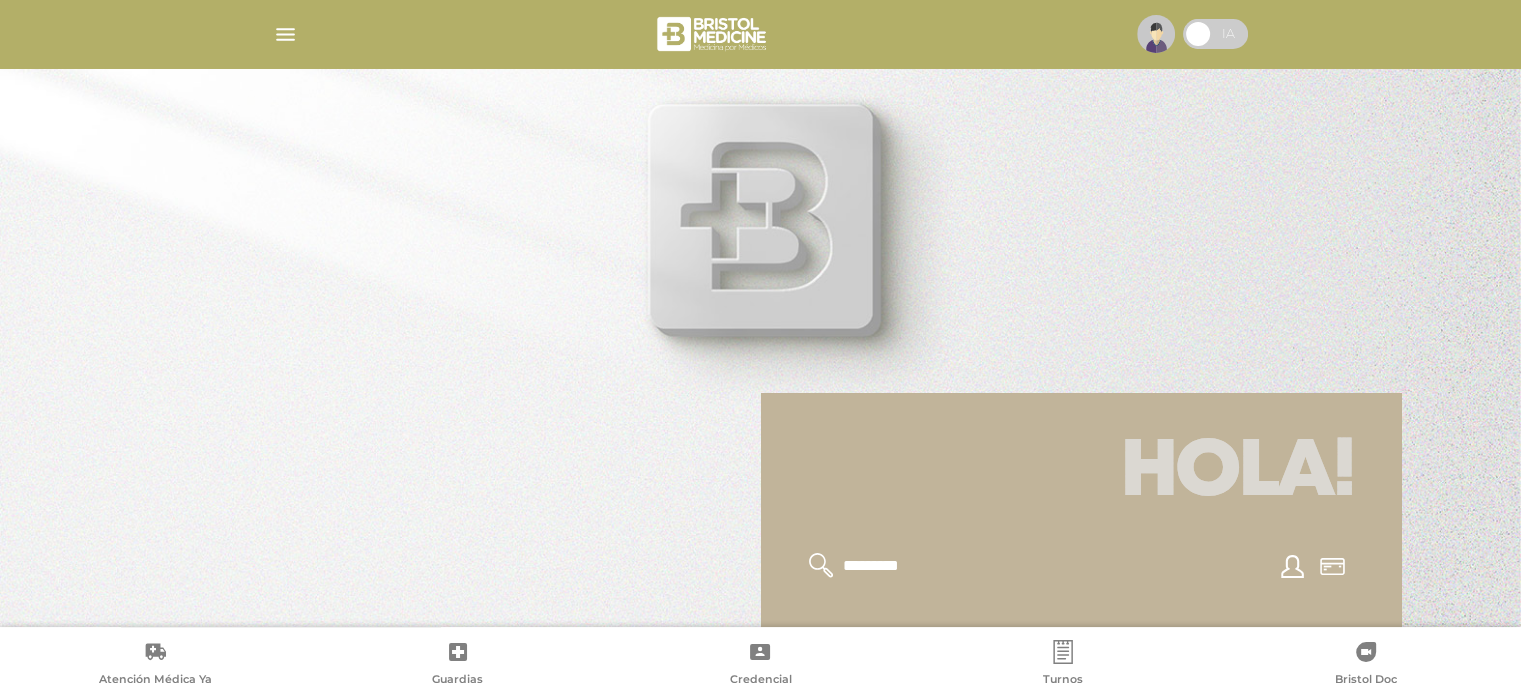click at bounding box center [761, 34] 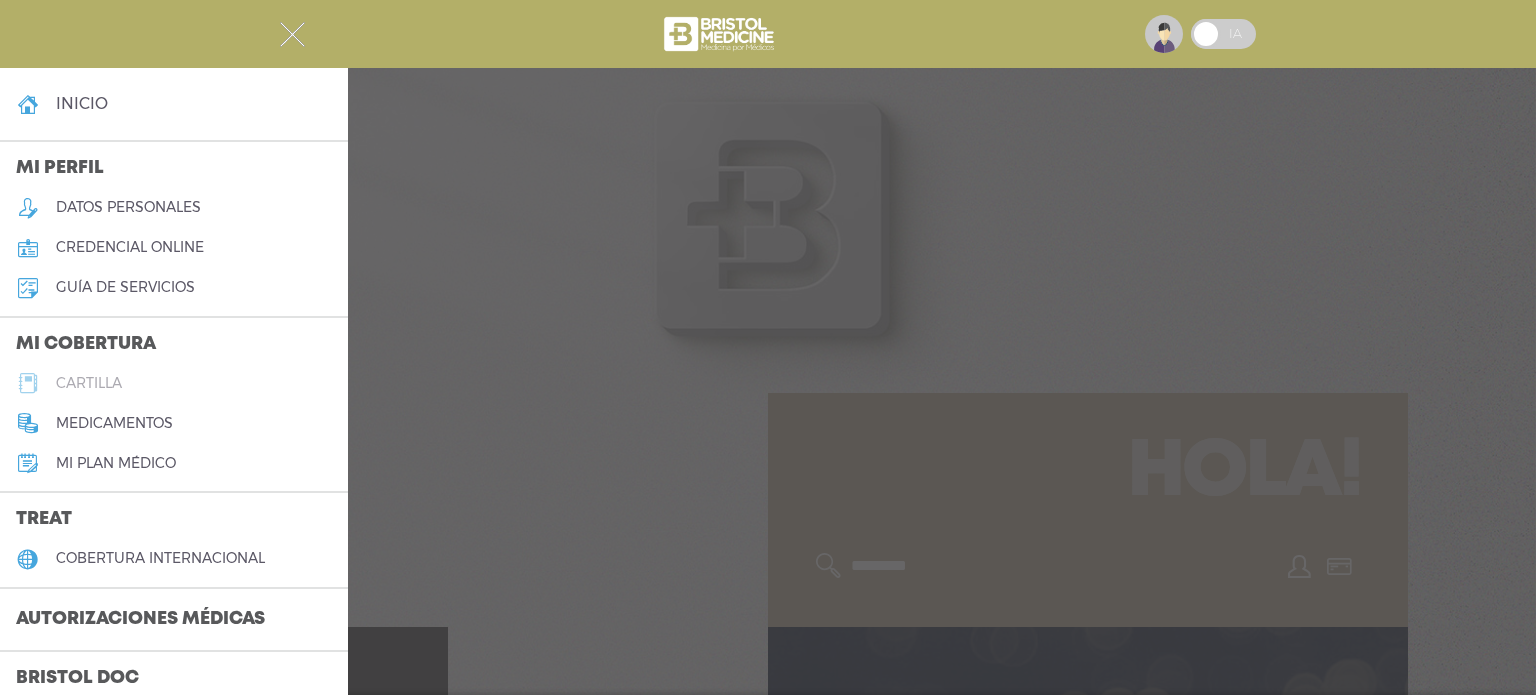 click on "cartilla" at bounding box center [89, 383] 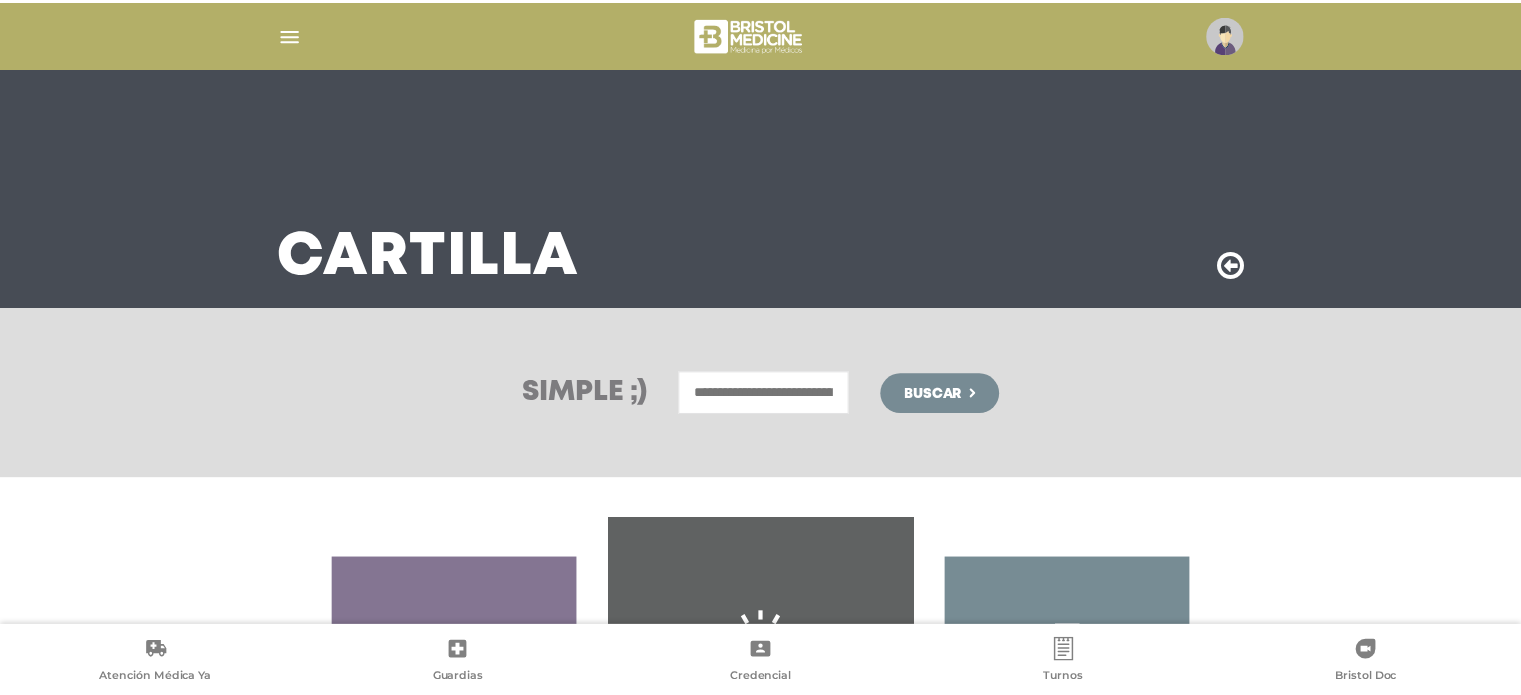 scroll, scrollTop: 0, scrollLeft: 0, axis: both 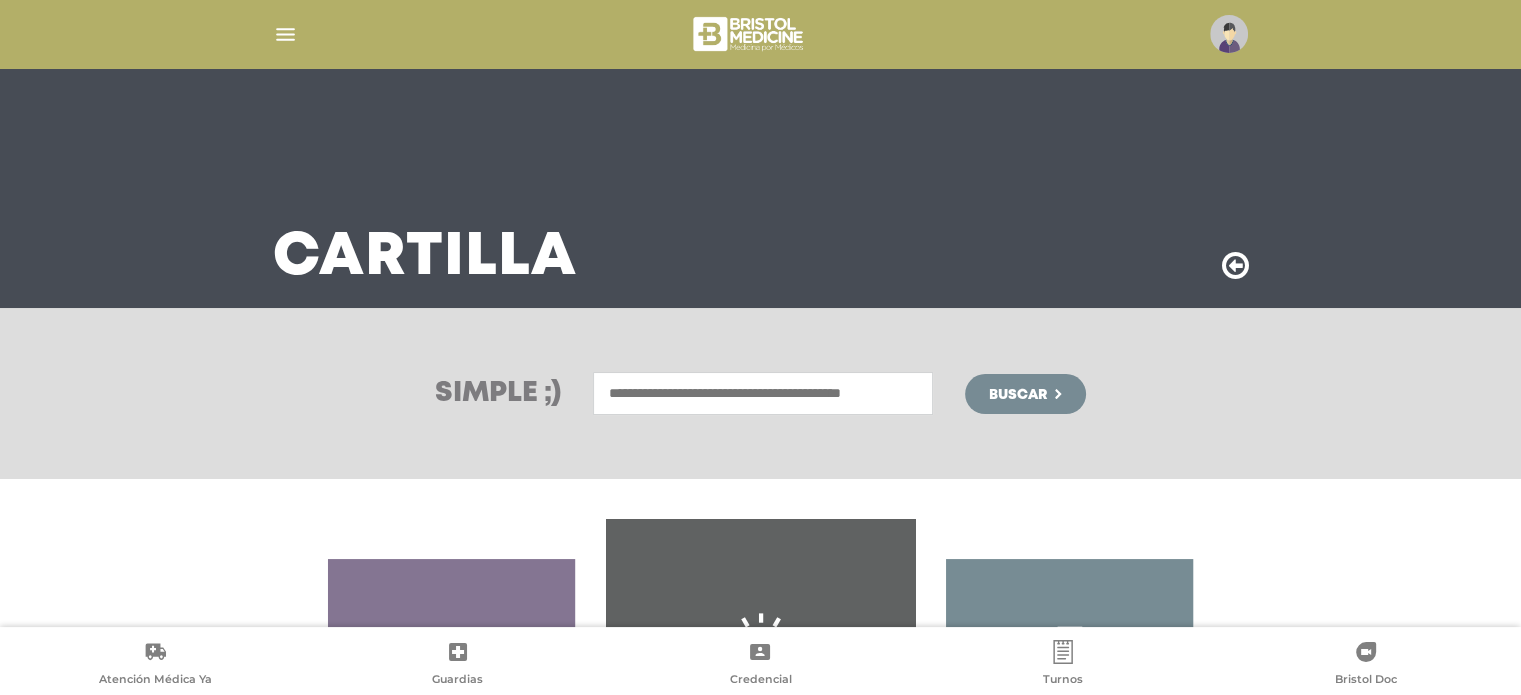 click at bounding box center [763, 393] 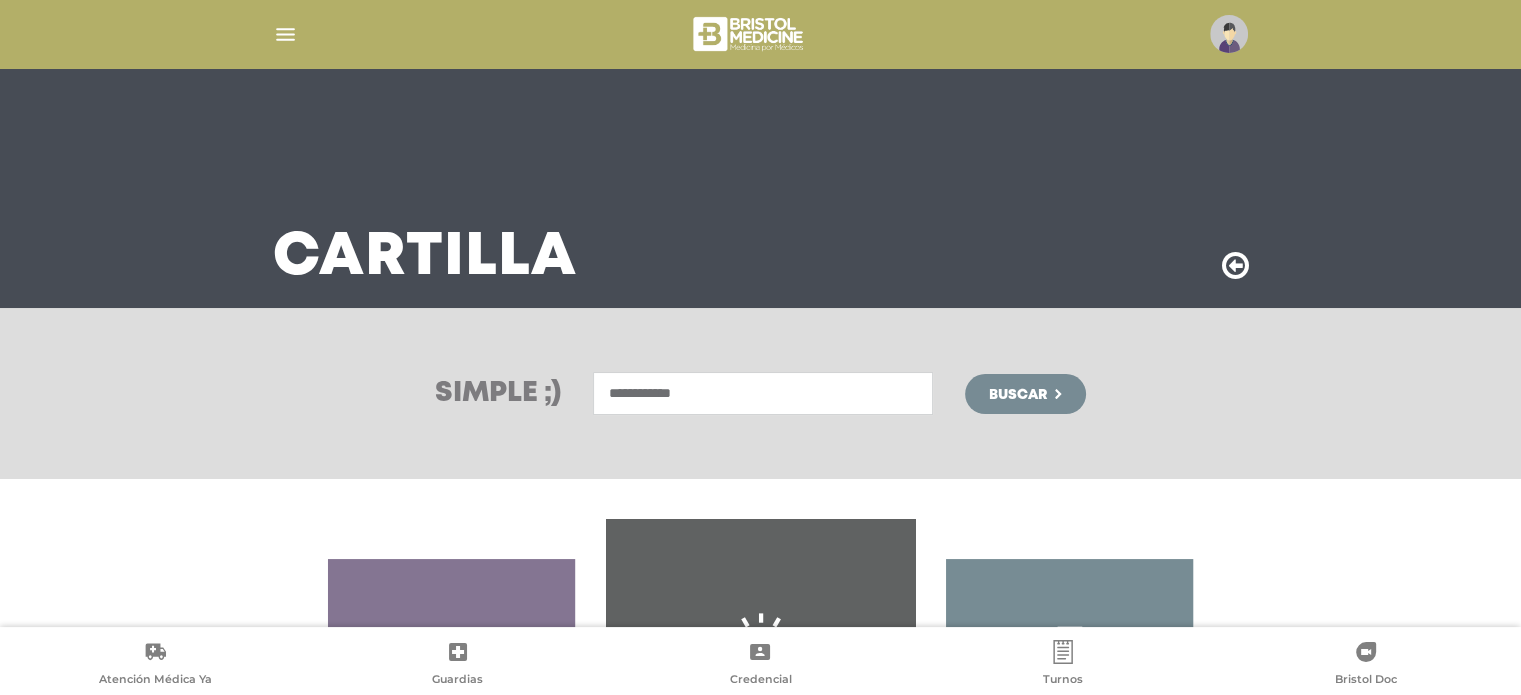 type on "**********" 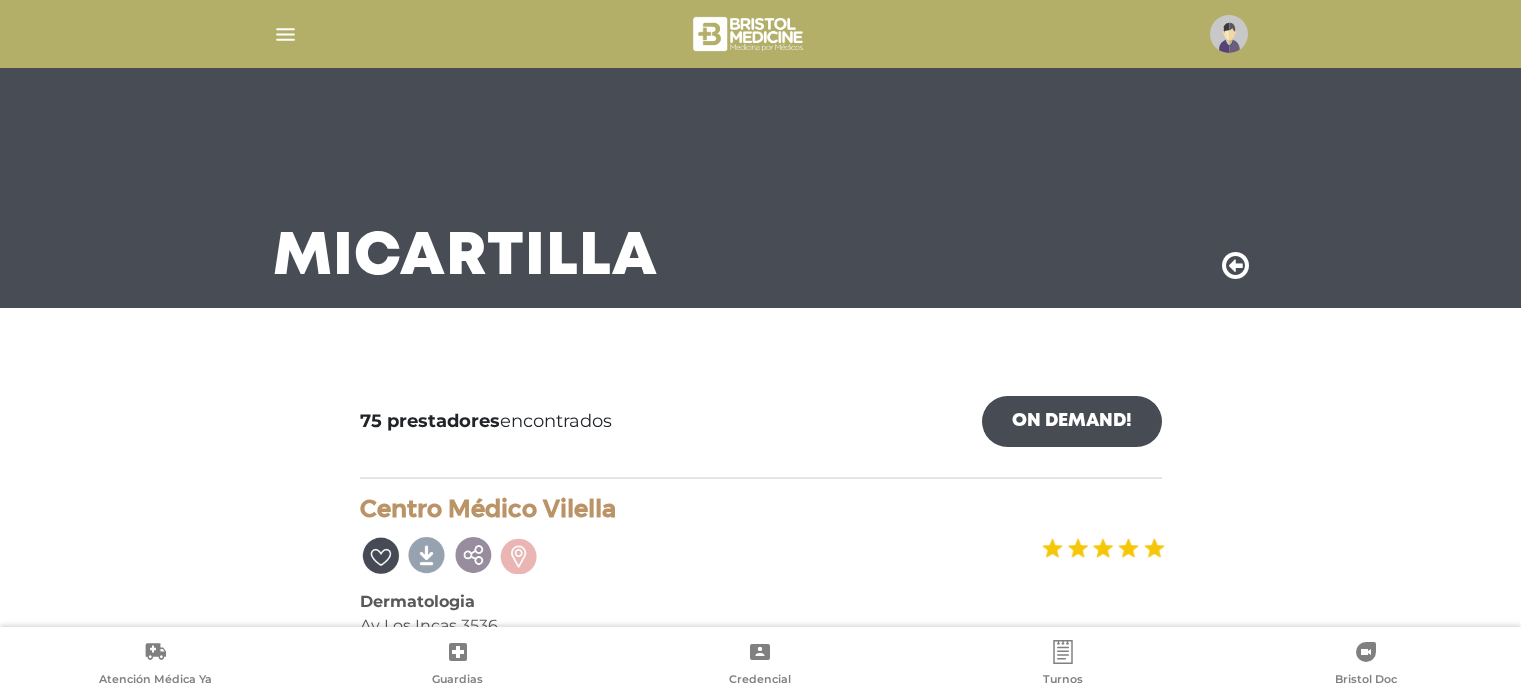 scroll, scrollTop: 0, scrollLeft: 0, axis: both 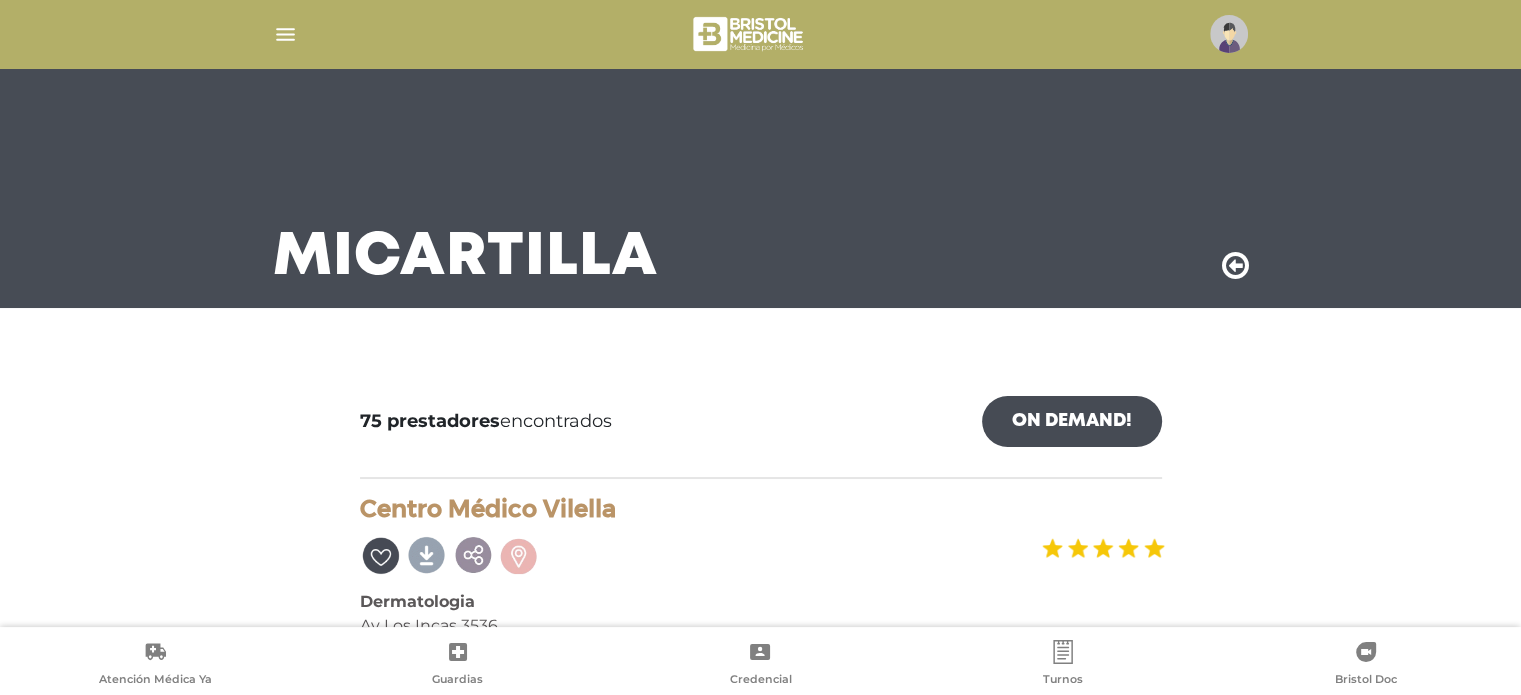 click on "Mi  Cartilla
75 prestadores  encontrados
On Demand!
mostrar en mi área
Mostrar en mapa
Demasiados resultados. Refiná la búsqueda para cargar el mapa.
cargando mapa
Centro Médico Vilella
Dermatologia 											 Av Los Incas 3536 											 Colegiales - CABA 											 Tel:  4117-8000" at bounding box center [760, 9470] 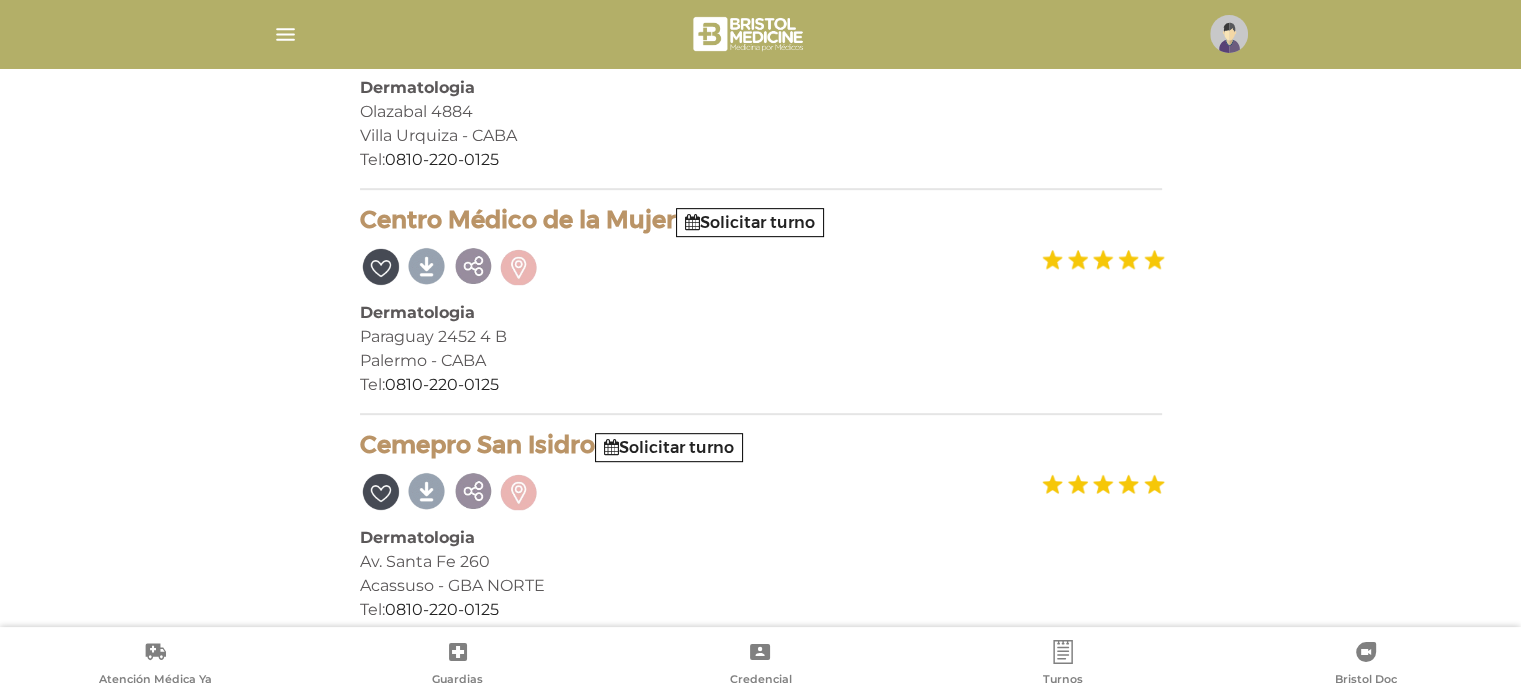 scroll, scrollTop: 960, scrollLeft: 0, axis: vertical 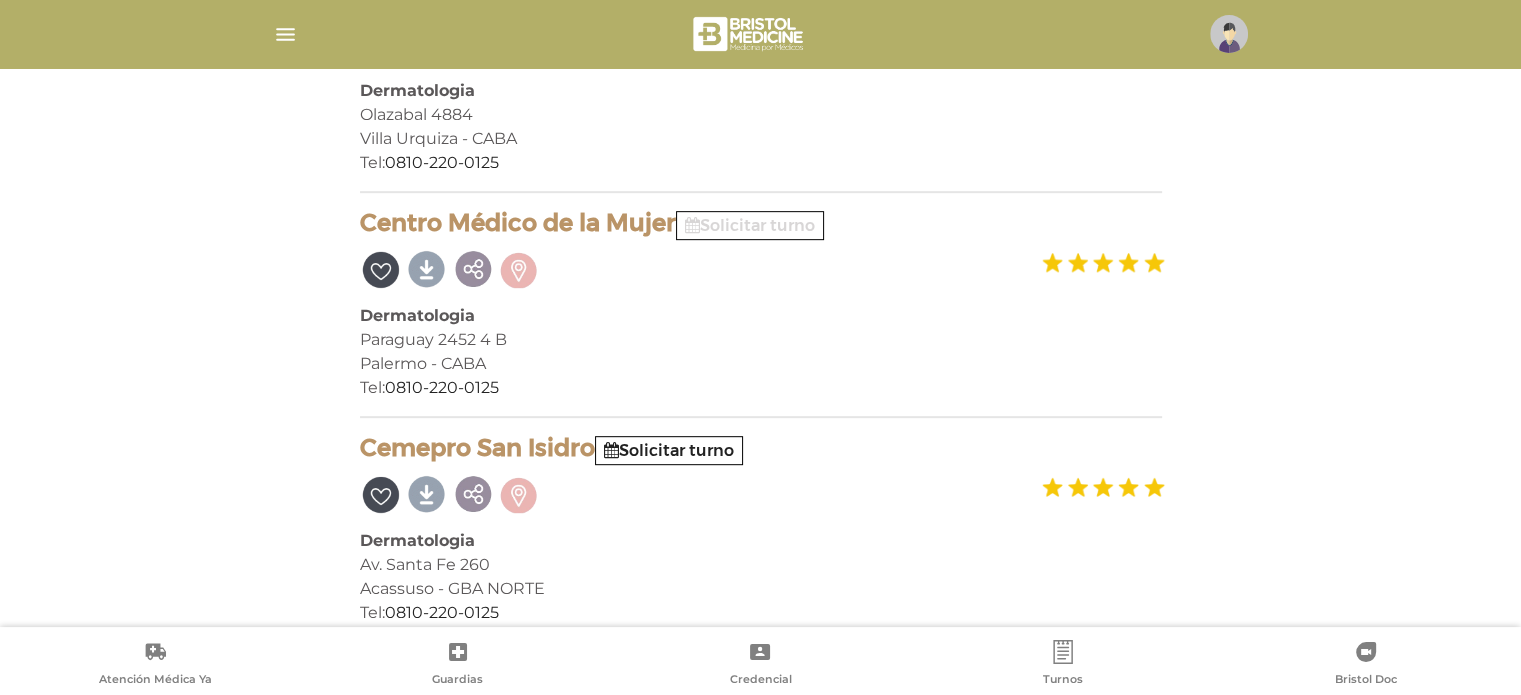 click on "Solicitar turno" at bounding box center [750, 225] 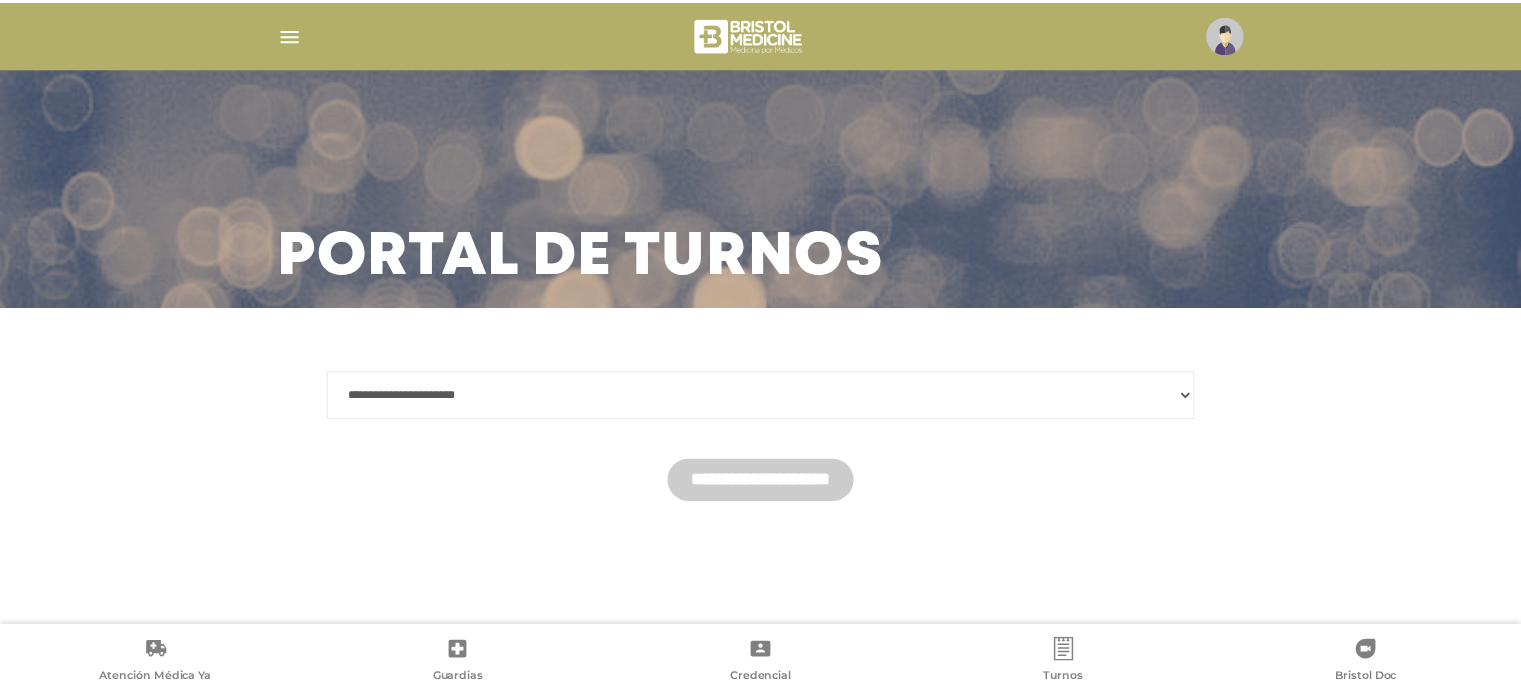 scroll, scrollTop: 0, scrollLeft: 0, axis: both 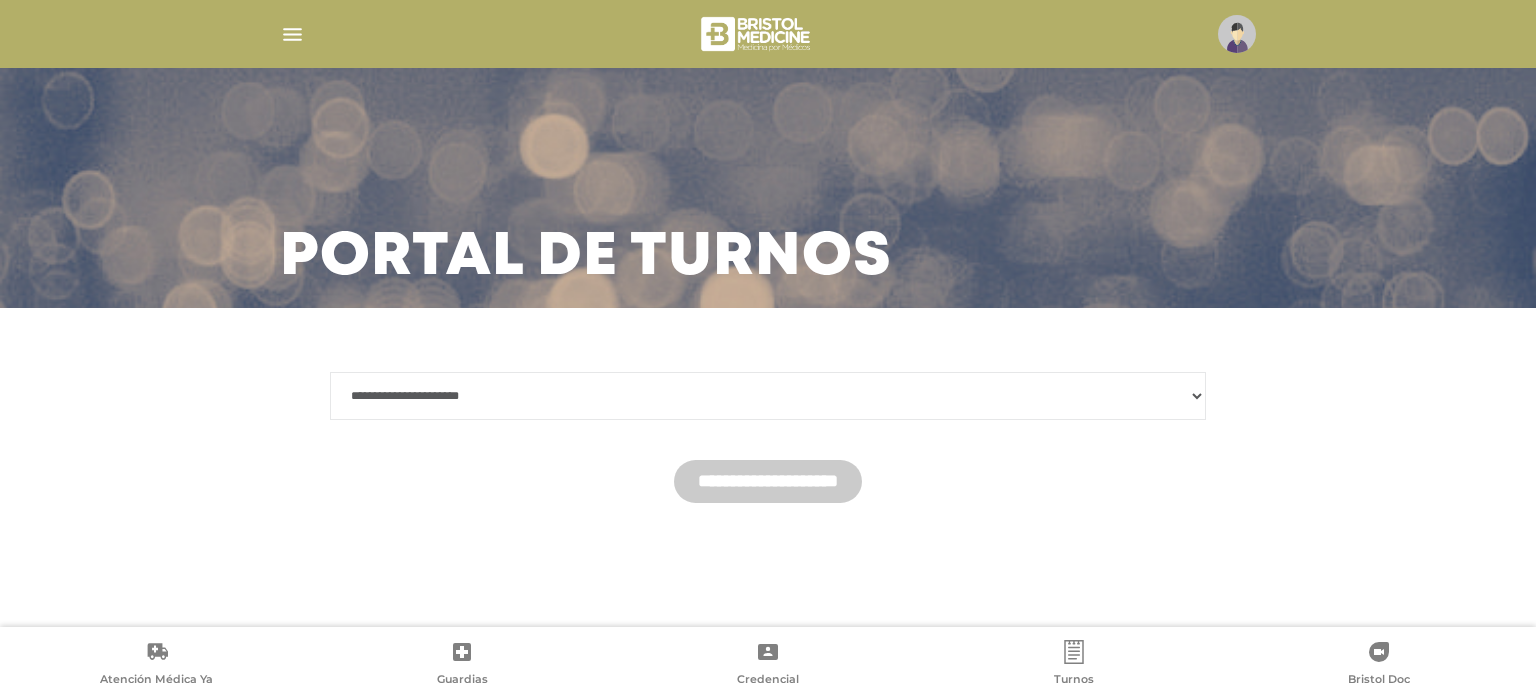 click on "**********" at bounding box center (768, 396) 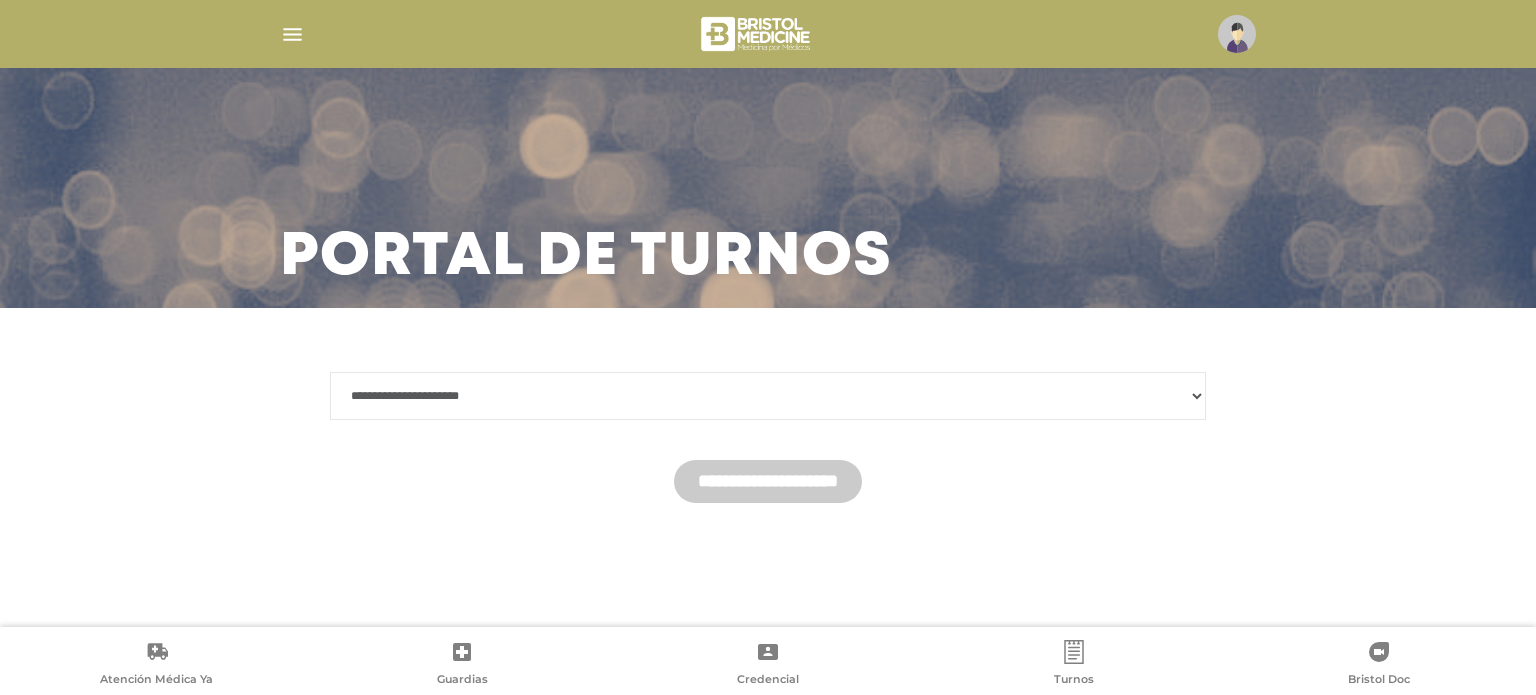 select on "*******" 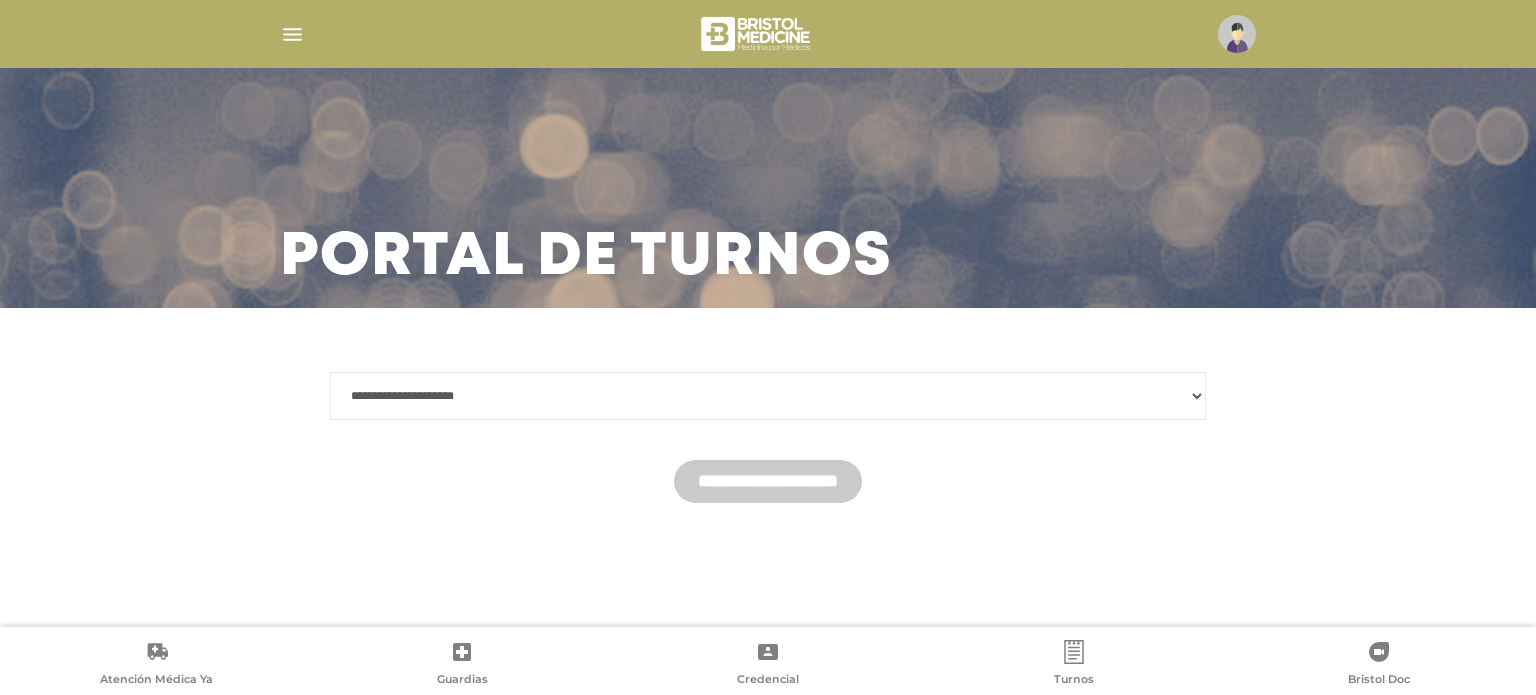 click on "**********" at bounding box center (768, 396) 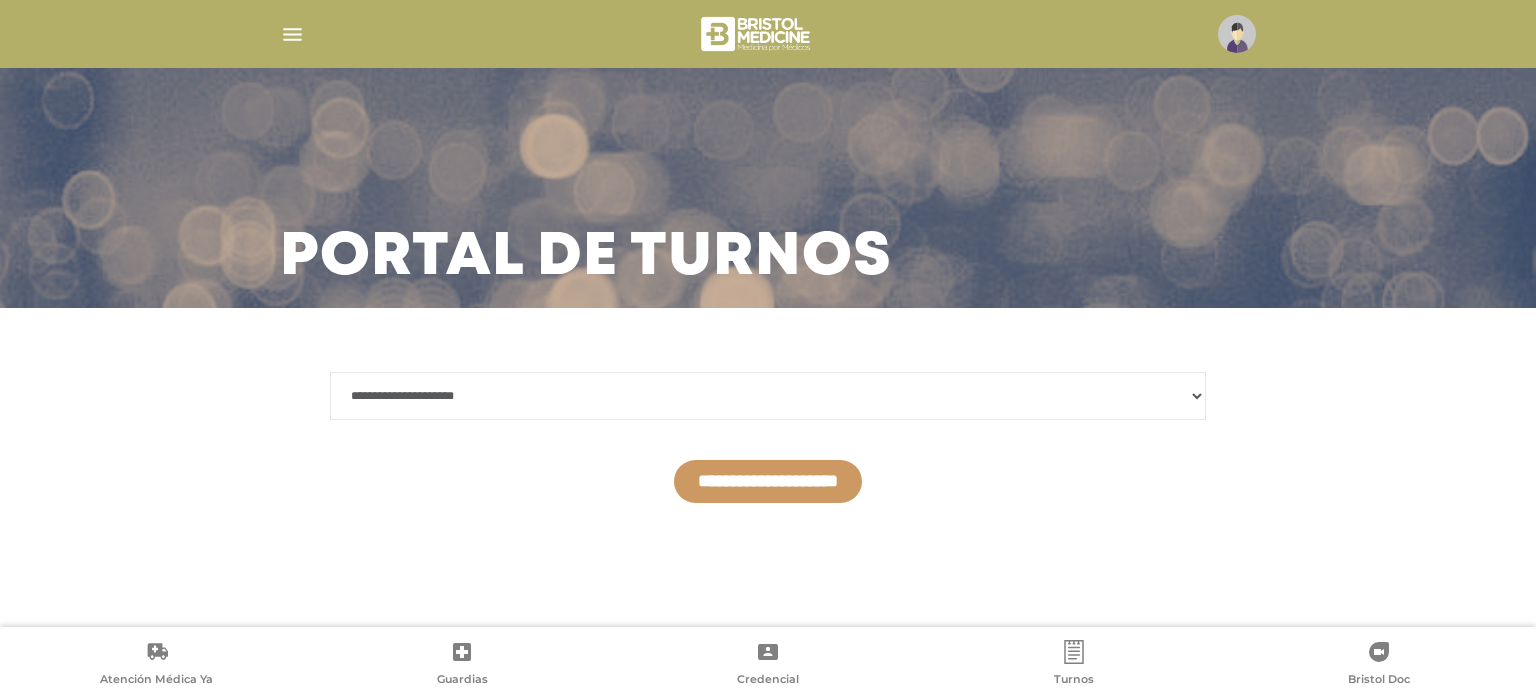 click on "**********" at bounding box center [768, 481] 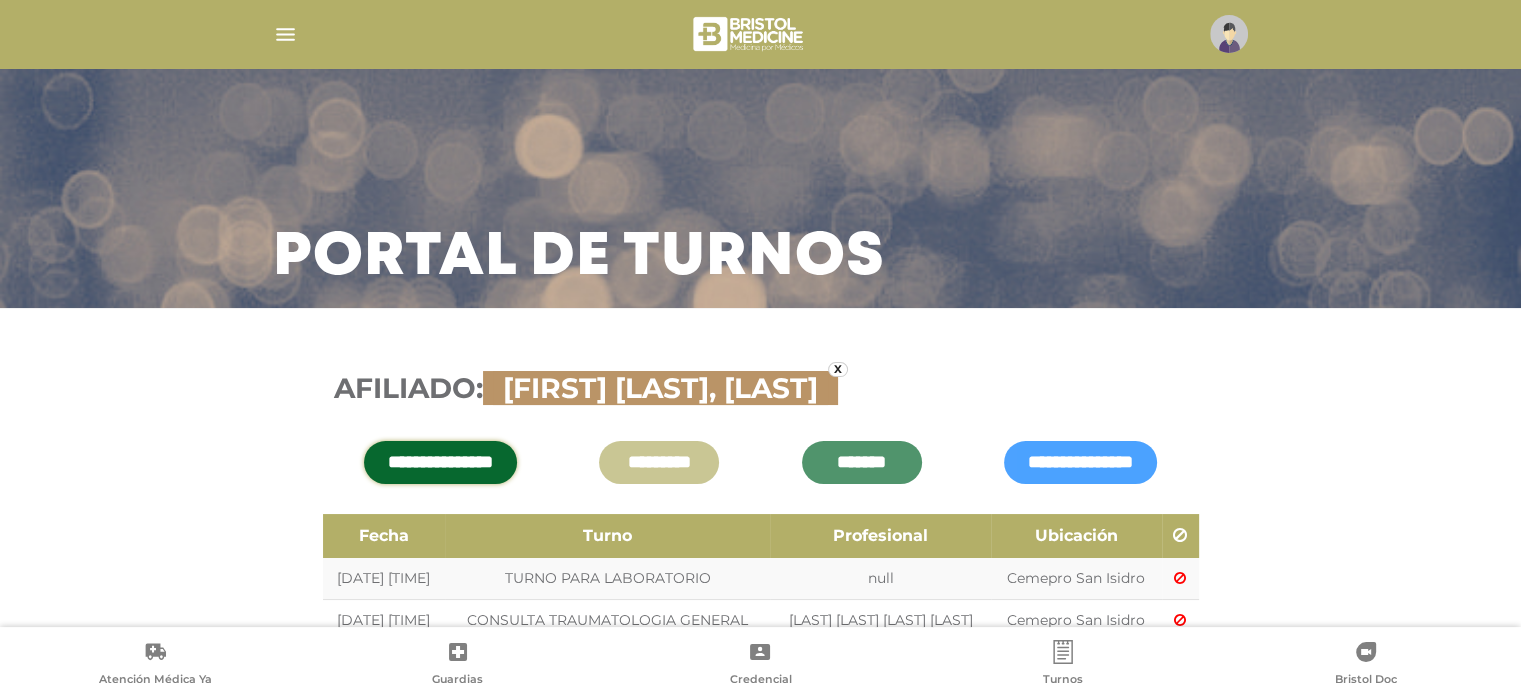 click on "**********" at bounding box center [761, 540] 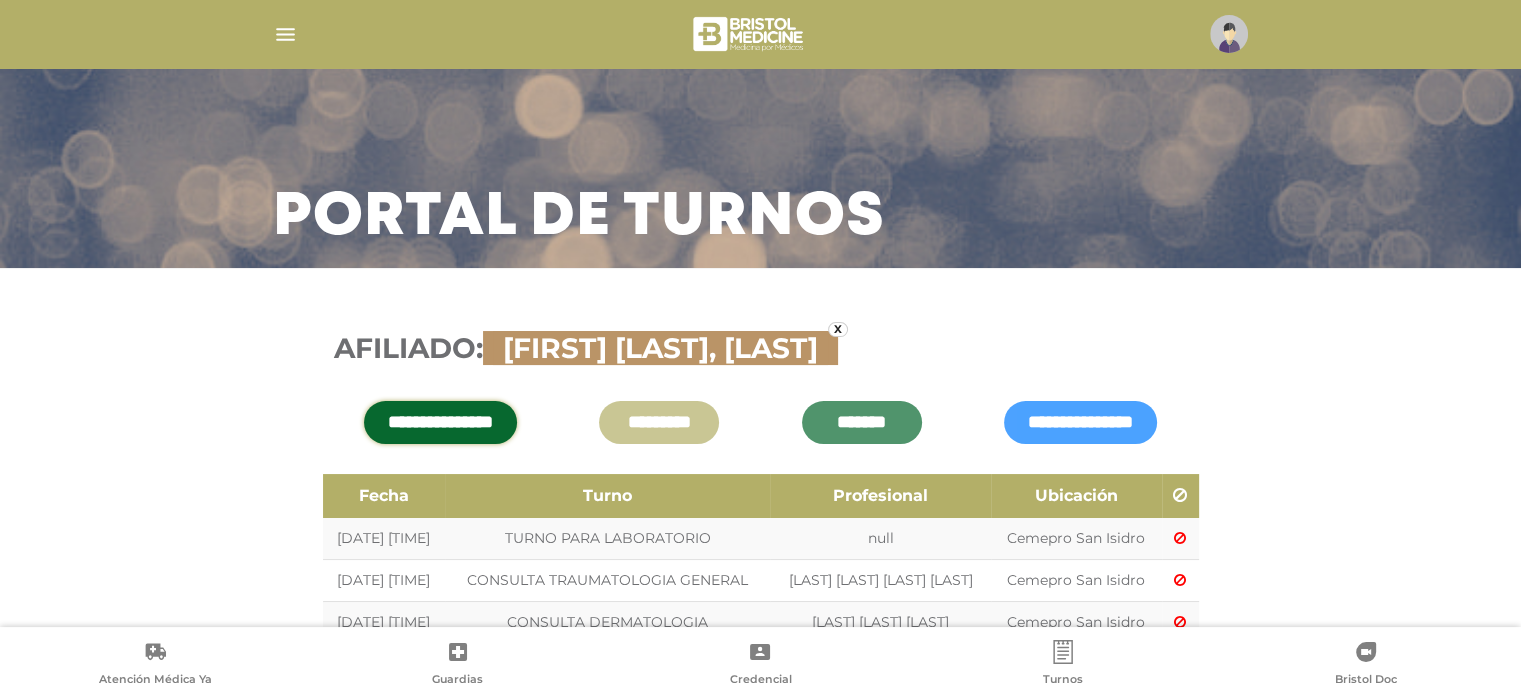 scroll, scrollTop: 144, scrollLeft: 0, axis: vertical 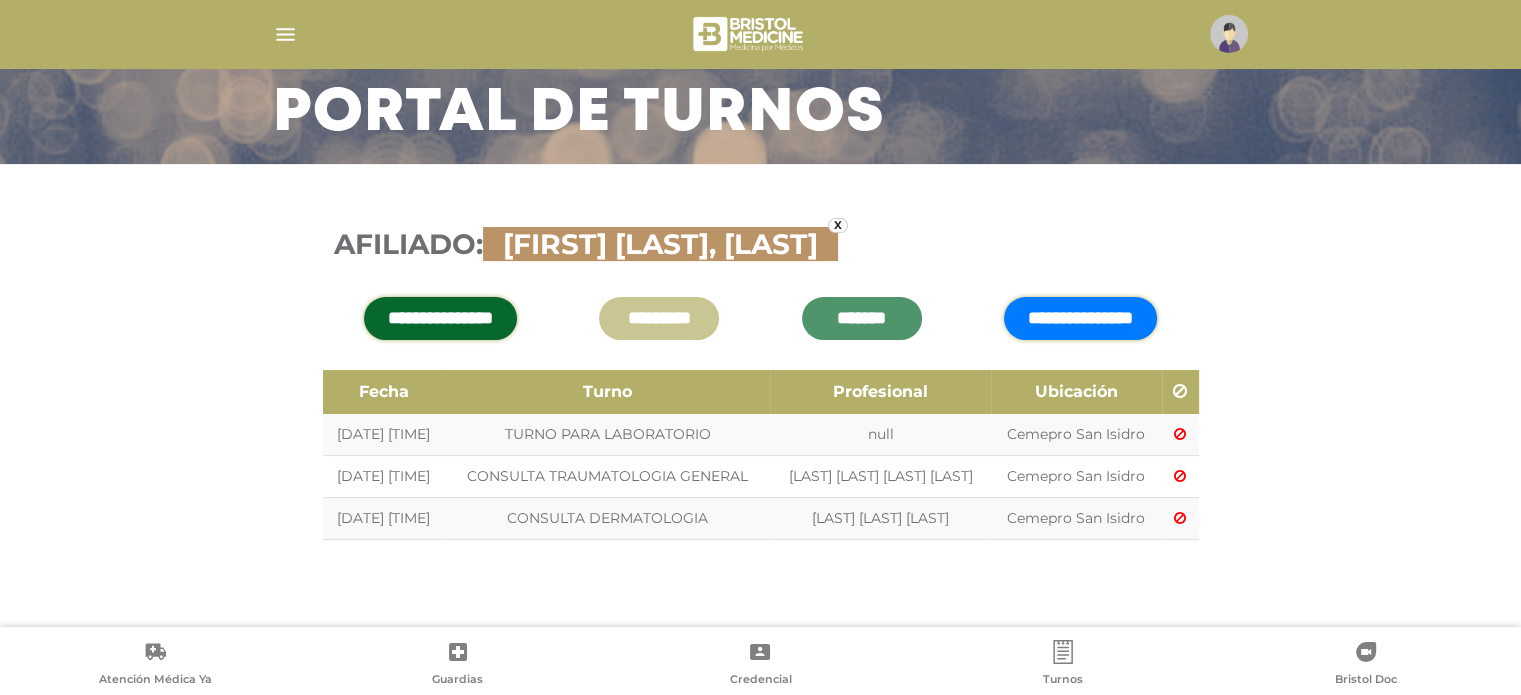 click on "**********" at bounding box center (1080, 318) 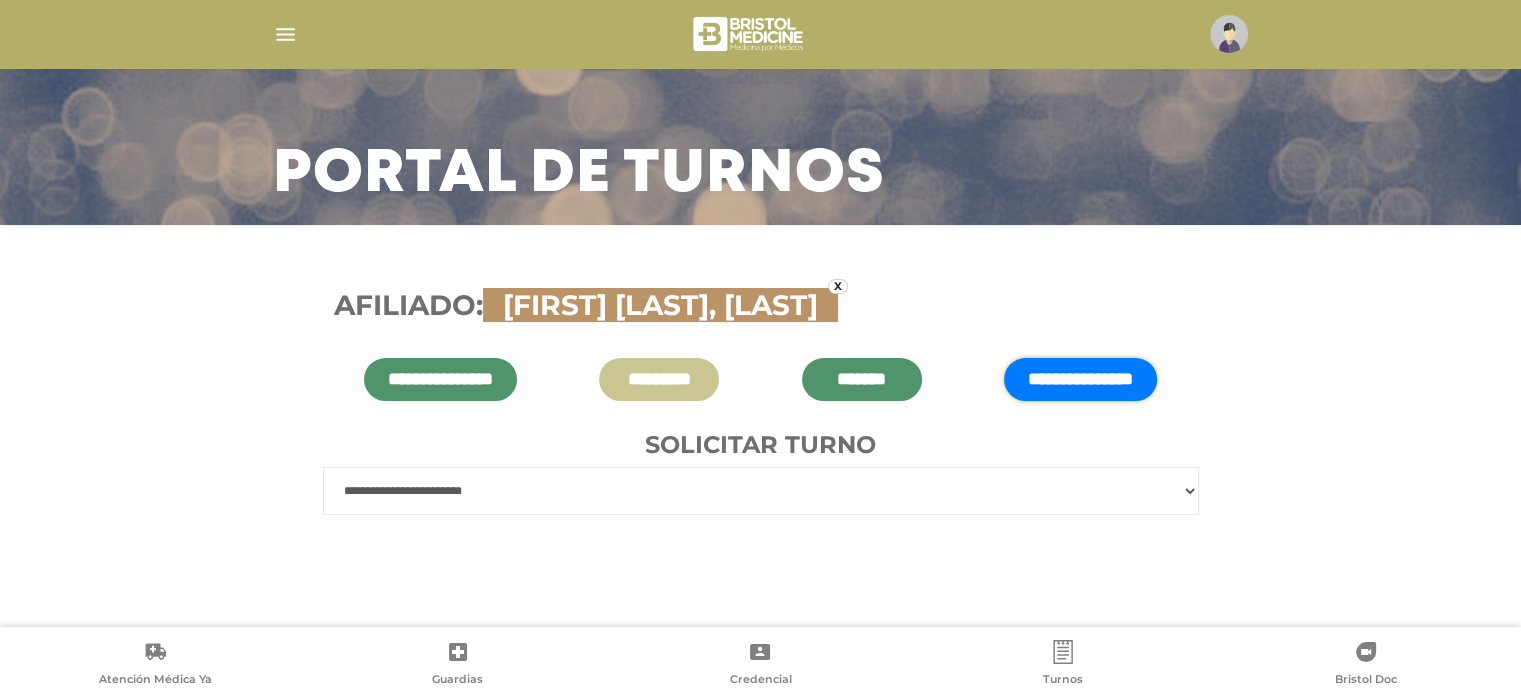 click on "**********" at bounding box center (761, 491) 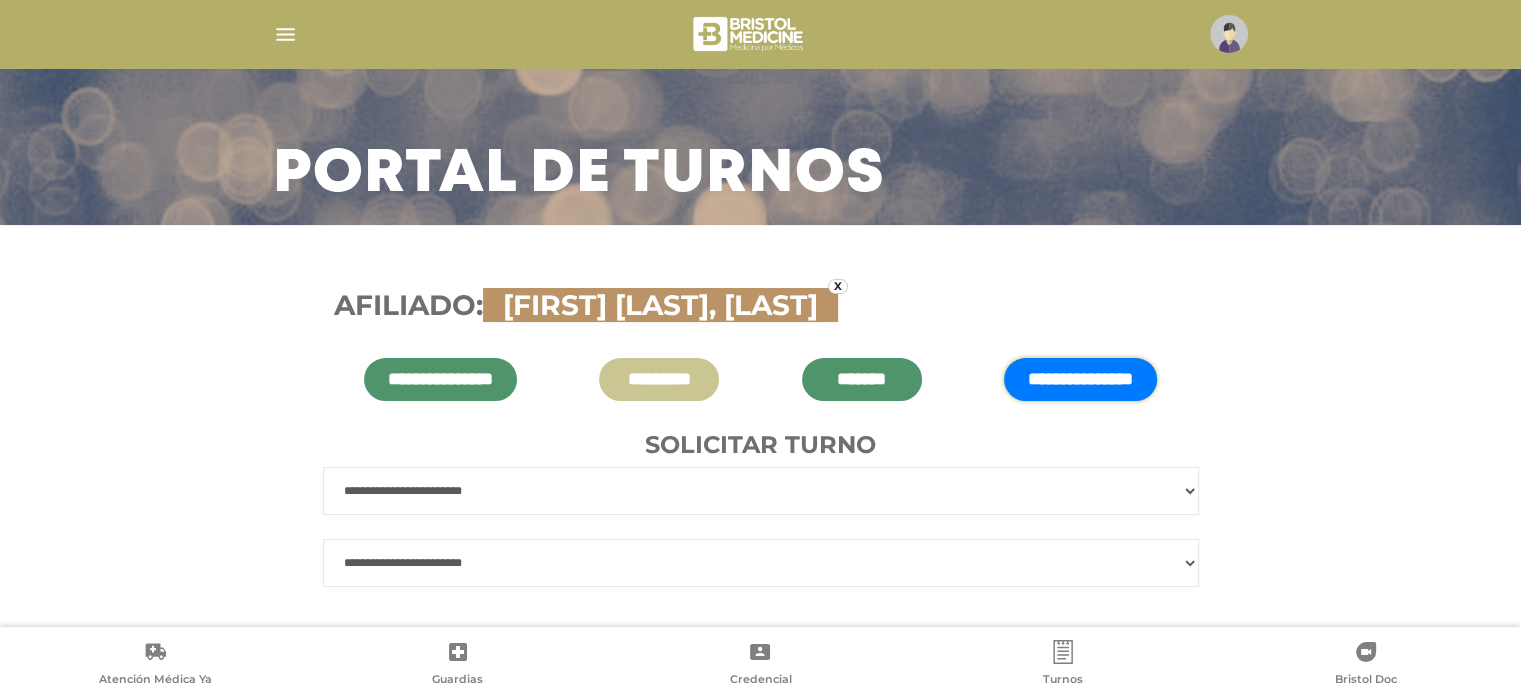 select on "****" 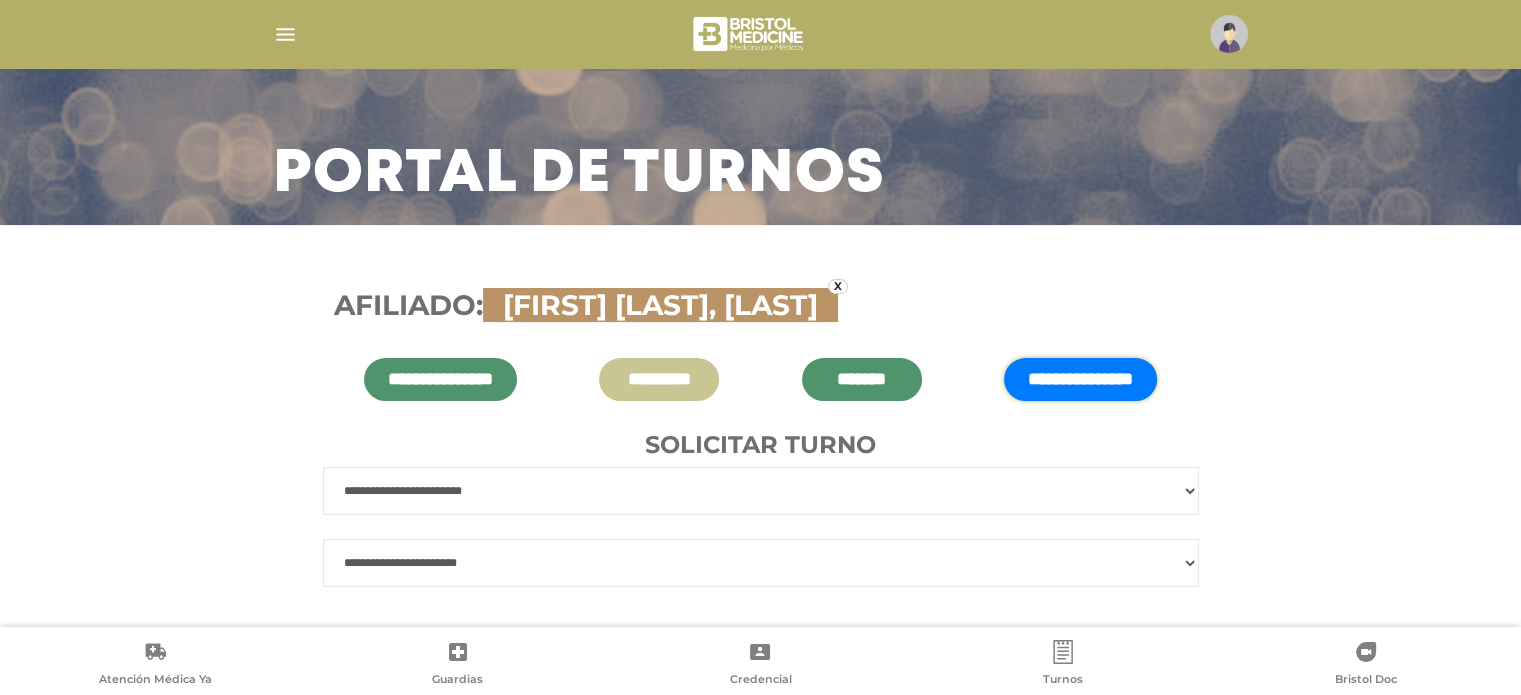 click on "**********" at bounding box center [761, 563] 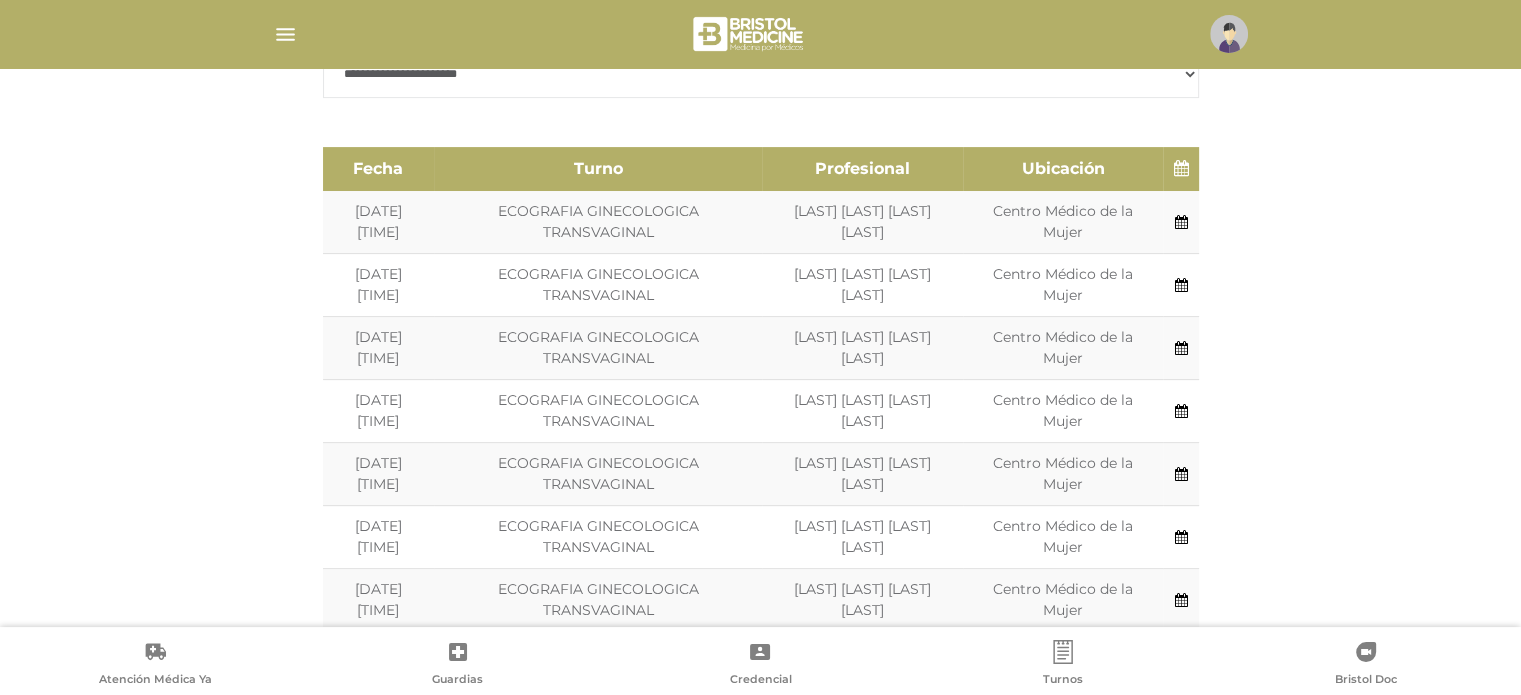scroll, scrollTop: 592, scrollLeft: 0, axis: vertical 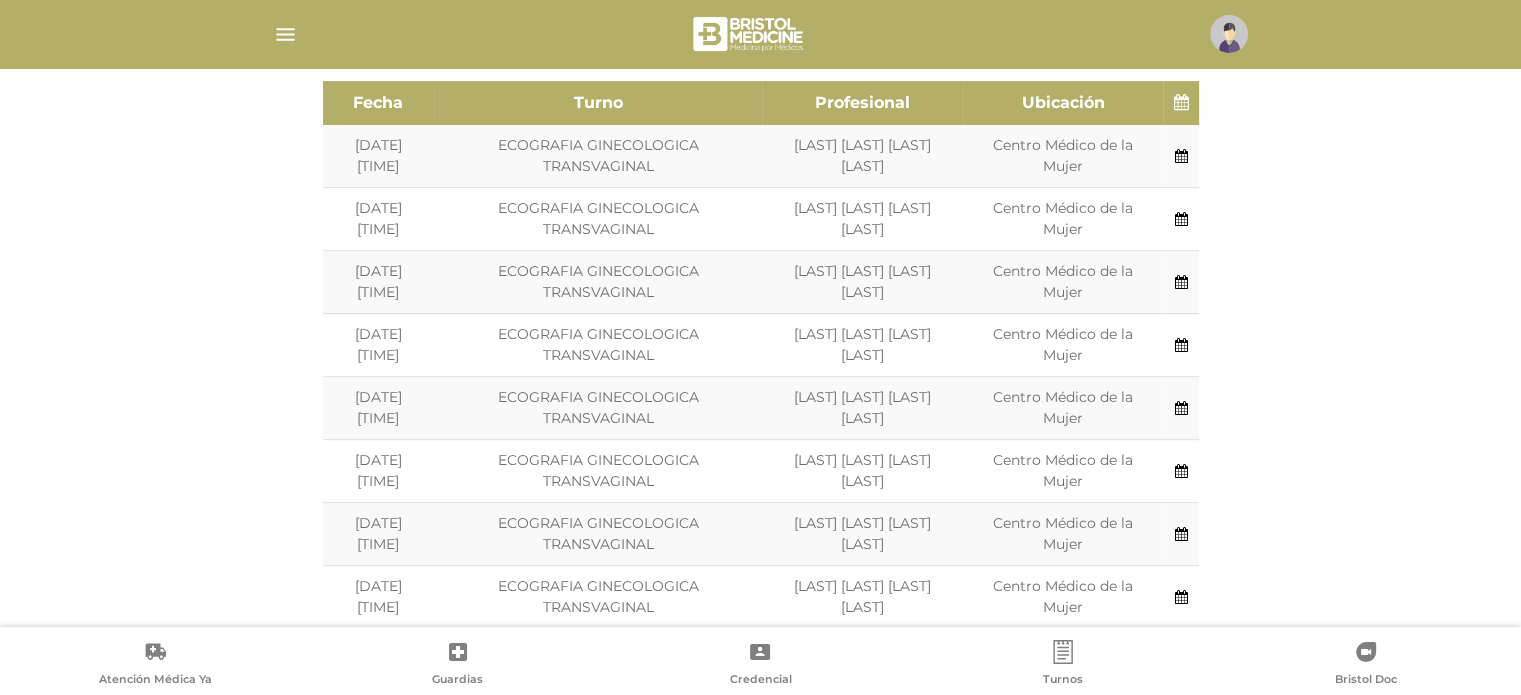 click on "**********" at bounding box center [760, 1516] 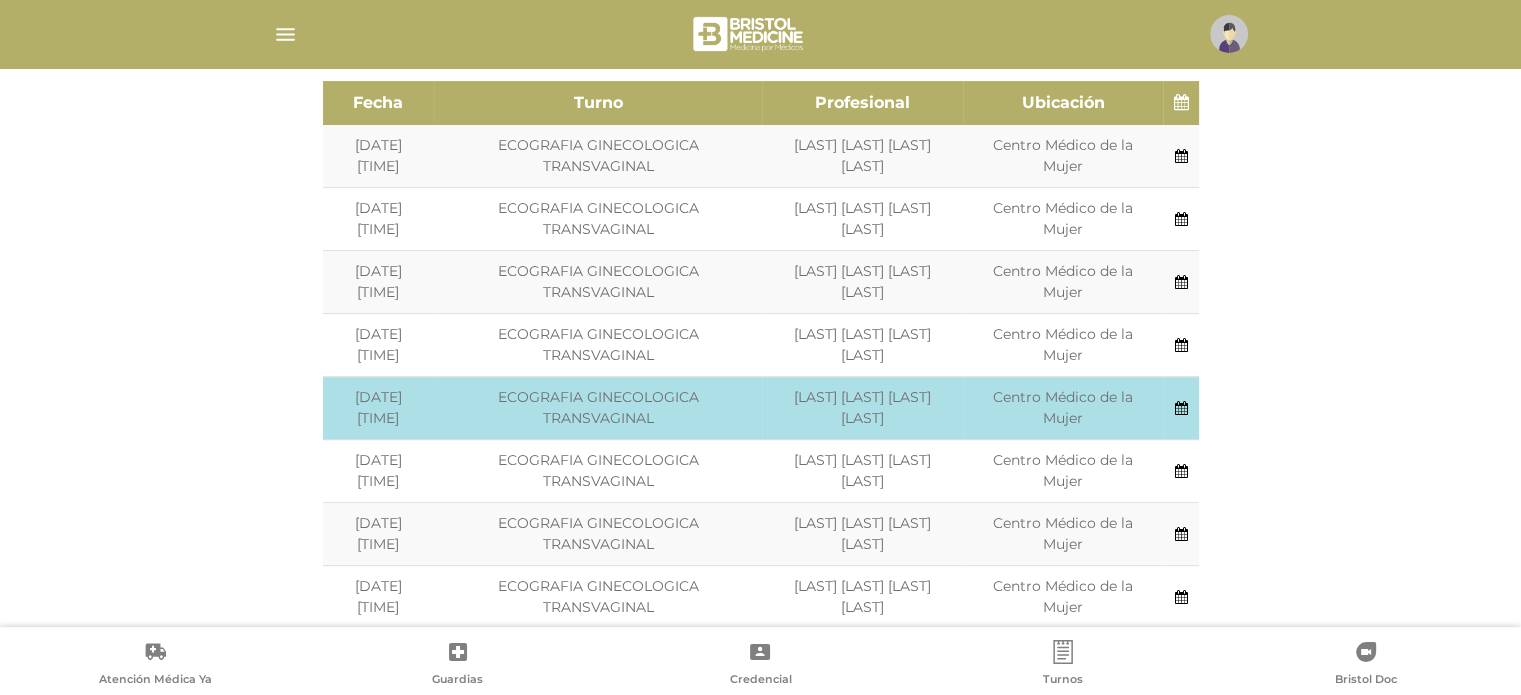 click on "Especialidad:  ECOGRAFIA GINECOLOGICA TRANSVAGINAL" at bounding box center [598, 408] 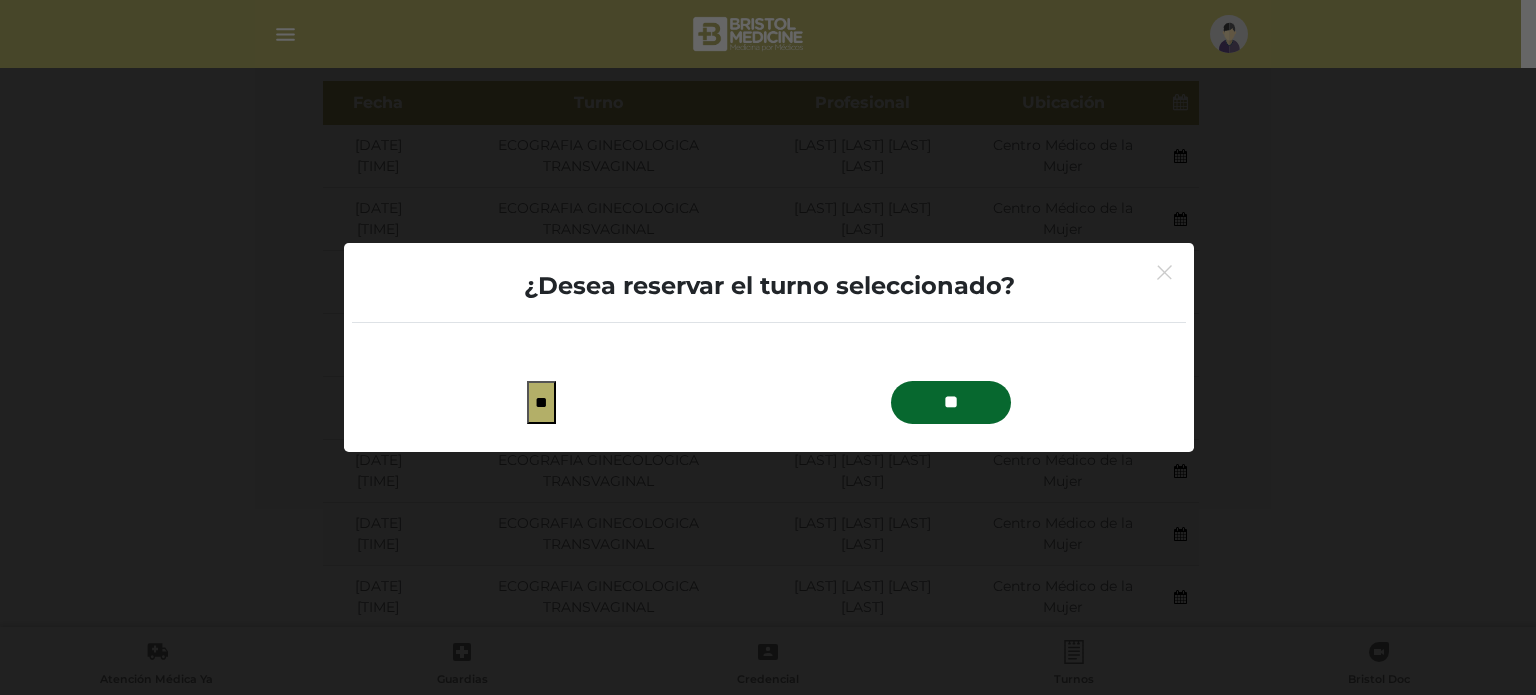 click on "**" at bounding box center [951, 402] 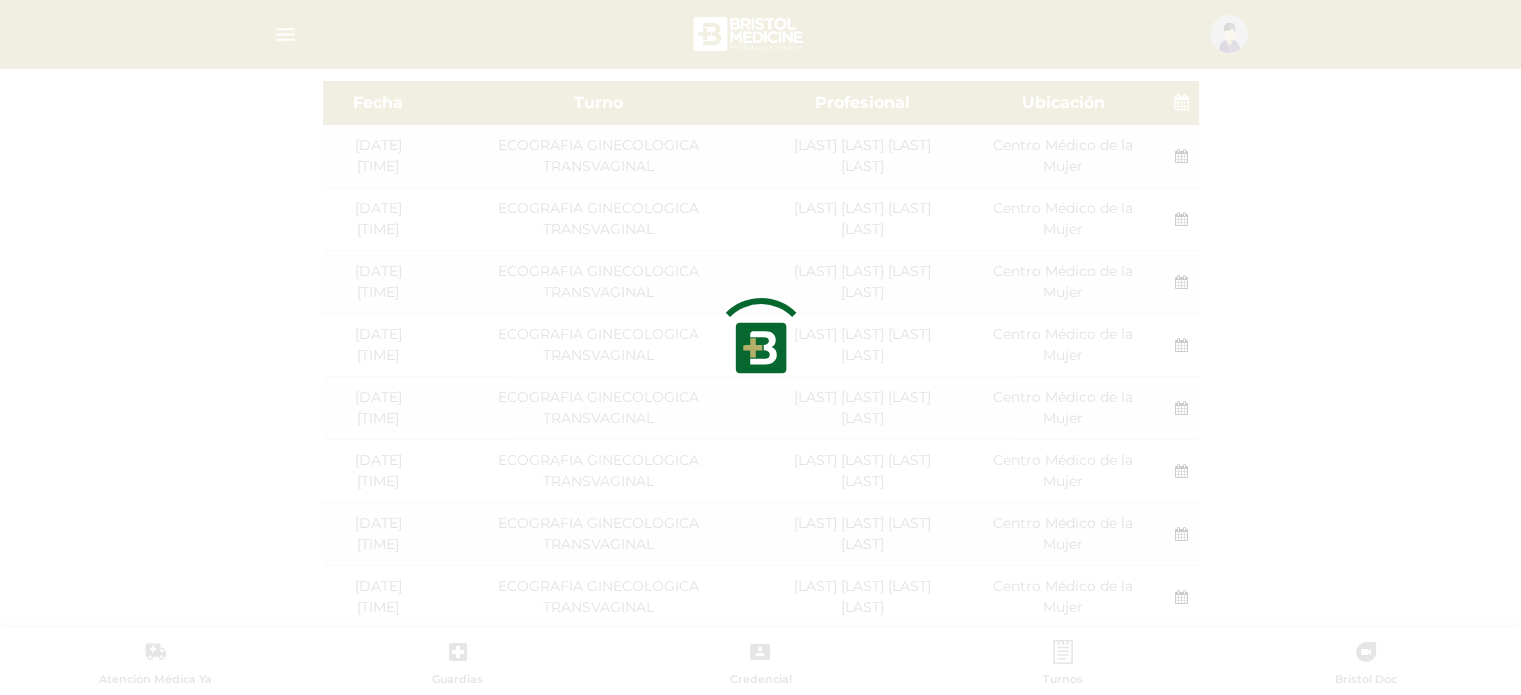 type on "*******" 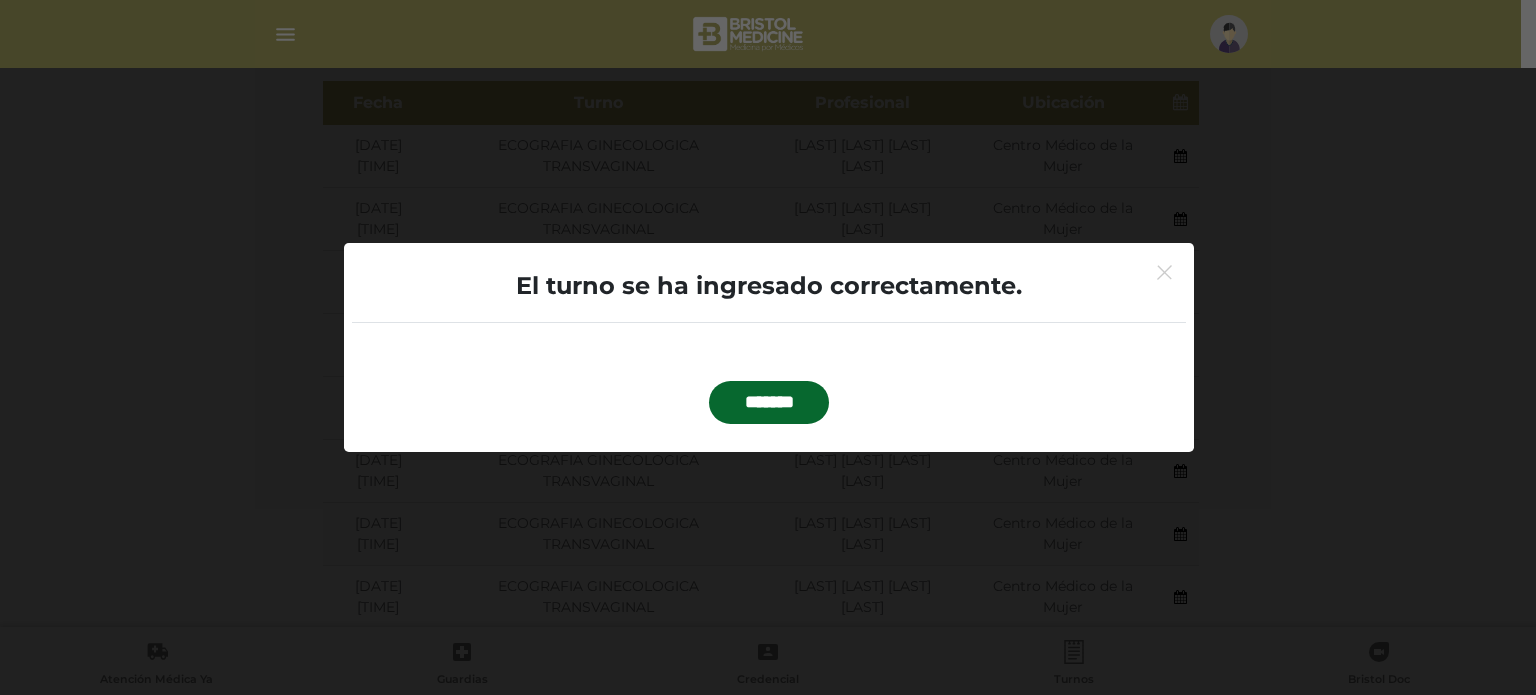 click on "*******" at bounding box center [769, 402] 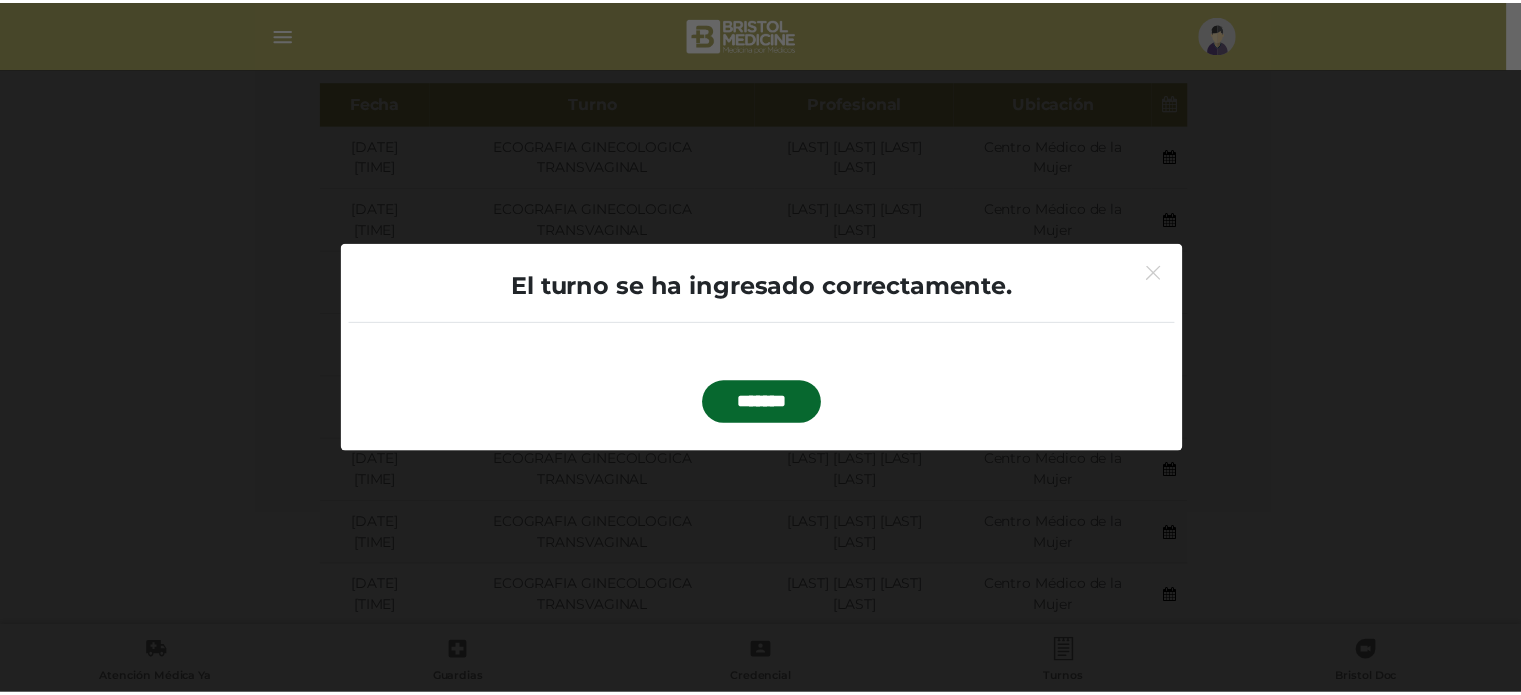 scroll, scrollTop: 144, scrollLeft: 0, axis: vertical 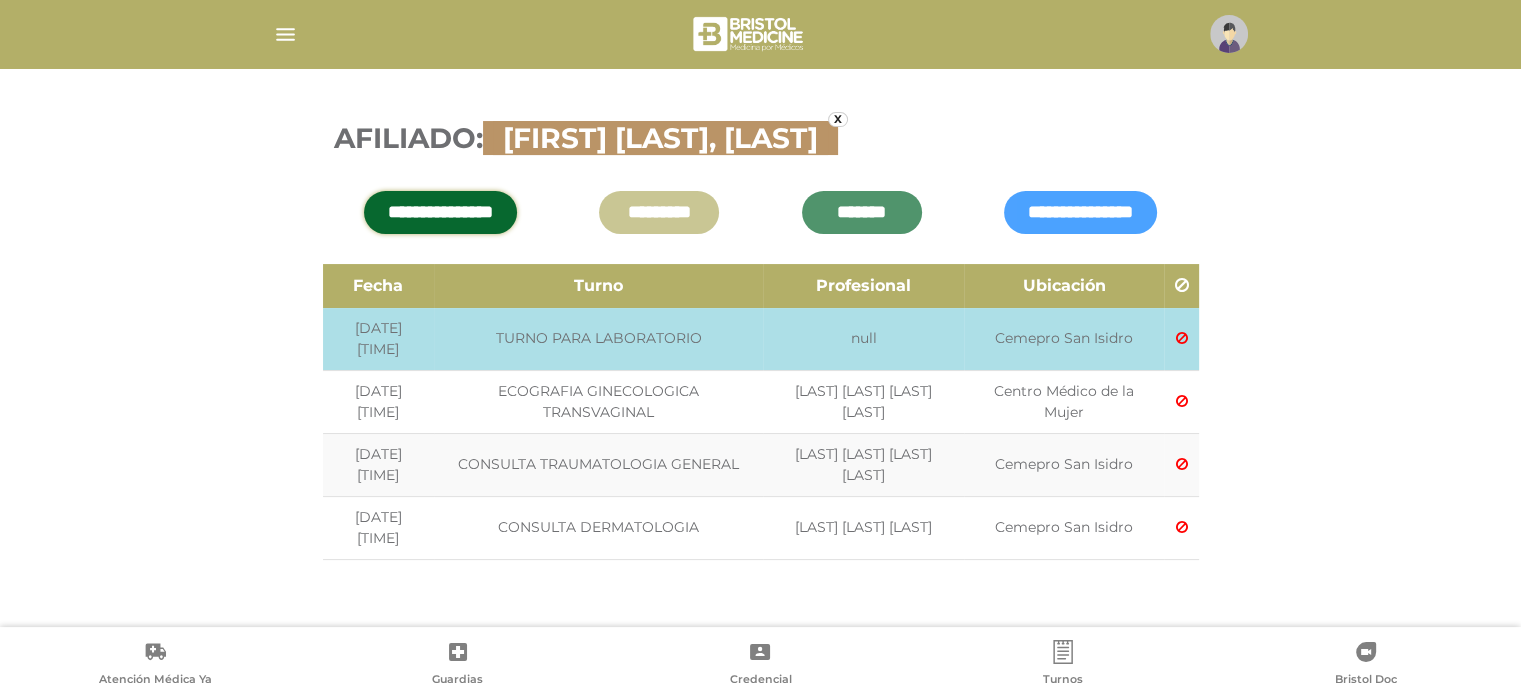 click on "Cancelar Turno:" at bounding box center (1181, 339) 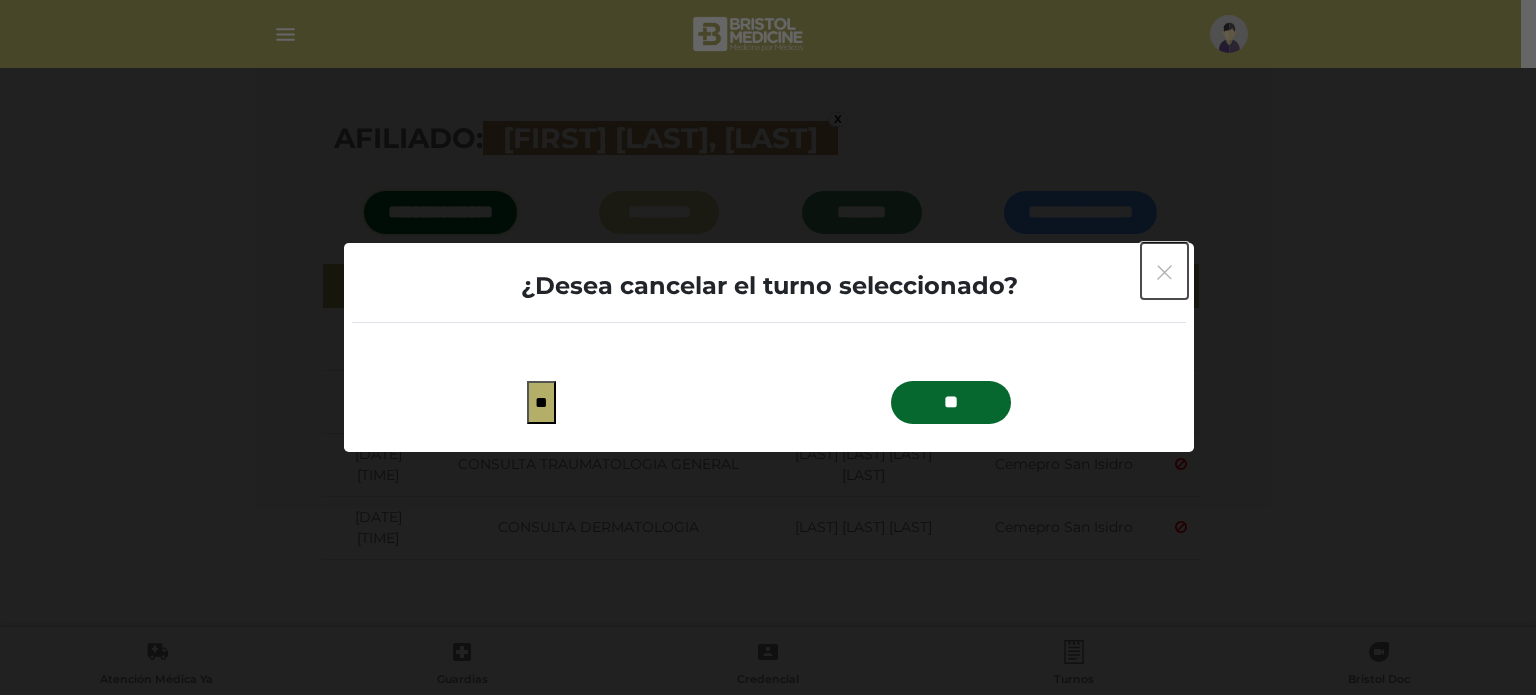 click at bounding box center (1164, 271) 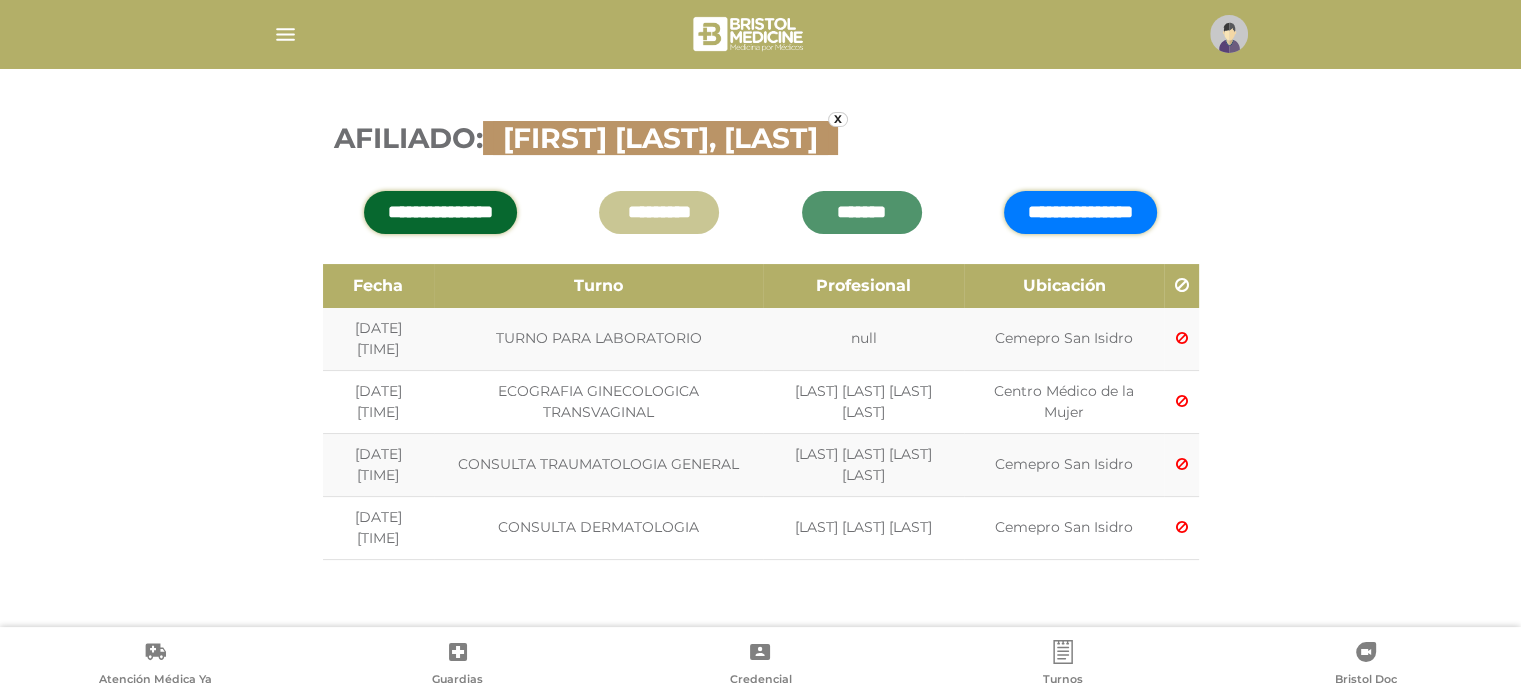 click on "**********" at bounding box center [1080, 212] 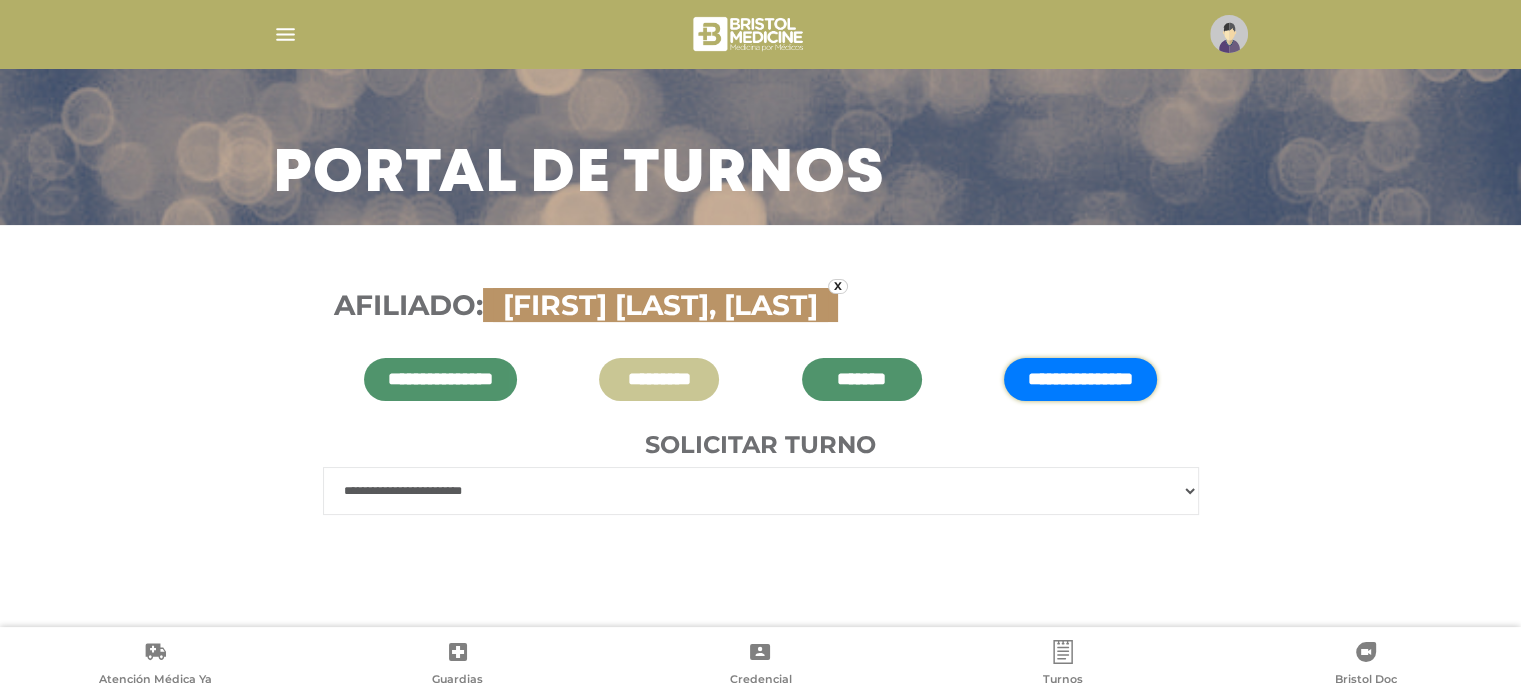 scroll, scrollTop: 83, scrollLeft: 0, axis: vertical 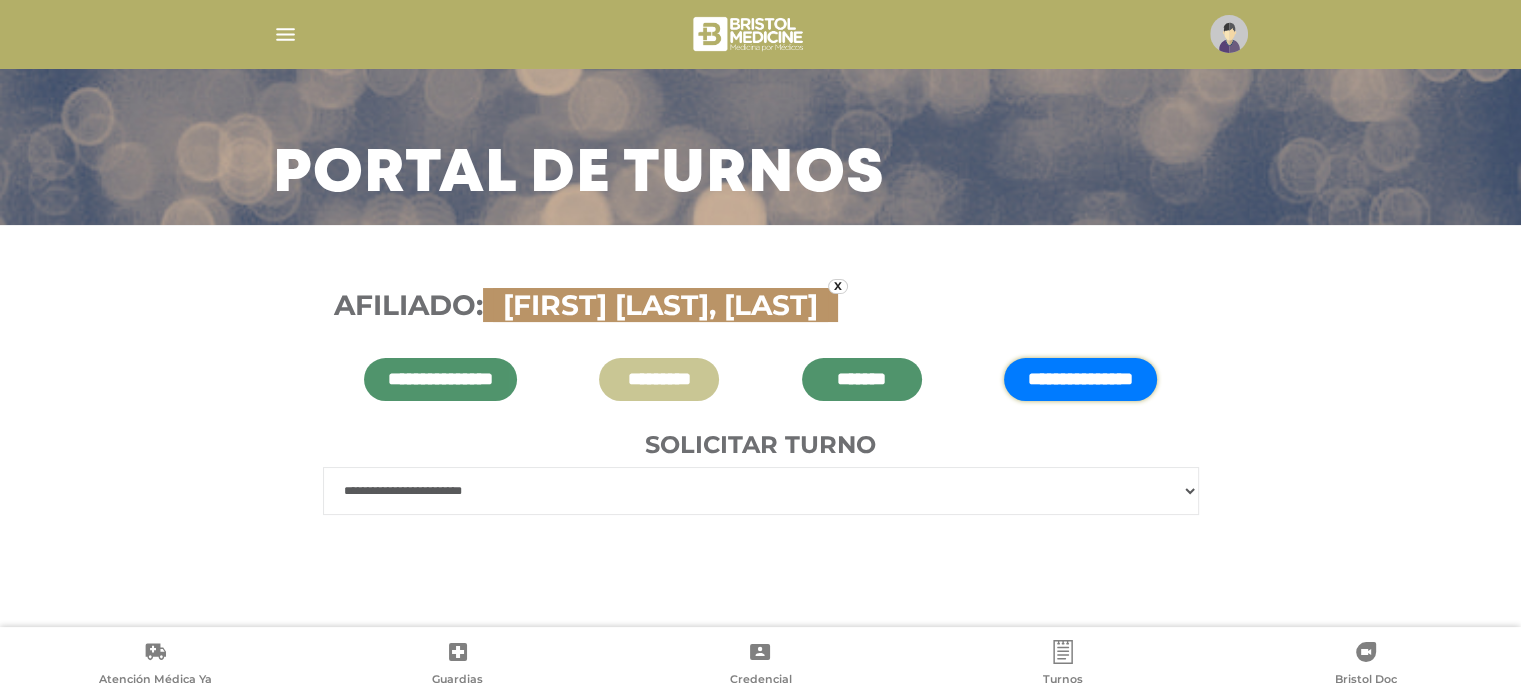 click on "**********" at bounding box center (761, 491) 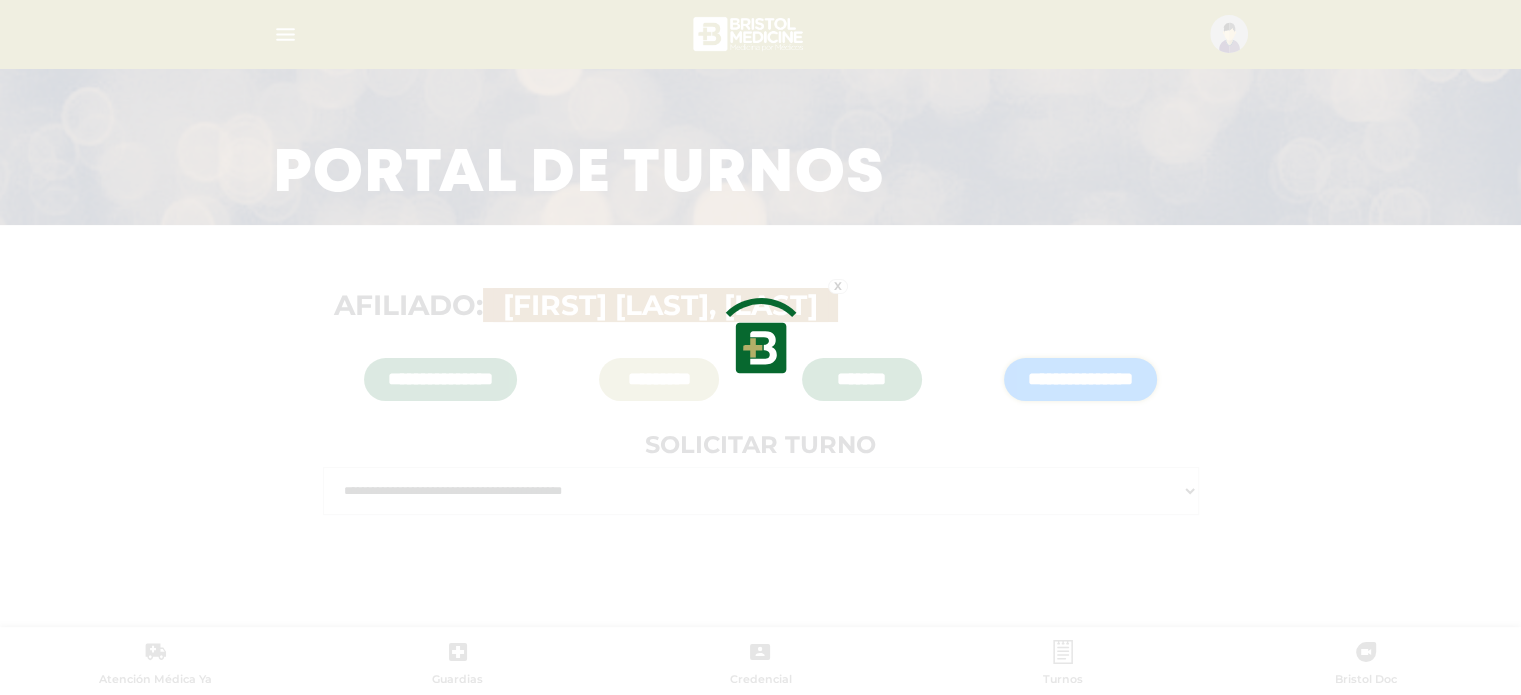 click at bounding box center [760, 347] 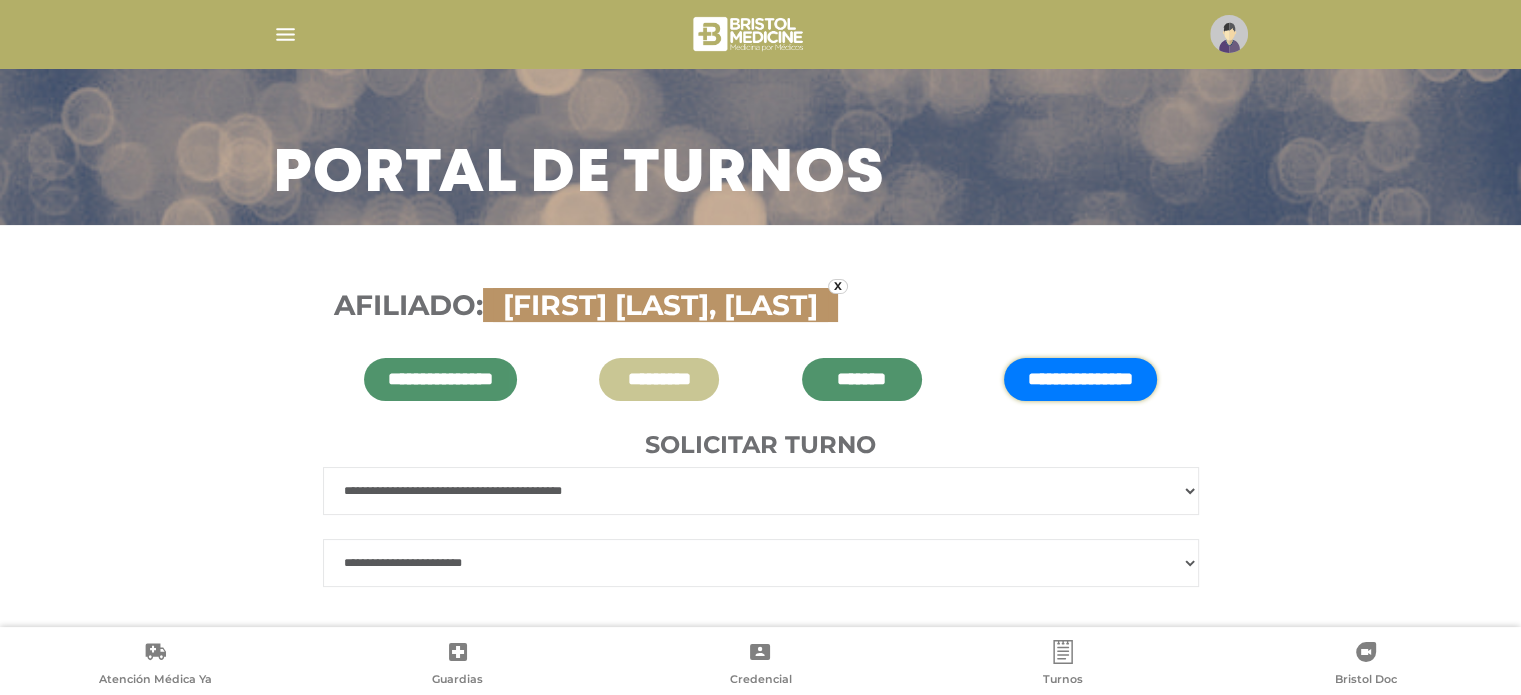 click on "**********" at bounding box center [761, 491] 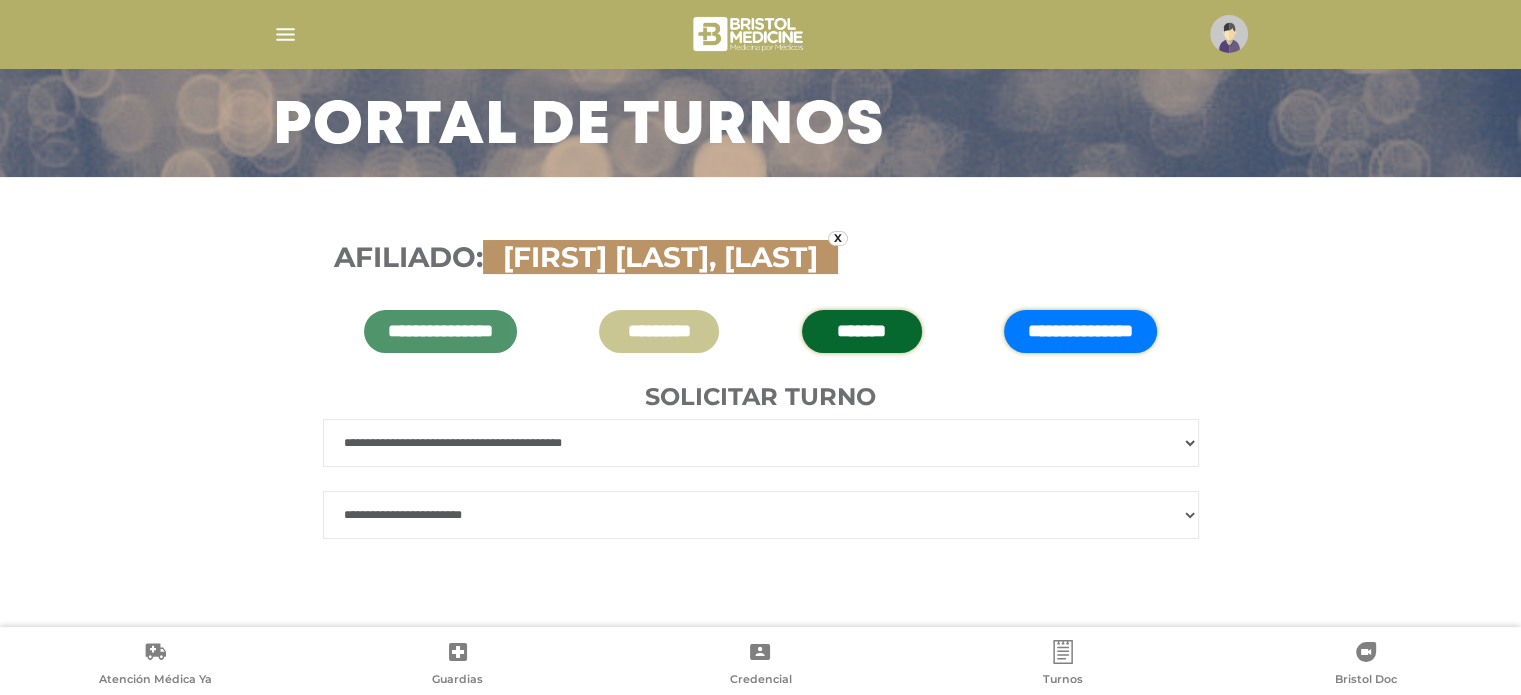 click on "*******" at bounding box center (862, 331) 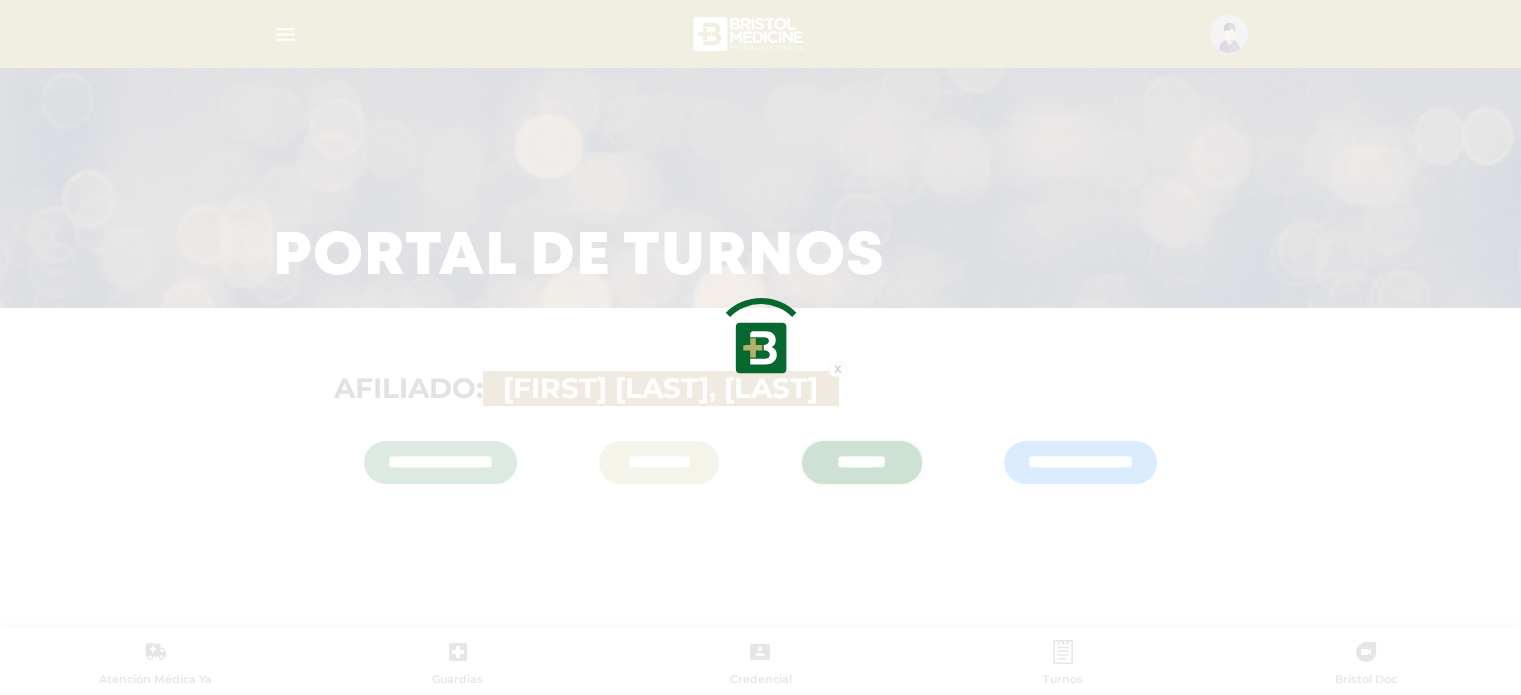 scroll, scrollTop: 0, scrollLeft: 0, axis: both 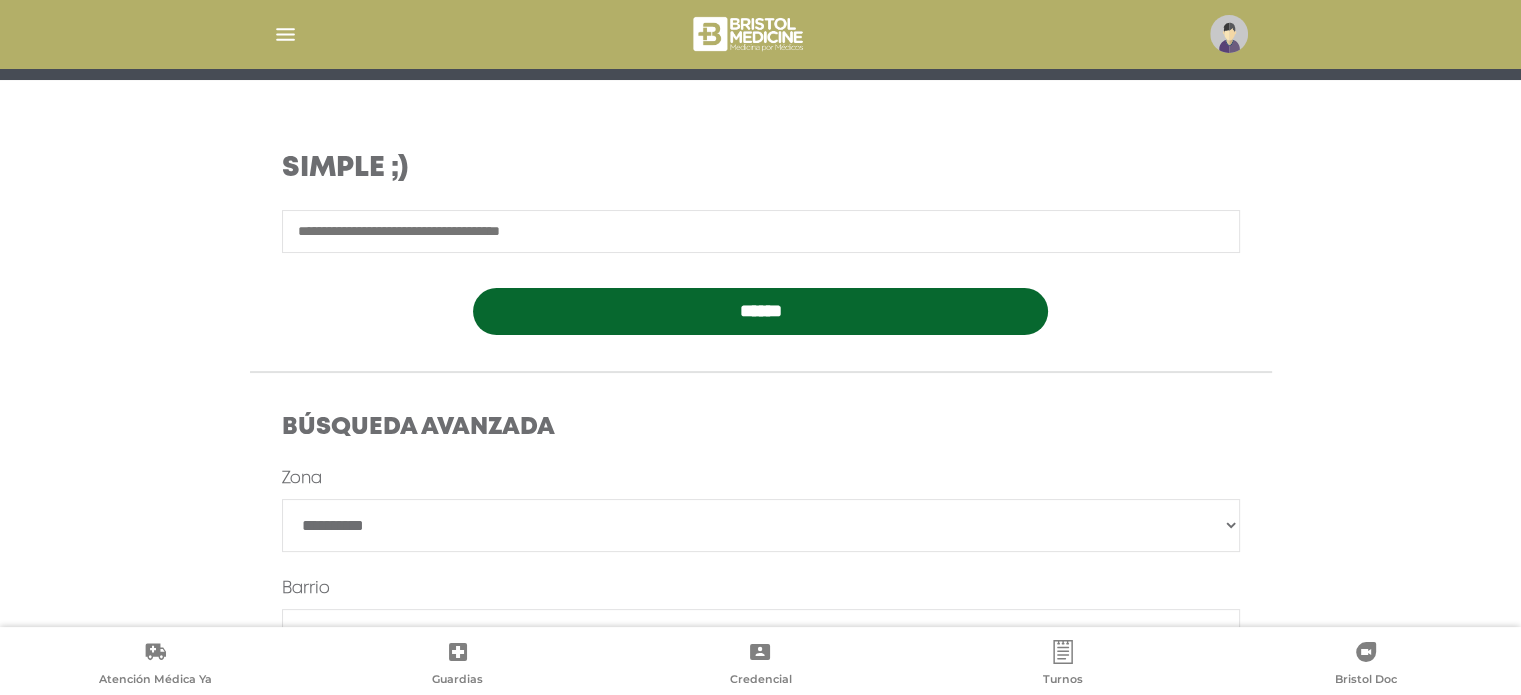 click on "Simple ;)" at bounding box center (761, 181) 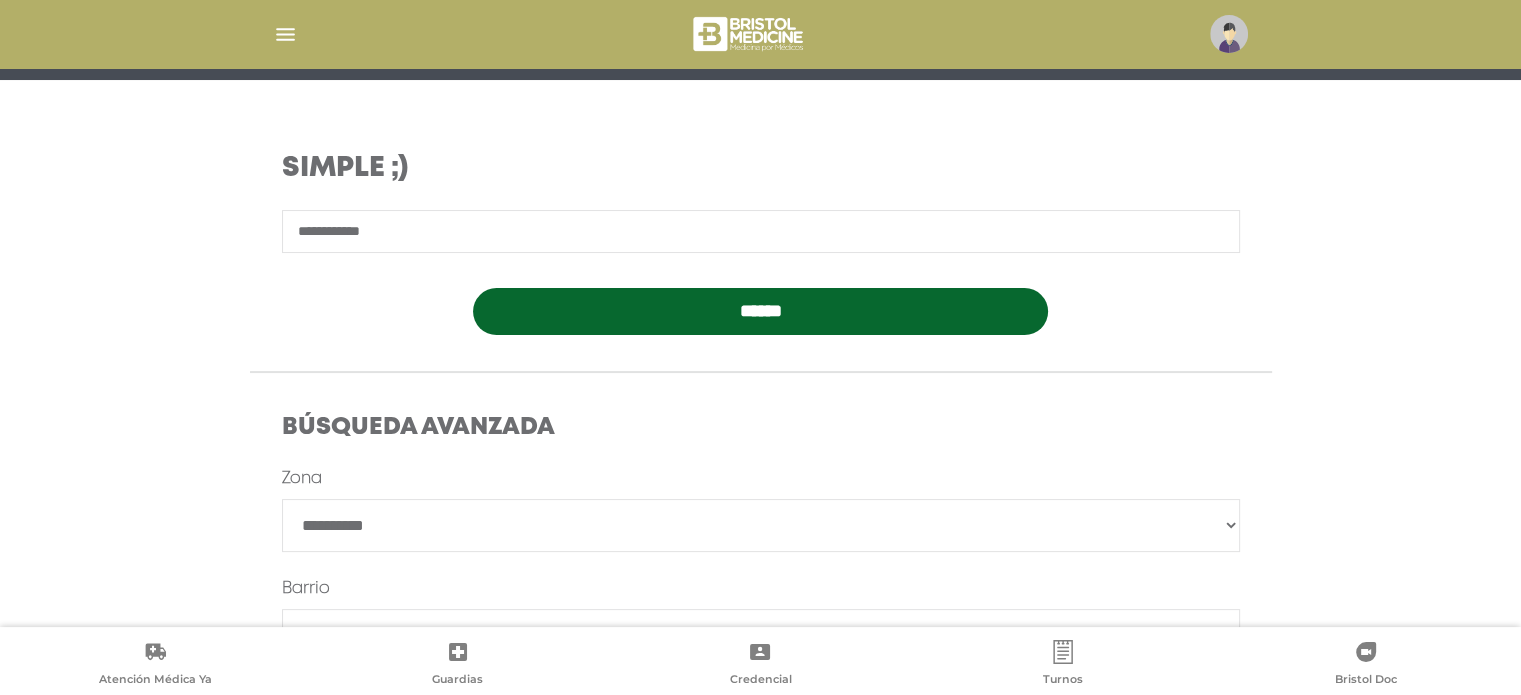 type on "**********" 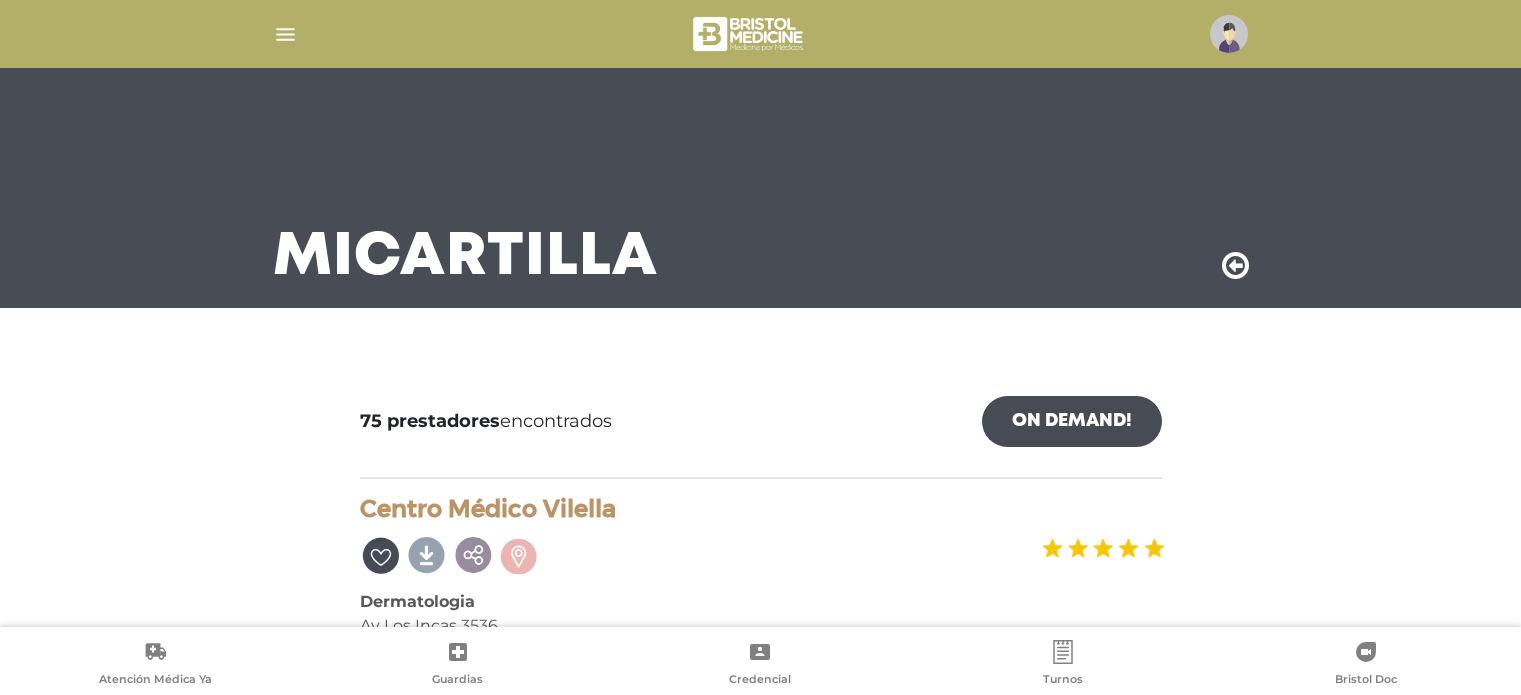 scroll, scrollTop: 0, scrollLeft: 0, axis: both 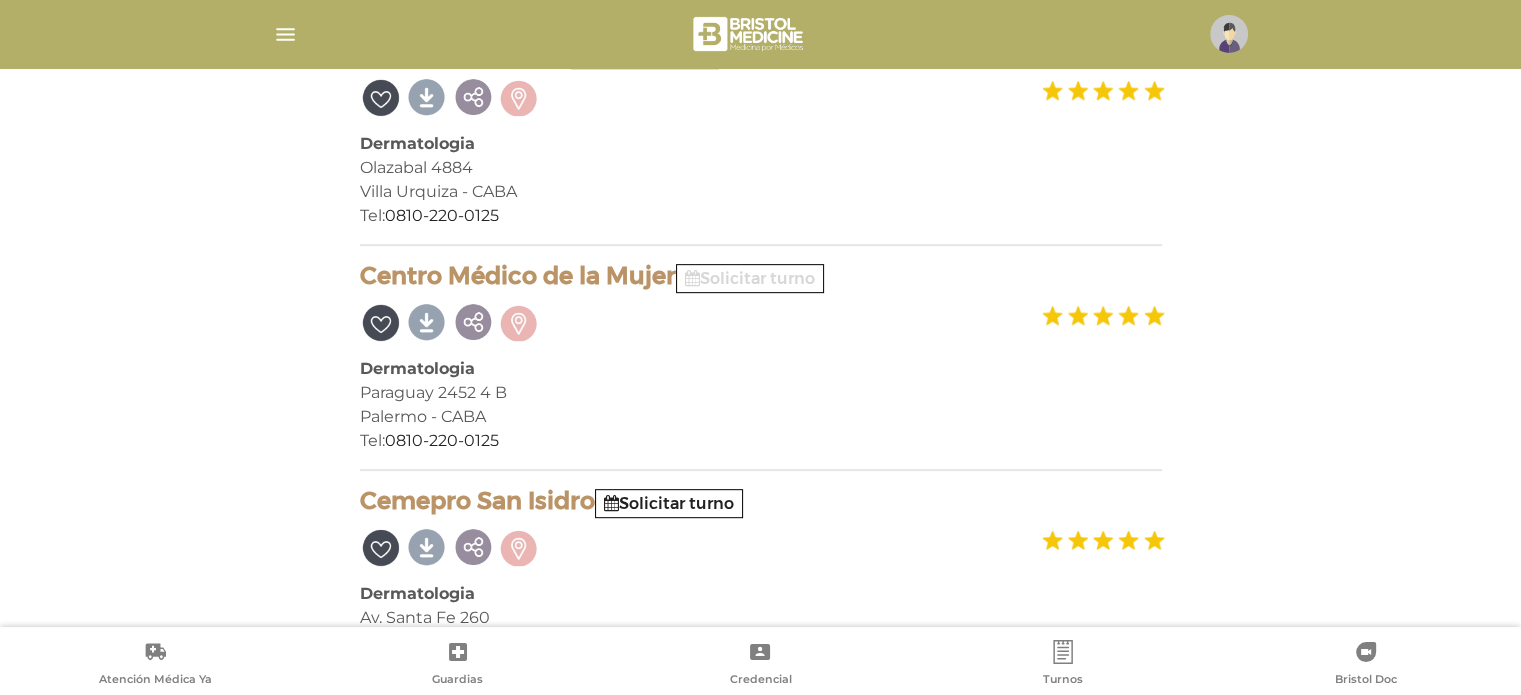 click on "Solicitar turno" at bounding box center (750, 278) 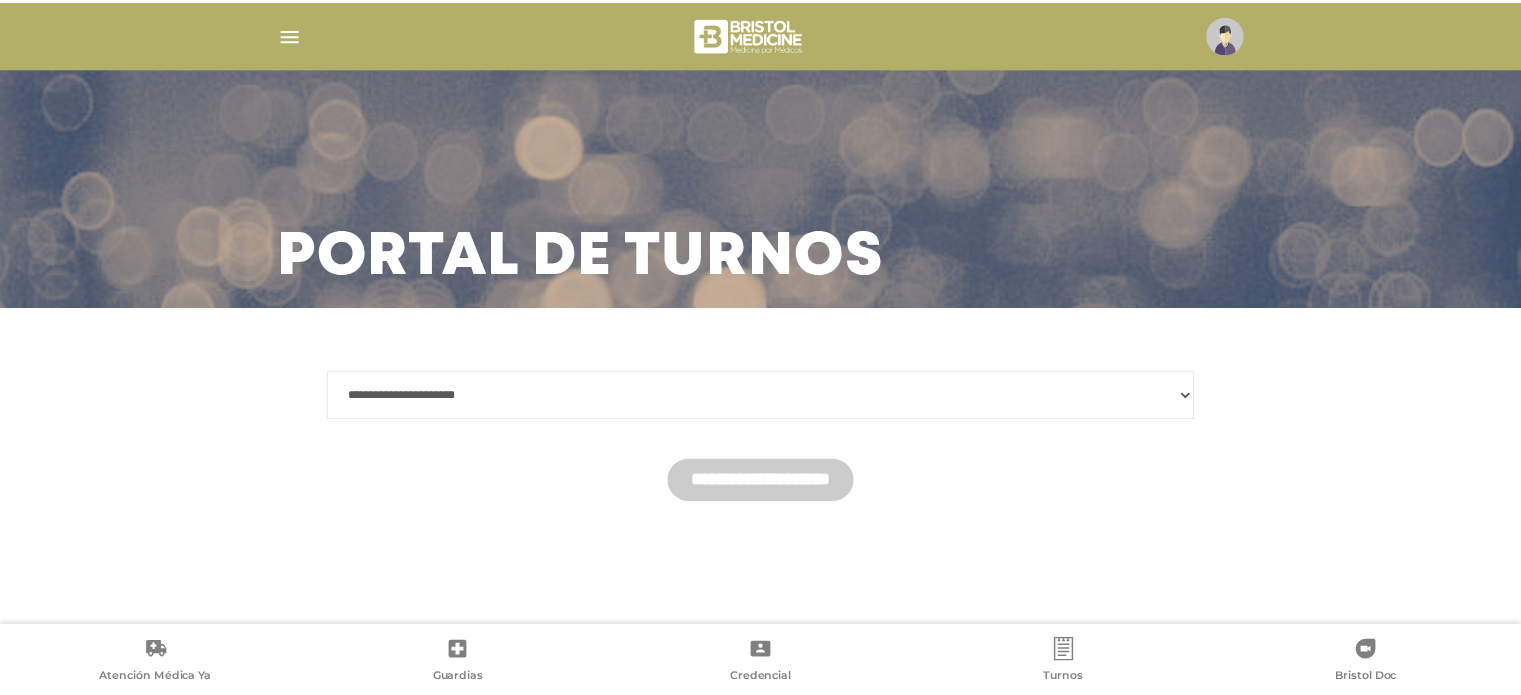 scroll, scrollTop: 0, scrollLeft: 0, axis: both 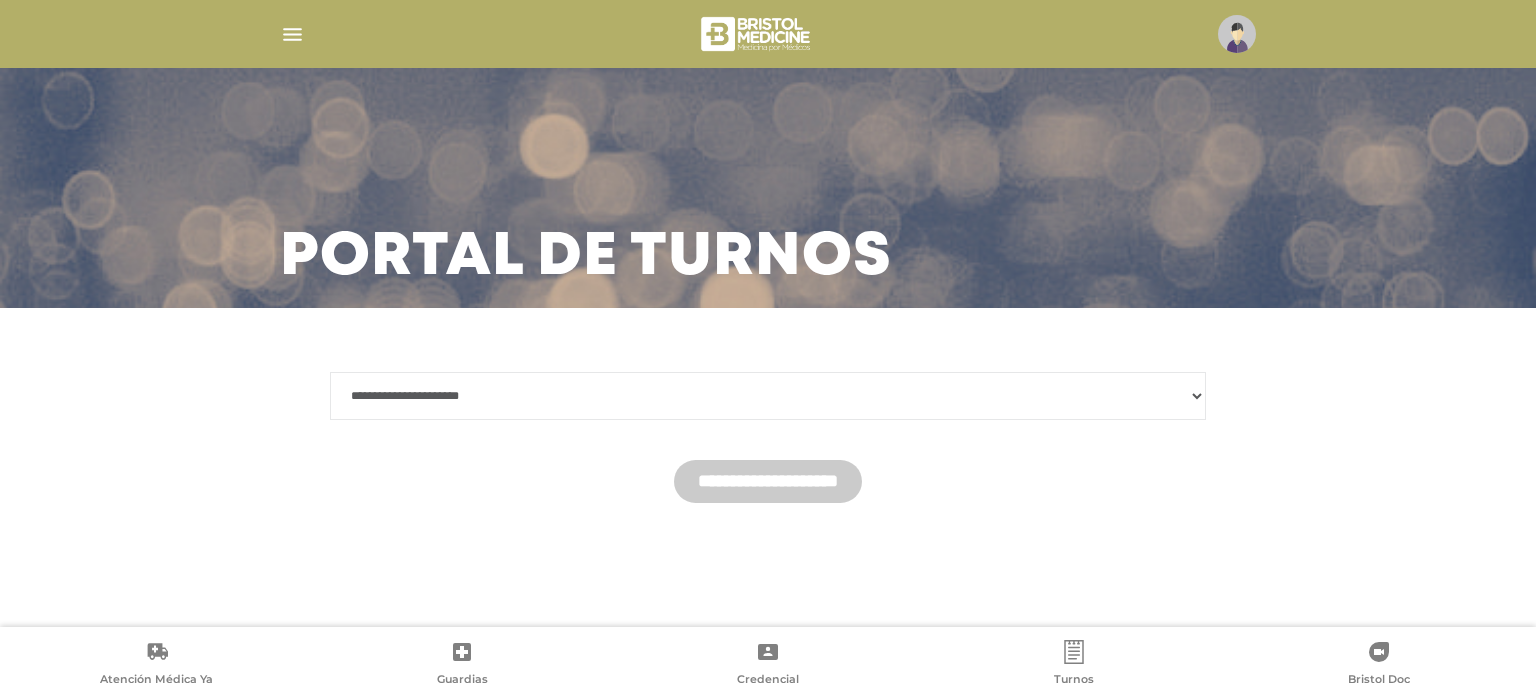 click on "**********" at bounding box center [768, 396] 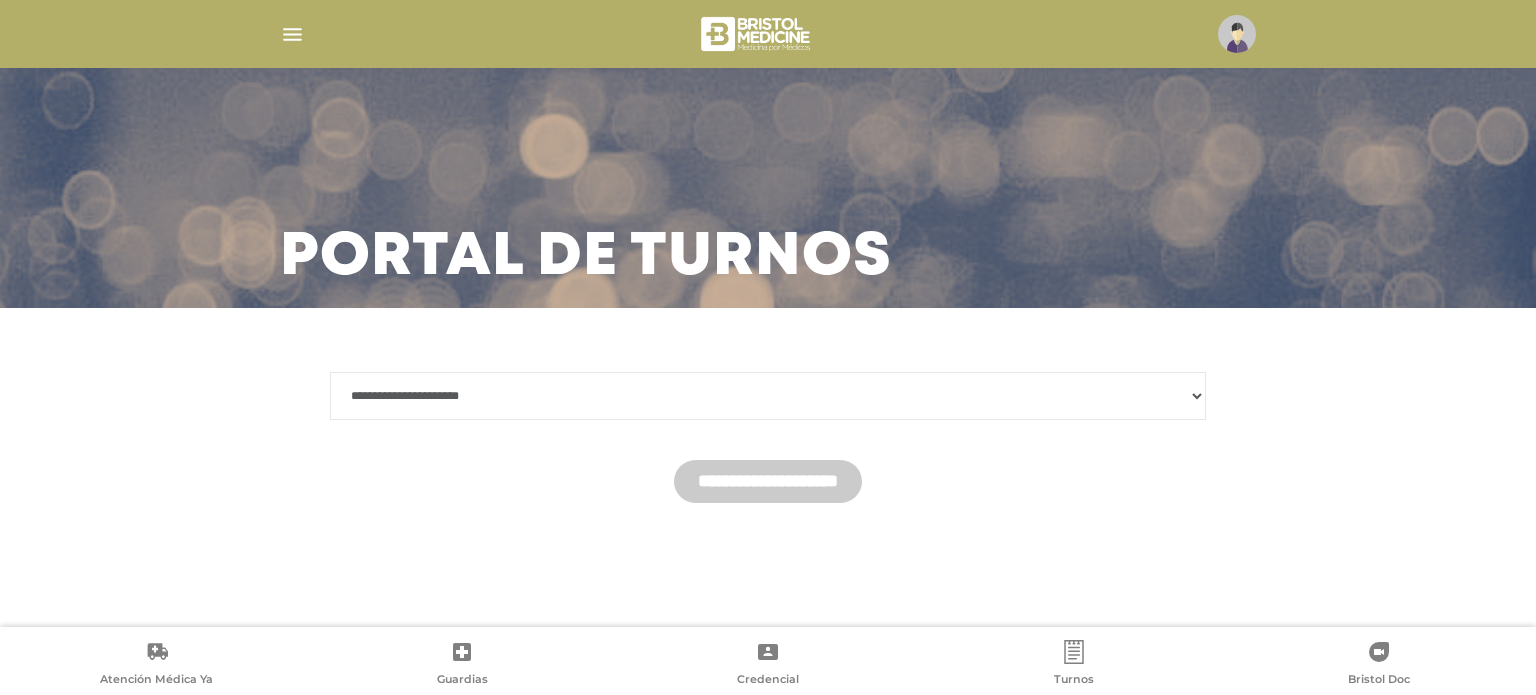 select on "*******" 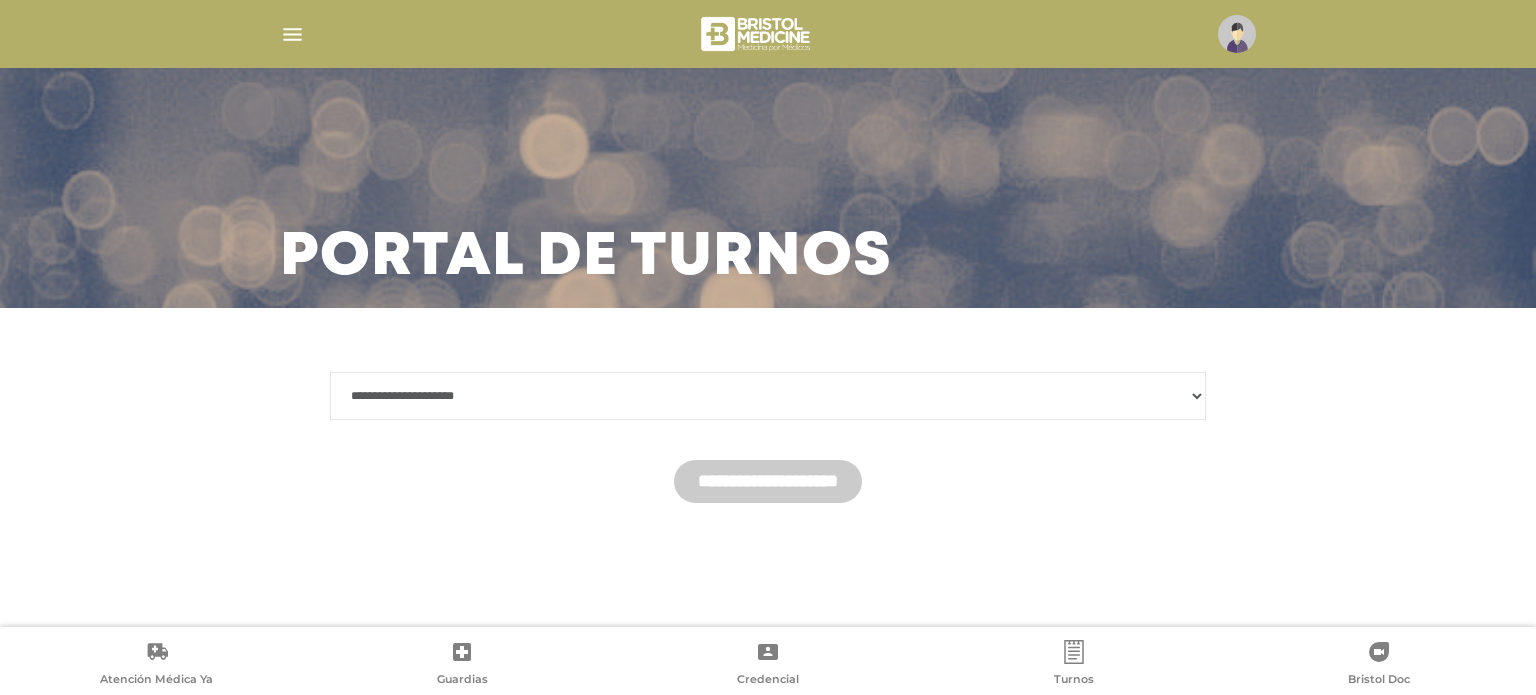 click on "**********" at bounding box center [768, 396] 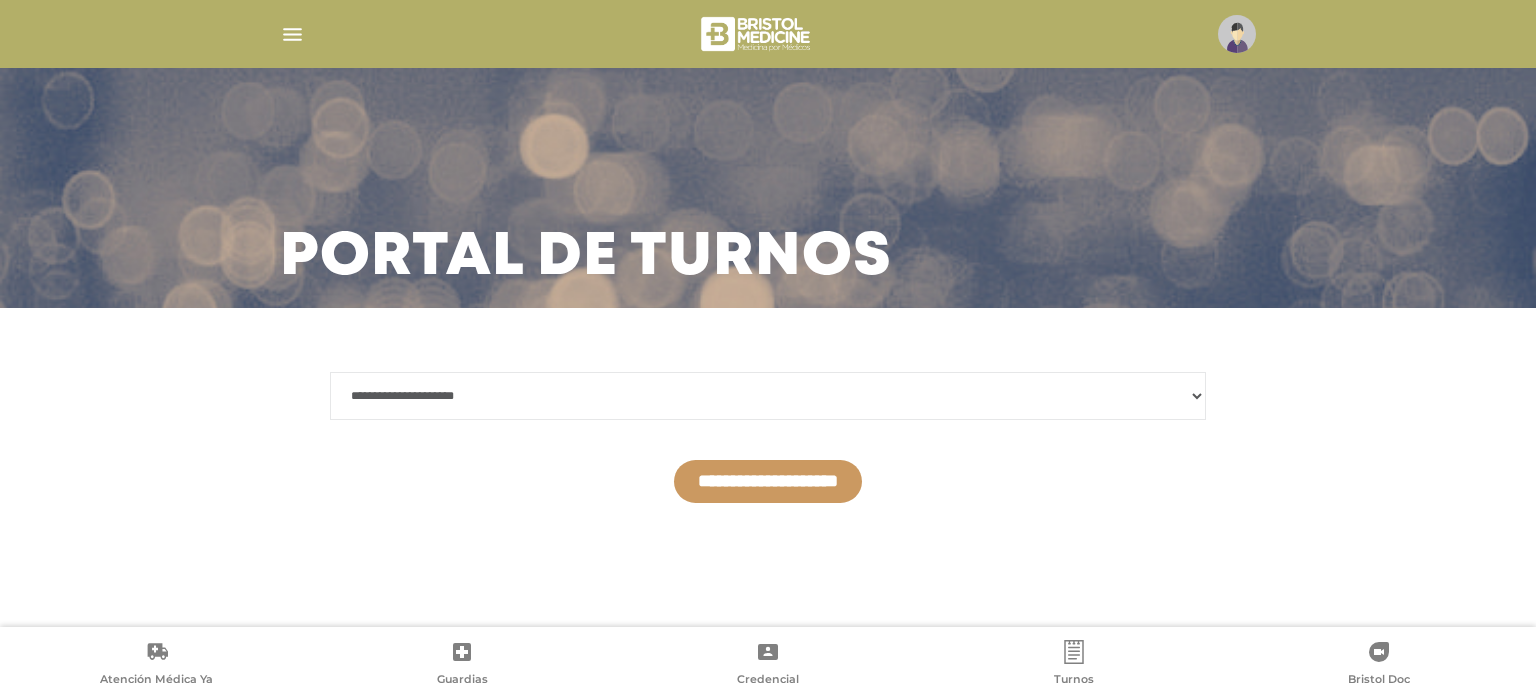click on "**********" at bounding box center [768, 481] 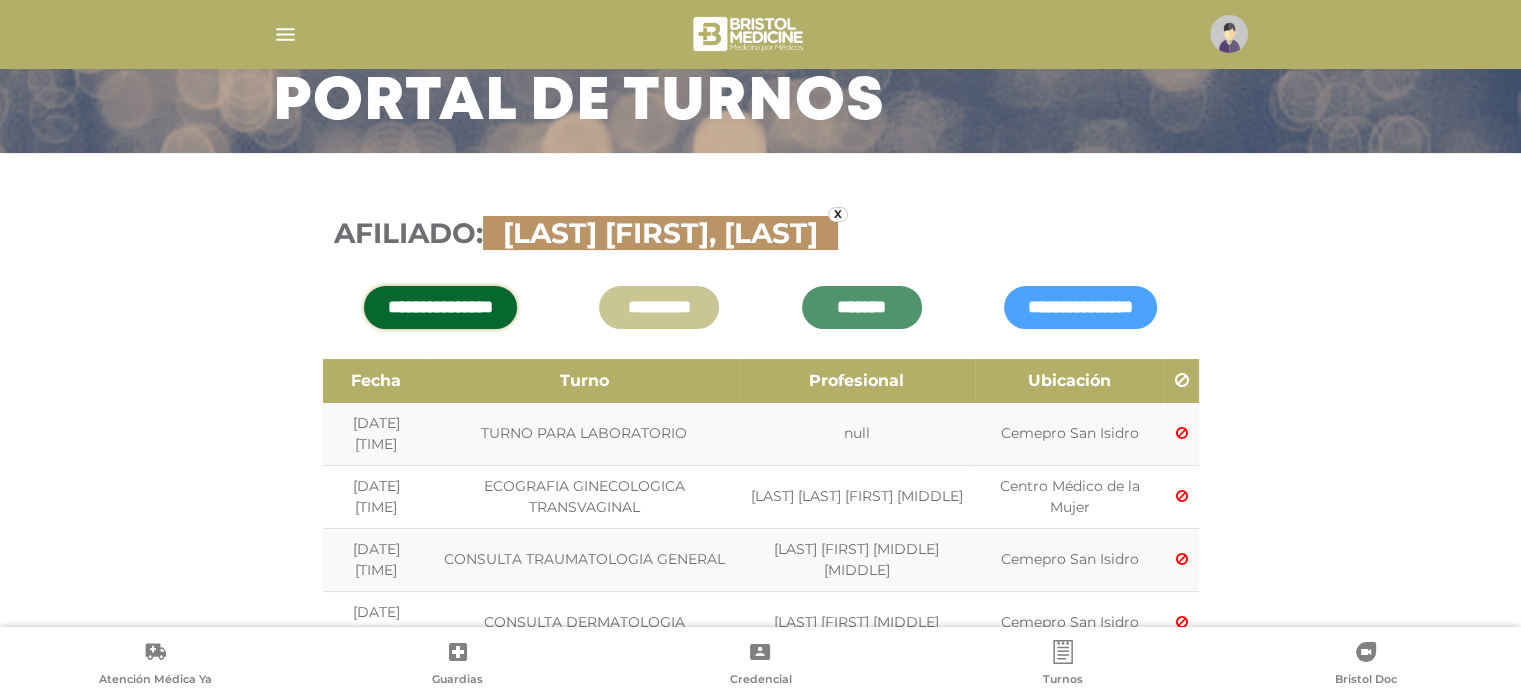 scroll, scrollTop: 198, scrollLeft: 0, axis: vertical 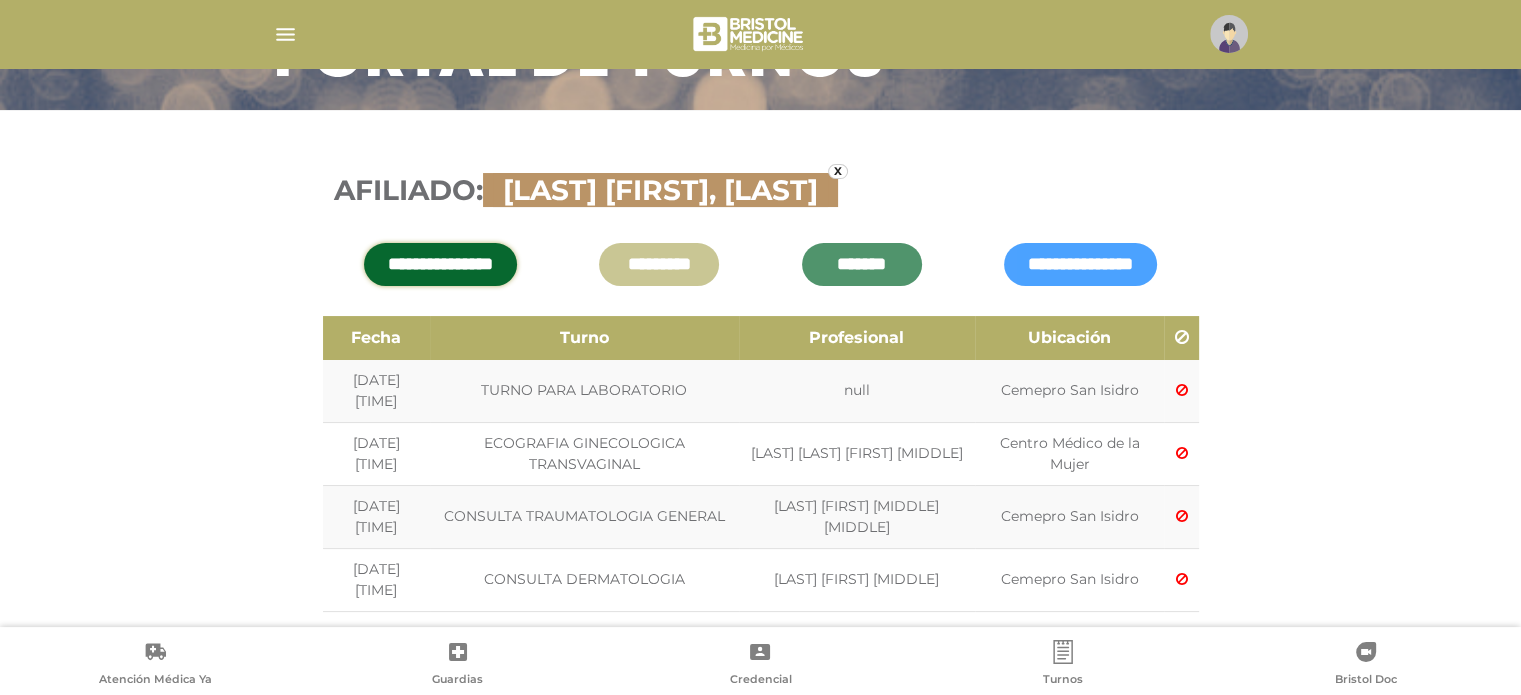 click on "**********" at bounding box center (761, 252) 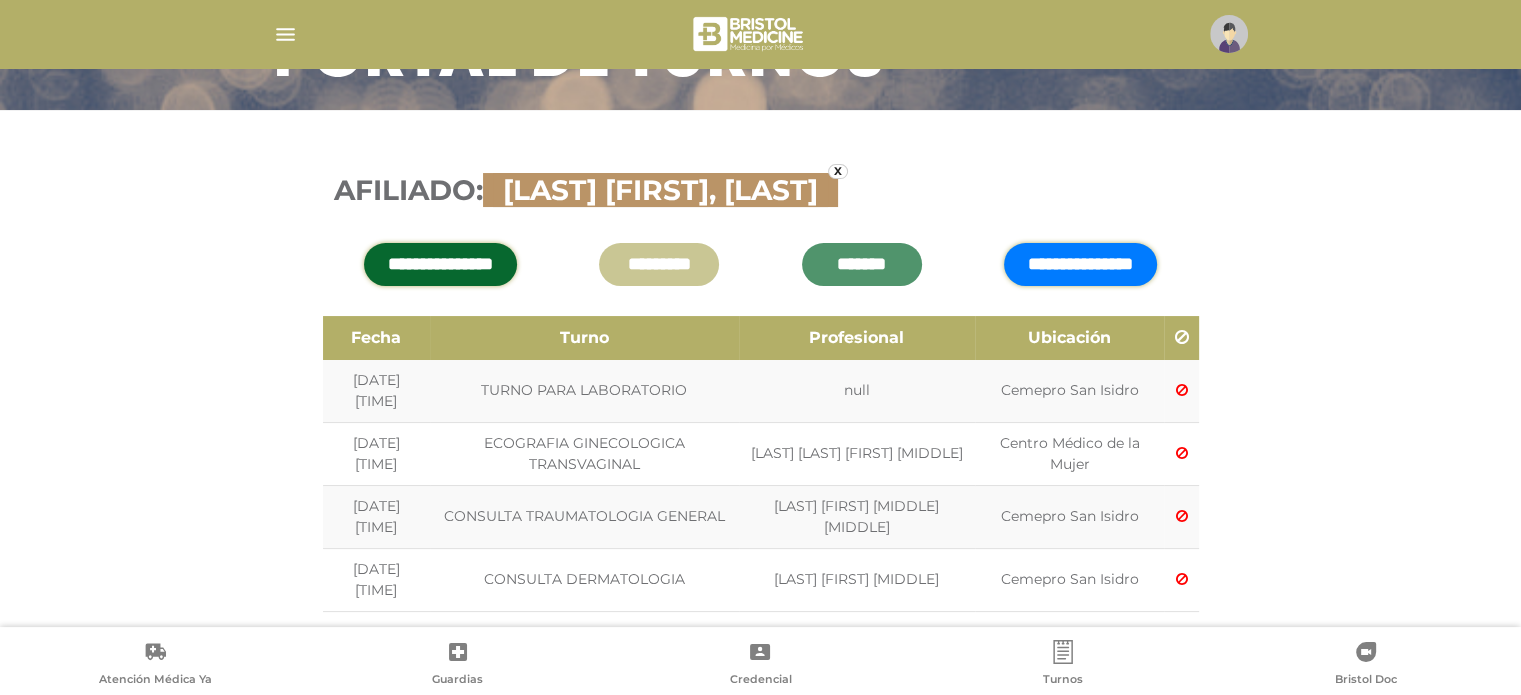 click on "**********" at bounding box center (1080, 264) 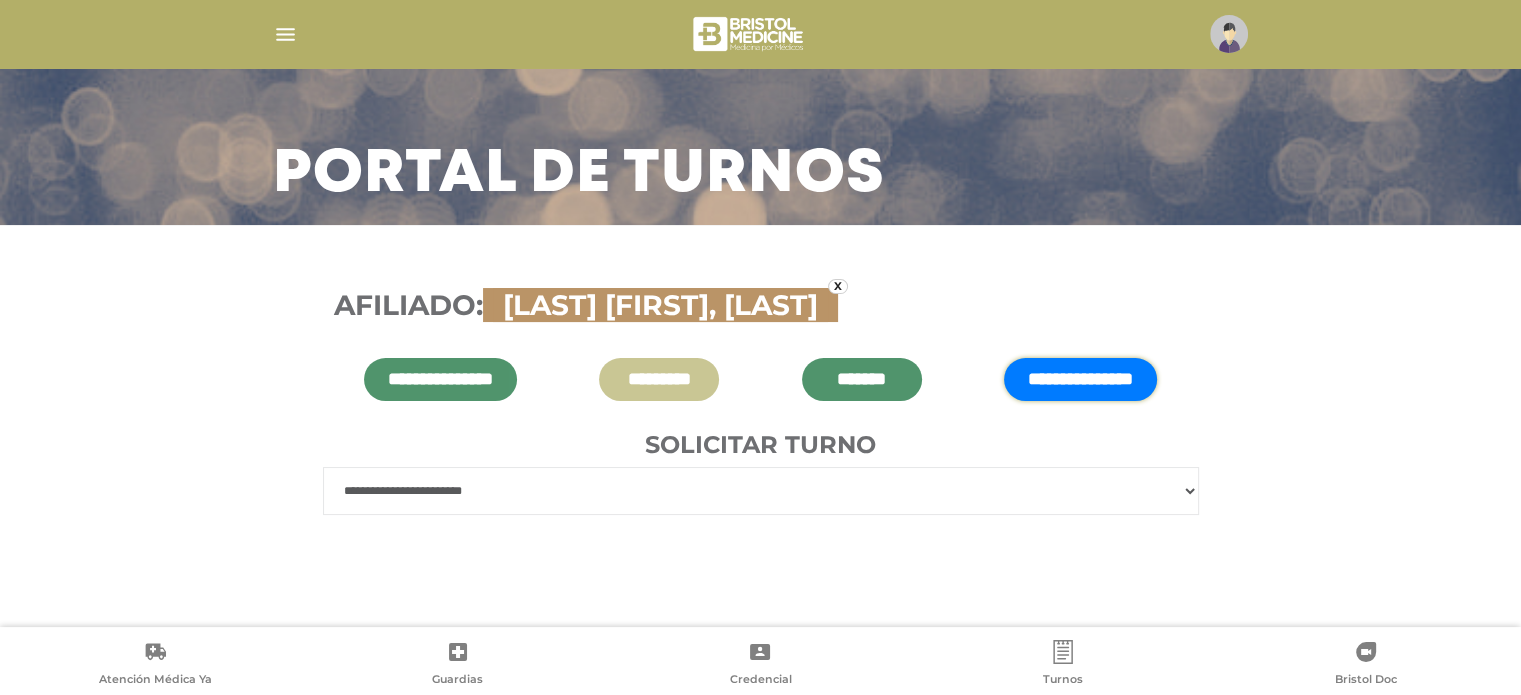 click on "**********" at bounding box center (761, 491) 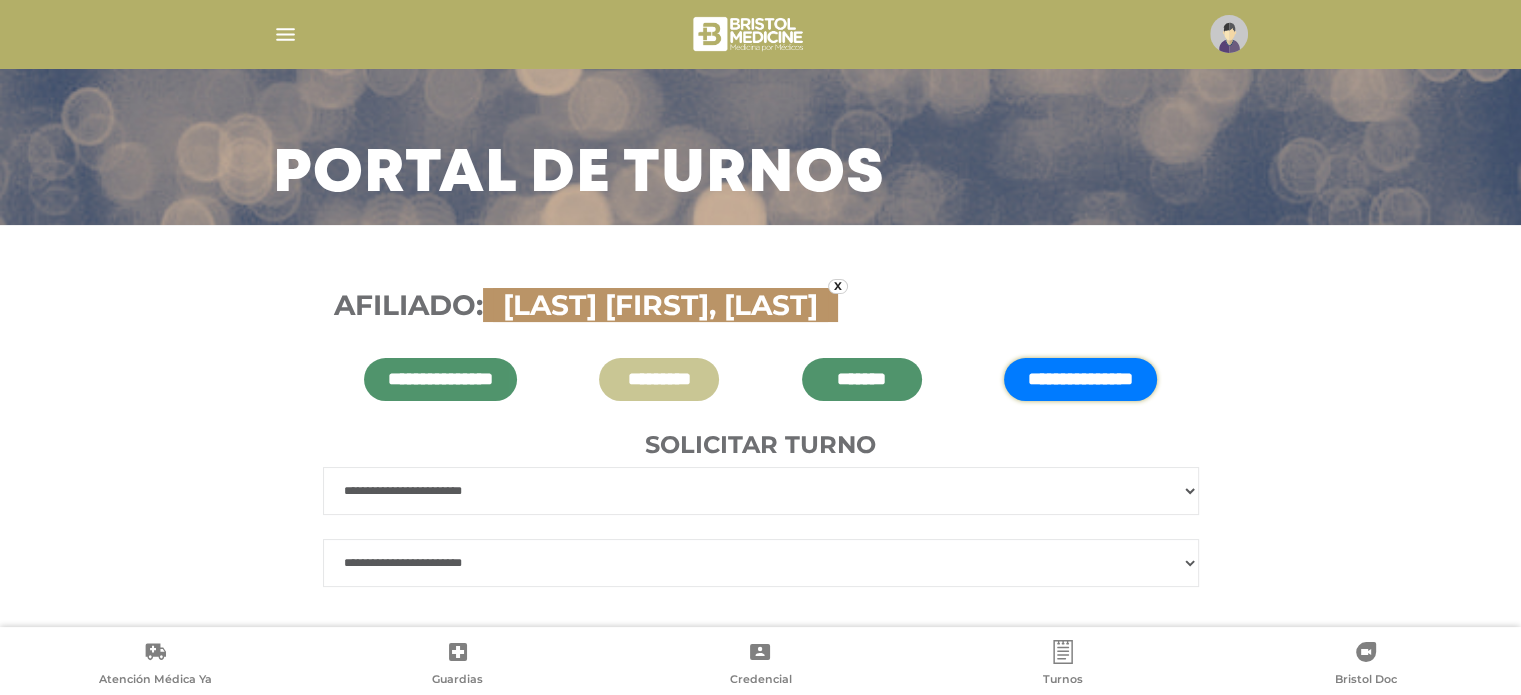 click on "**********" at bounding box center [761, 563] 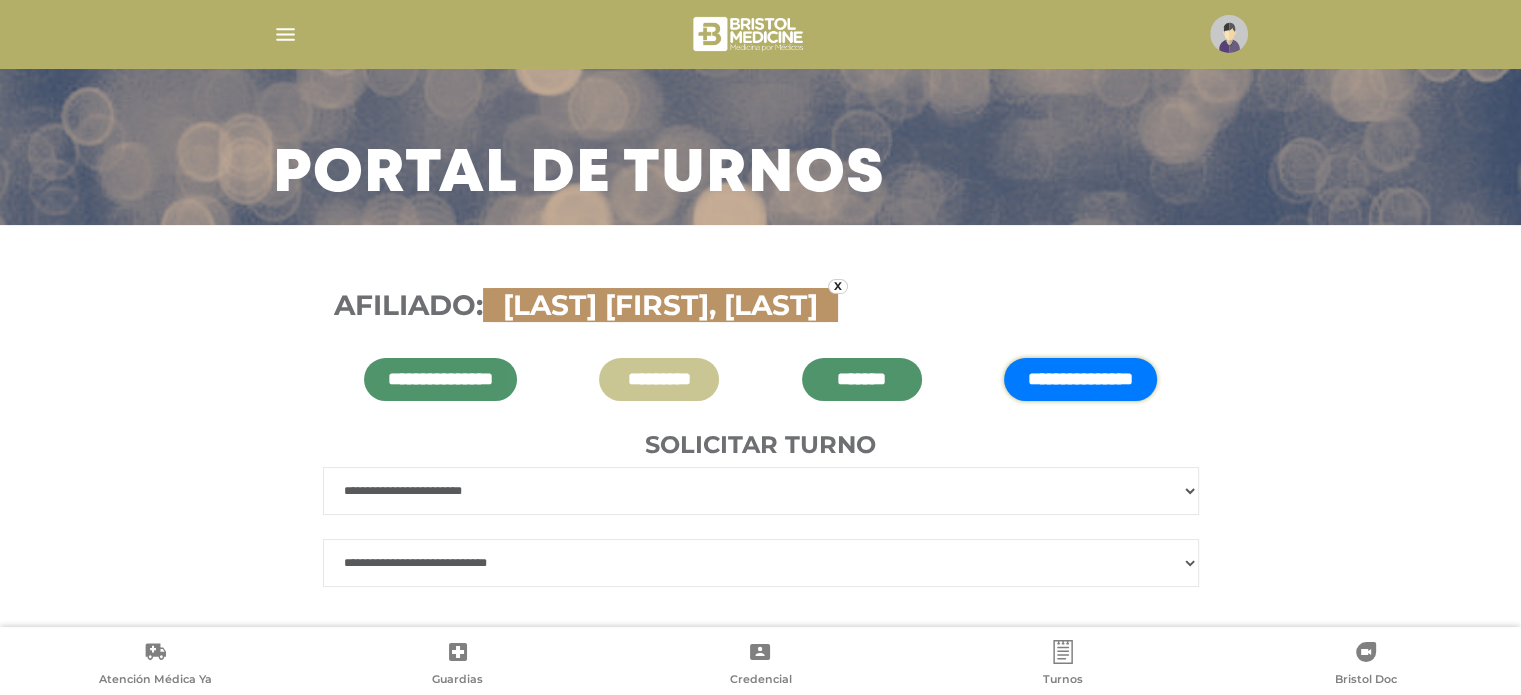 scroll, scrollTop: 0, scrollLeft: 0, axis: both 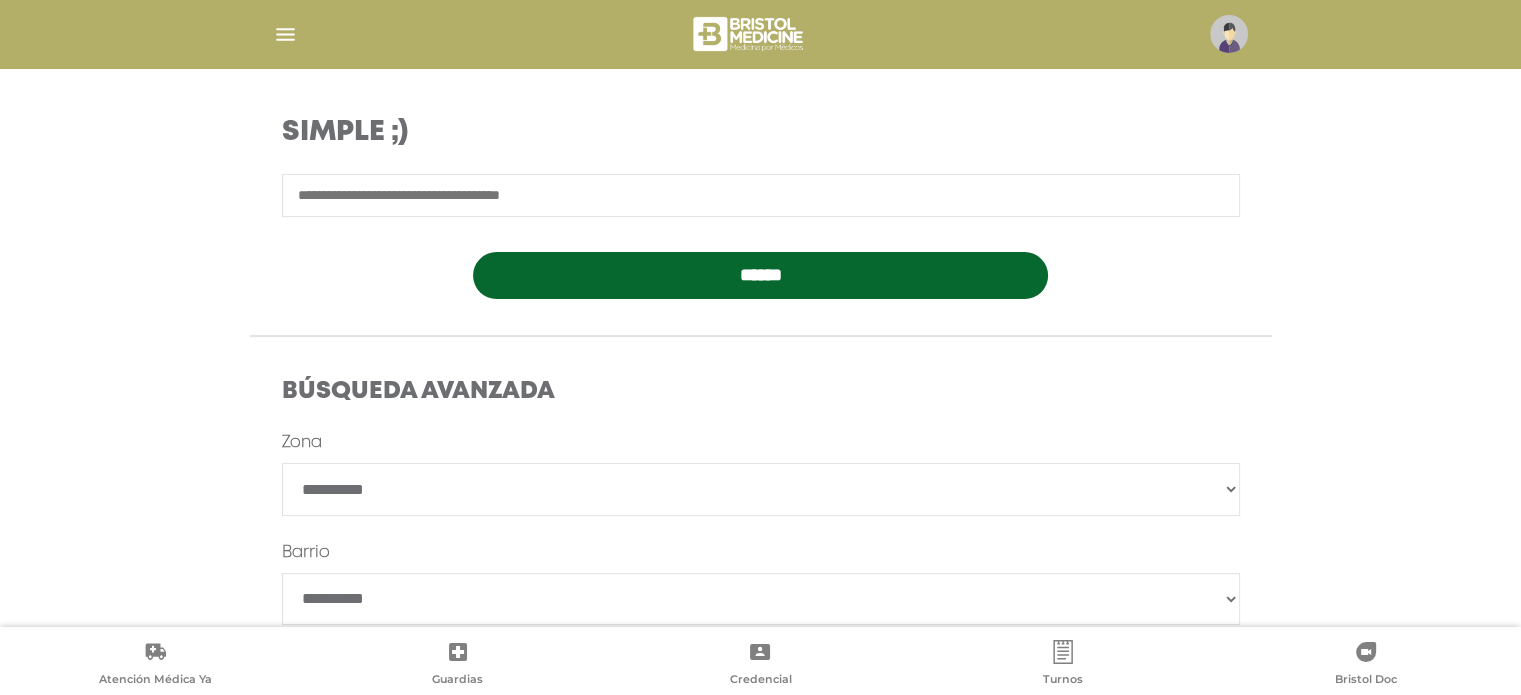 click at bounding box center [761, 195] 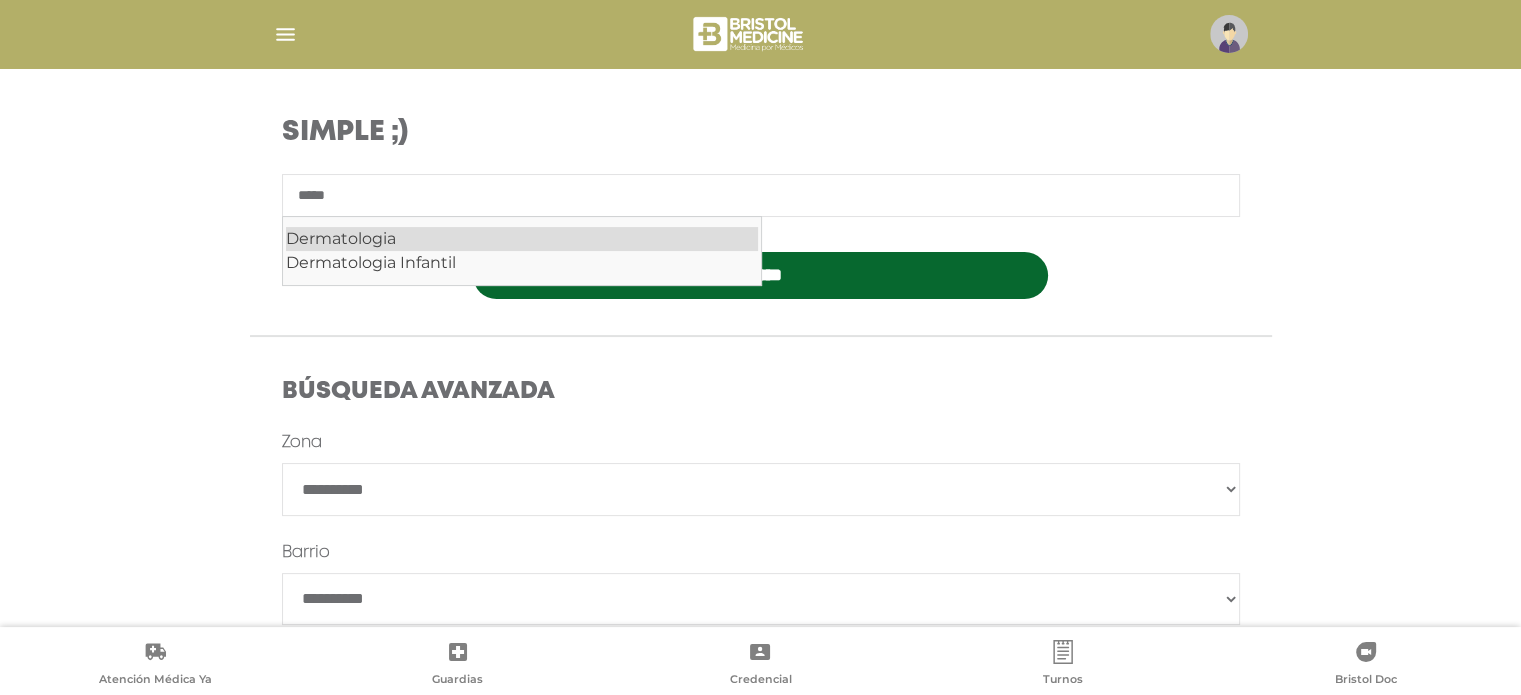 click on "Dermatologia" at bounding box center (522, 239) 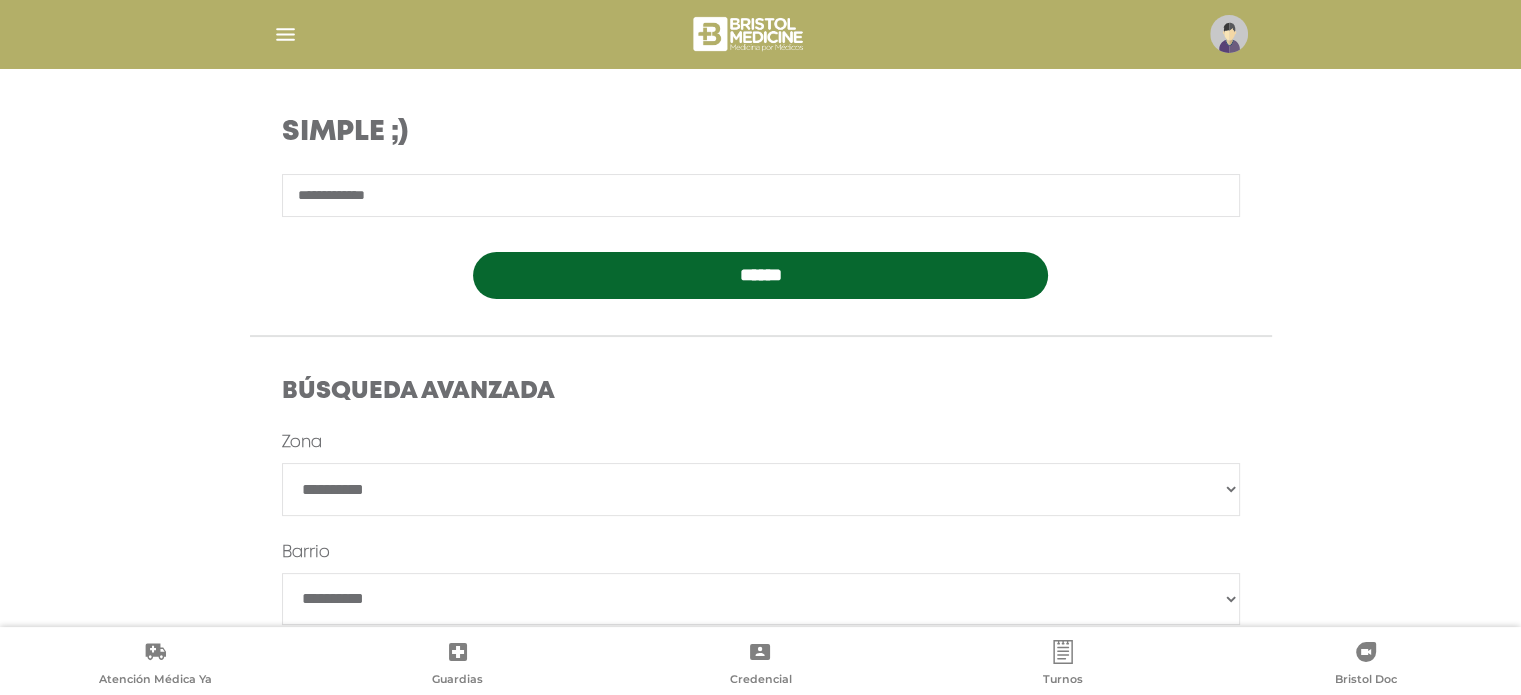 type on "**********" 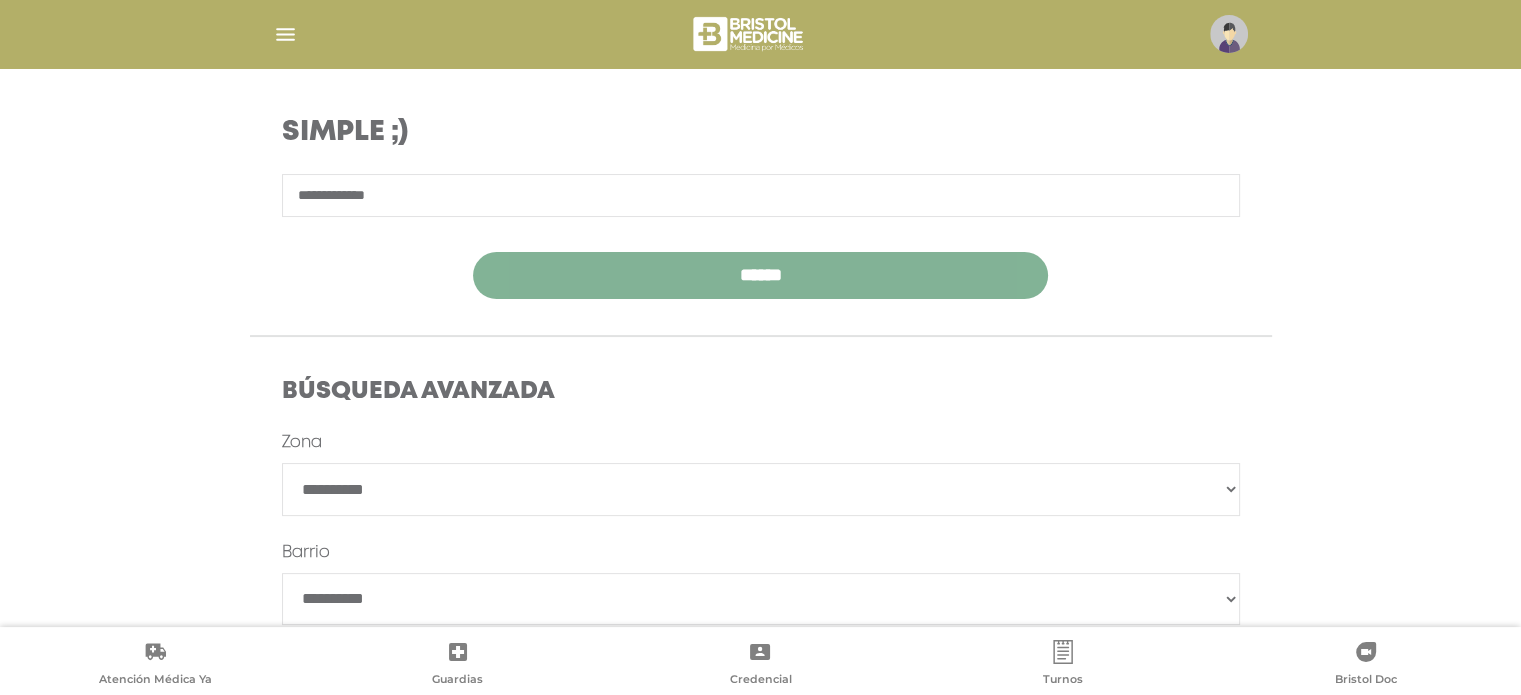 click on "******" at bounding box center (760, 275) 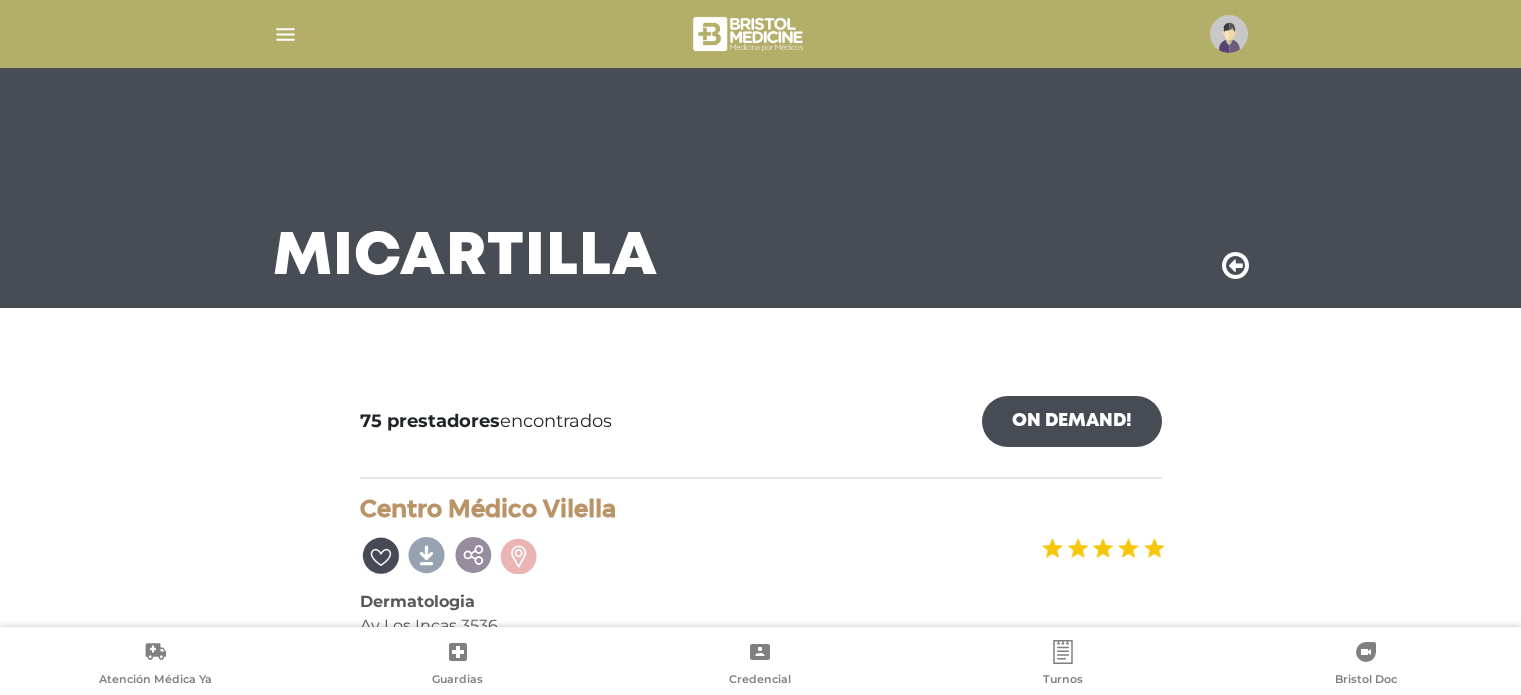 scroll, scrollTop: 0, scrollLeft: 0, axis: both 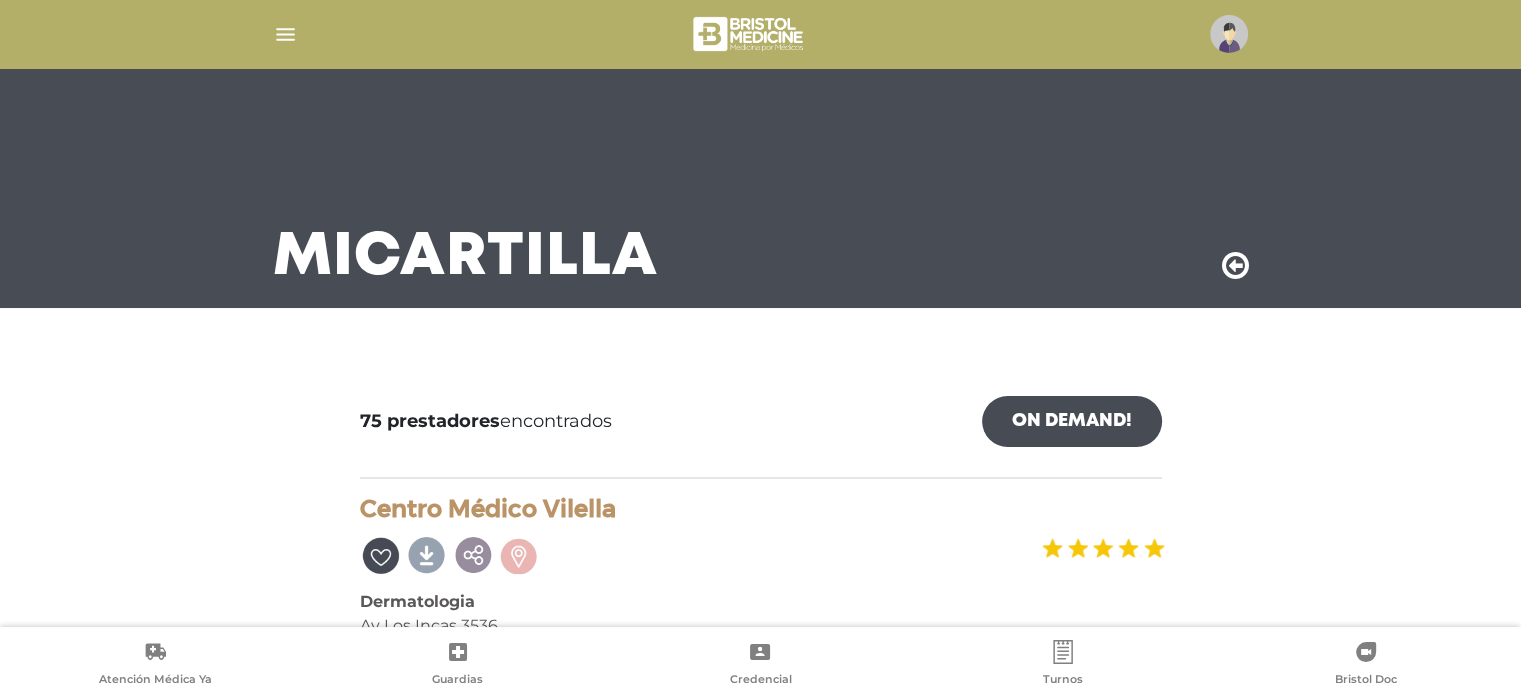 click on "Mi  Cartilla
75 prestadores  encontrados
On Demand!
mostrar en mi área
Mostrar en mapa
Demasiados resultados. Refiná la búsqueda para cargar el mapa.
cargando mapa
Centro Médico Vilella
Dermatologia 											 Av Los Incas 3536 											 Colegiales - CABA 											 Tel:  4117-8000" at bounding box center [760, 9470] 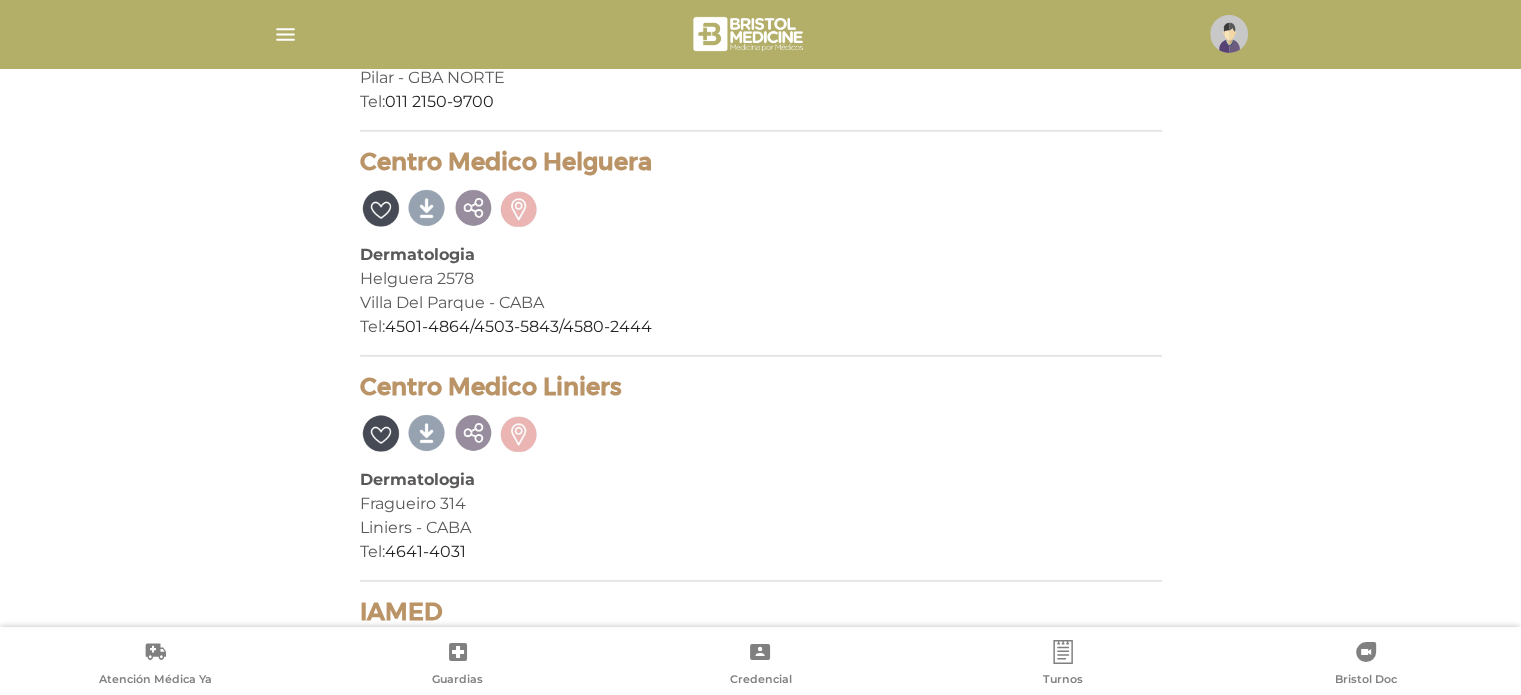 scroll, scrollTop: 6040, scrollLeft: 0, axis: vertical 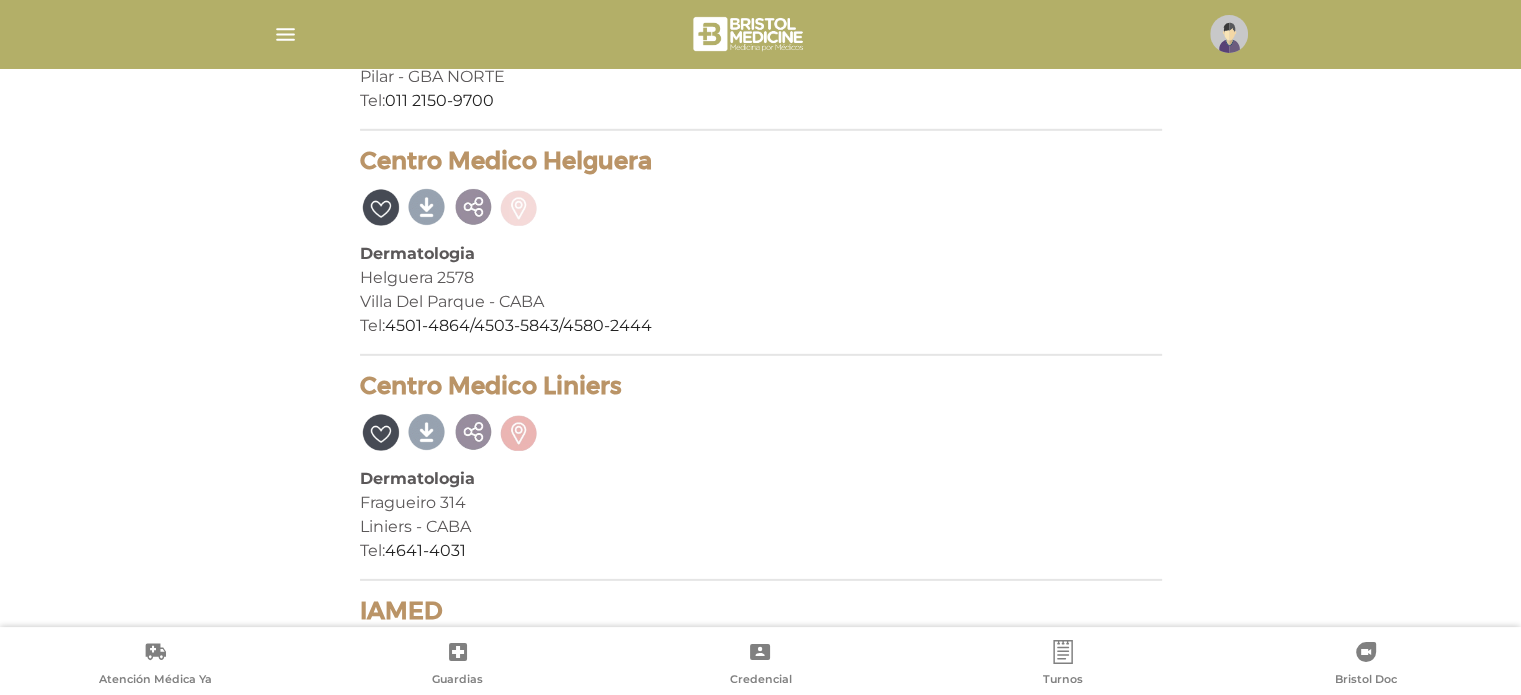 click at bounding box center [519, 205] 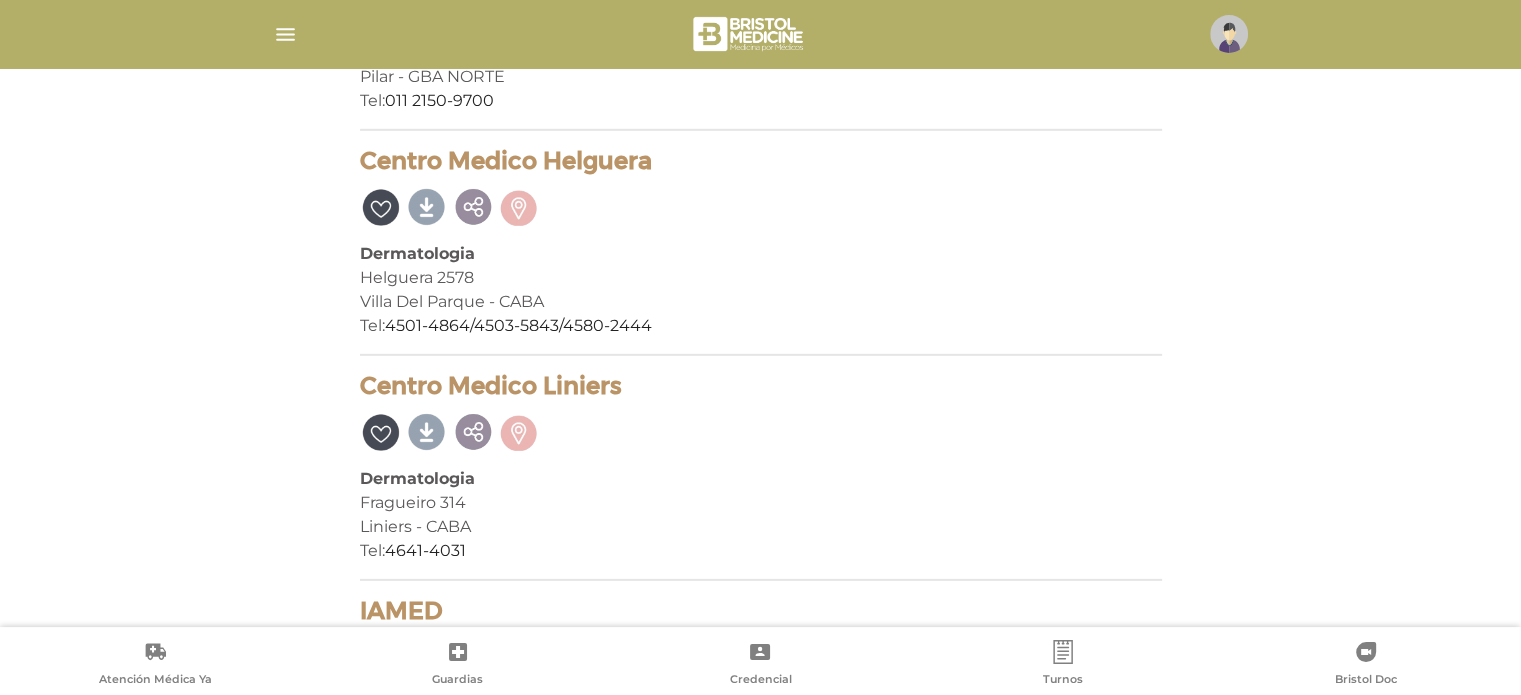 click on "Centro Medico Helguera" at bounding box center [761, 161] 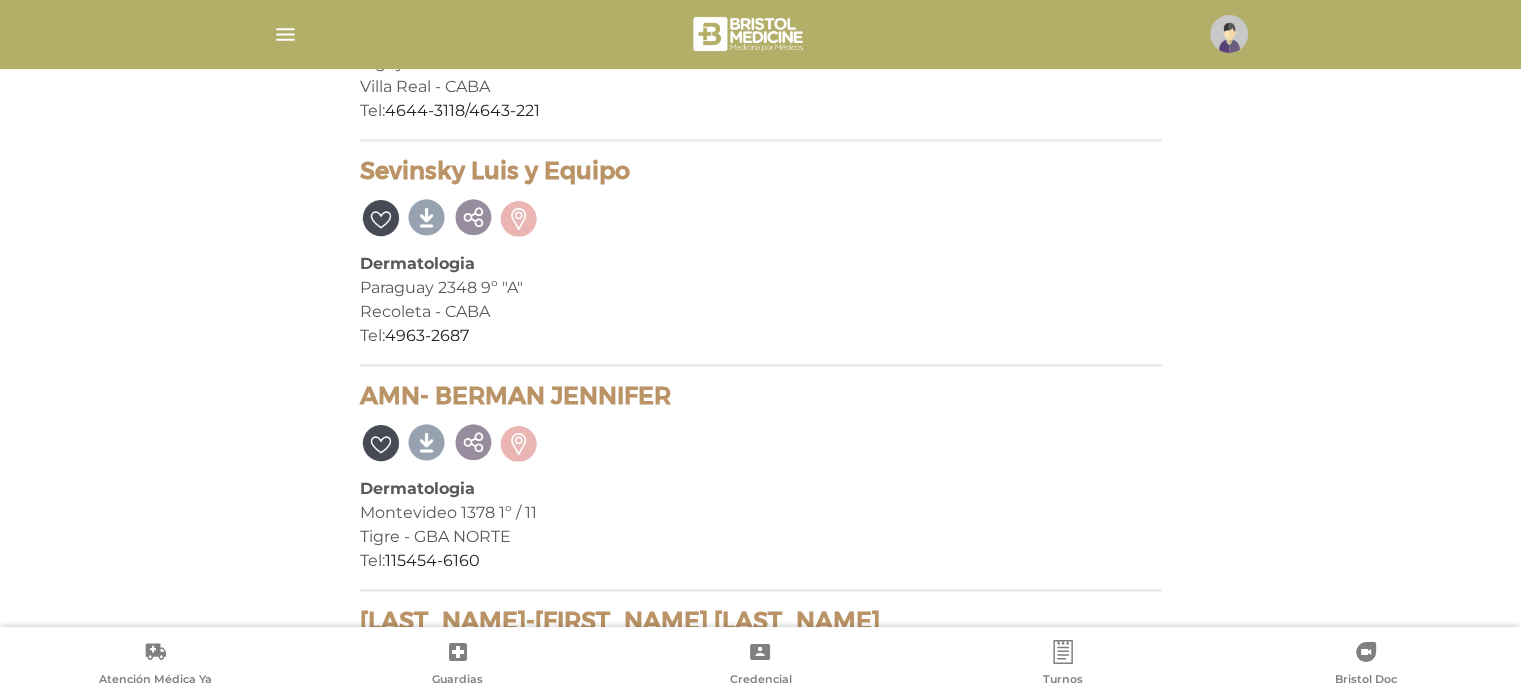 scroll, scrollTop: 10120, scrollLeft: 0, axis: vertical 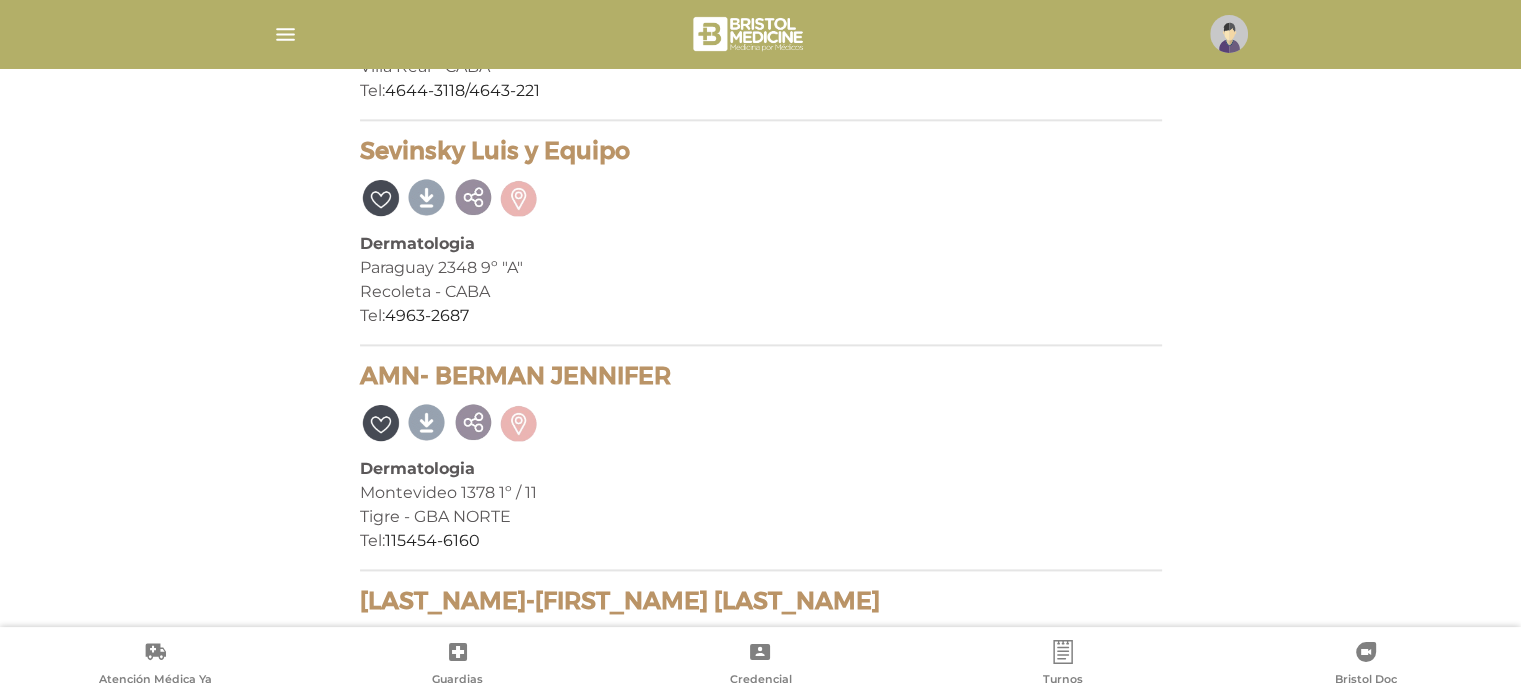click on "Mi  Cartilla
75 prestadores  encontrados
On Demand!
mostrar en mi área
Mostrar en mapa
Demasiados resultados. Refiná la búsqueda para cargar el mapa.
cargando mapa
Centro Médico Vilella
Dermatologia 											 Av Los Incas 3536 											 Colegiales - CABA 											 Tel:  4117-8000" at bounding box center [760, -650] 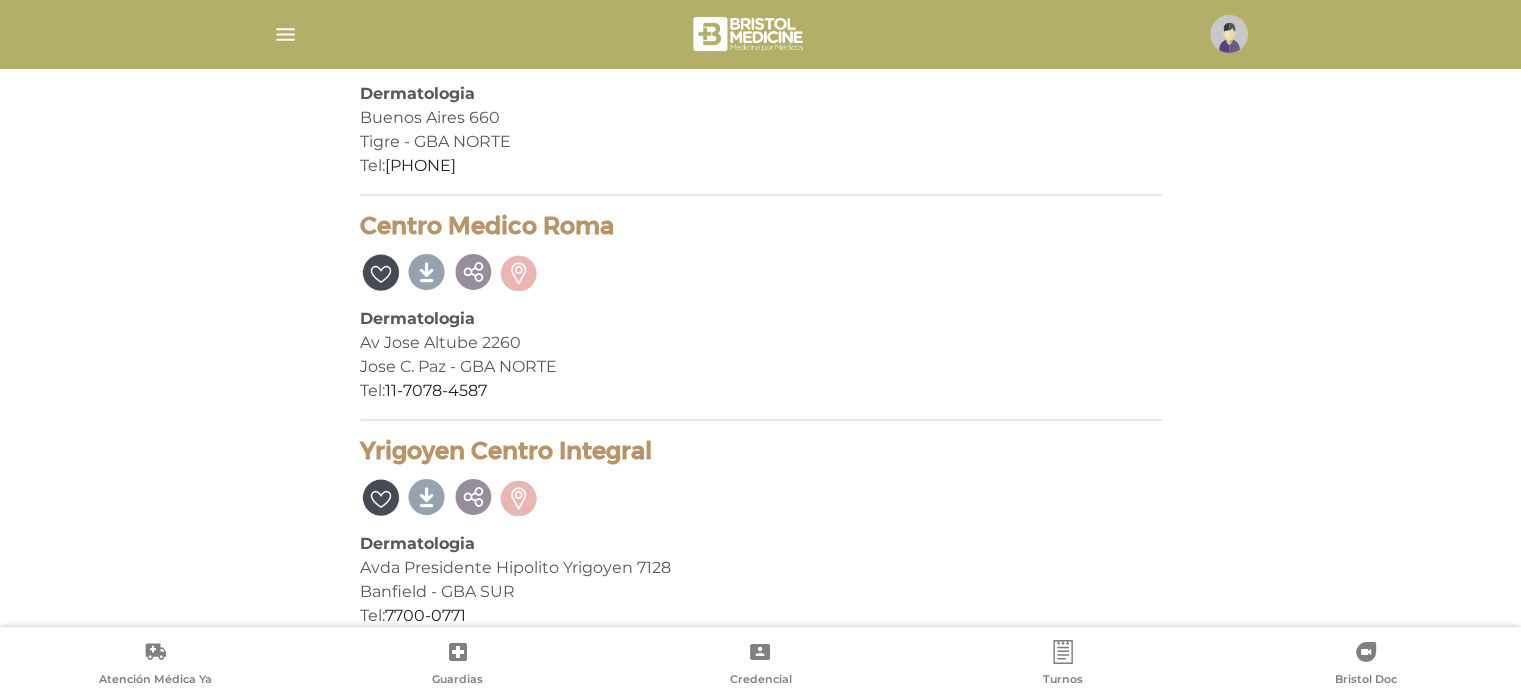 scroll, scrollTop: 14440, scrollLeft: 0, axis: vertical 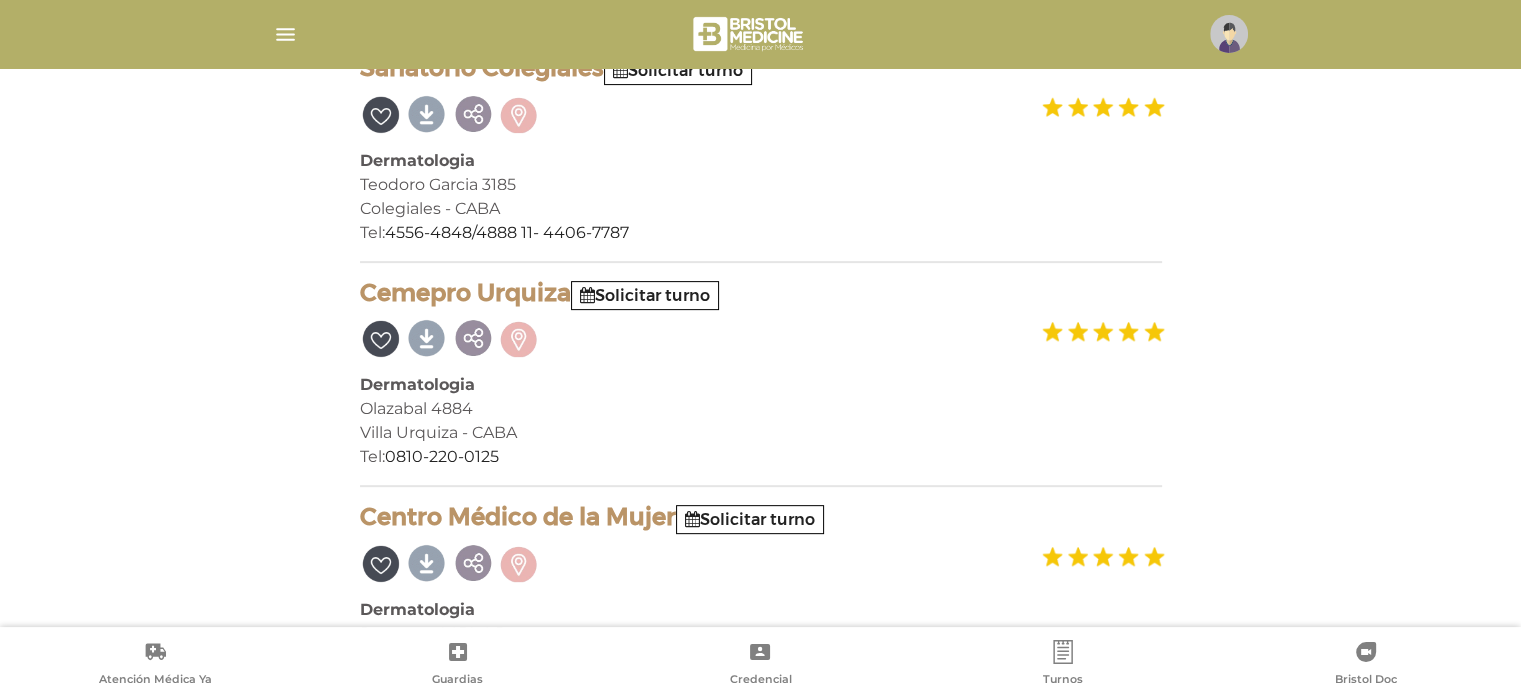 click on "75 prestadores  encontrados
On Demand!
mostrar en mi área
Mostrar en mapa
Demasiados resultados. Refiná la búsqueda para cargar el mapa.
cargando mapa
Centro Médico Vilella
Dermatologia 											 Av Los Incas 3536 											 Colegiales - CABA 											 Tel:  4117-8000
Solicitar turno" at bounding box center [761, 8948] 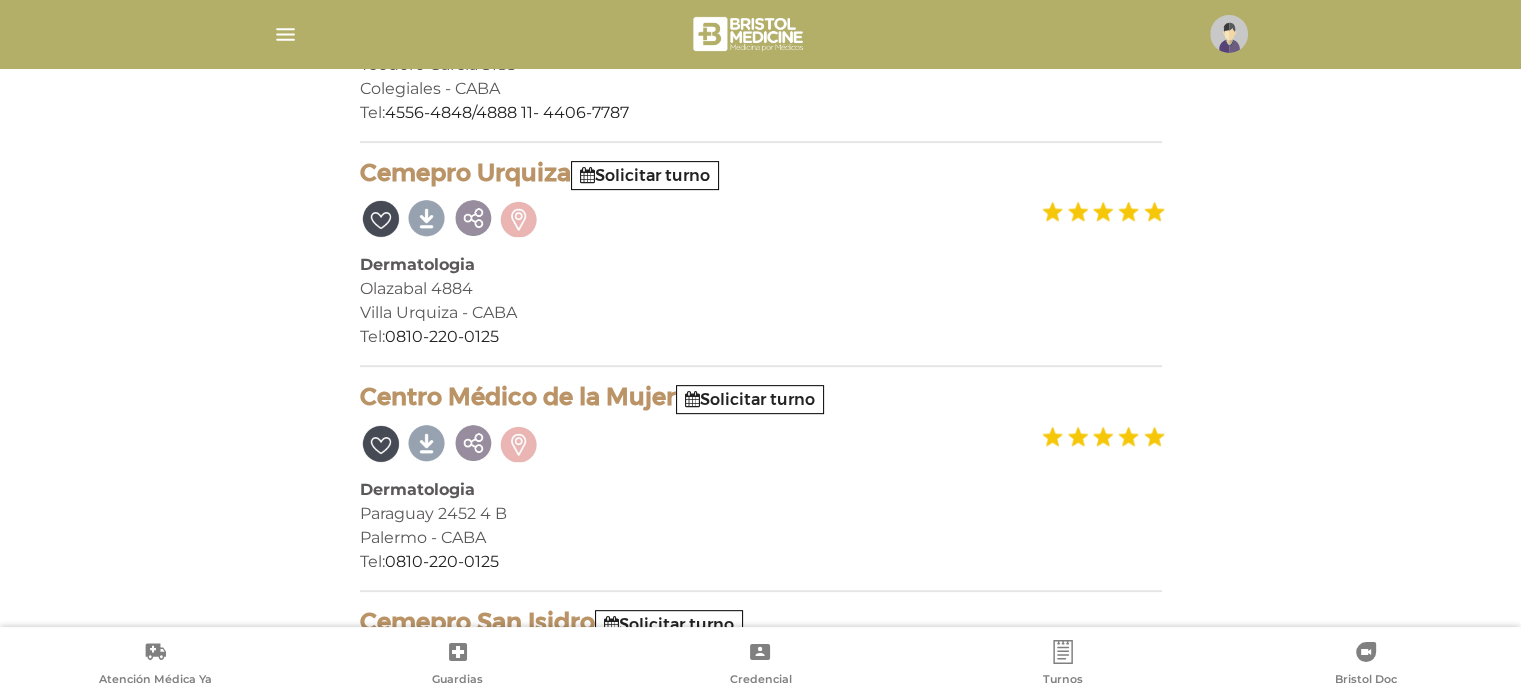 scroll, scrollTop: 826, scrollLeft: 0, axis: vertical 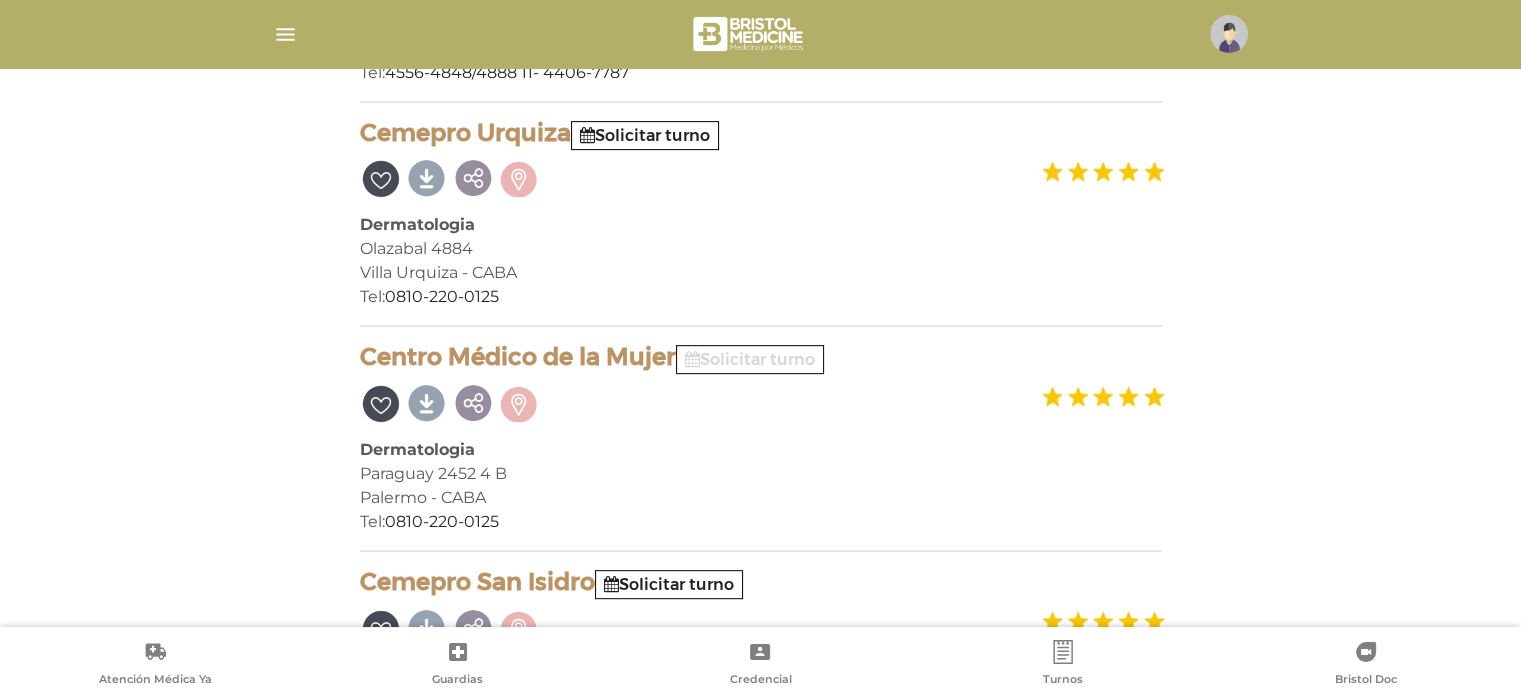 click on "Solicitar turno" at bounding box center (750, 359) 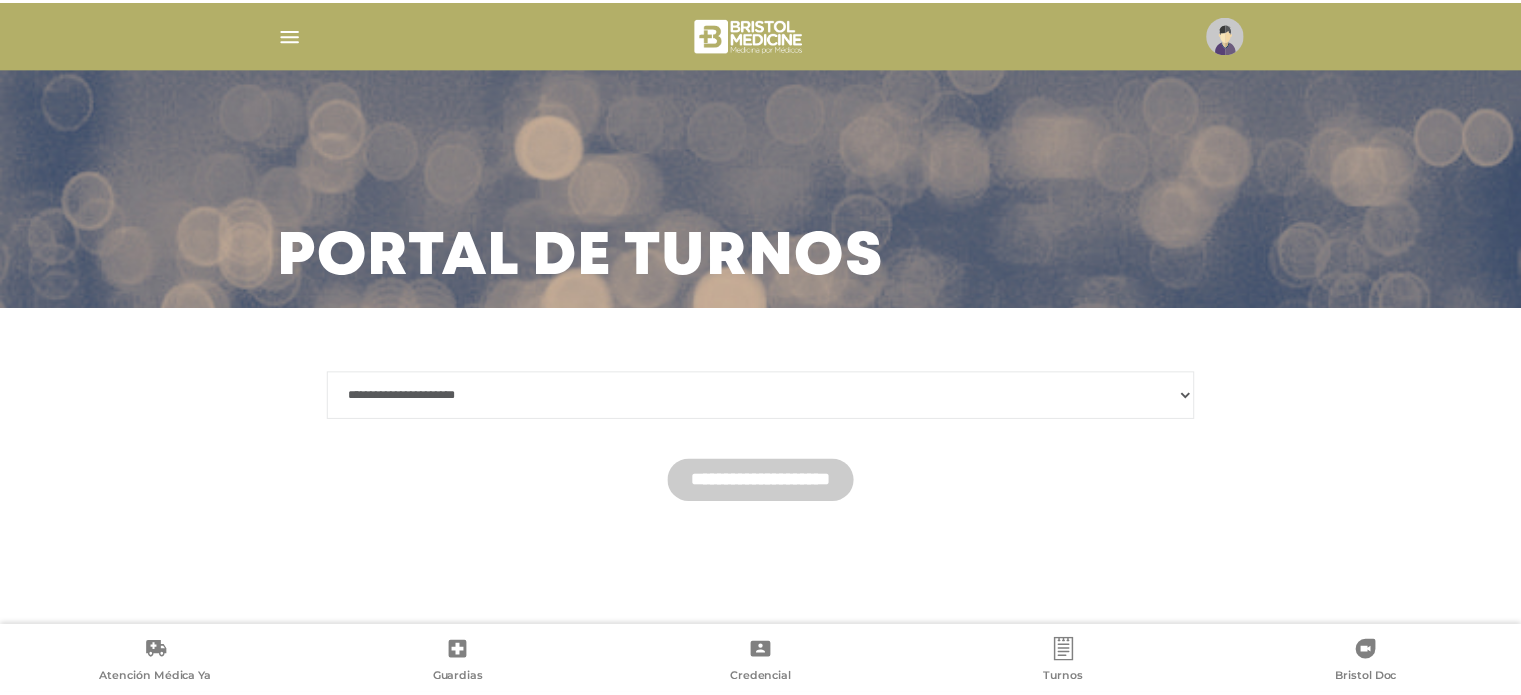 scroll, scrollTop: 0, scrollLeft: 0, axis: both 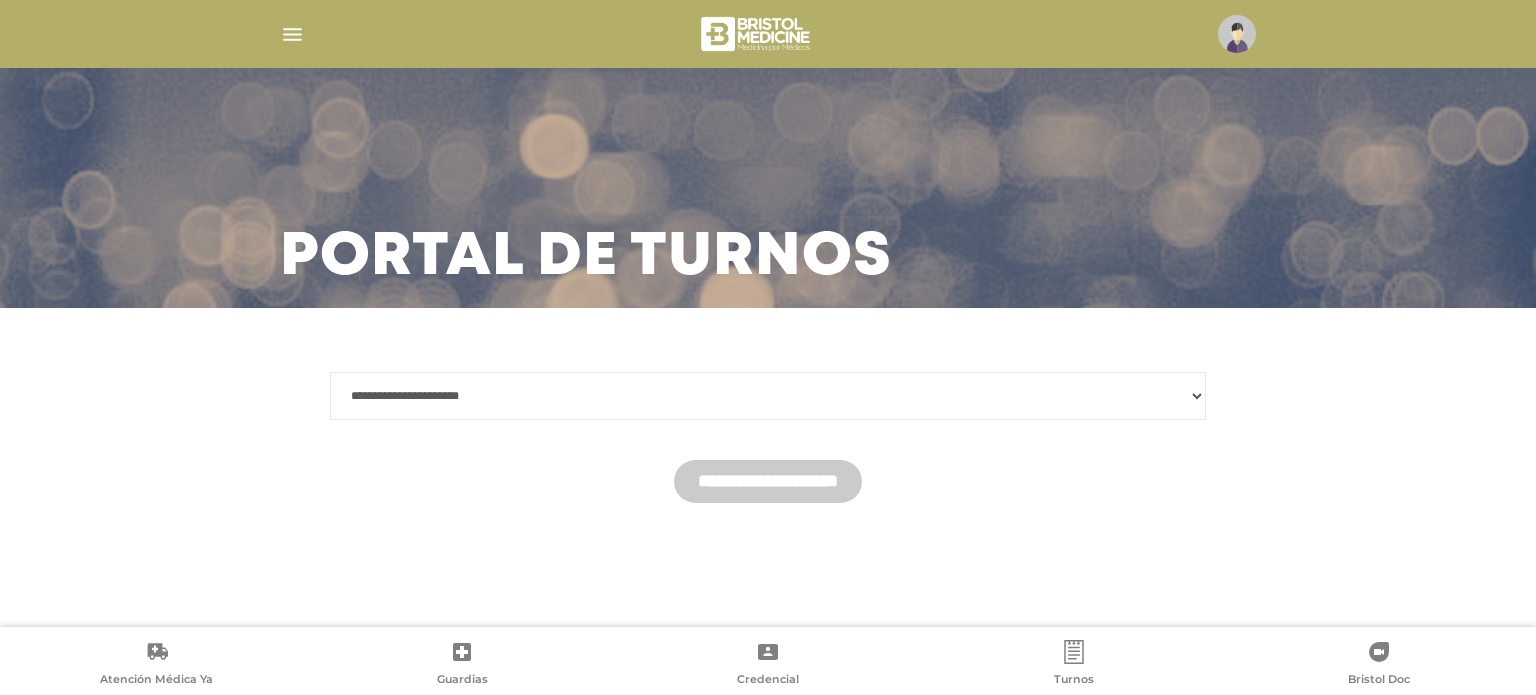click on "**********" at bounding box center [768, 396] 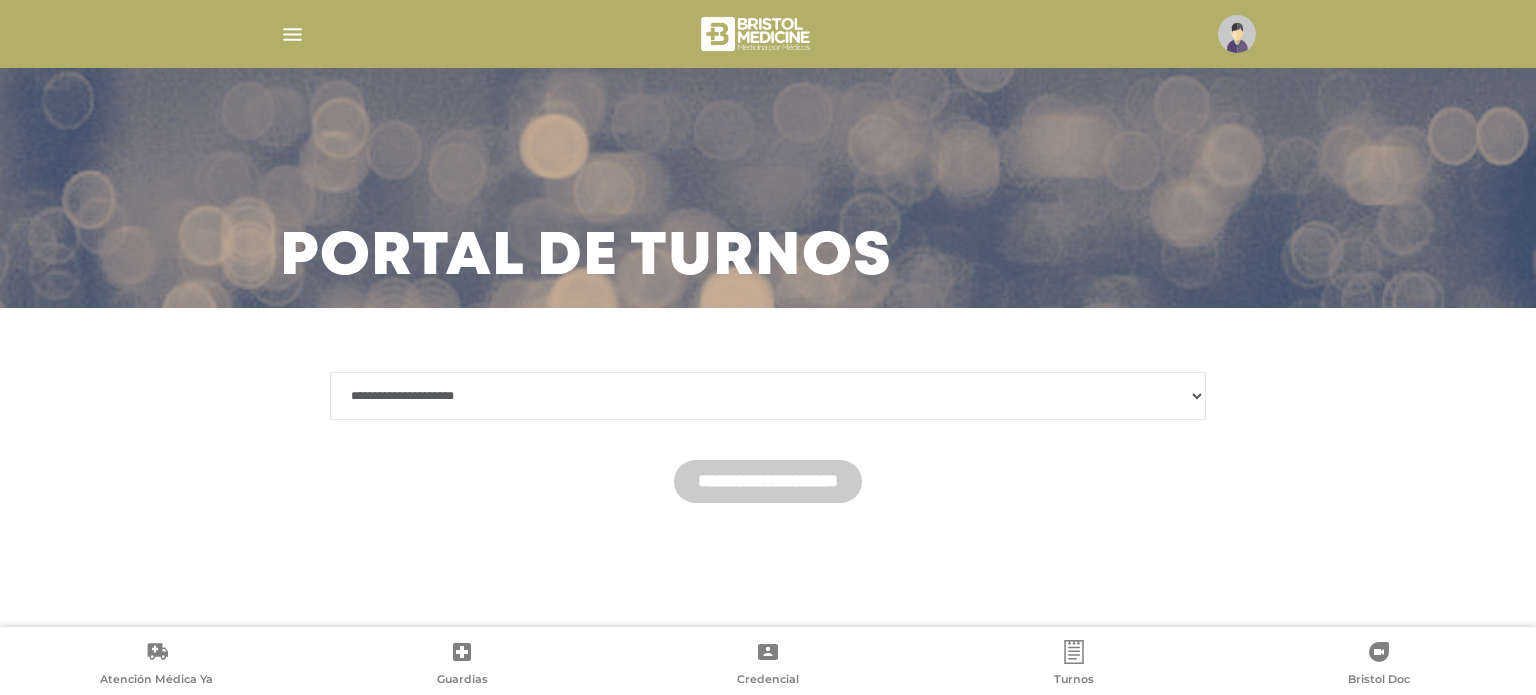 click on "**********" at bounding box center [768, 396] 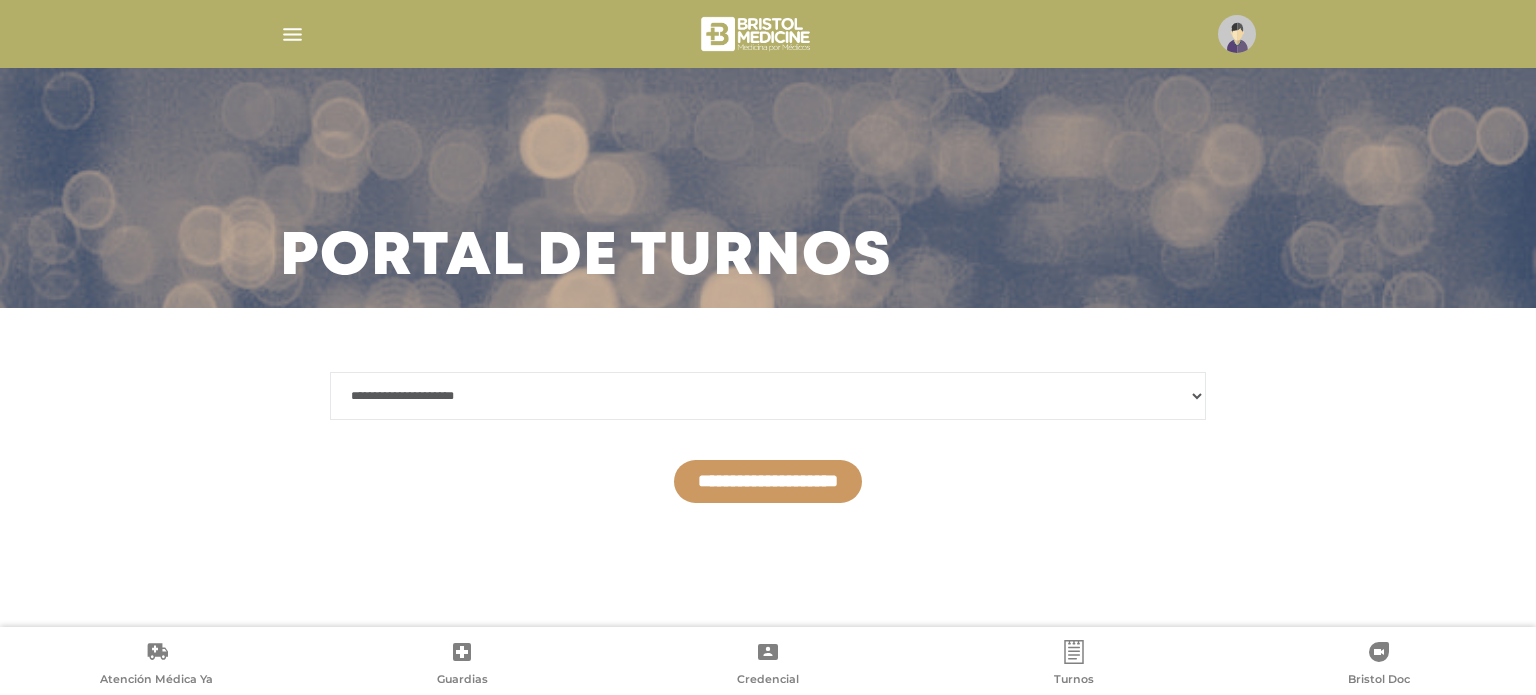 click on "**********" at bounding box center (768, 481) 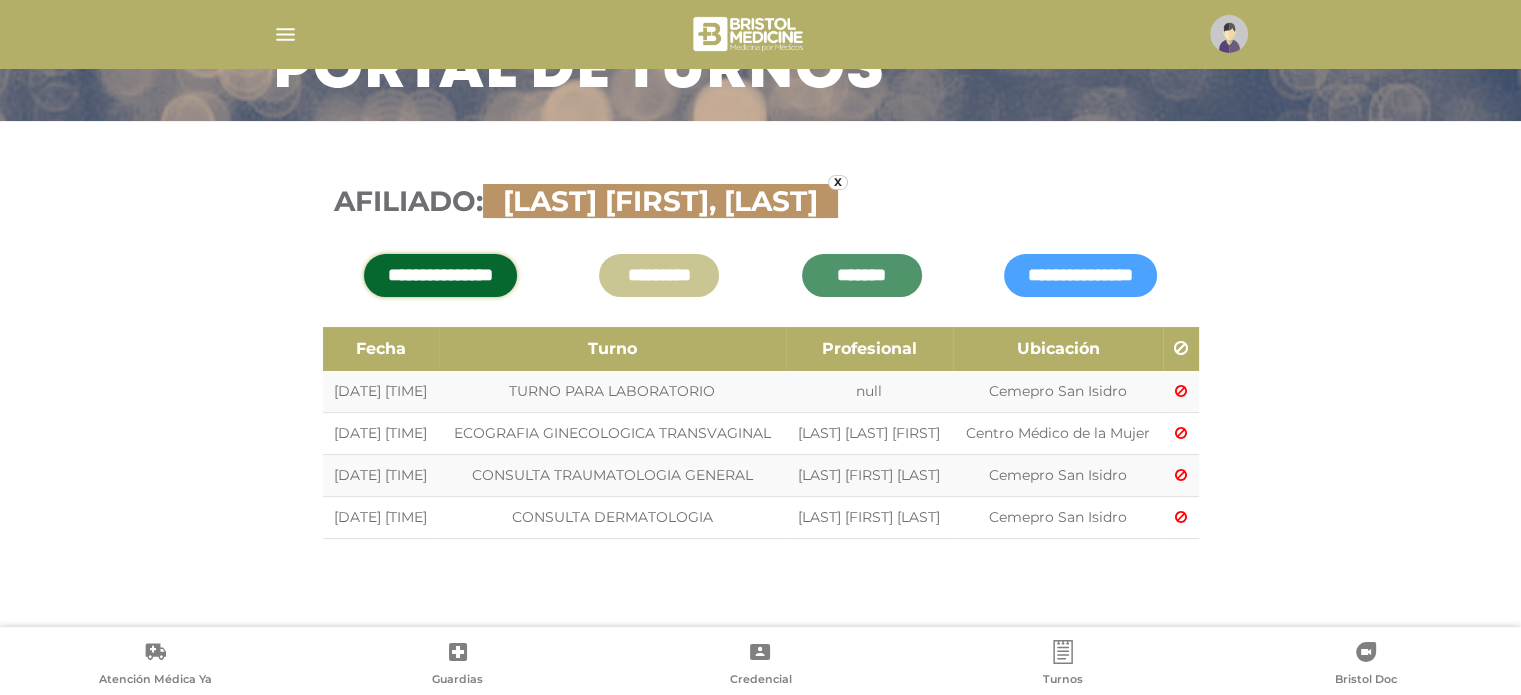 scroll, scrollTop: 269, scrollLeft: 0, axis: vertical 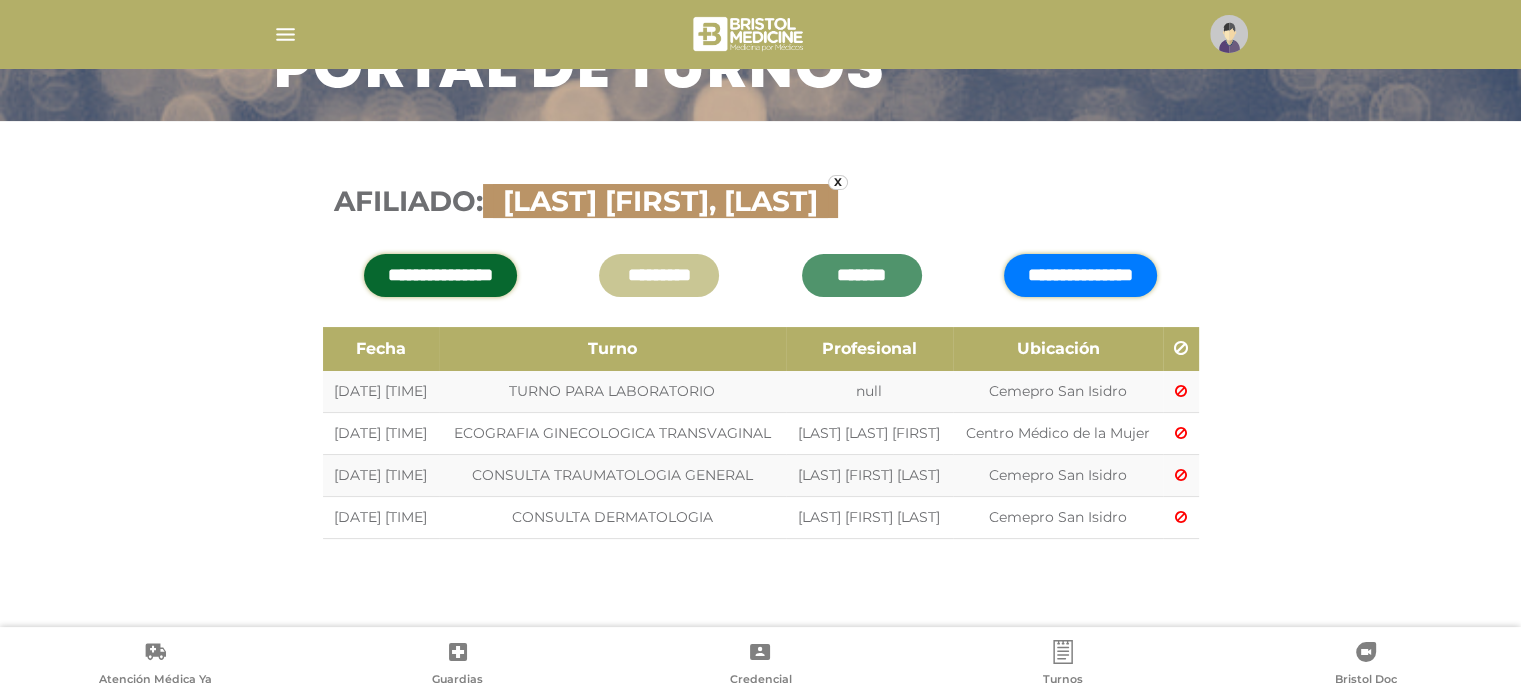 click on "**********" at bounding box center [1080, 275] 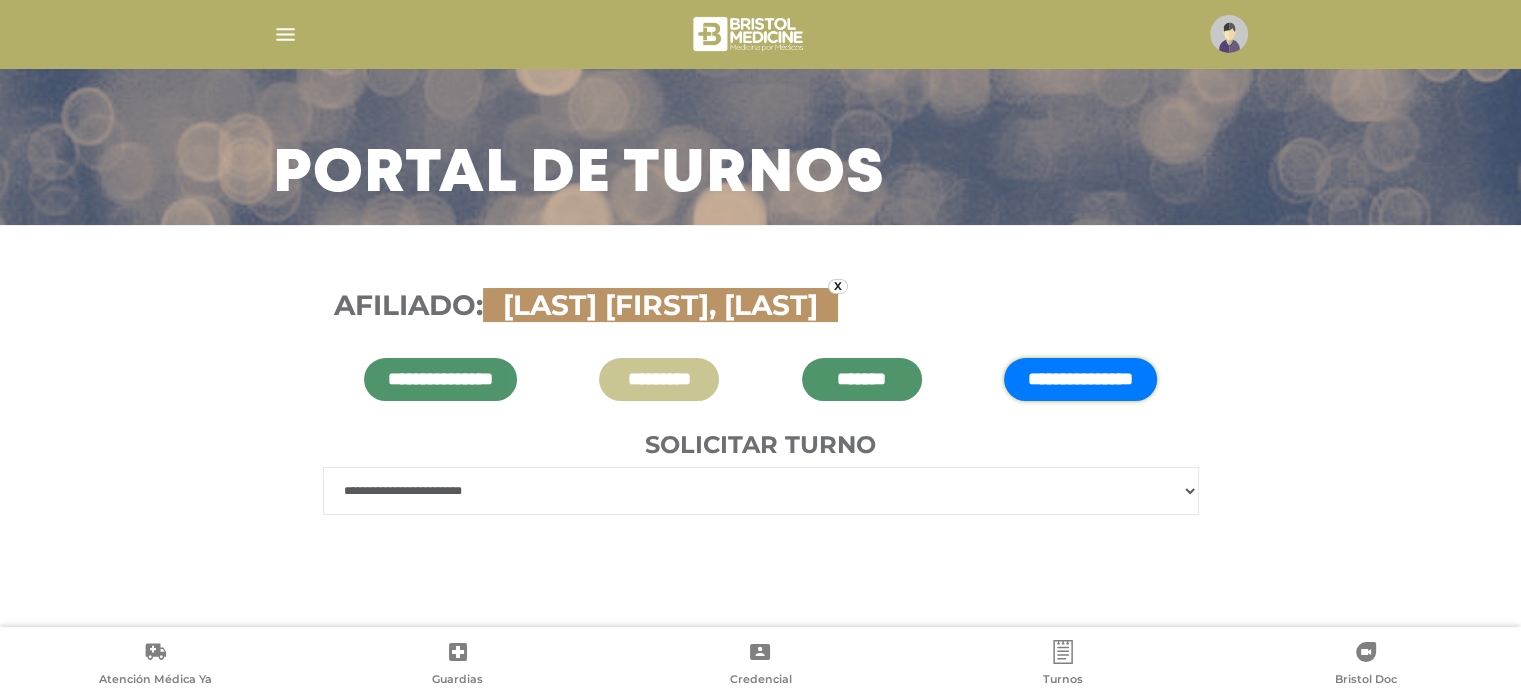 click on "**********" at bounding box center [761, 491] 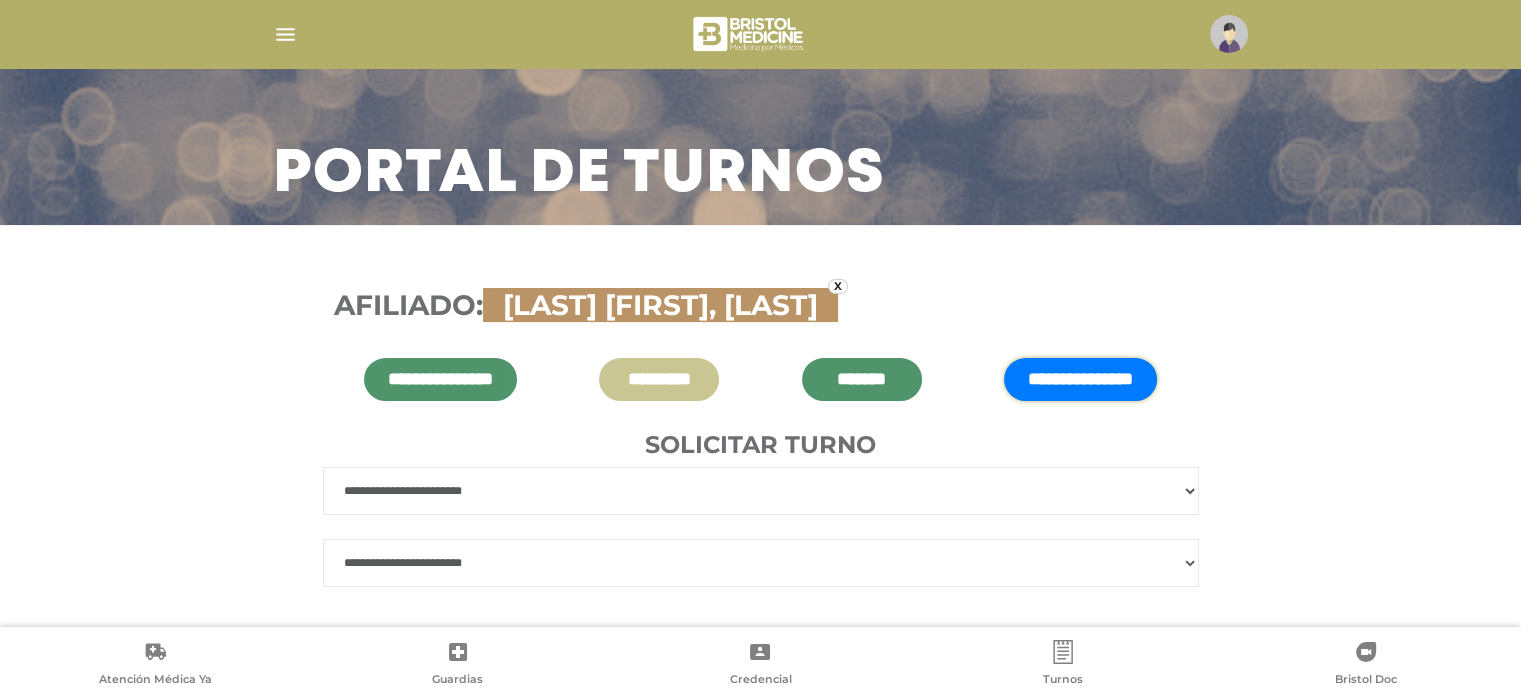 scroll, scrollTop: 131, scrollLeft: 0, axis: vertical 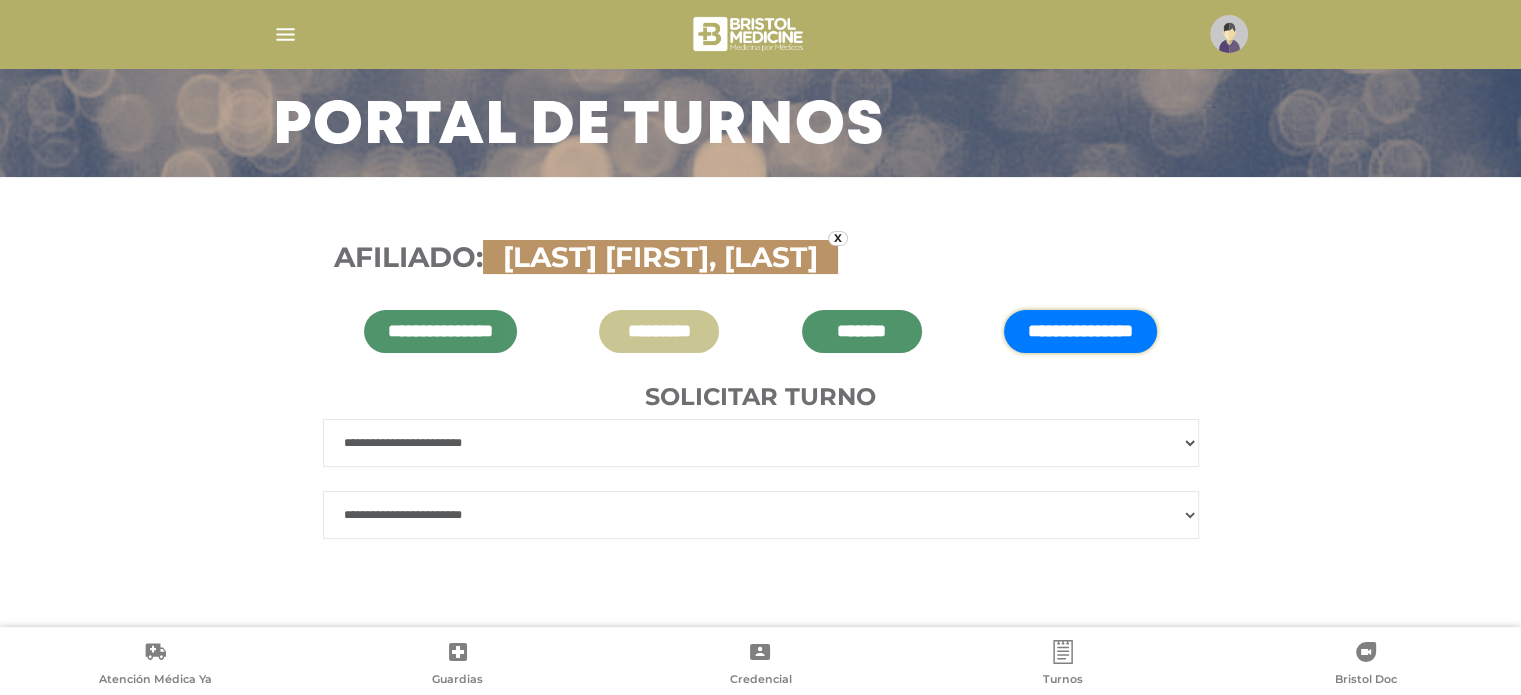 click on "**********" at bounding box center [761, 515] 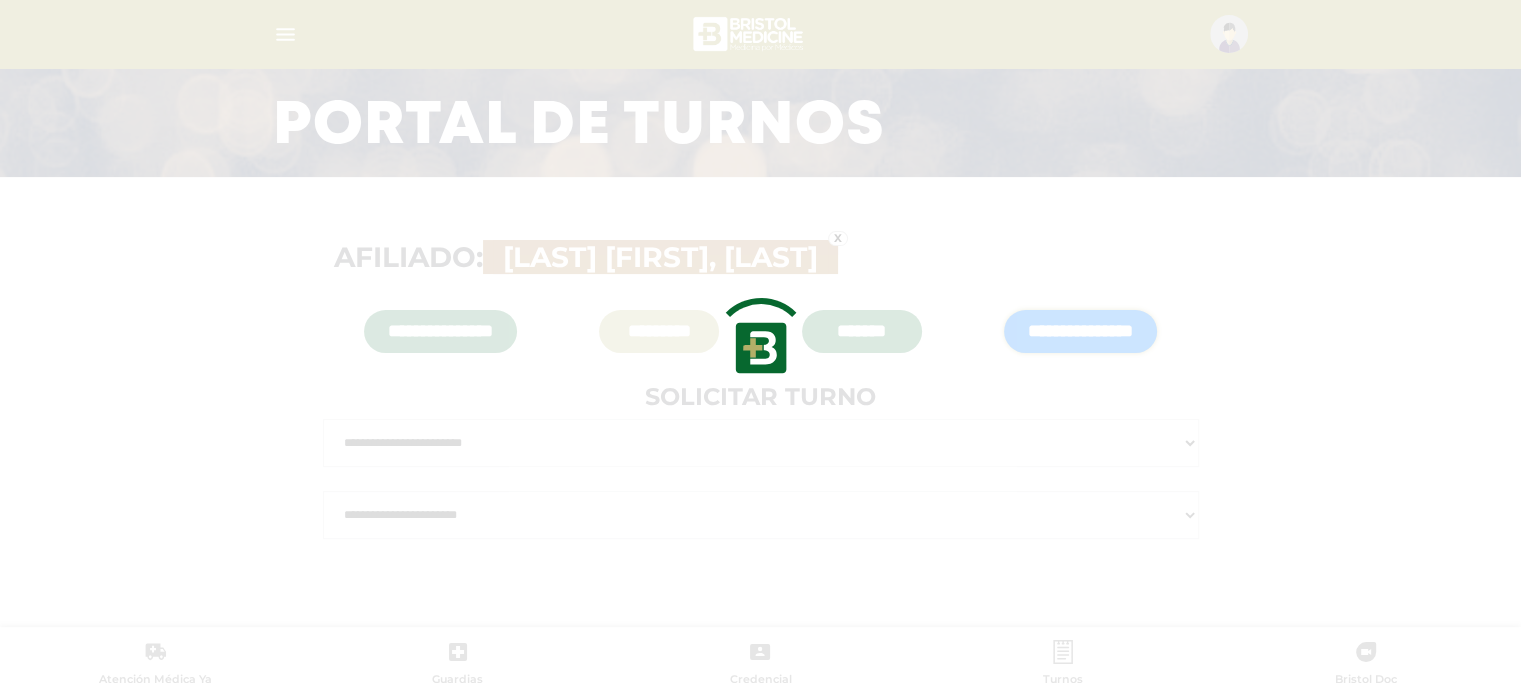 click at bounding box center [760, 347] 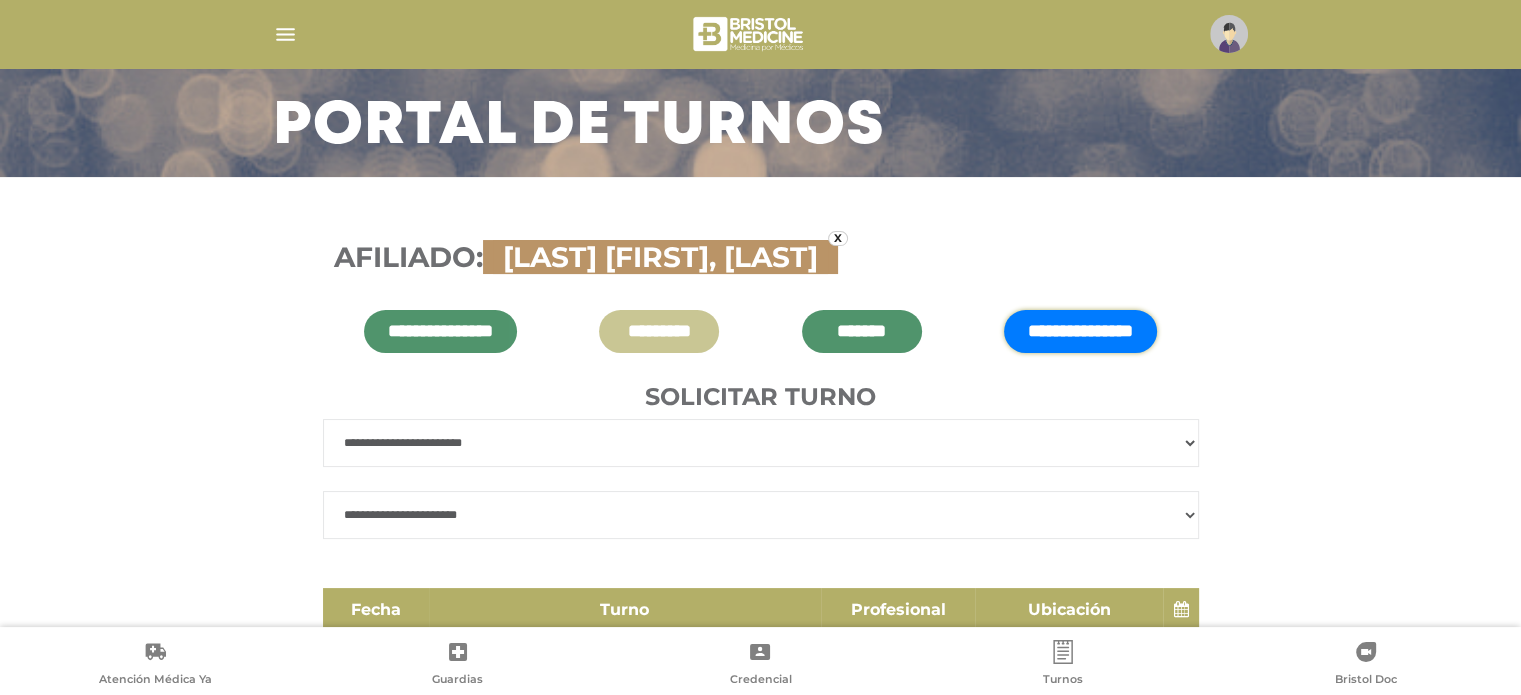 click on "**********" at bounding box center [761, 515] 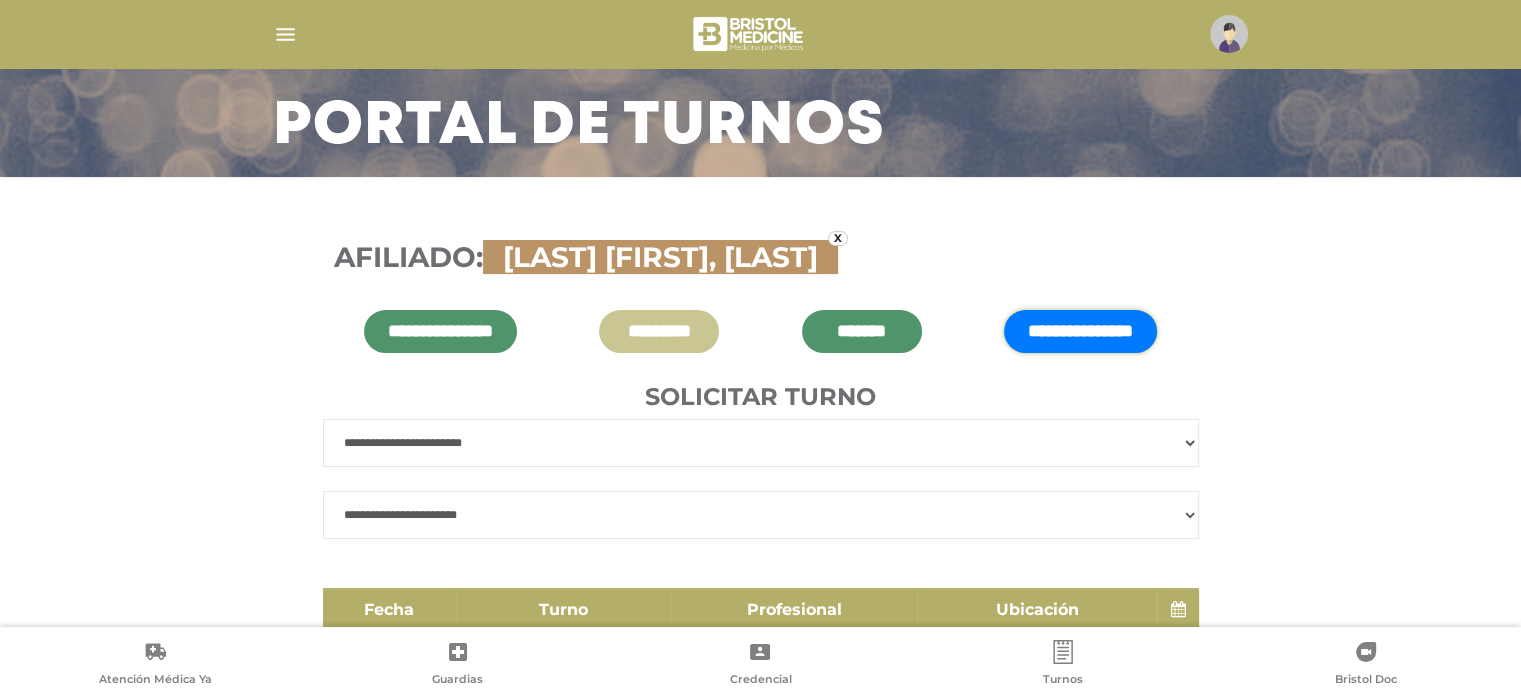 select on "***" 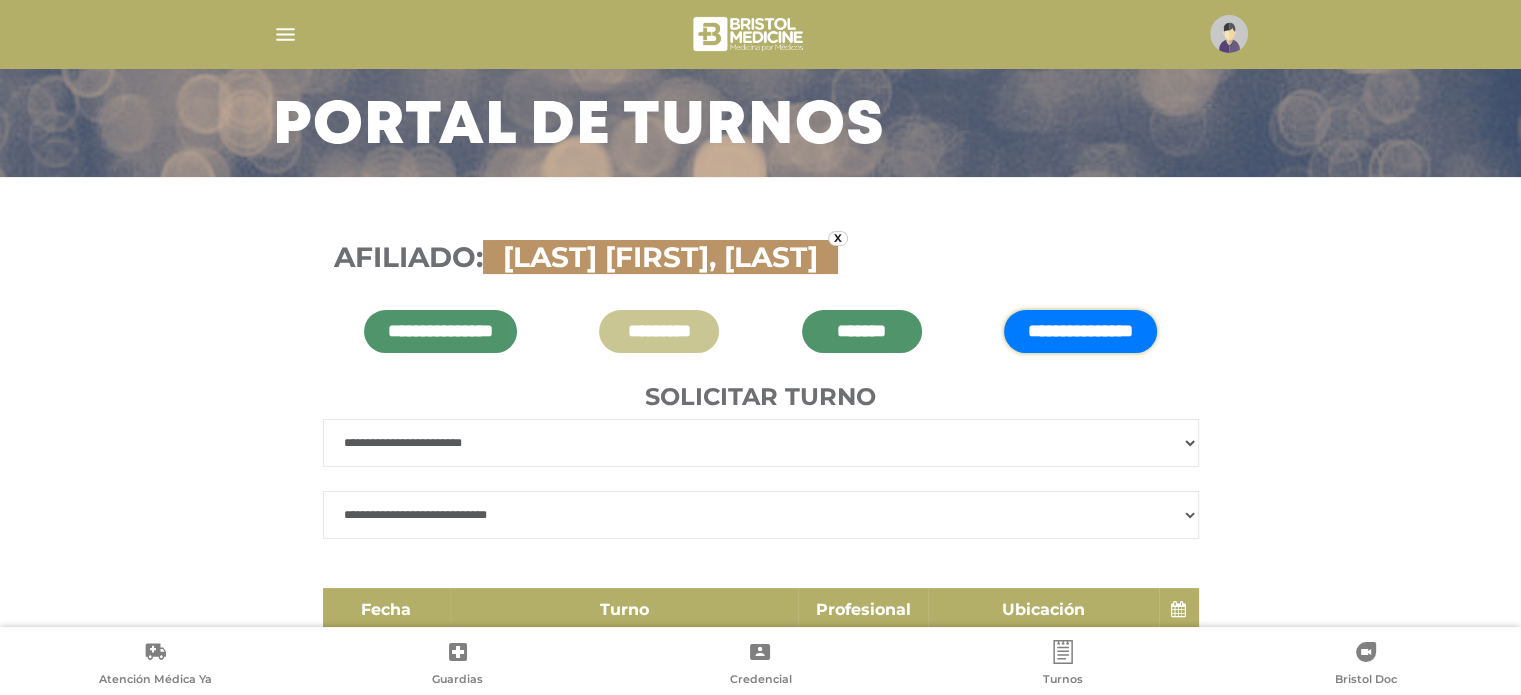 scroll, scrollTop: 0, scrollLeft: 0, axis: both 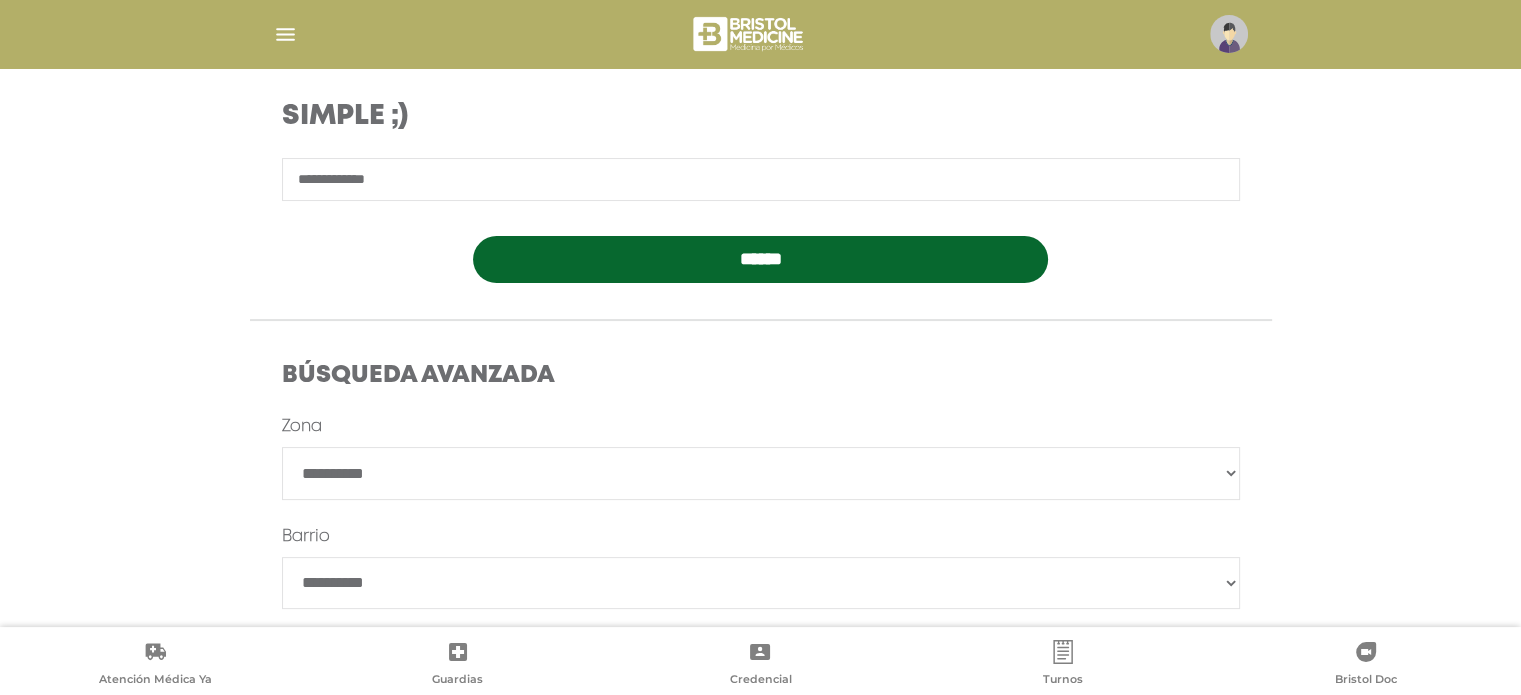 click on "**********" at bounding box center (761, 179) 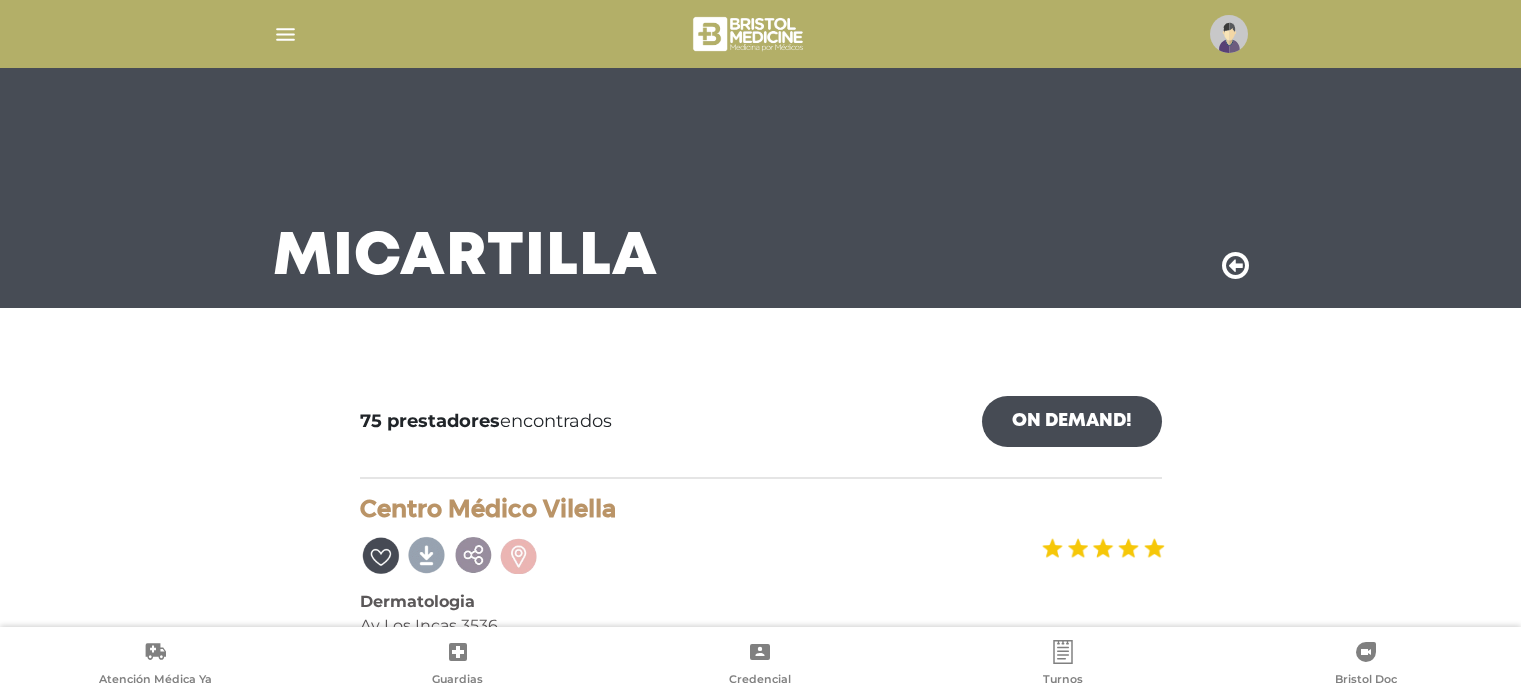 scroll, scrollTop: 0, scrollLeft: 0, axis: both 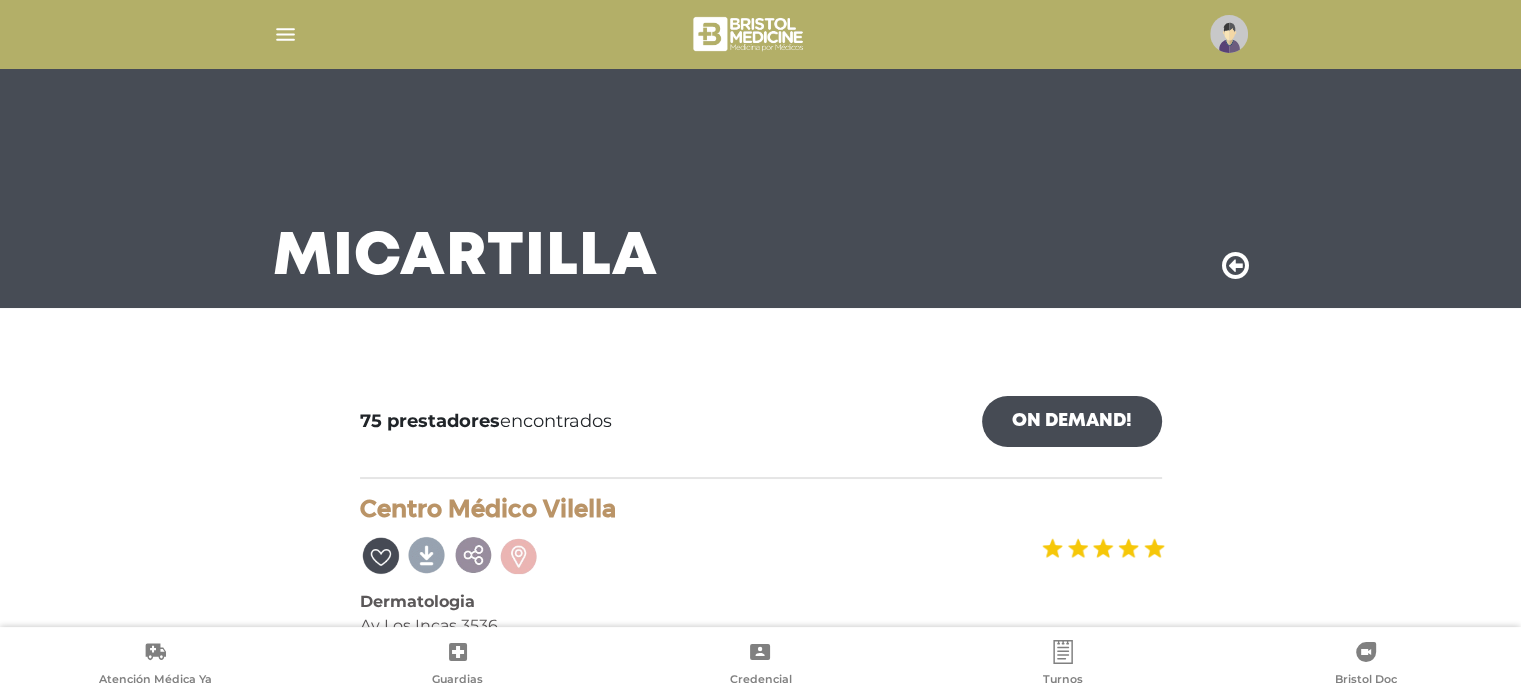click at bounding box center (761, 368) 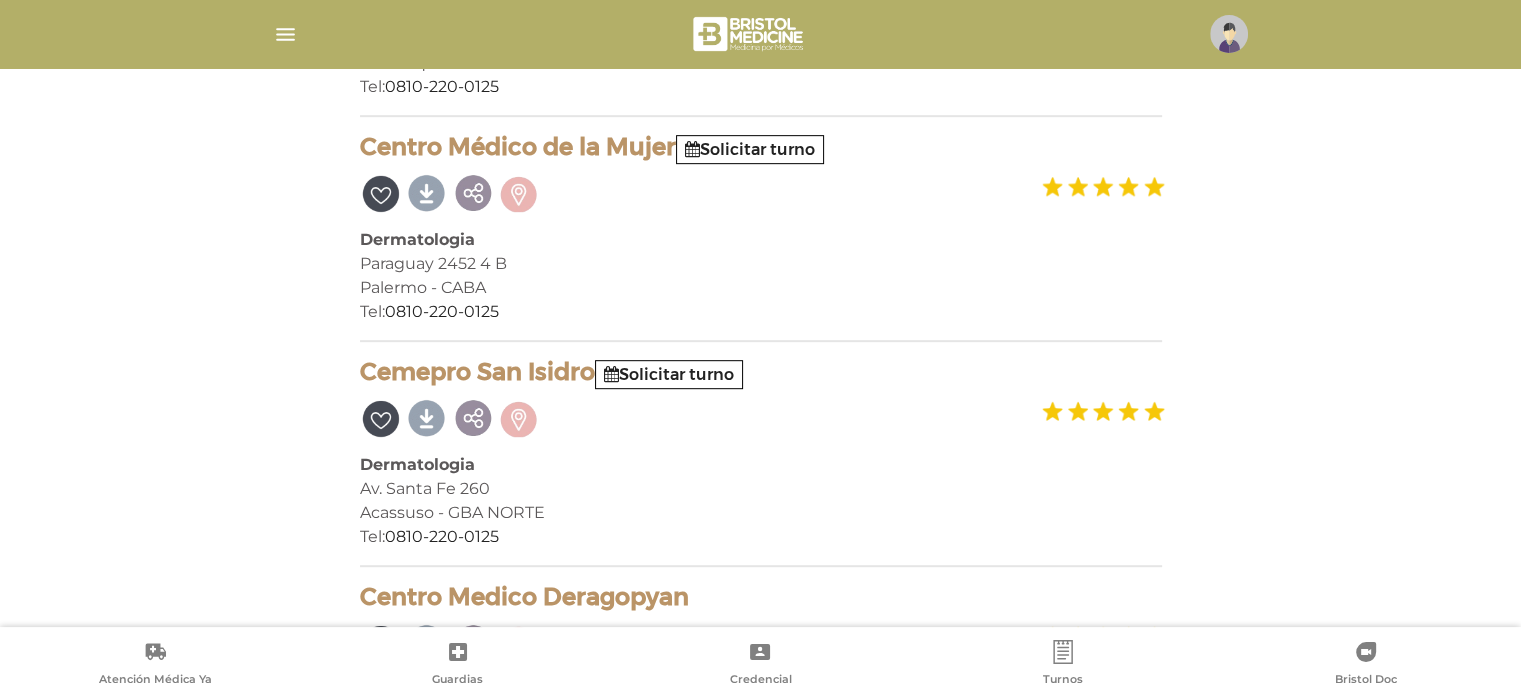 scroll, scrollTop: 1040, scrollLeft: 0, axis: vertical 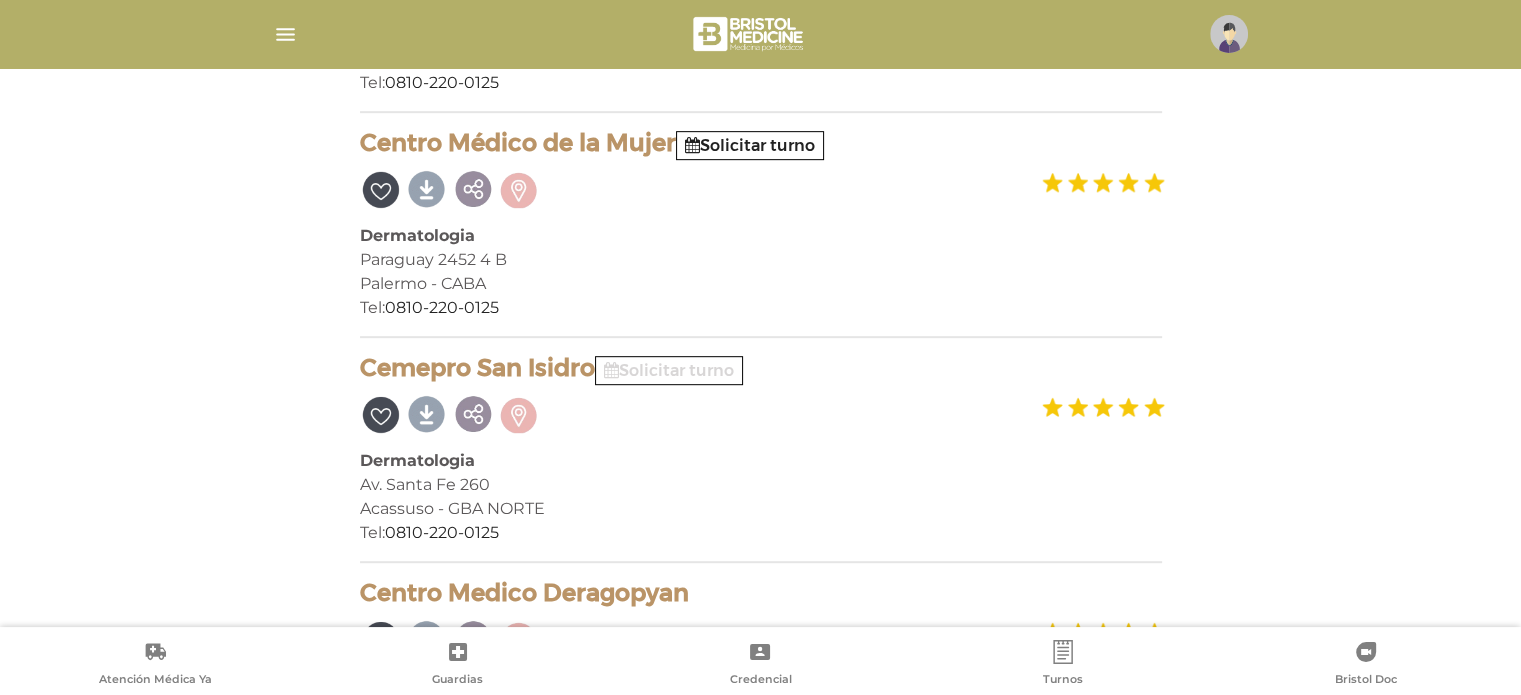 click on "Solicitar turno" at bounding box center (669, 370) 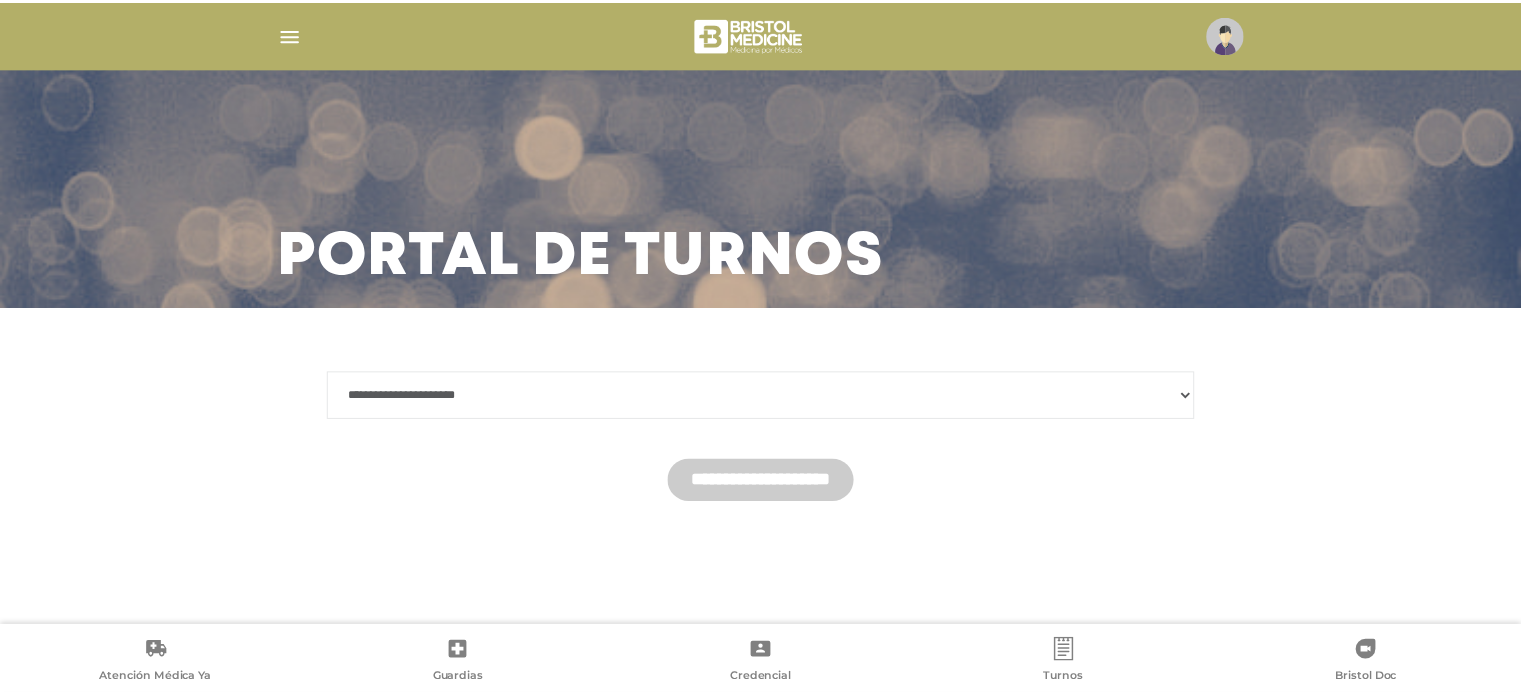 scroll, scrollTop: 0, scrollLeft: 0, axis: both 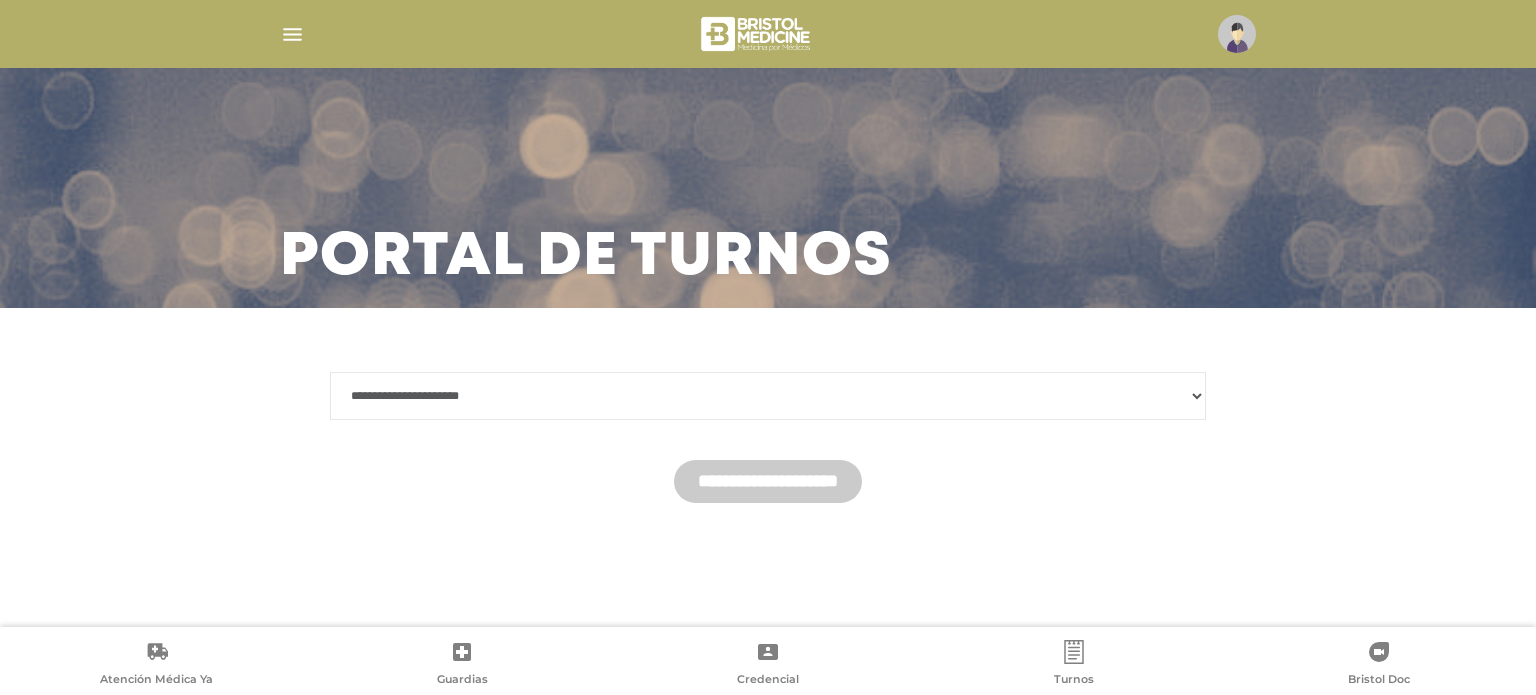 click on "**********" at bounding box center [768, 396] 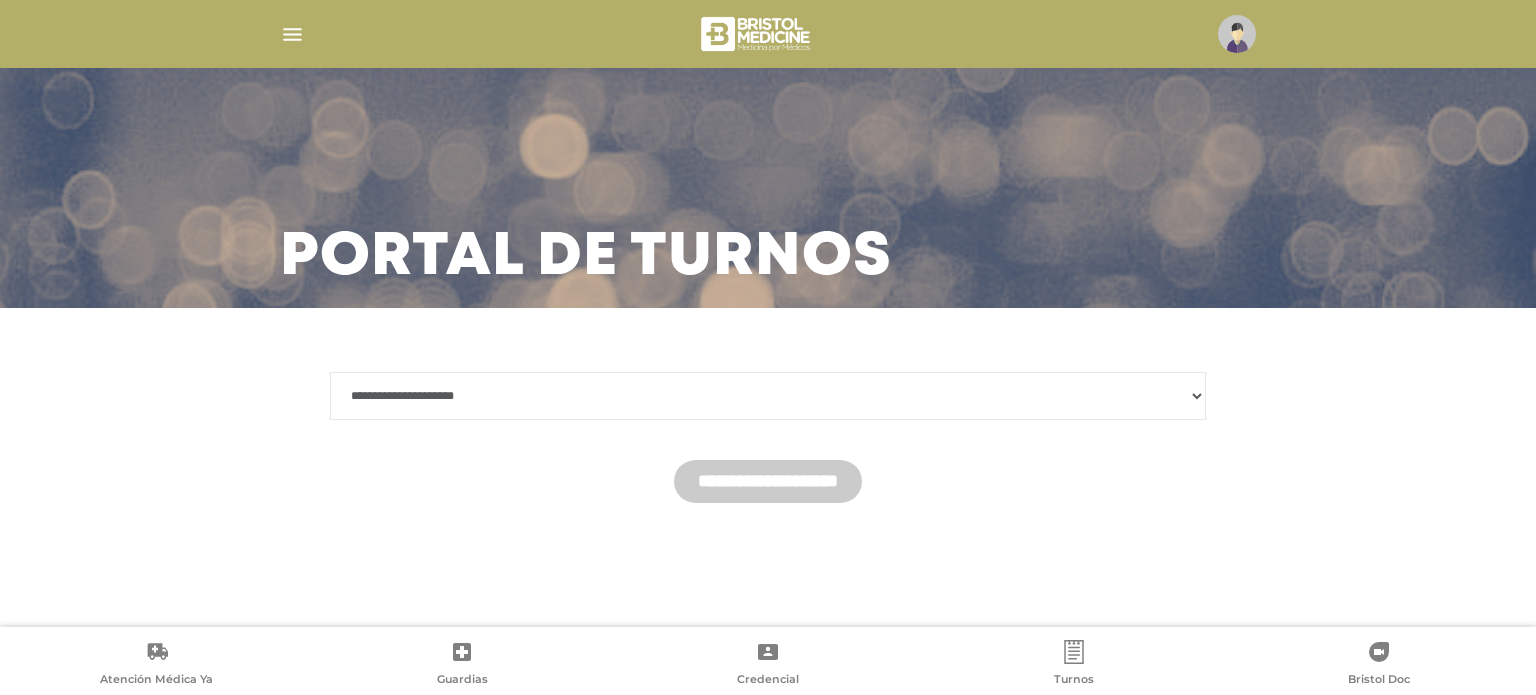 click on "**********" at bounding box center [768, 396] 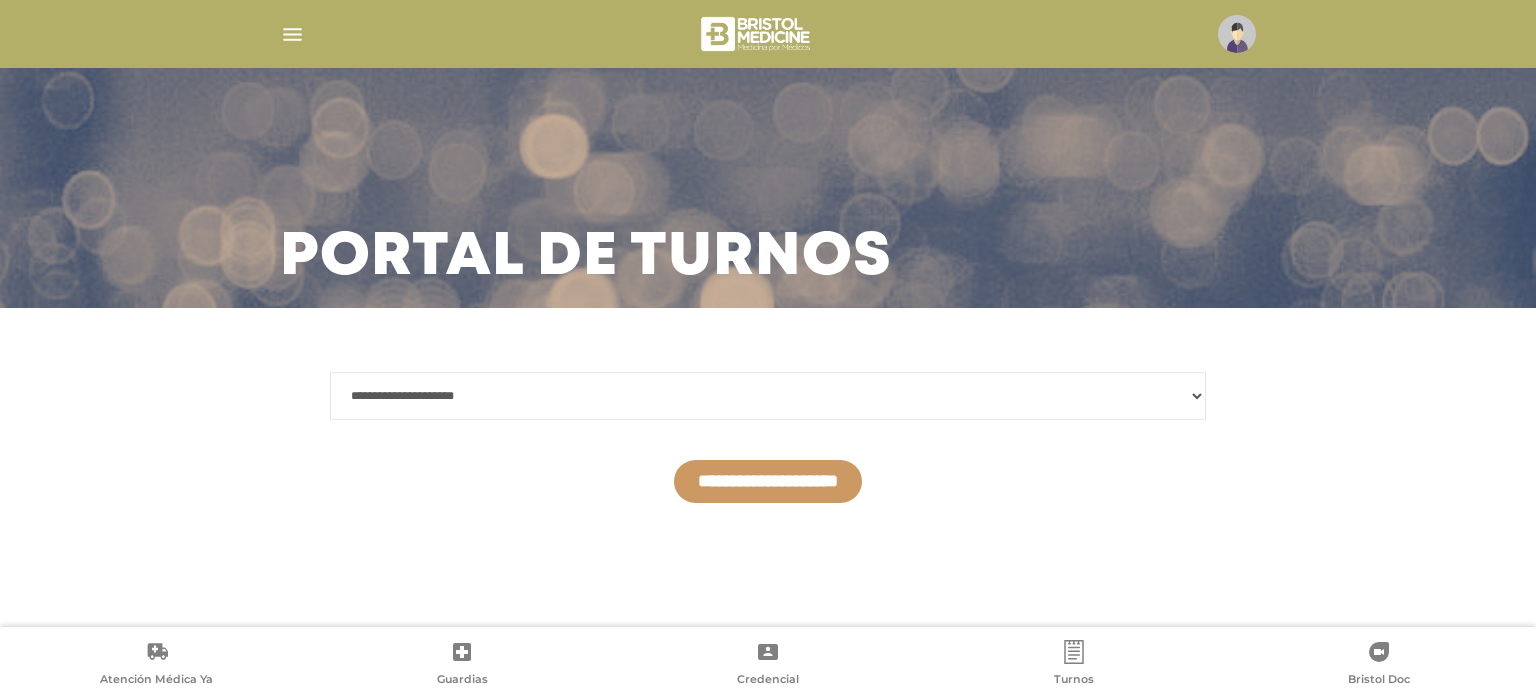 click on "**********" at bounding box center [768, 481] 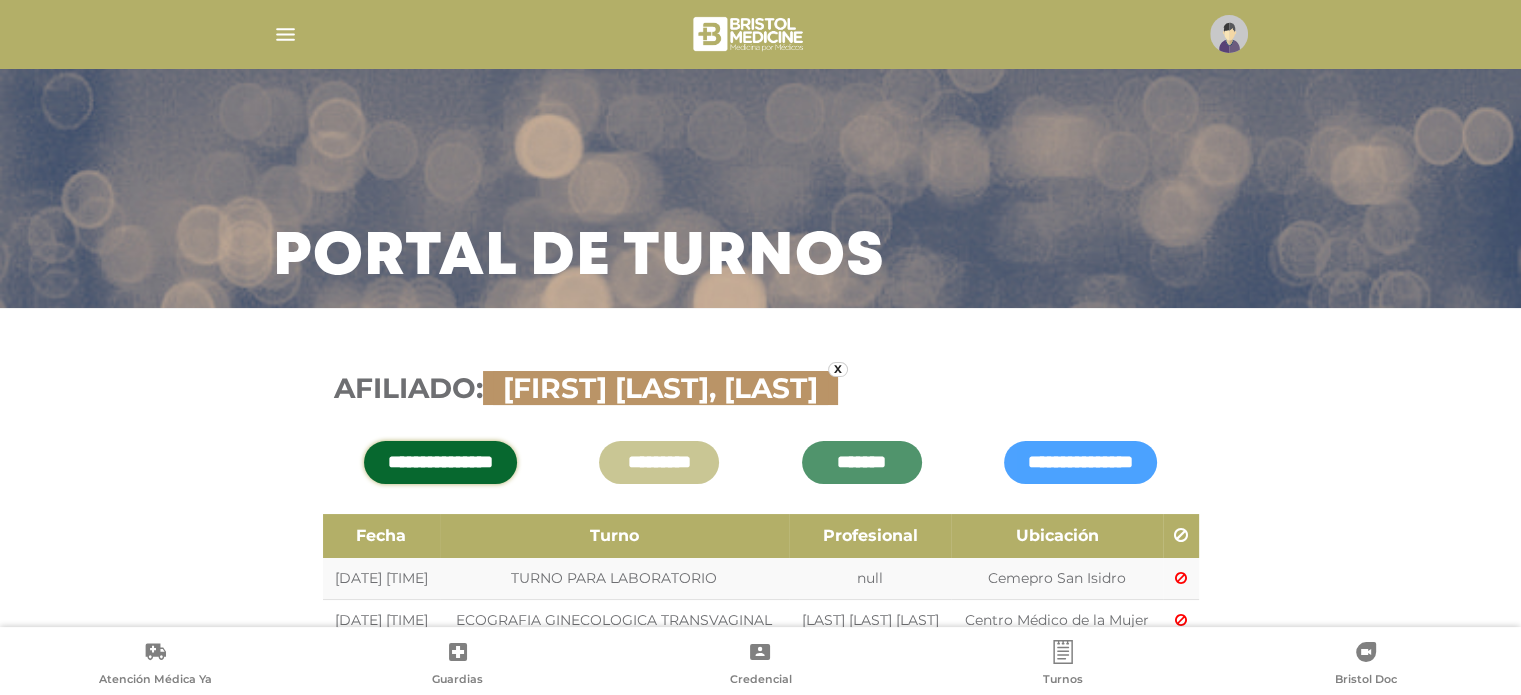 click on "**********" at bounding box center [760, 561] 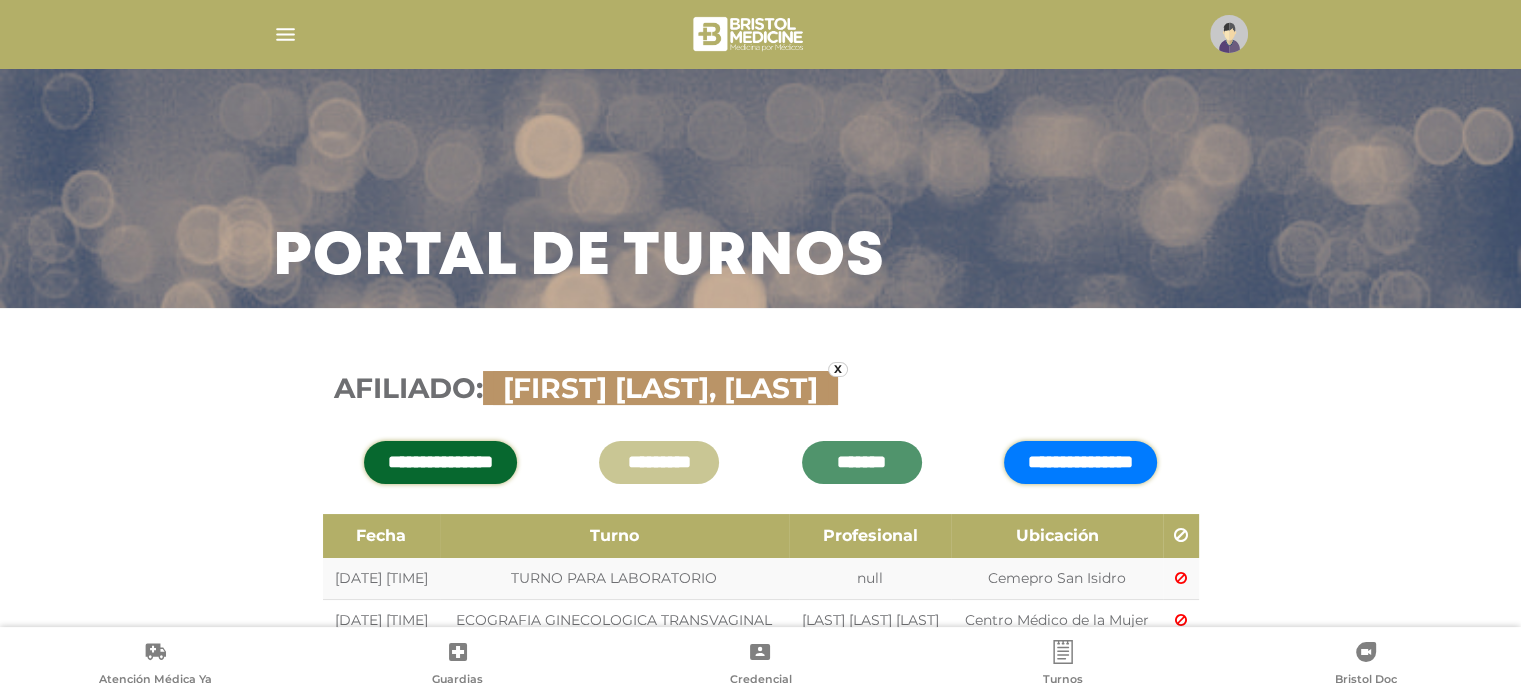 click on "**********" at bounding box center [1080, 462] 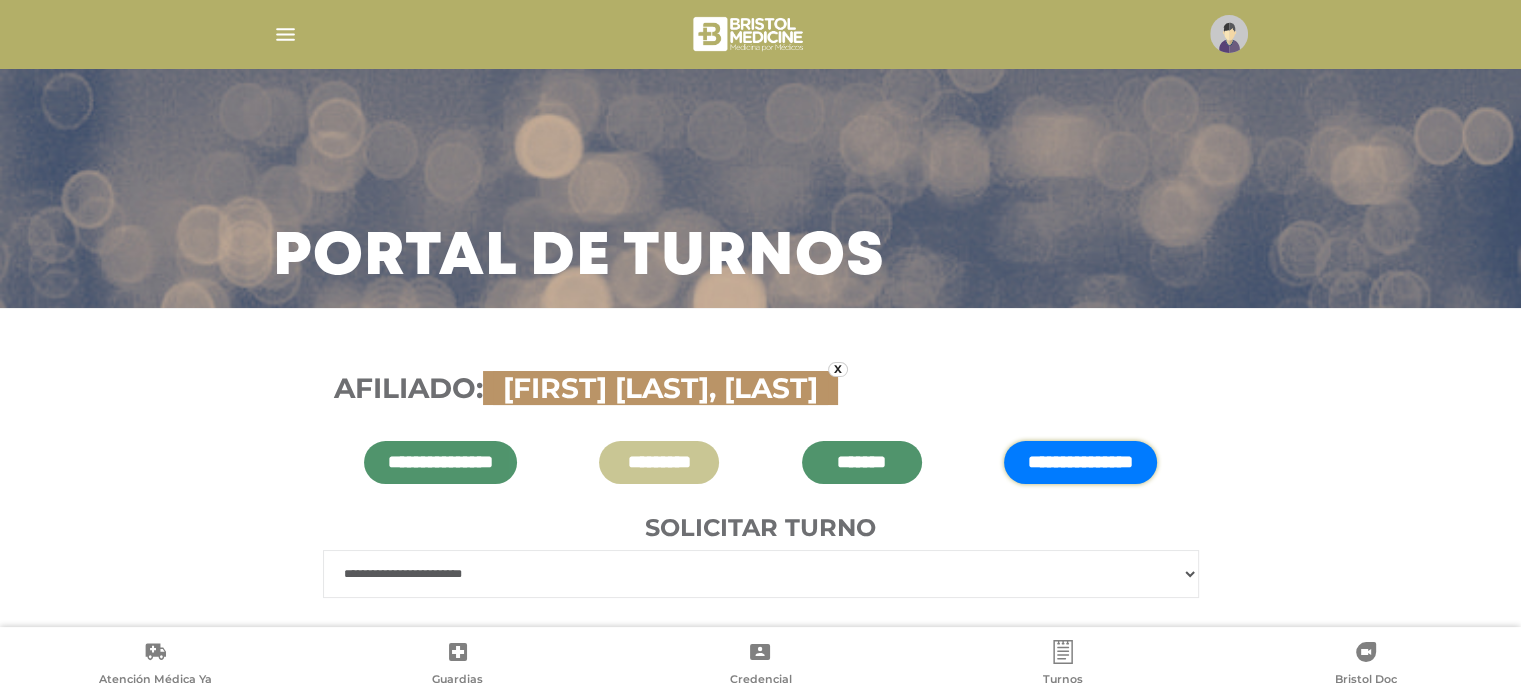 scroll, scrollTop: 83, scrollLeft: 0, axis: vertical 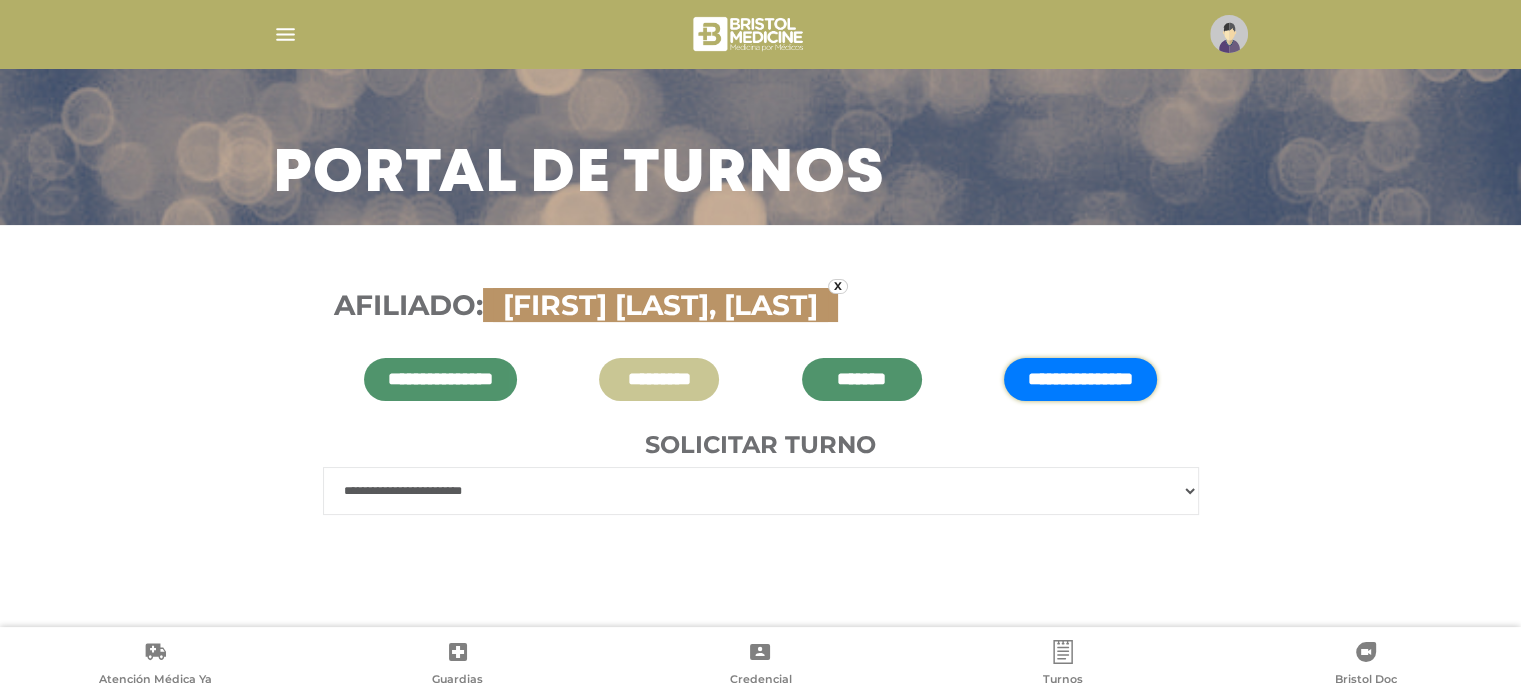 click on "**********" at bounding box center [761, 485] 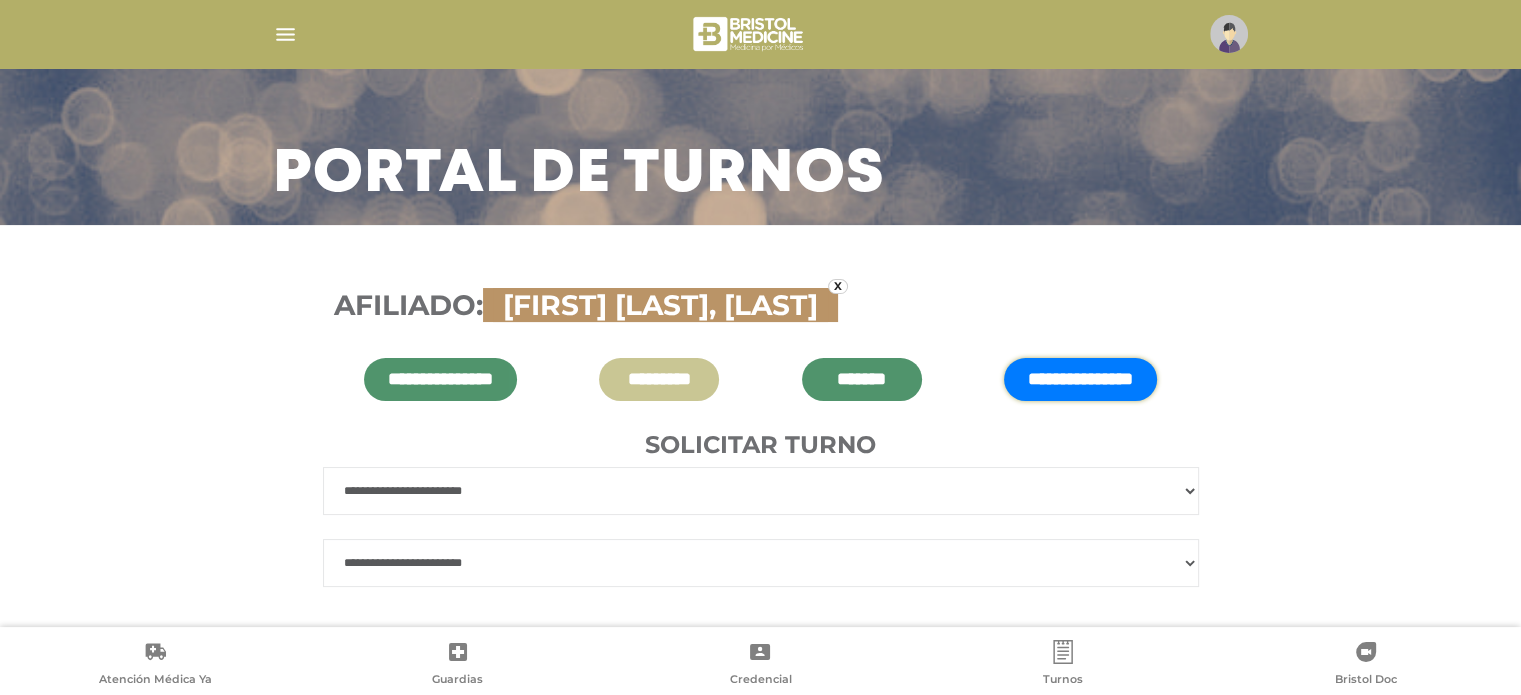 click on "**********" at bounding box center [761, 491] 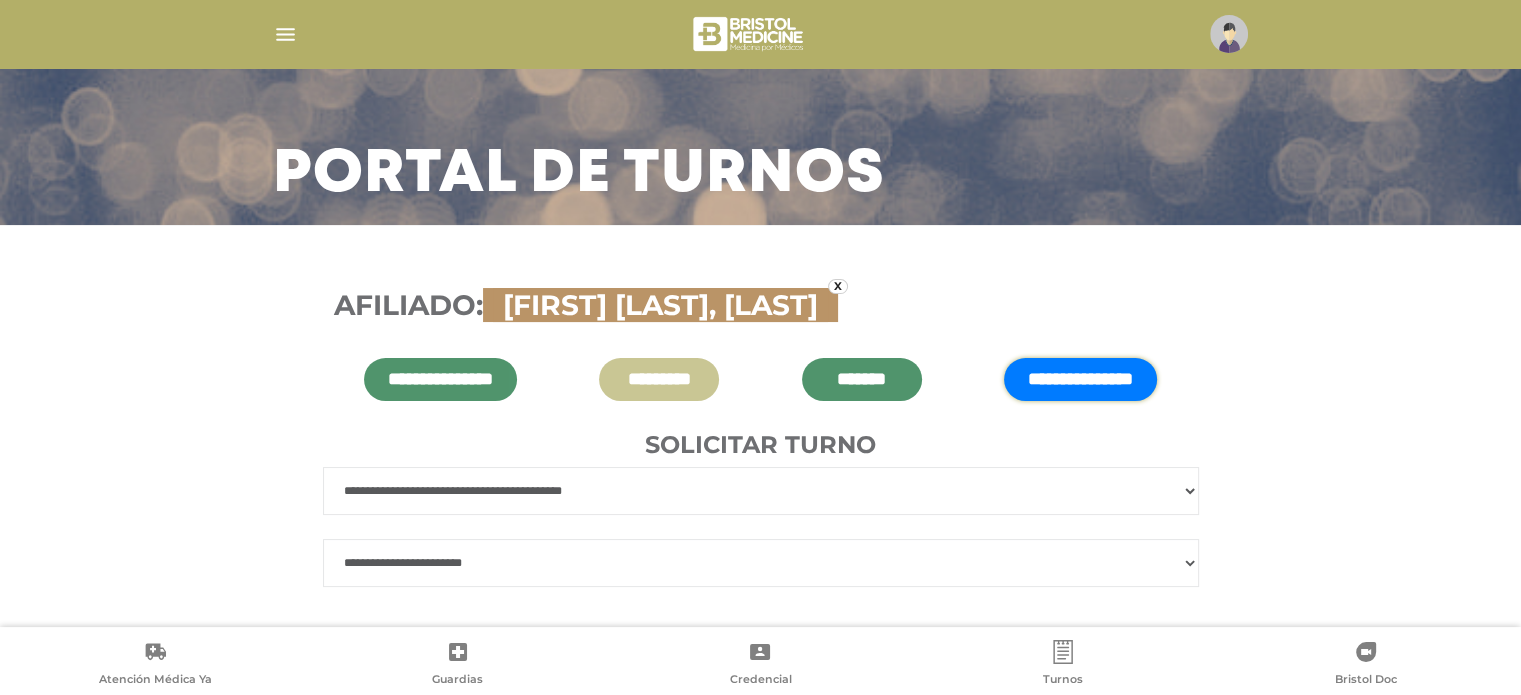 click on "**********" at bounding box center [761, 491] 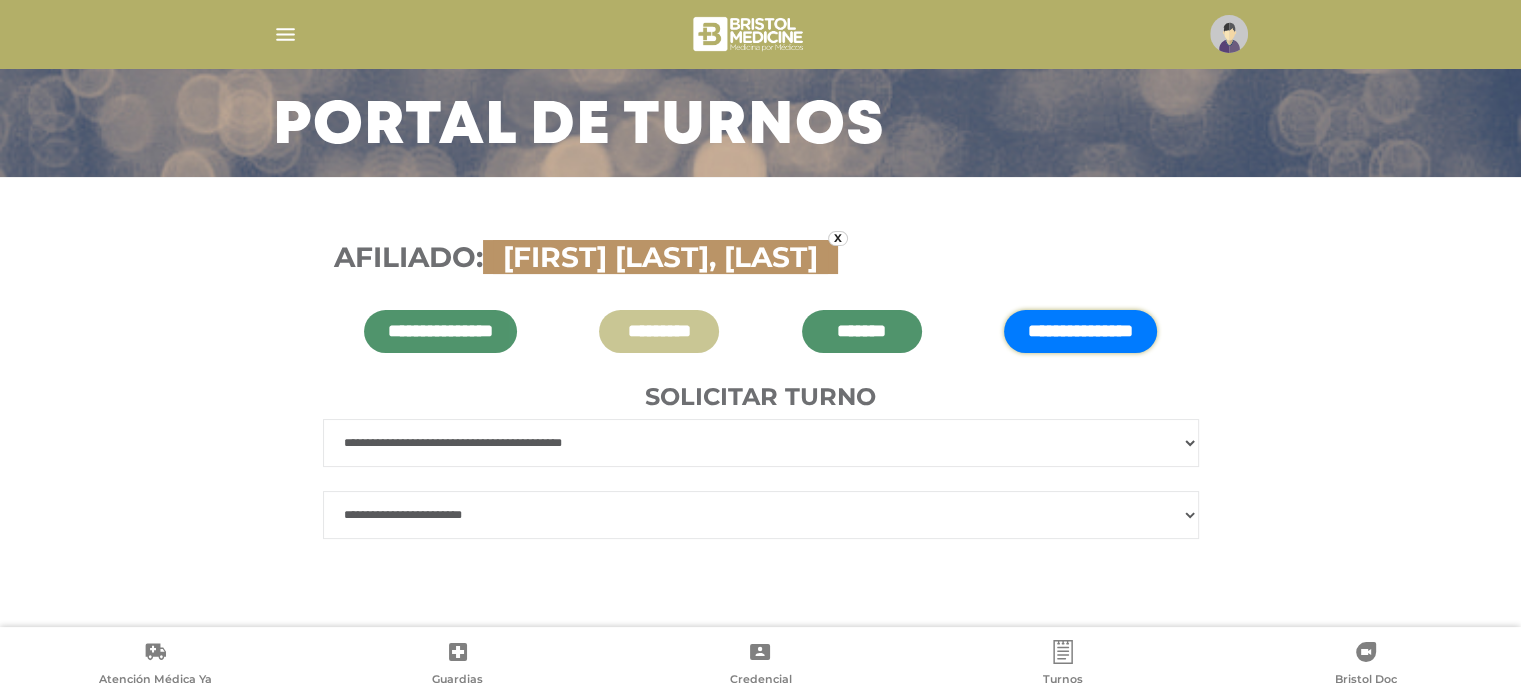click on "**********" at bounding box center [761, 515] 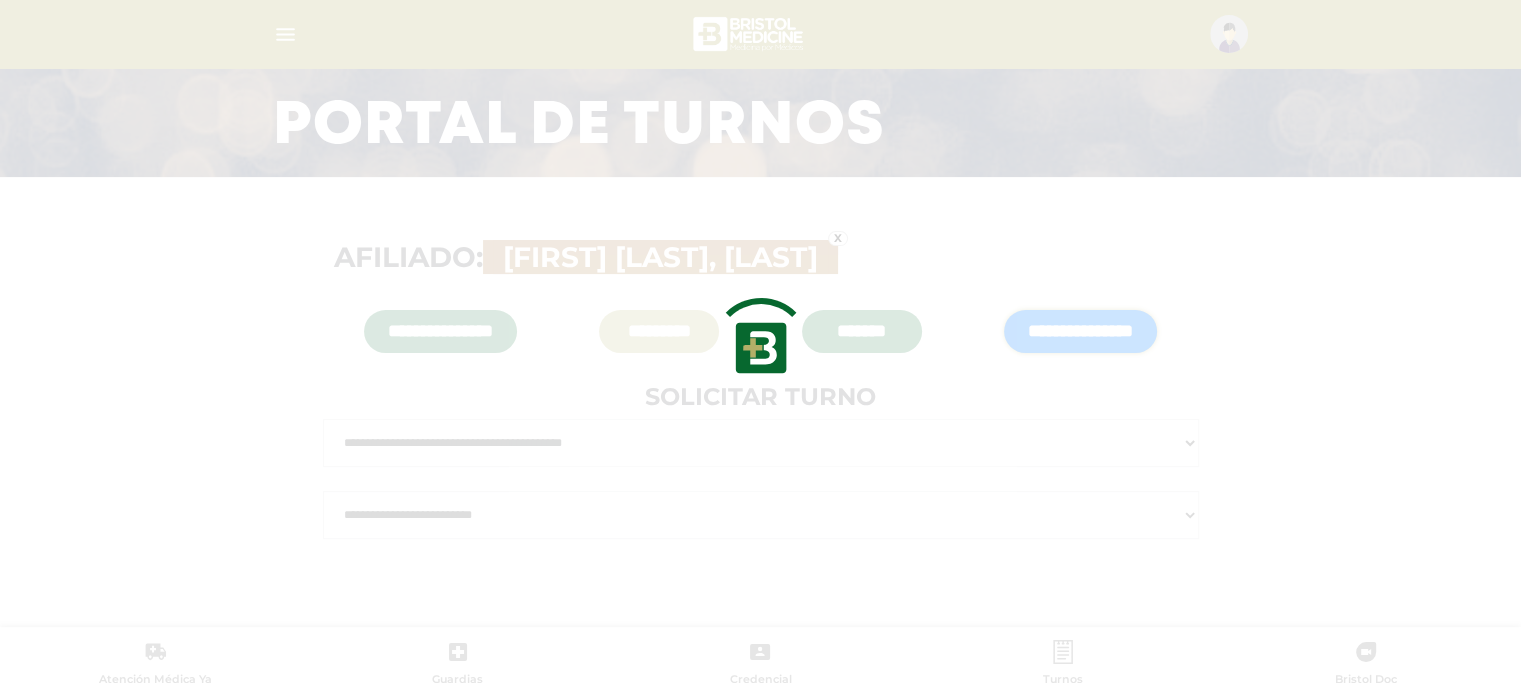 click at bounding box center [760, 347] 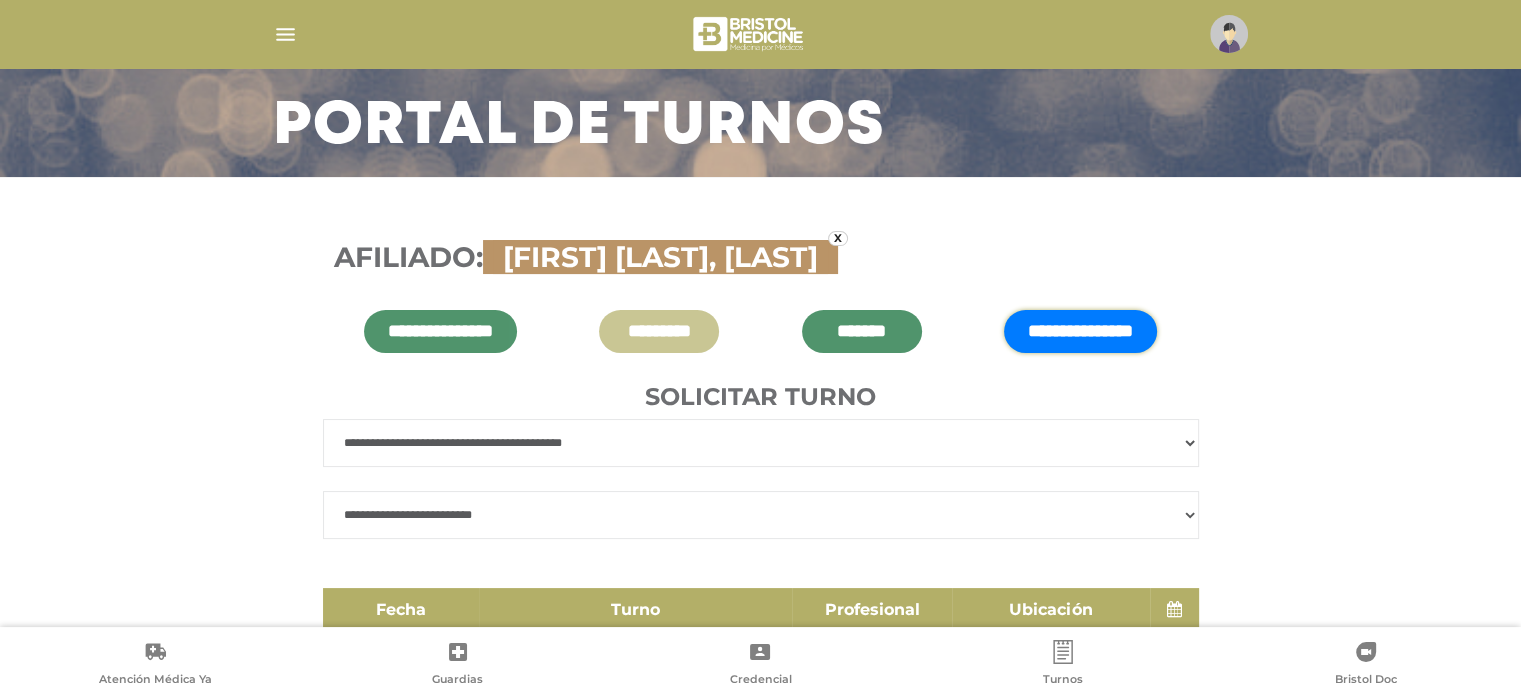 scroll, scrollTop: 0, scrollLeft: 0, axis: both 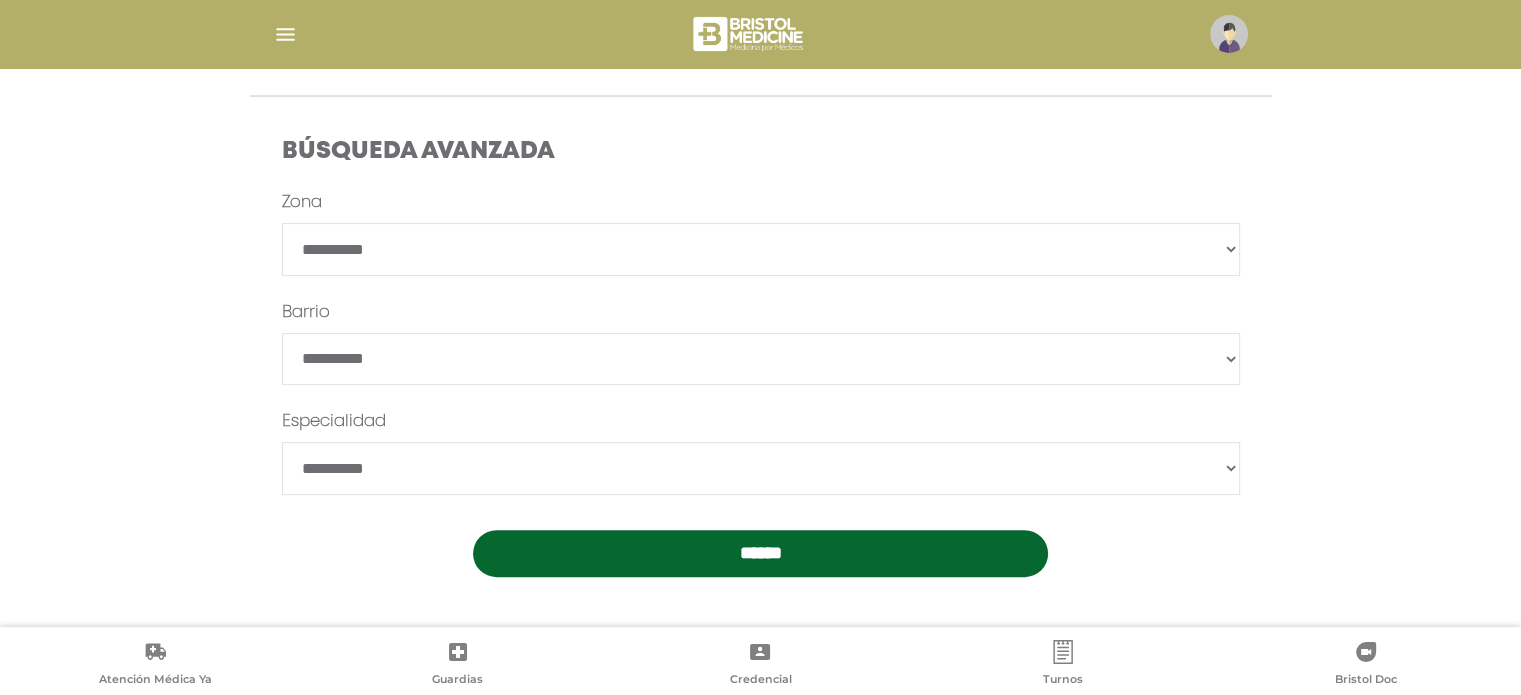 click on "**********" at bounding box center (761, 249) 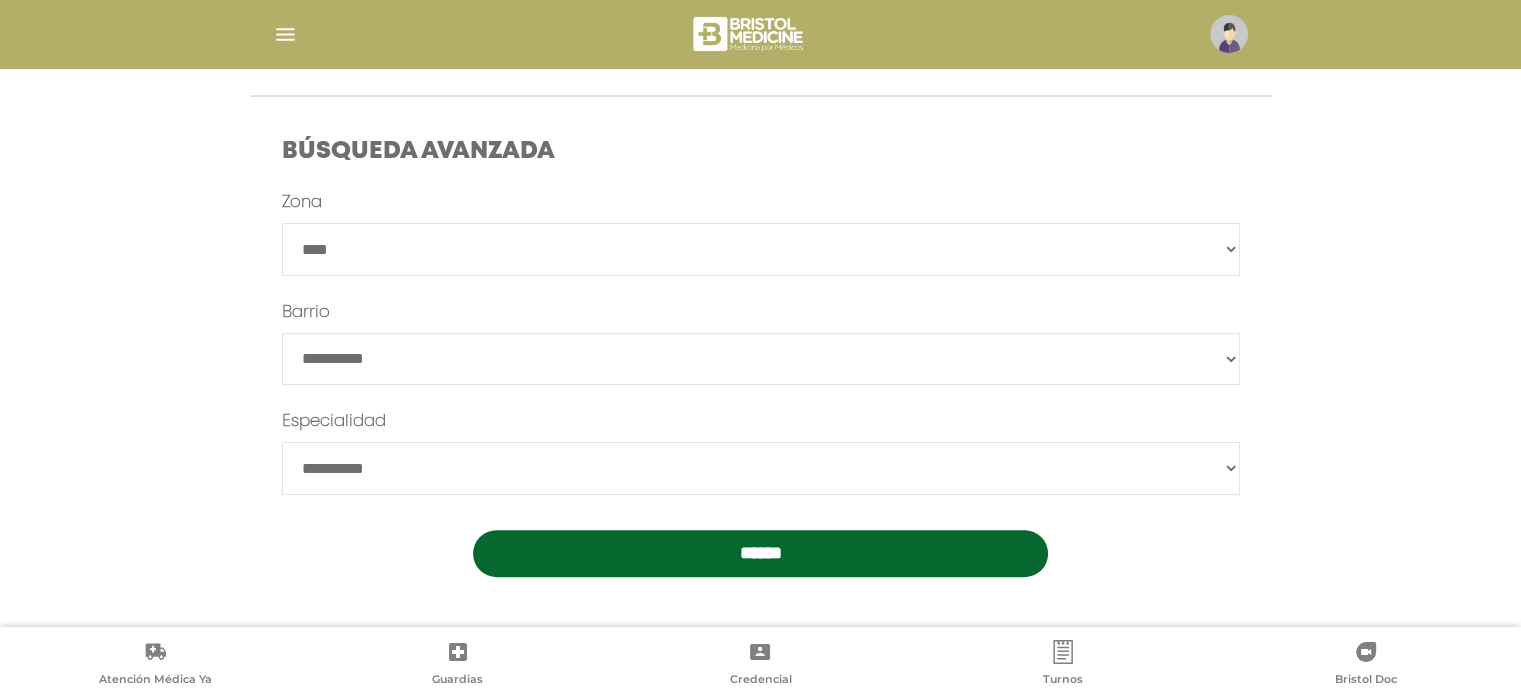 click on "**********" at bounding box center [761, 249] 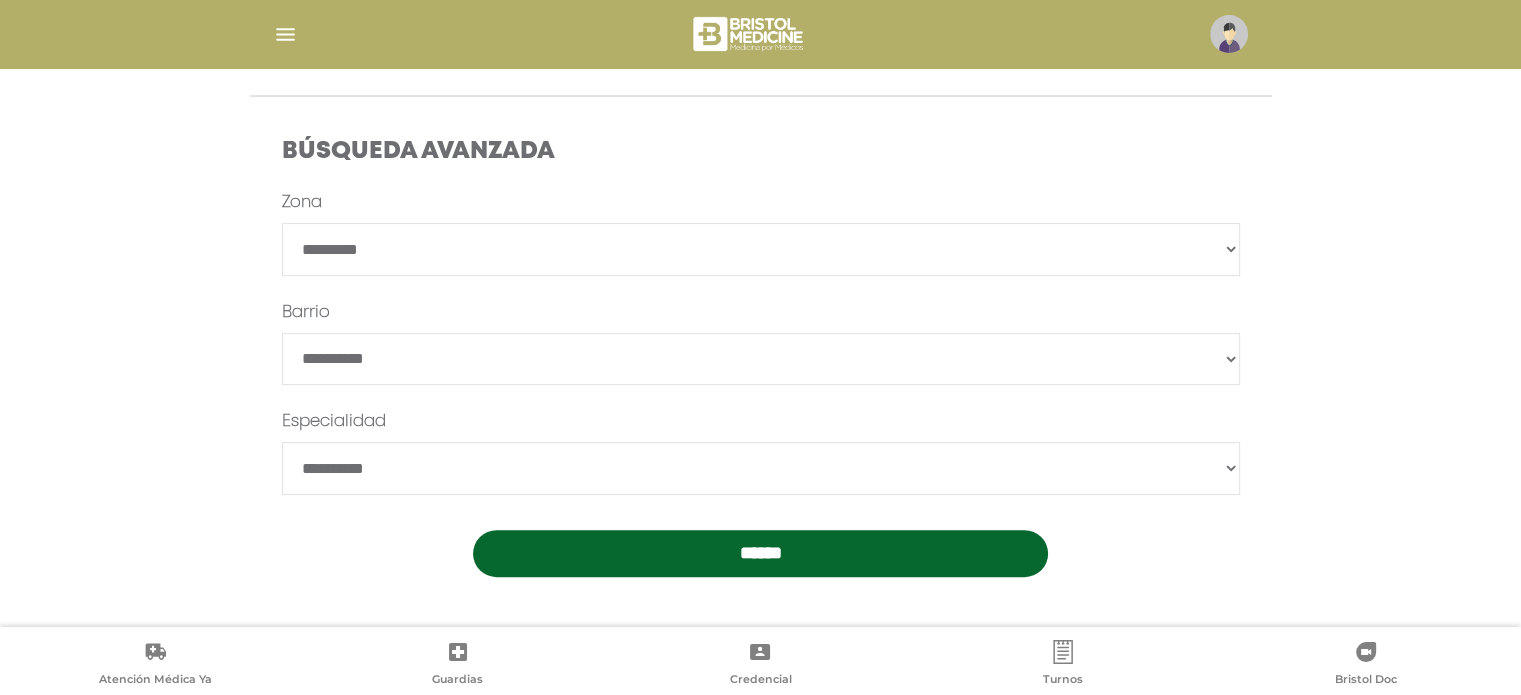 click on "**********" at bounding box center [761, 249] 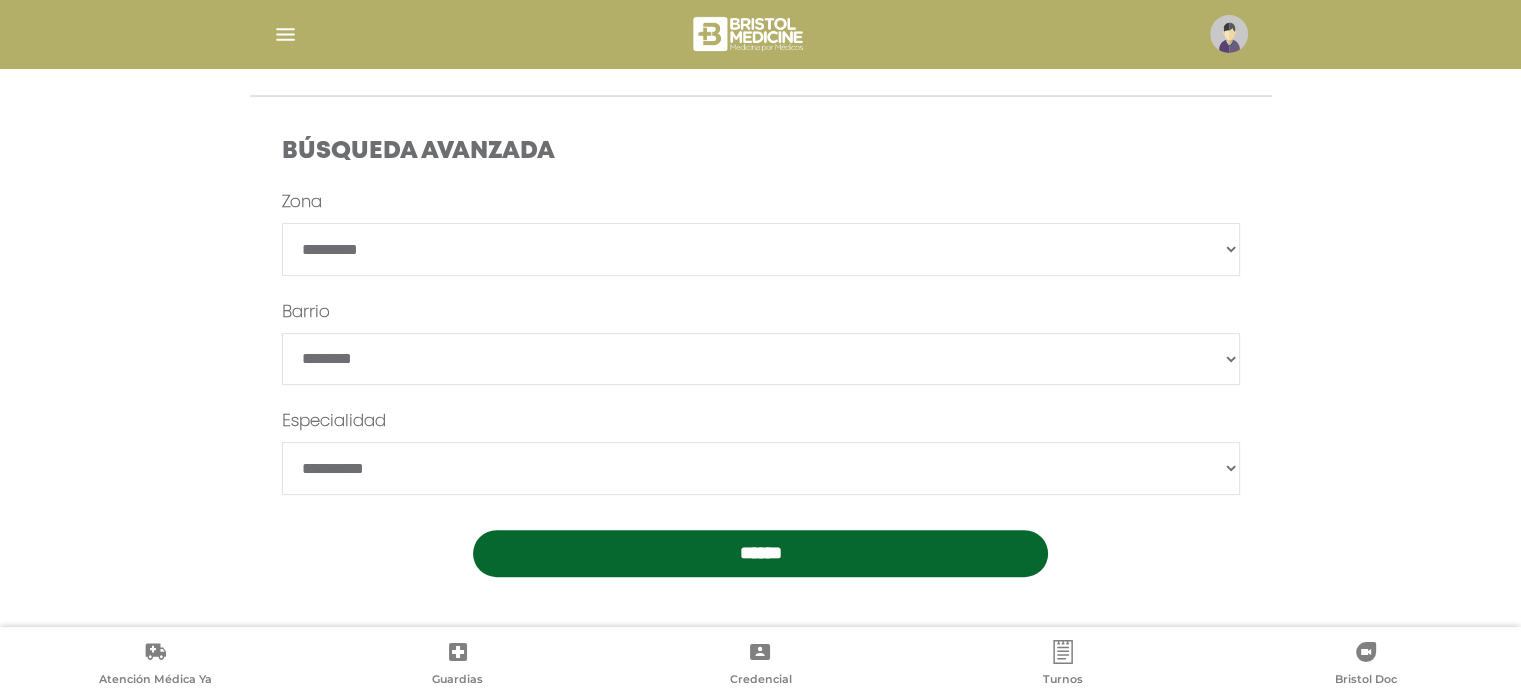 click on "**********" at bounding box center [761, 468] 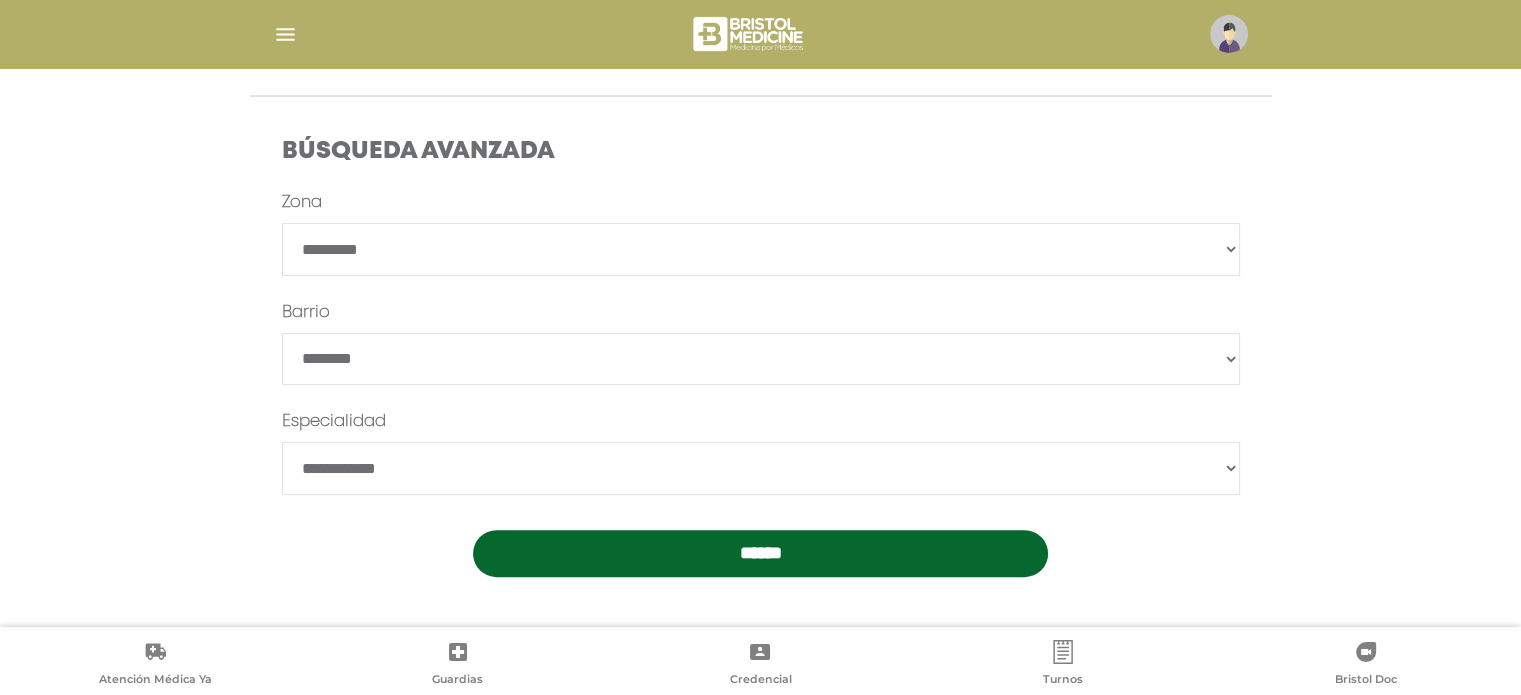 click on "**********" at bounding box center (761, 468) 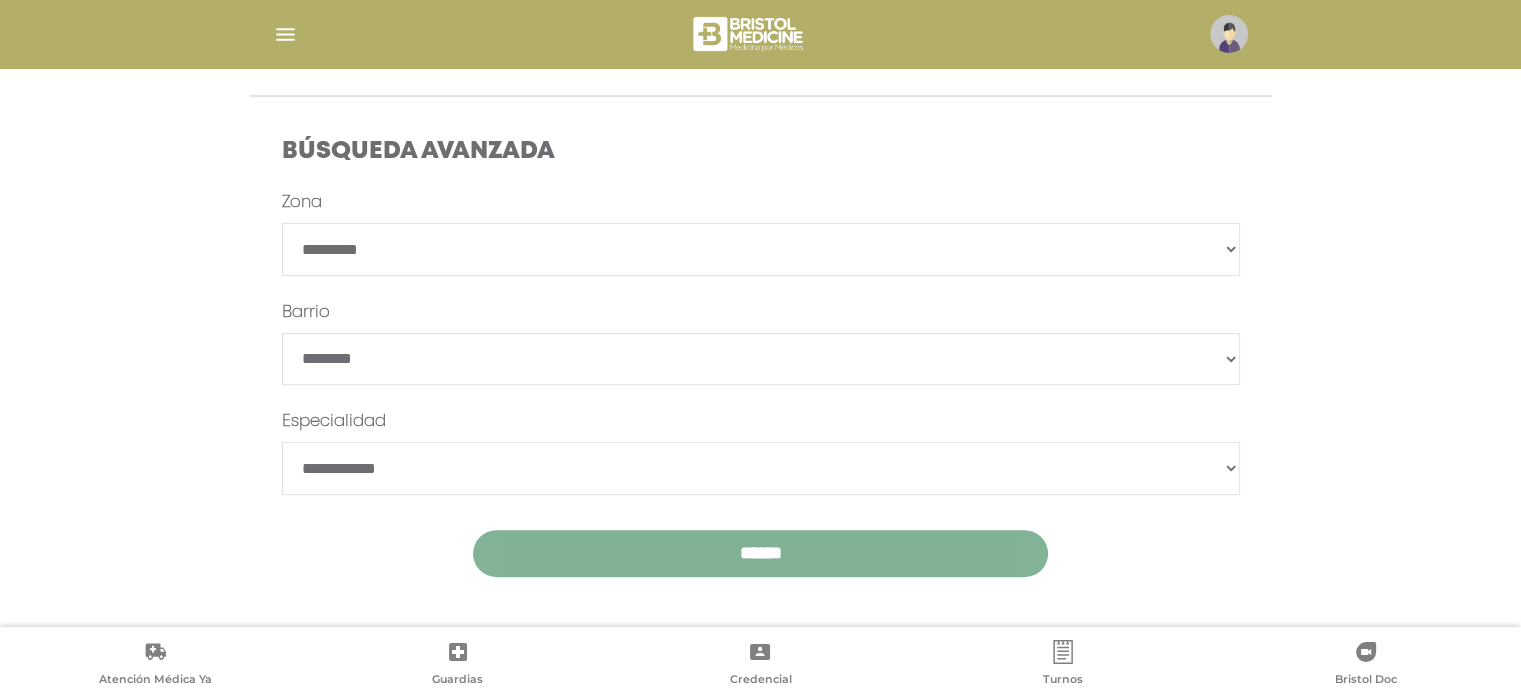 click on "******" at bounding box center (760, 553) 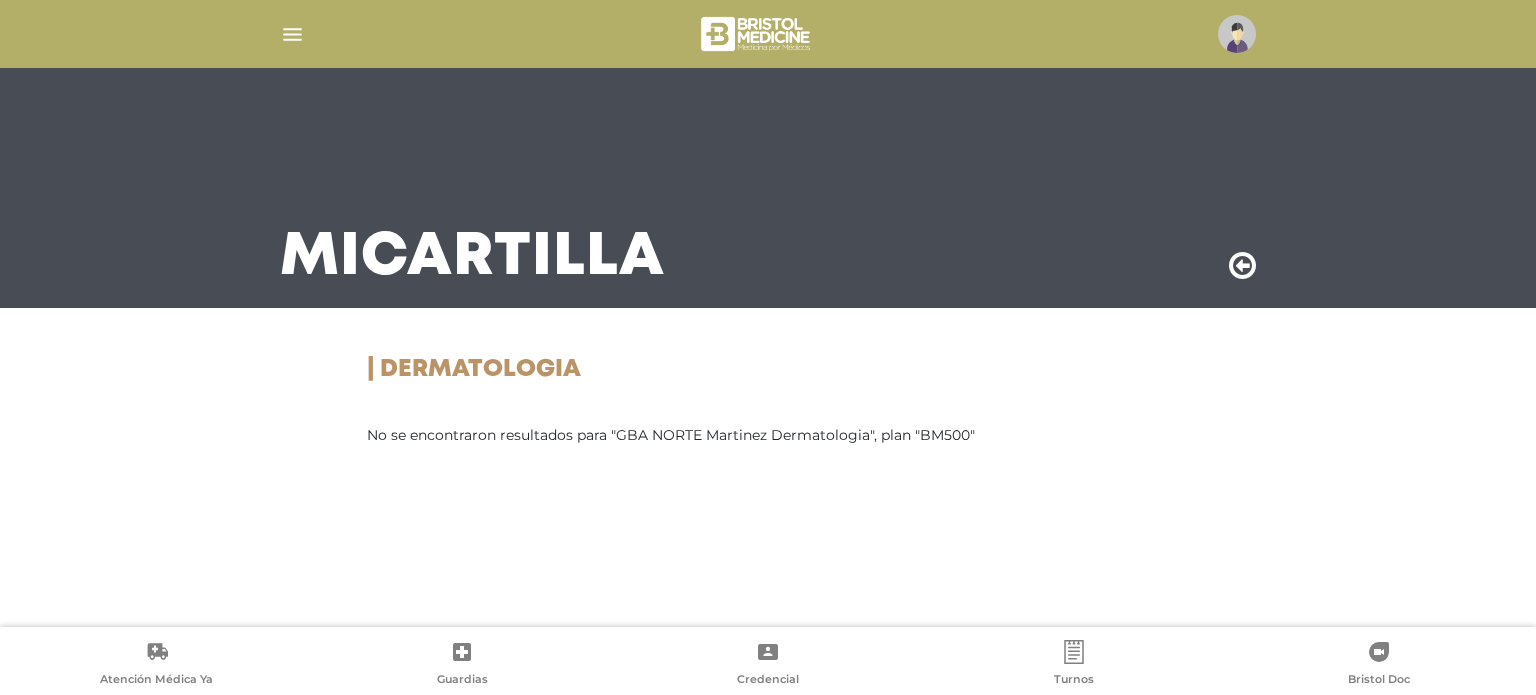 scroll, scrollTop: 0, scrollLeft: 0, axis: both 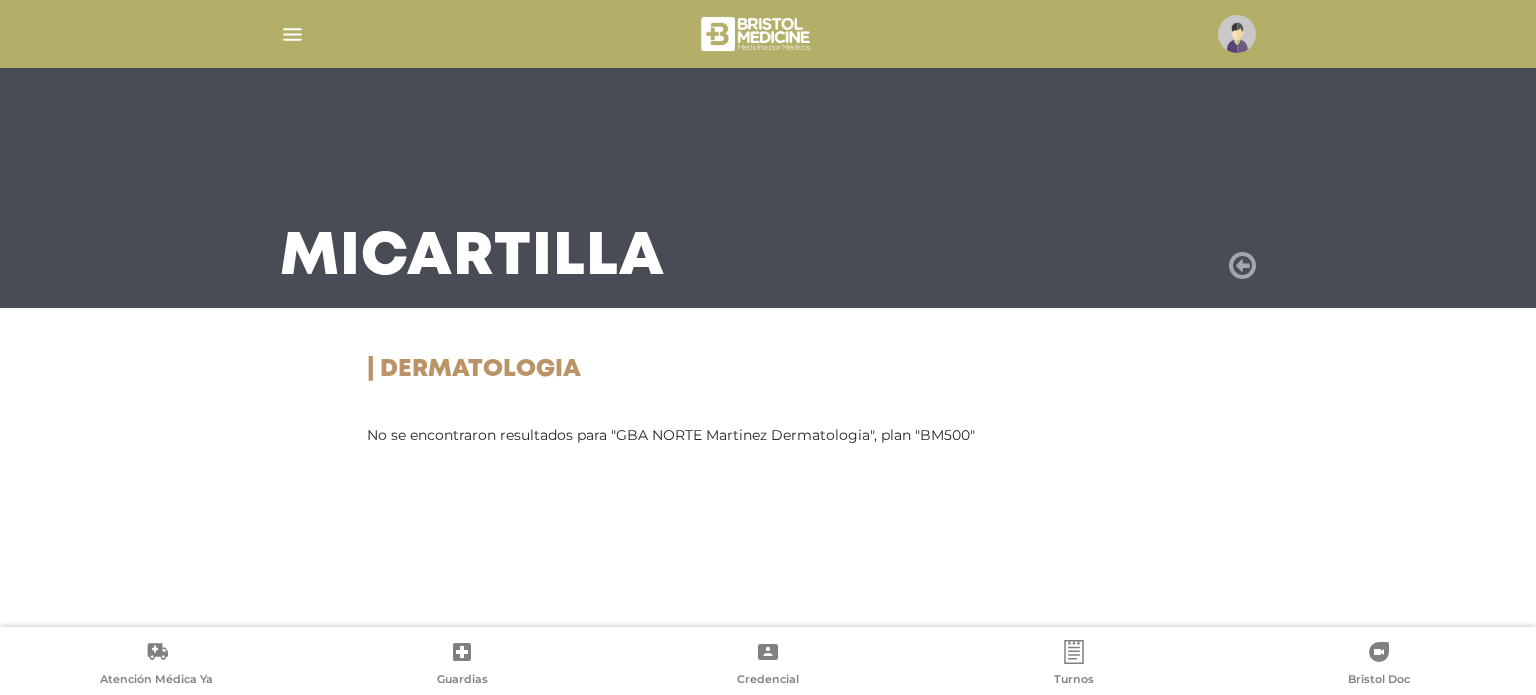 click at bounding box center [1242, 266] 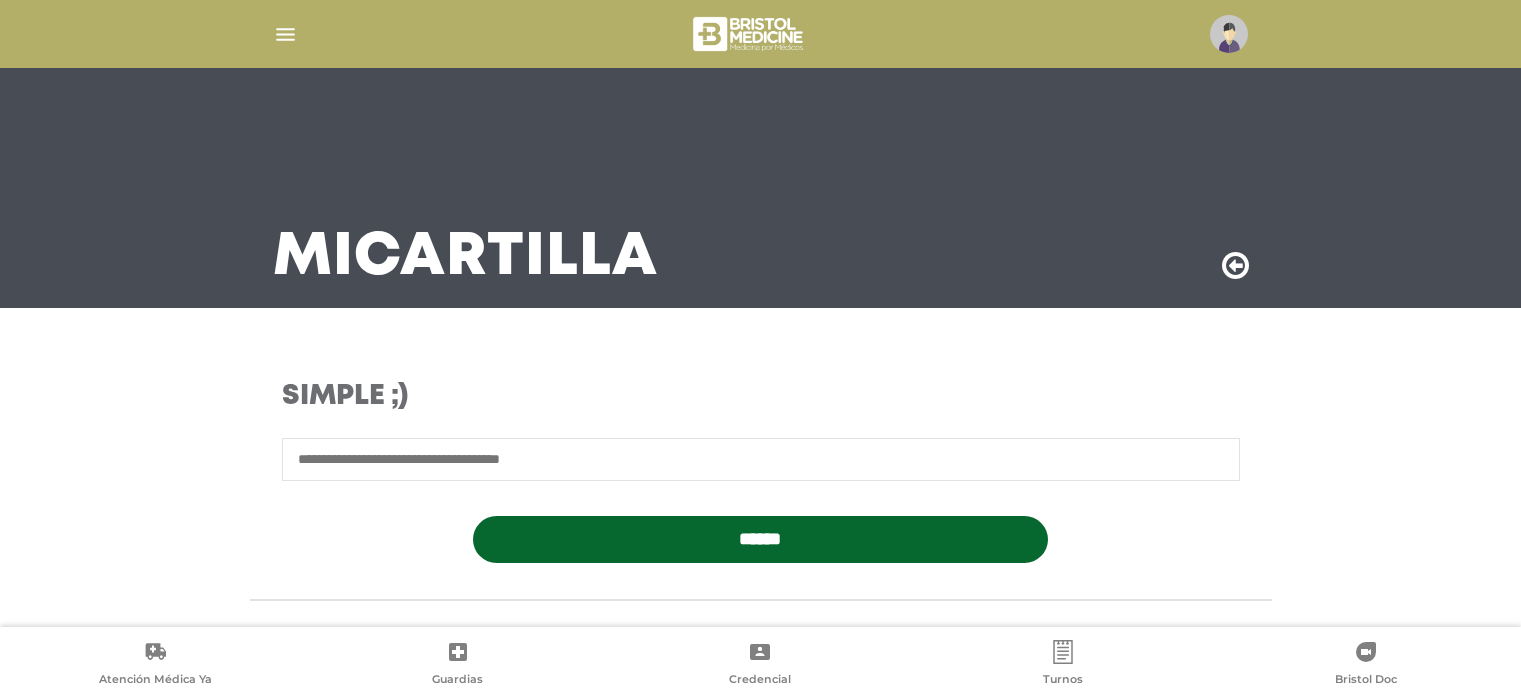 scroll, scrollTop: 0, scrollLeft: 0, axis: both 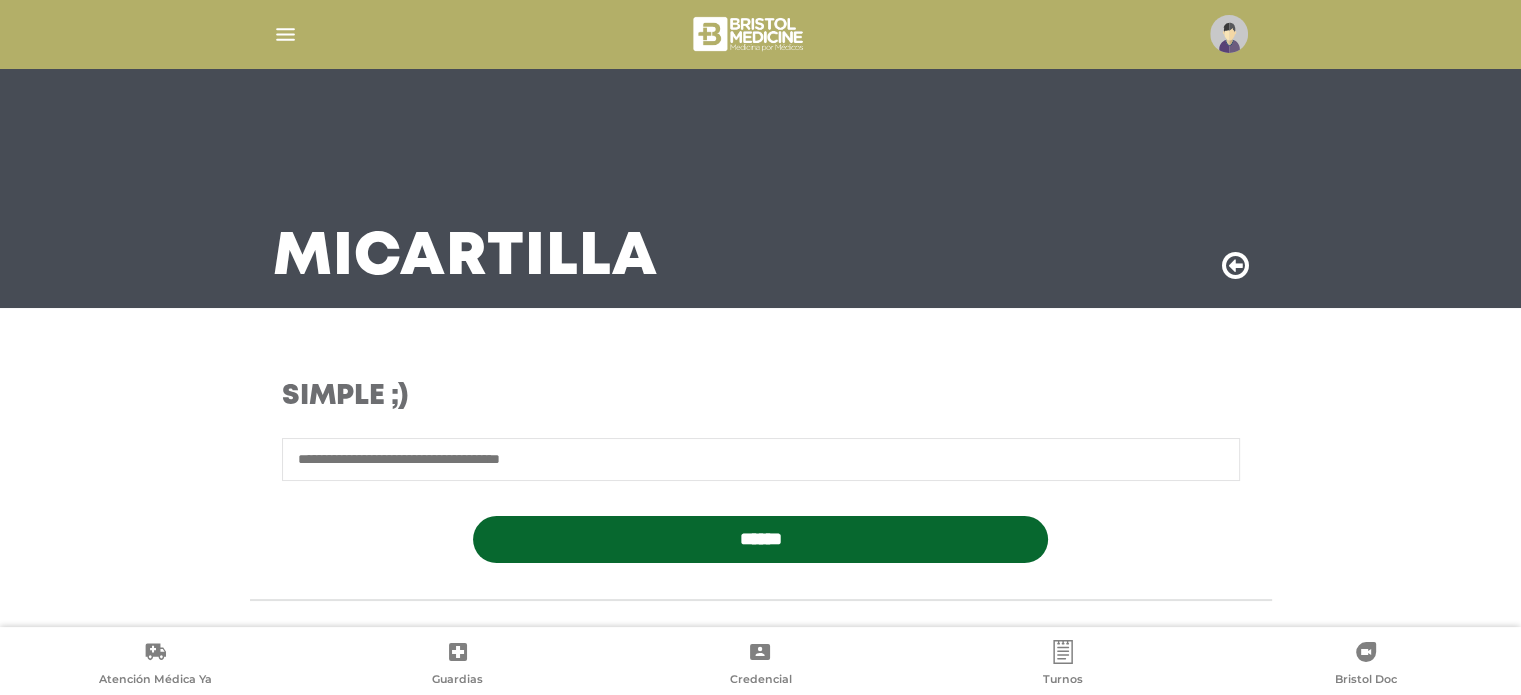 click at bounding box center (761, 459) 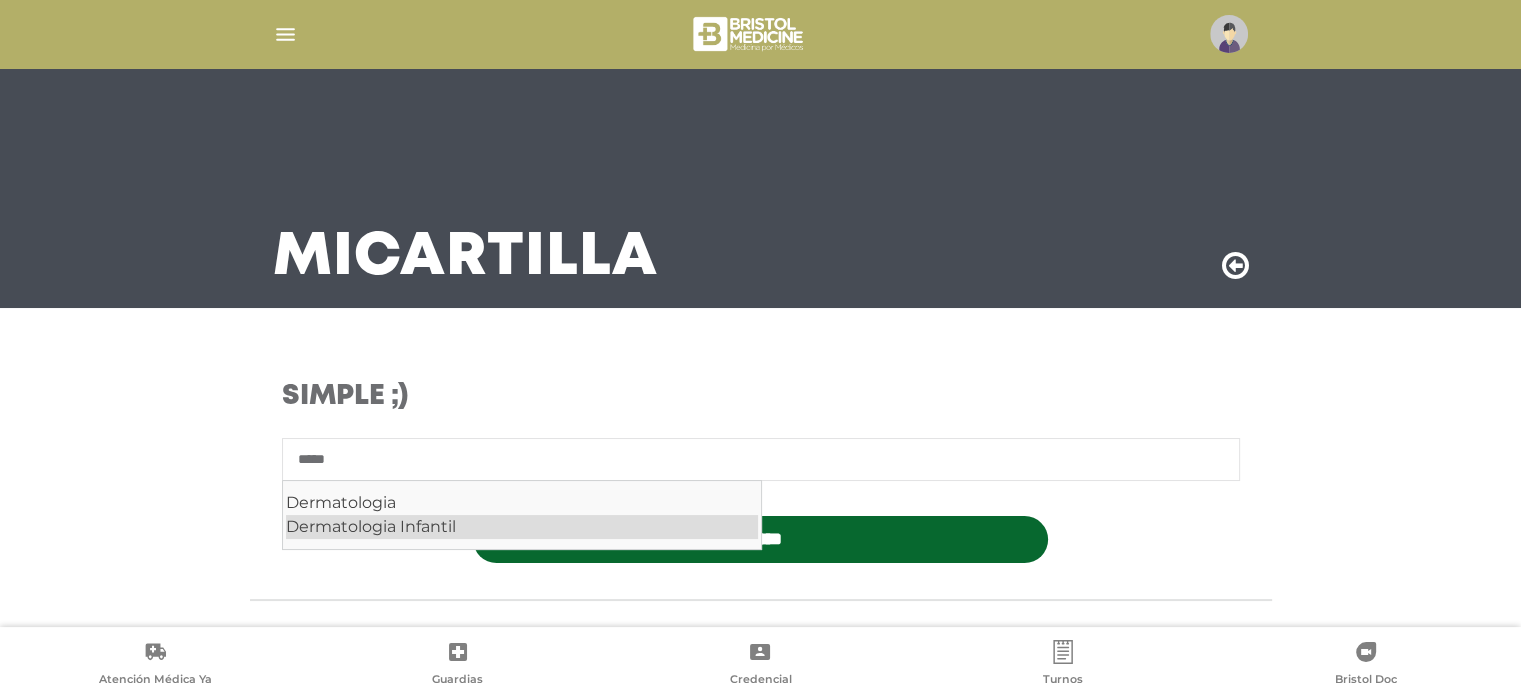 click on "Dermatologia Infantil" at bounding box center (522, 527) 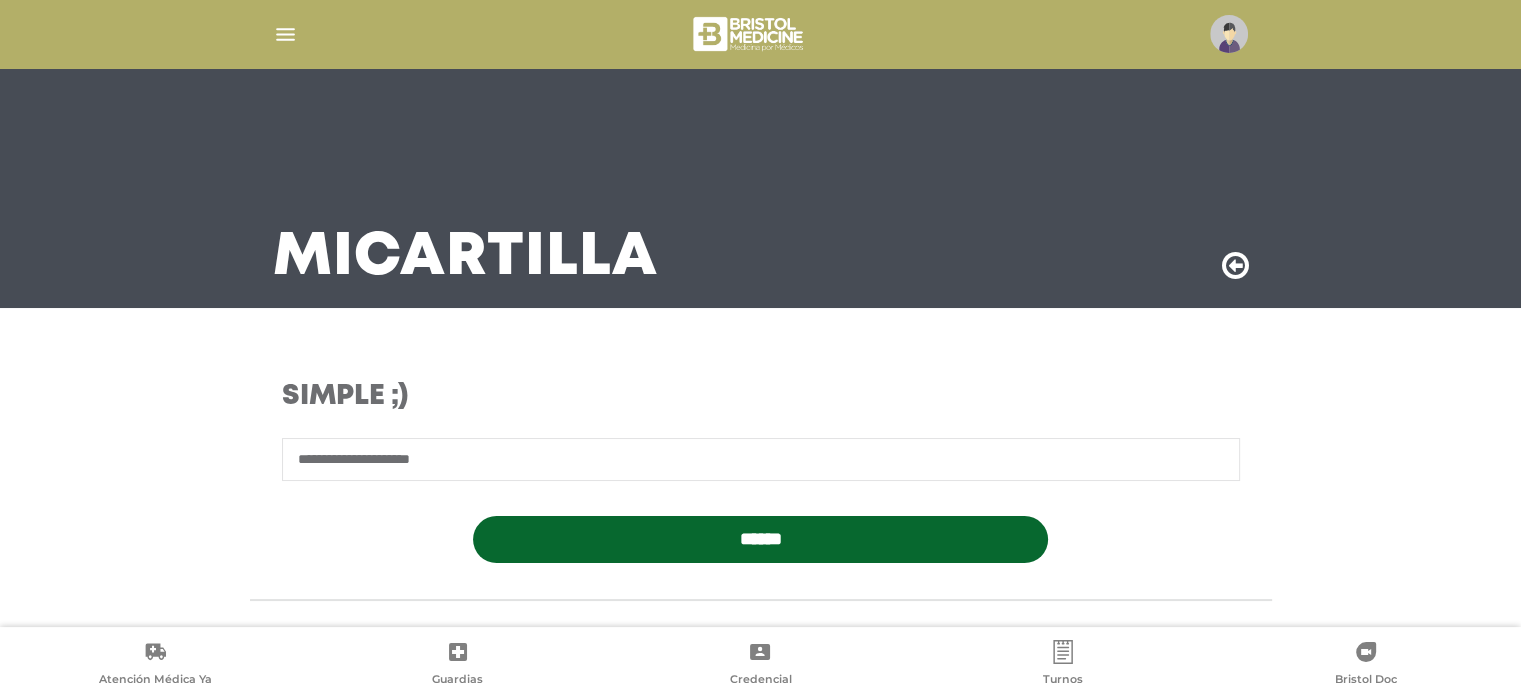 type on "**********" 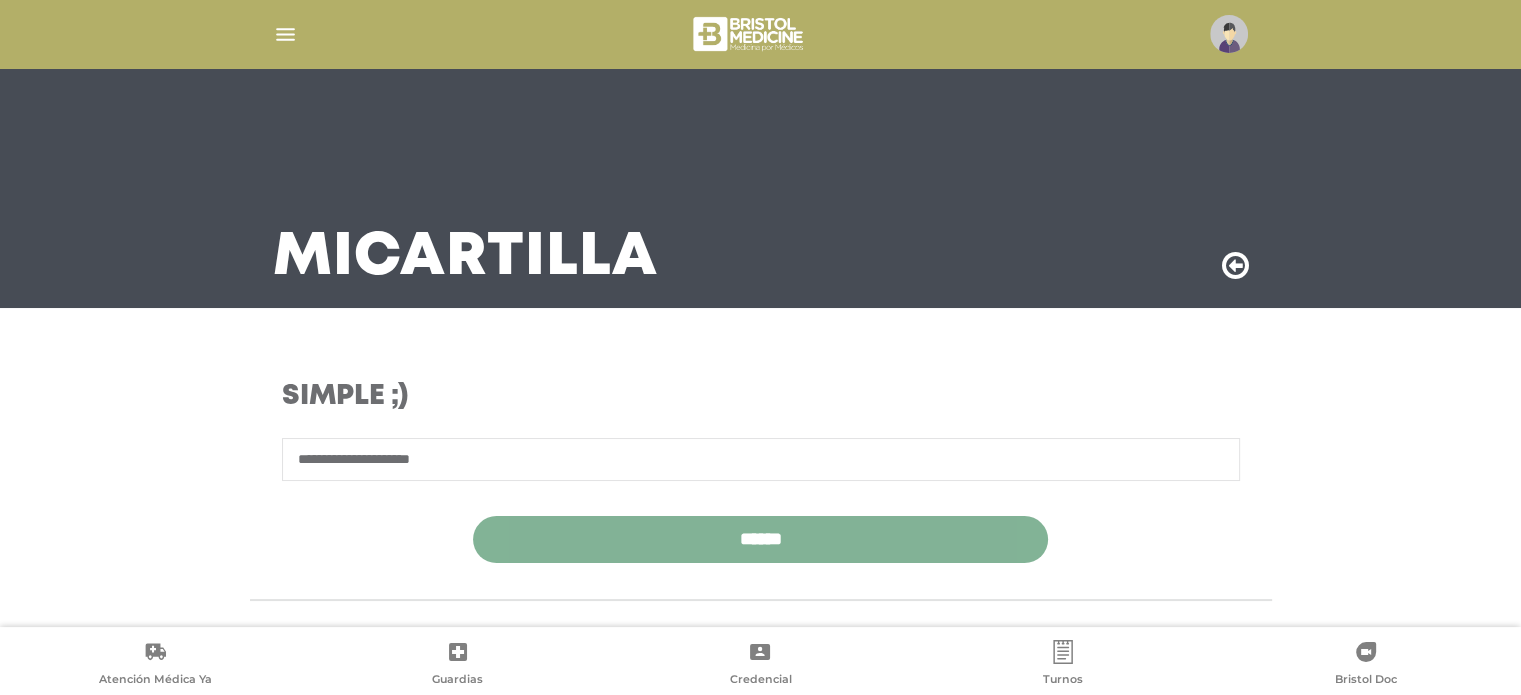click on "******" at bounding box center [760, 539] 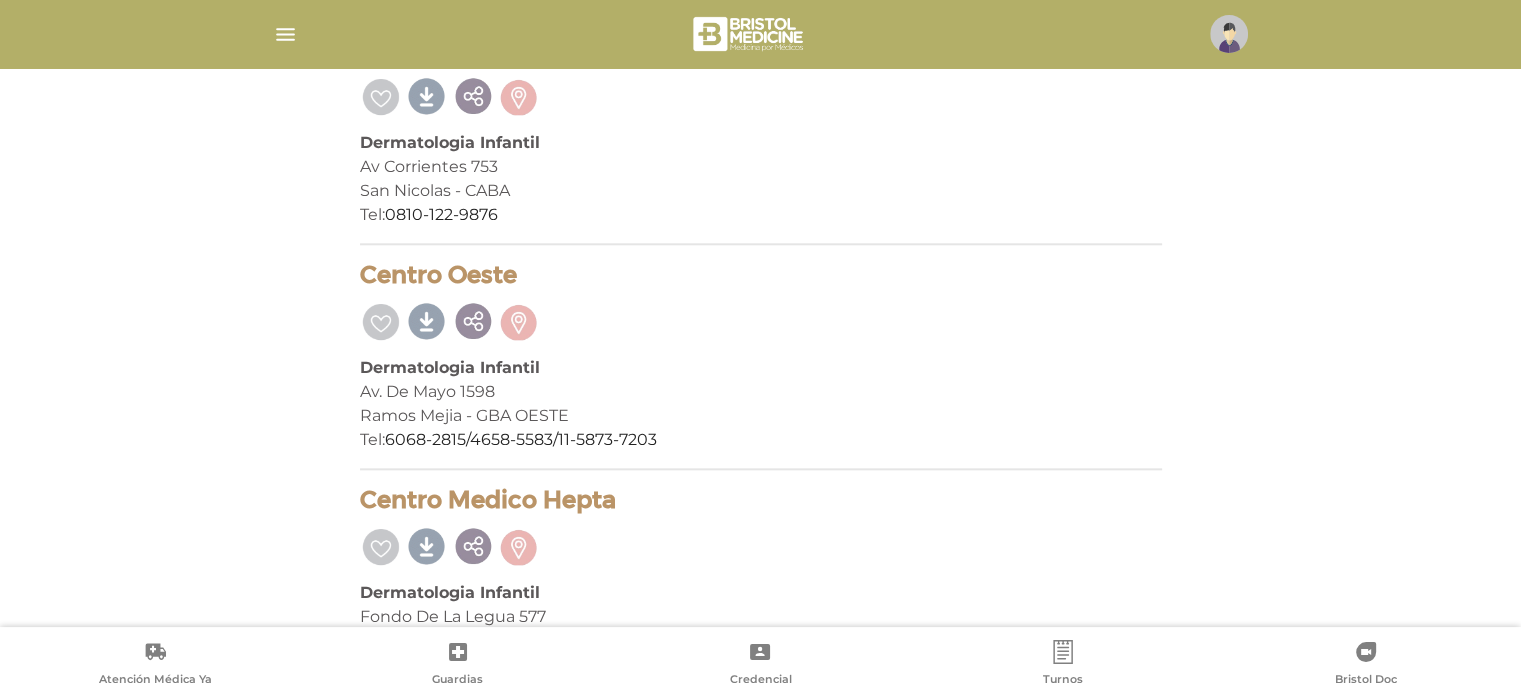scroll, scrollTop: 2336, scrollLeft: 0, axis: vertical 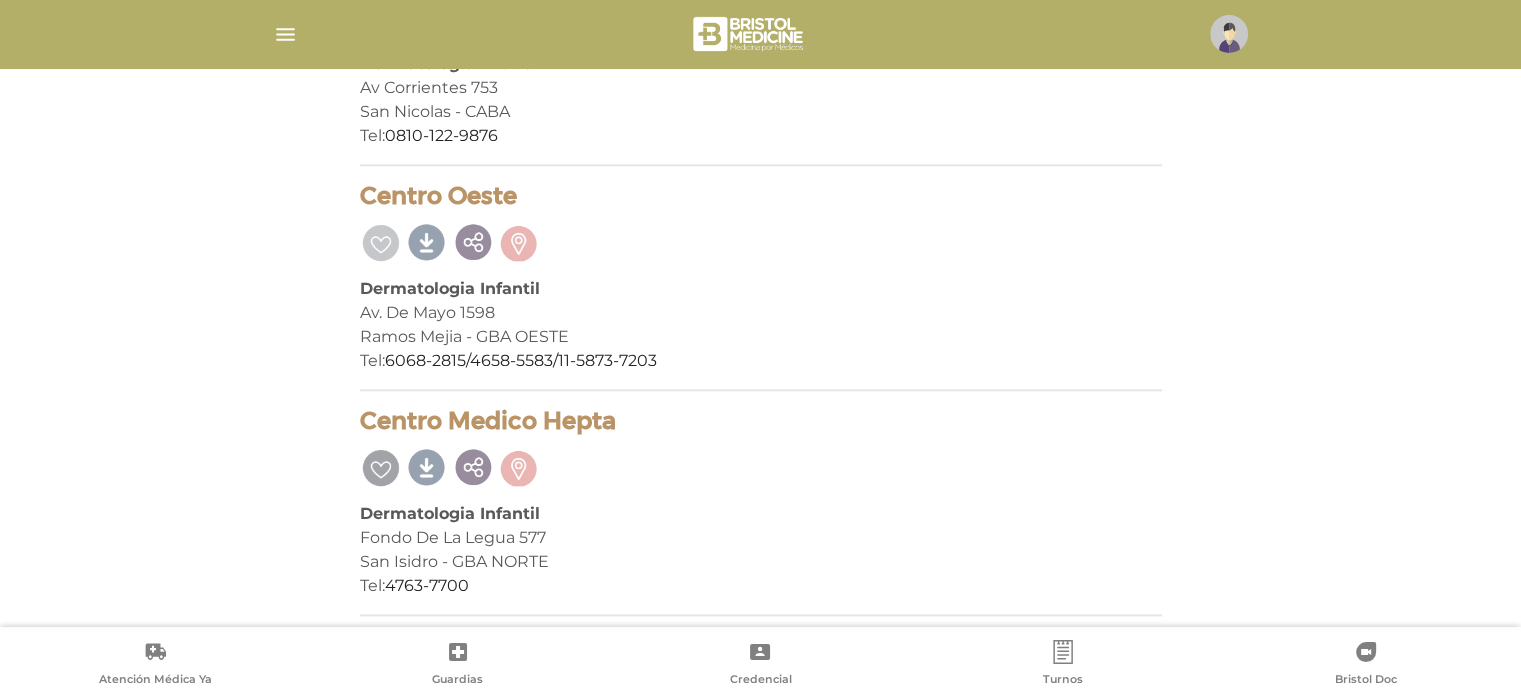 click at bounding box center [381, 465] 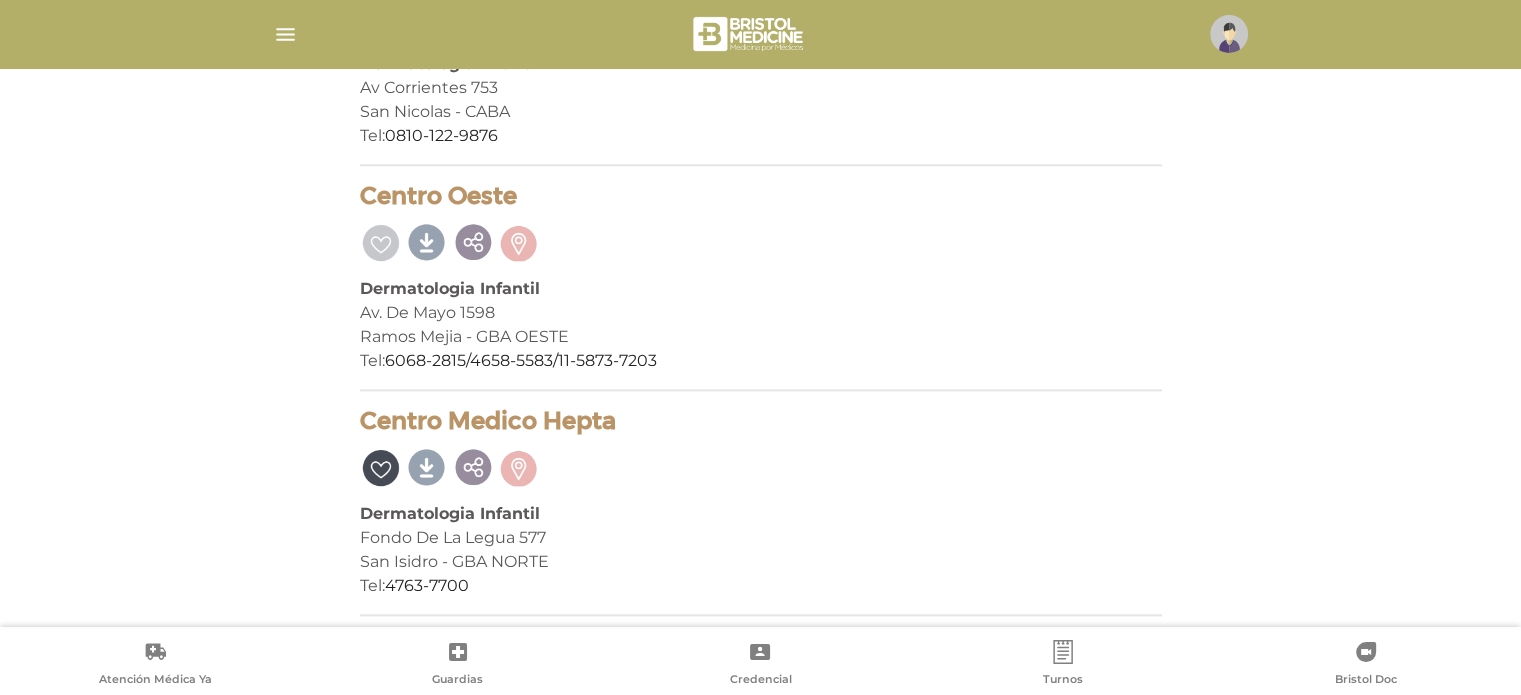 click on "Centro Medico Hepta
Dermatologia Infantil 											 [ADDRESS] 											 [CITY] - [STATE] 											 Tel:  [PHONE]" at bounding box center [761, 511] 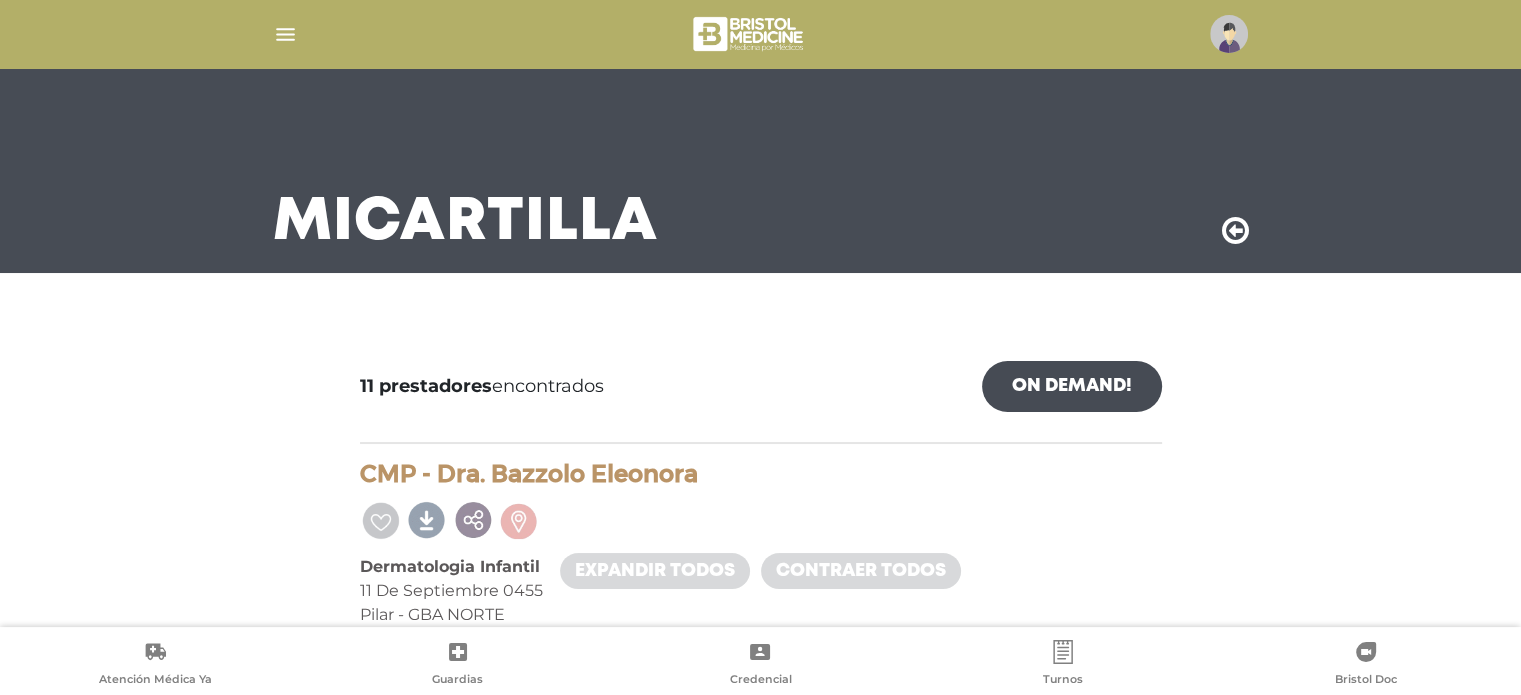 scroll, scrollTop: 0, scrollLeft: 0, axis: both 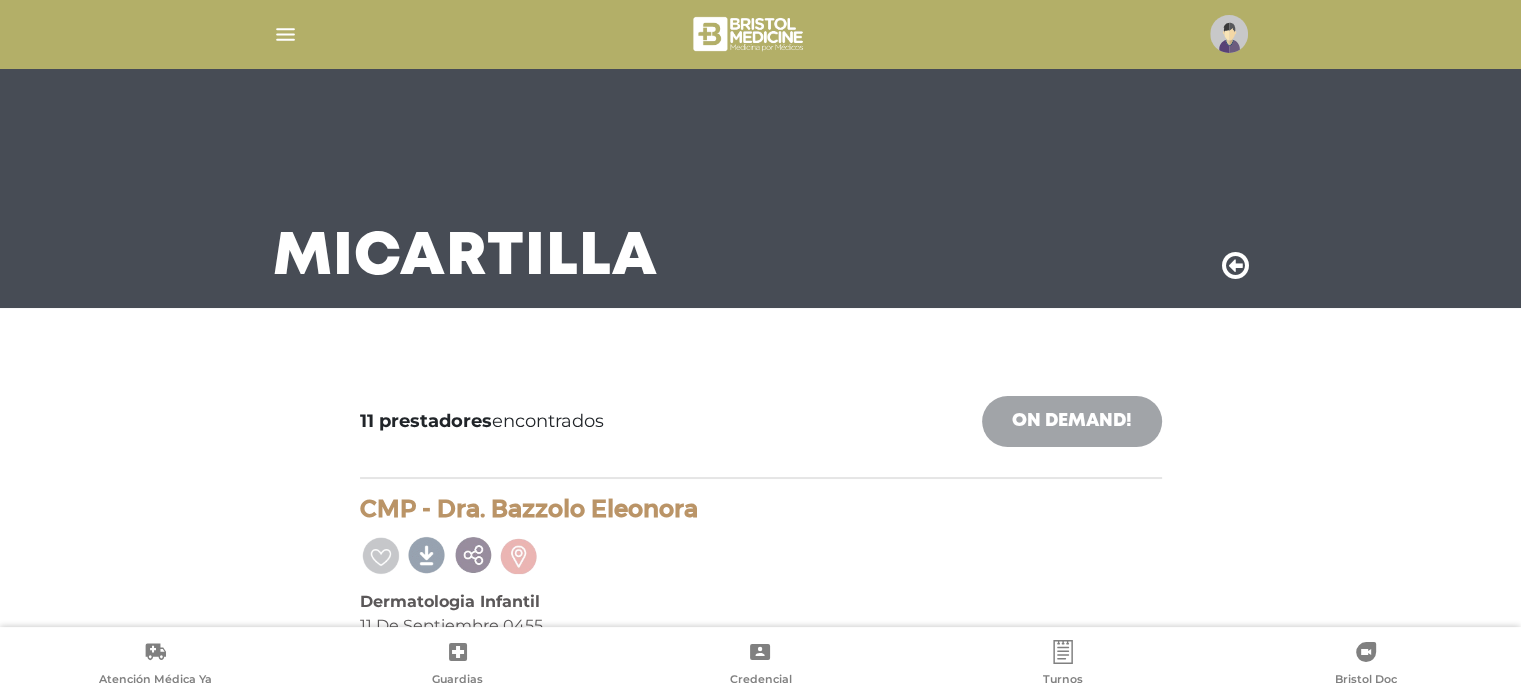 click on "On Demand!" at bounding box center (1072, 421) 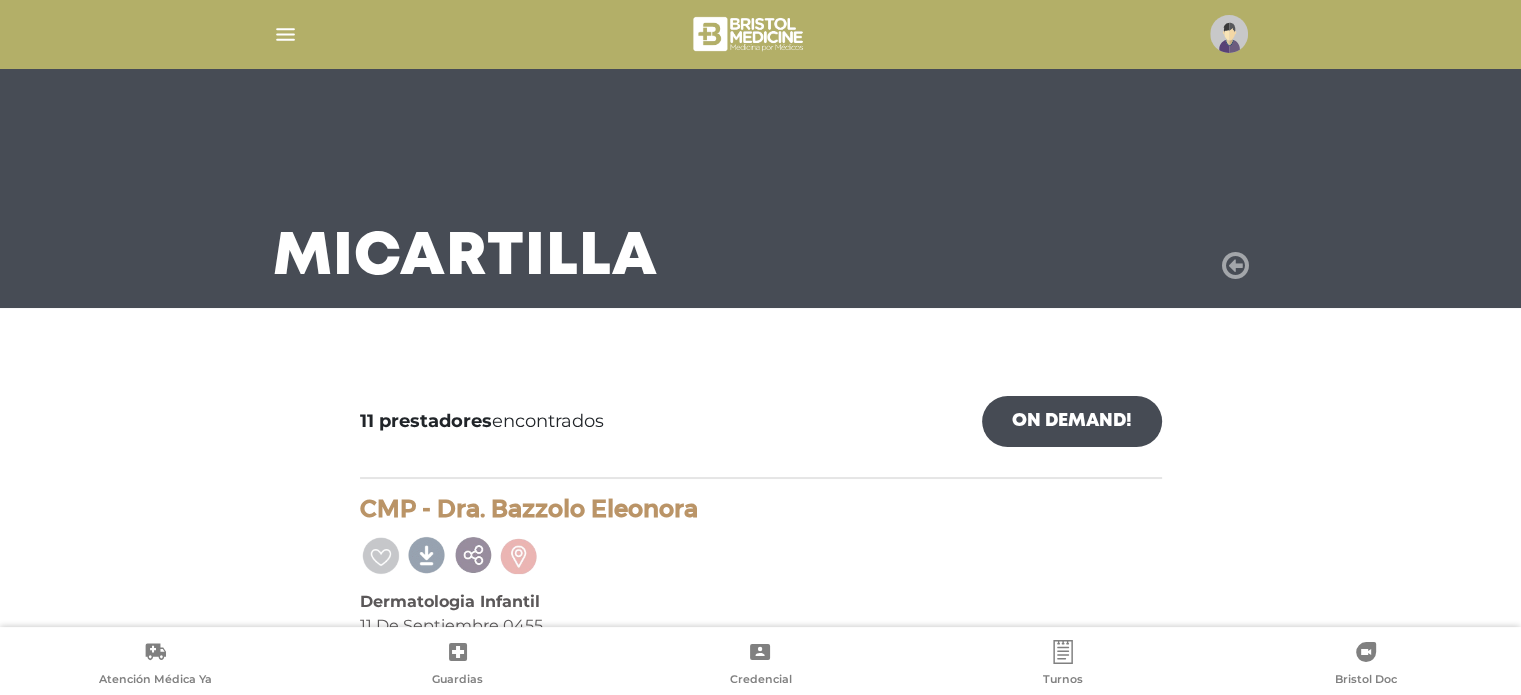 click at bounding box center [1235, 266] 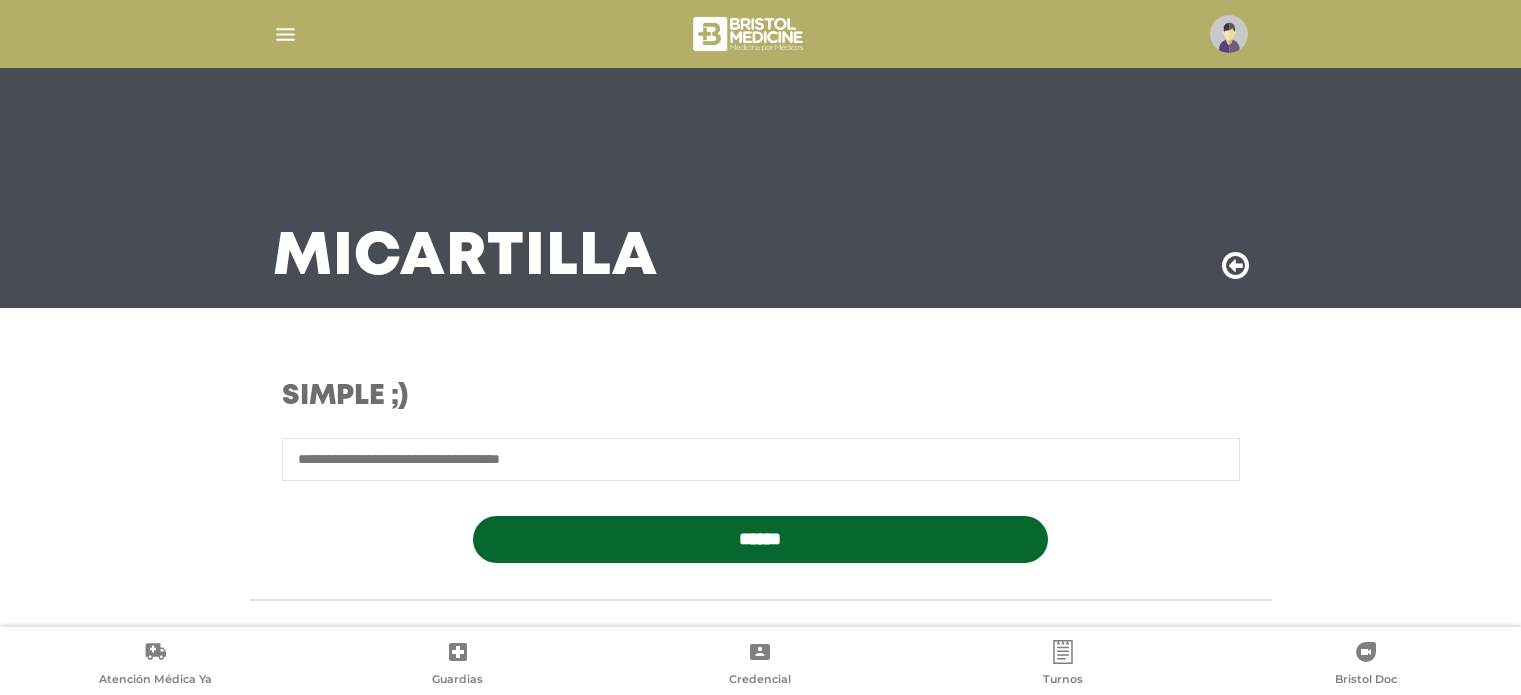 scroll, scrollTop: 0, scrollLeft: 0, axis: both 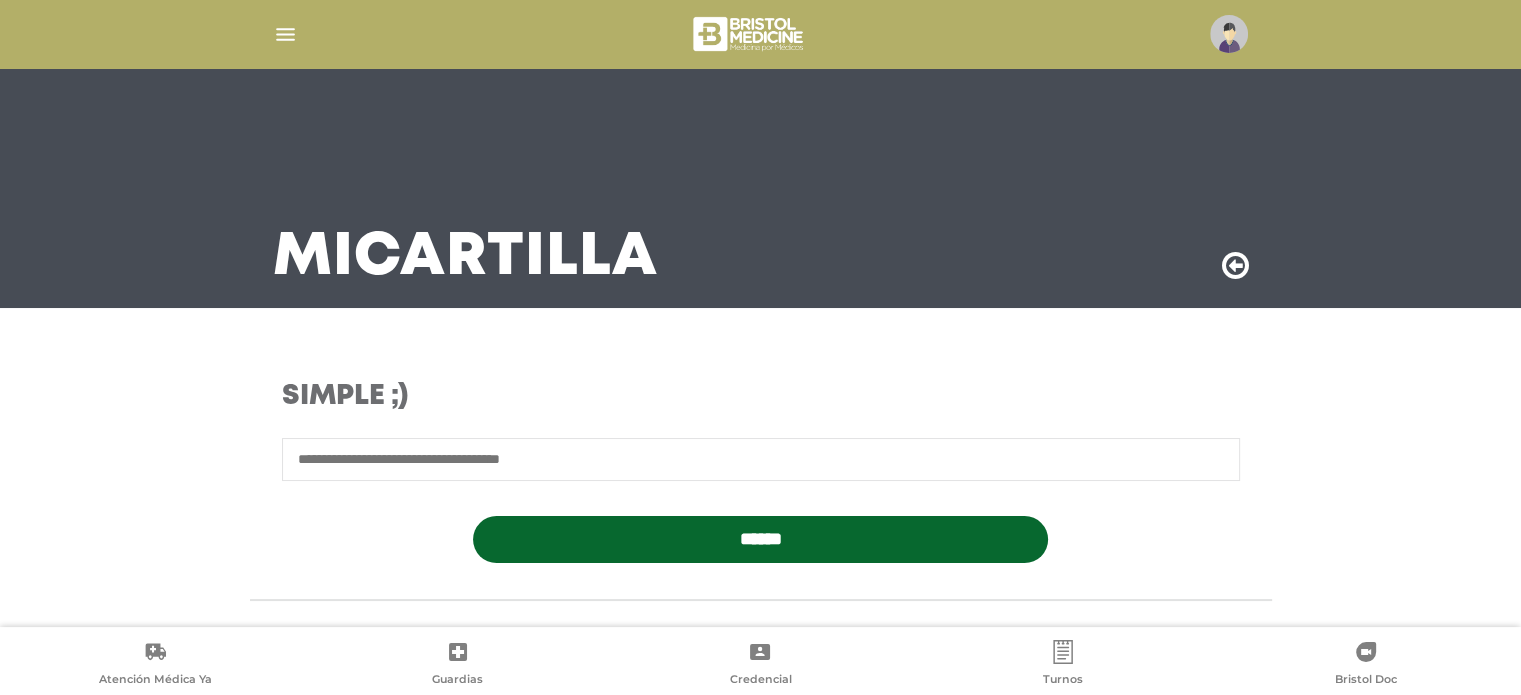 click at bounding box center [761, 459] 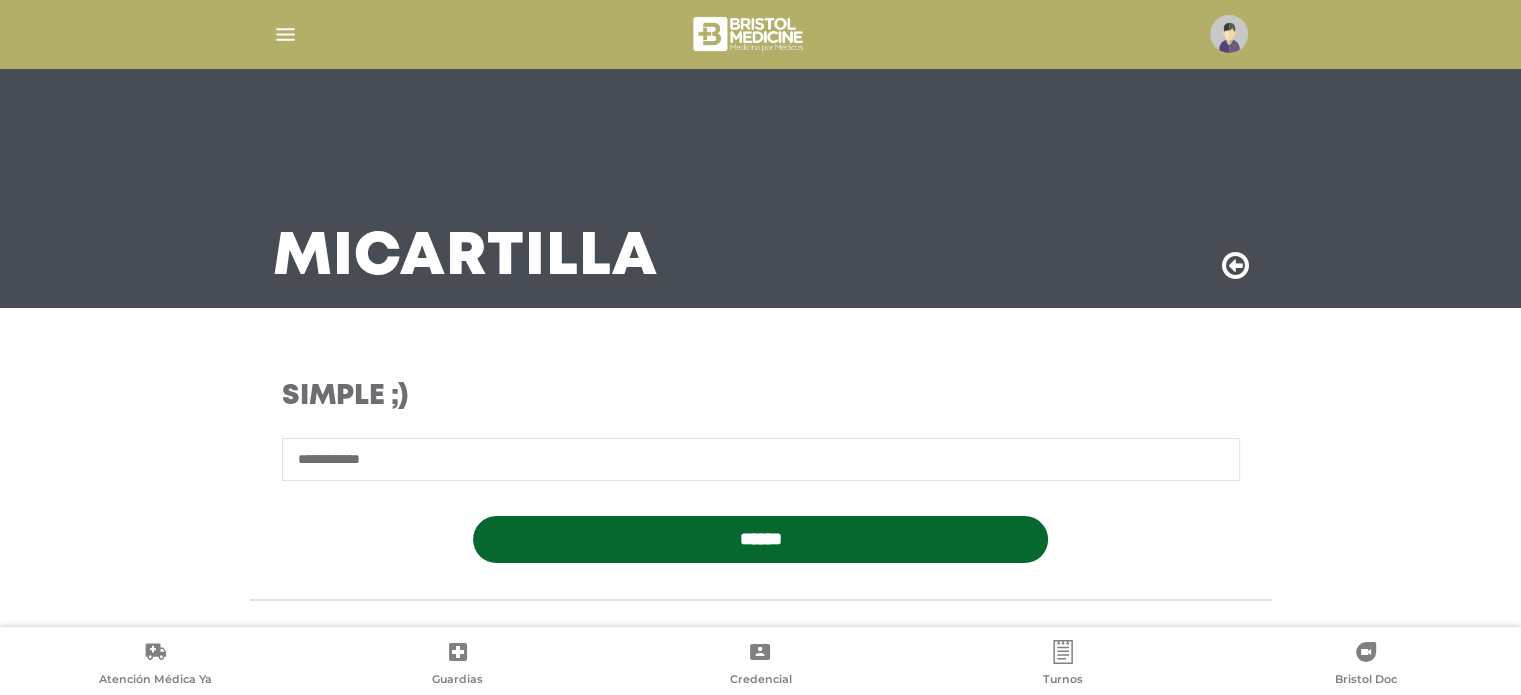 type on "**********" 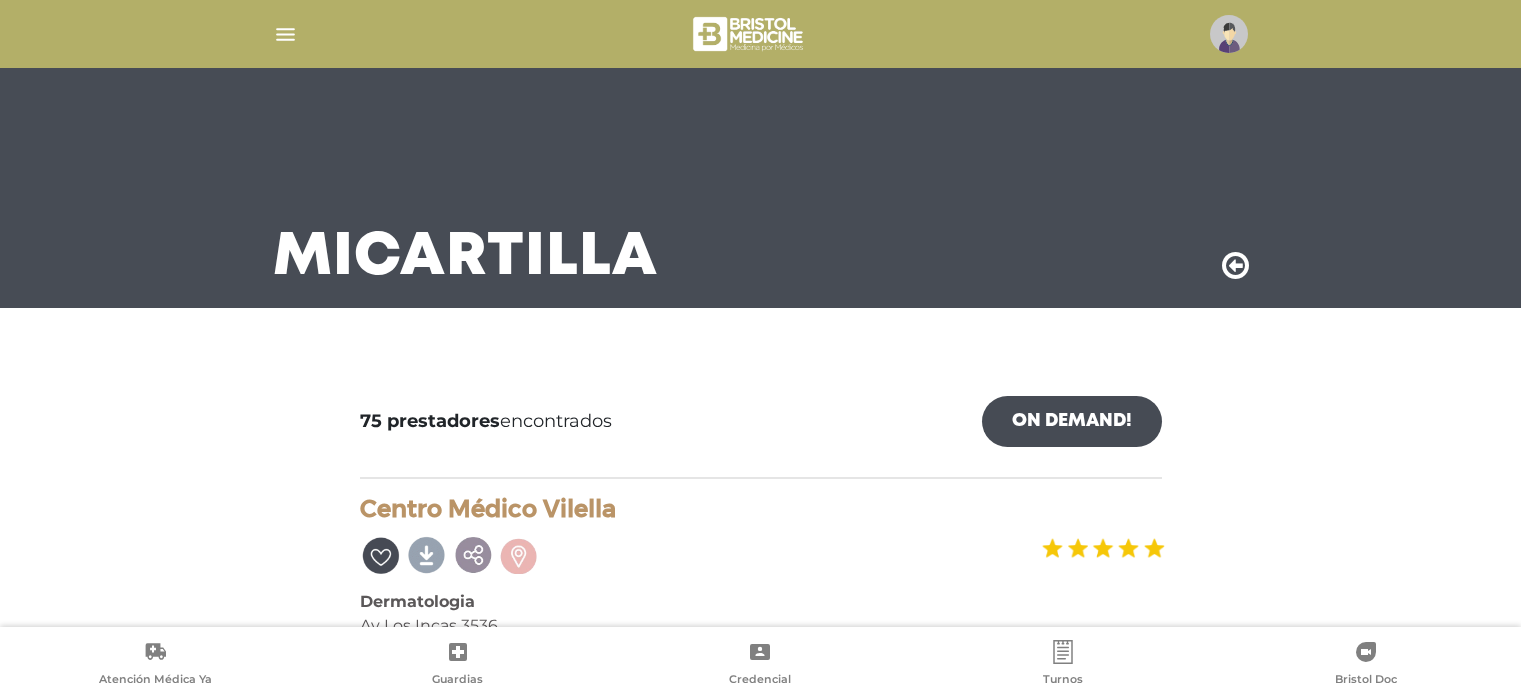 scroll, scrollTop: 0, scrollLeft: 0, axis: both 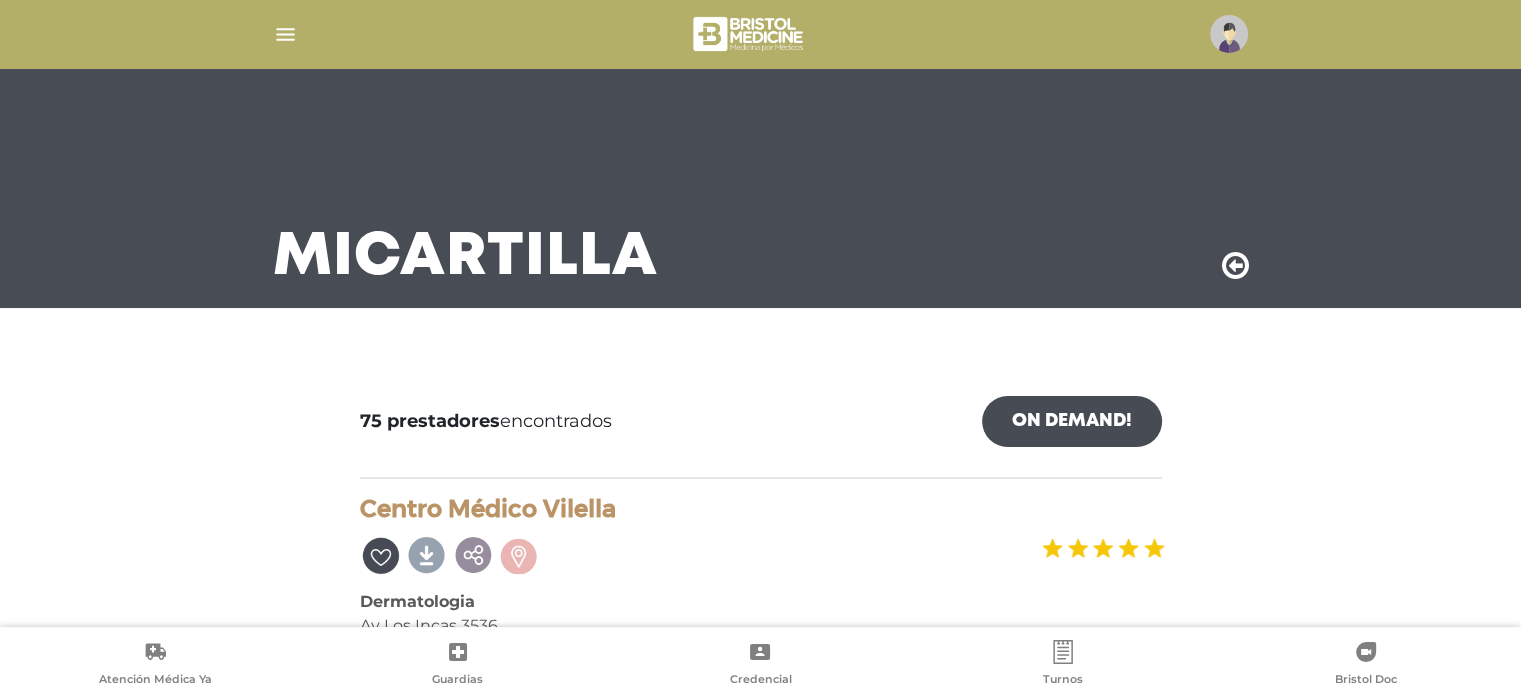 click at bounding box center (1235, 266) 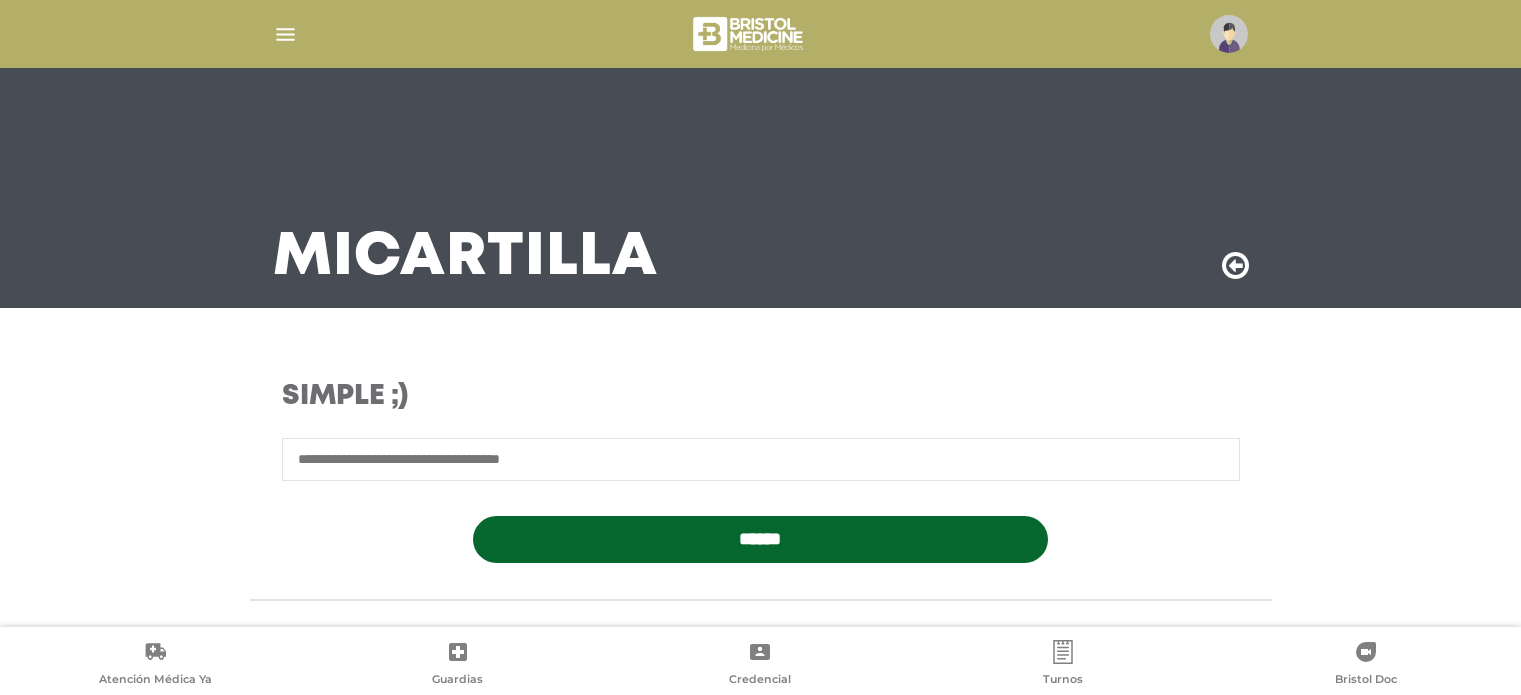scroll, scrollTop: 0, scrollLeft: 0, axis: both 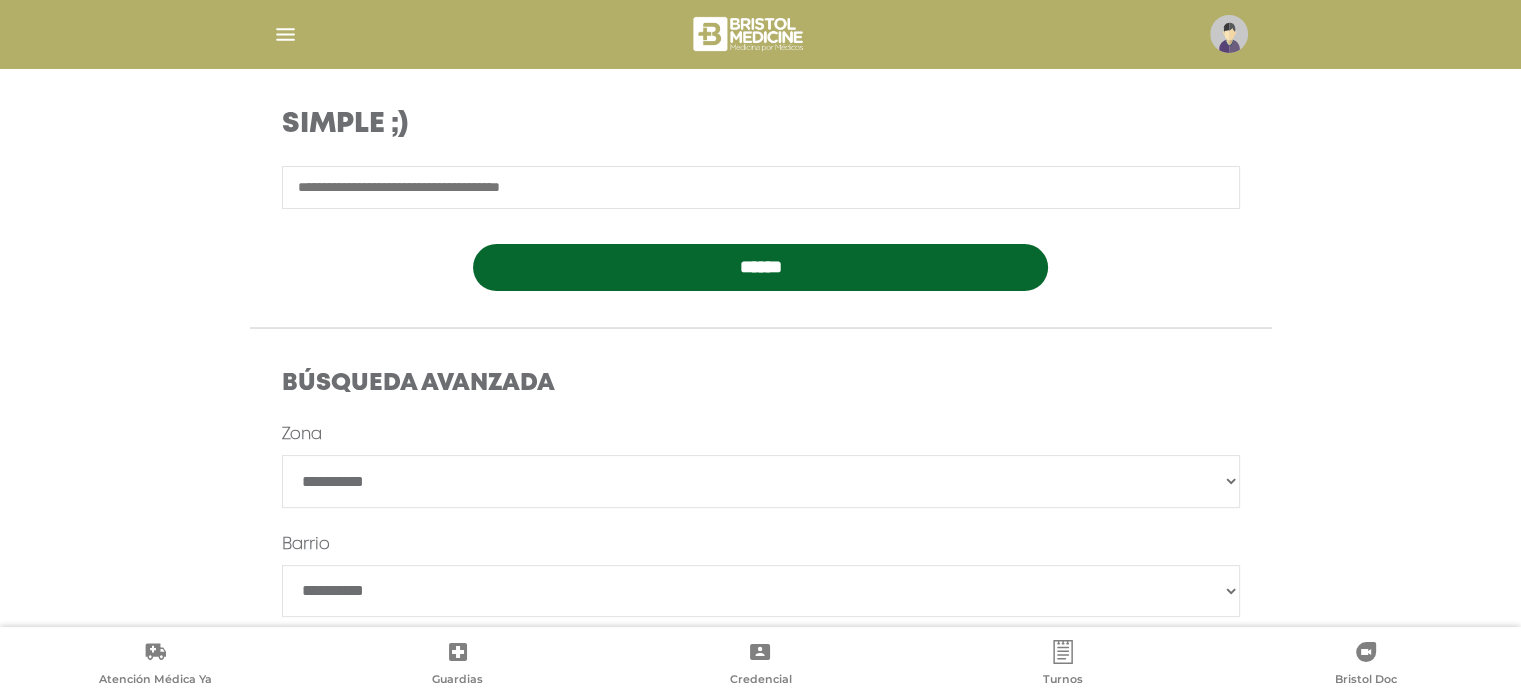 click on "**********" at bounding box center (761, 481) 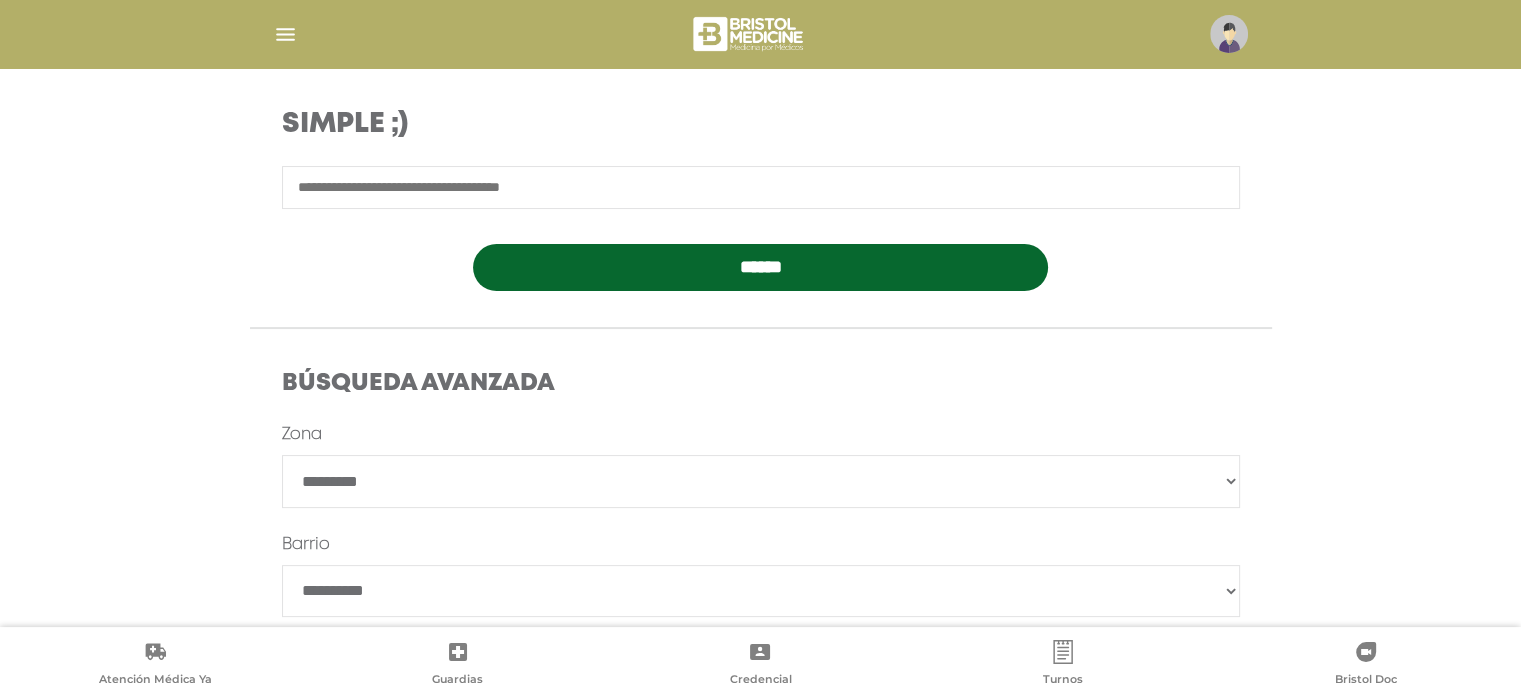 click on "**********" at bounding box center [761, 481] 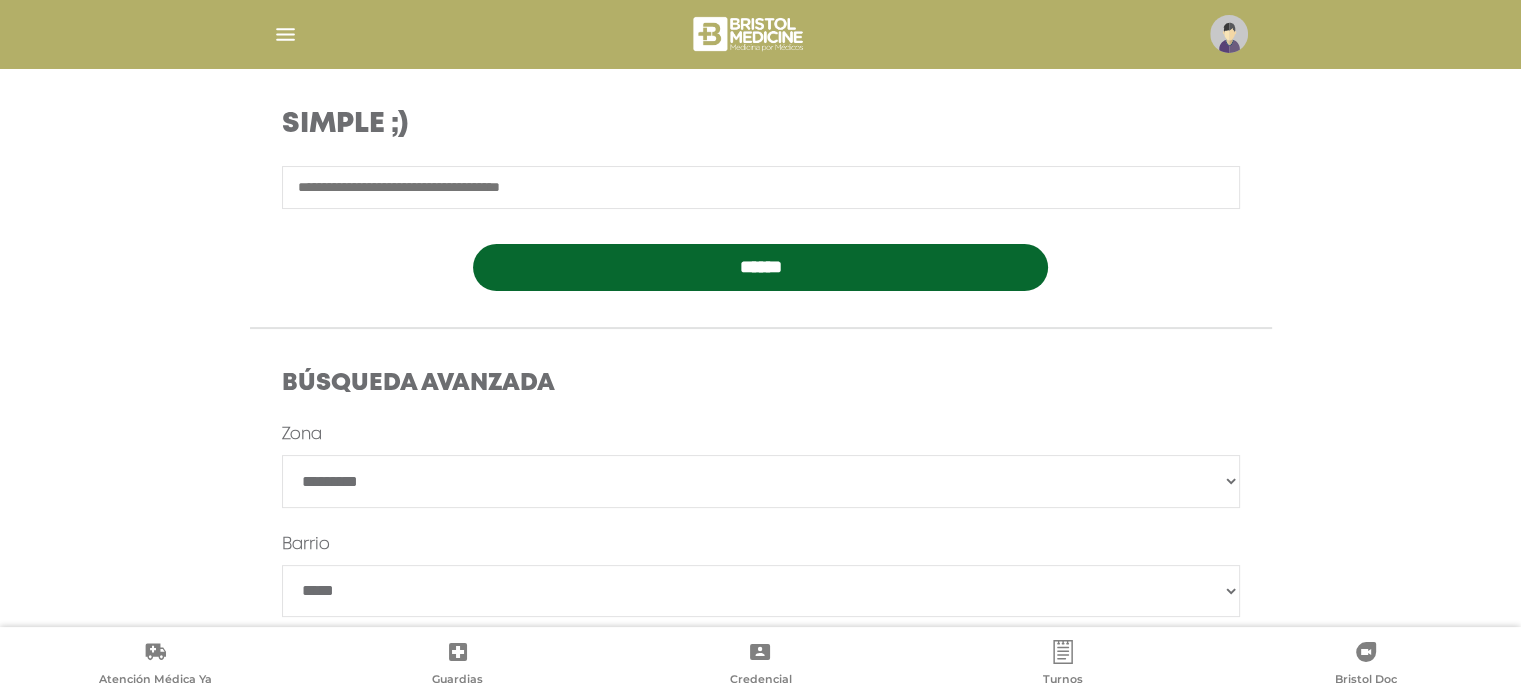 click on "******" at bounding box center (761, 591) 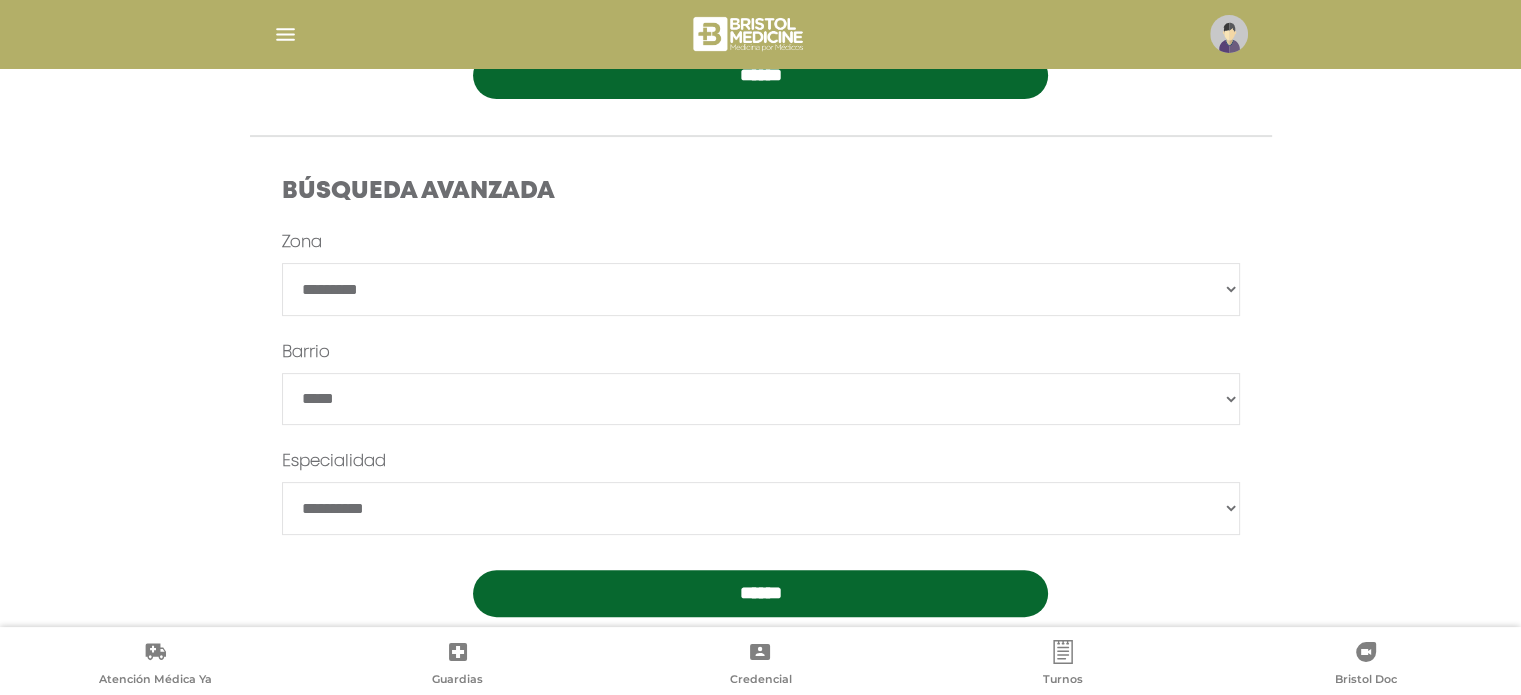 scroll, scrollTop: 503, scrollLeft: 0, axis: vertical 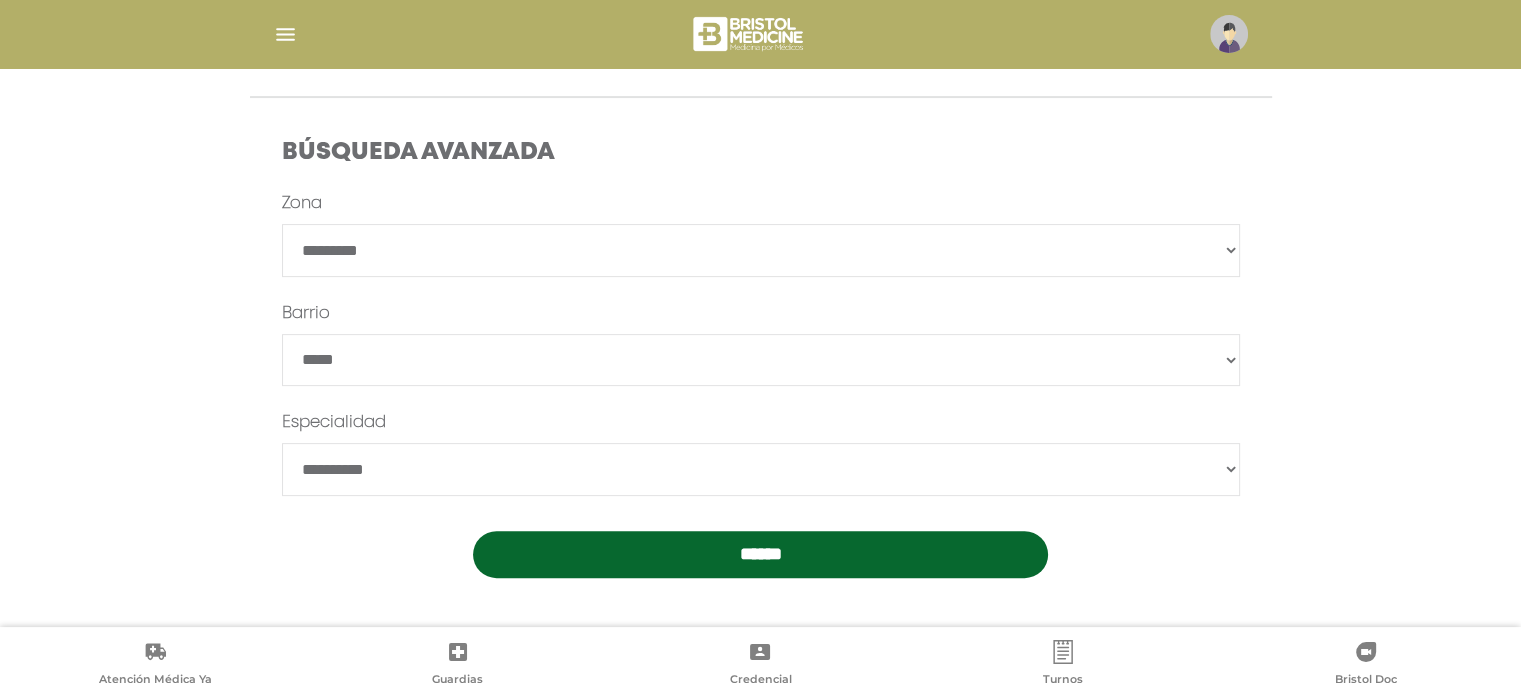 click on "**********" at bounding box center [761, 469] 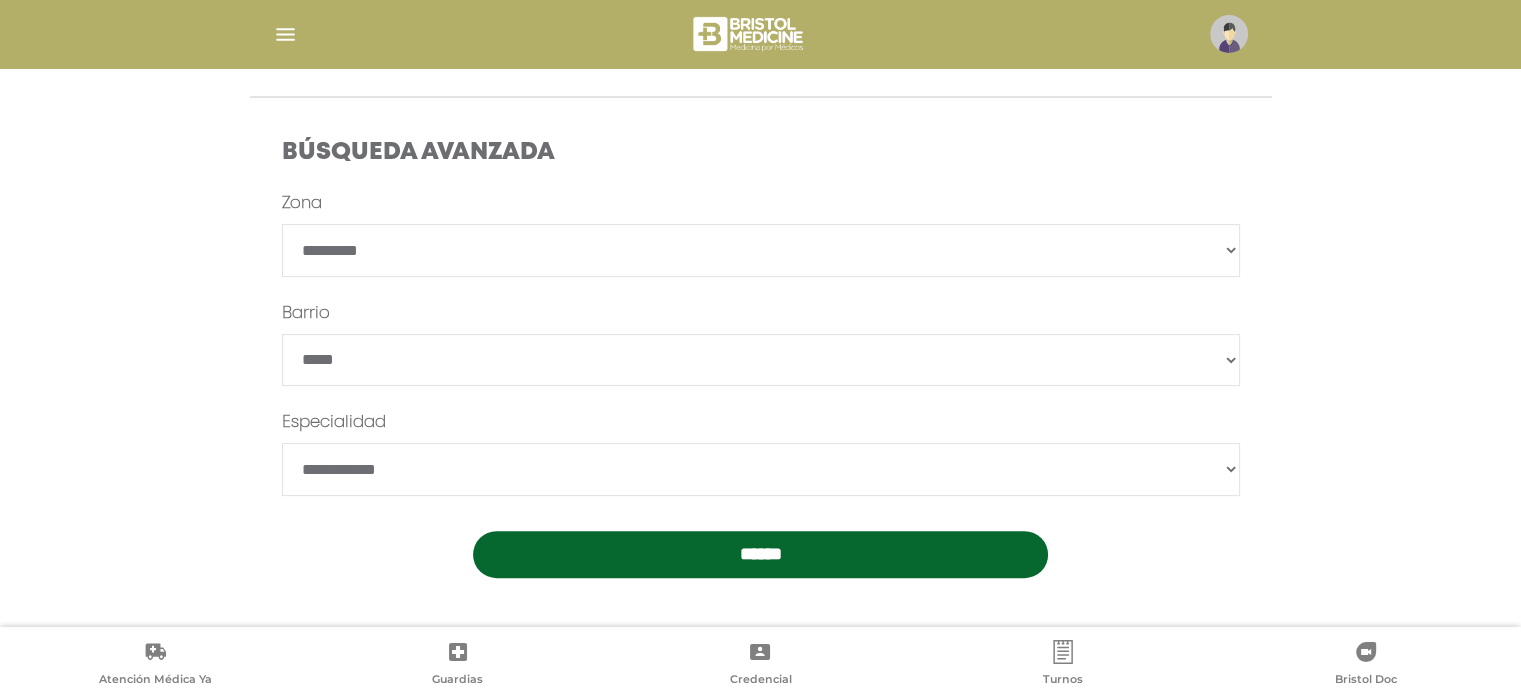 click on "**********" at bounding box center (761, 469) 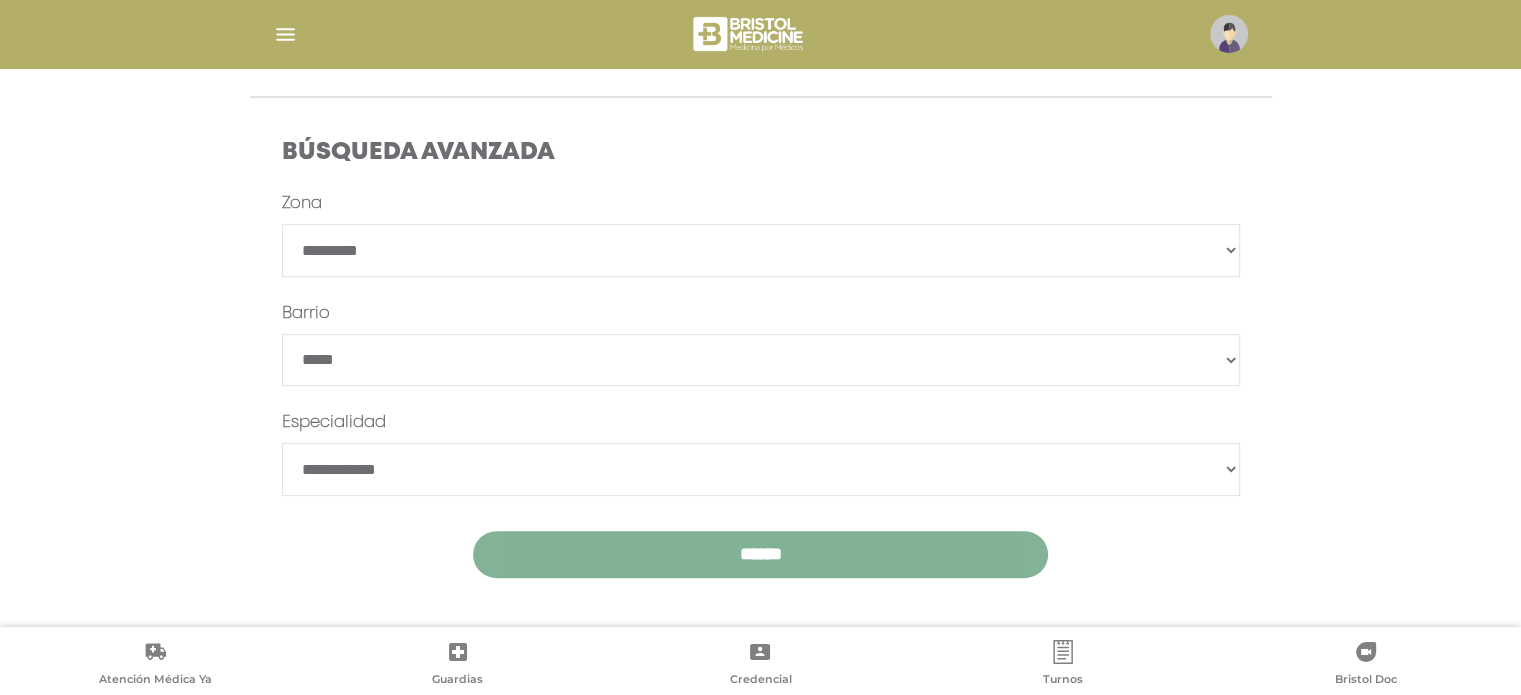 click on "******" at bounding box center (760, 554) 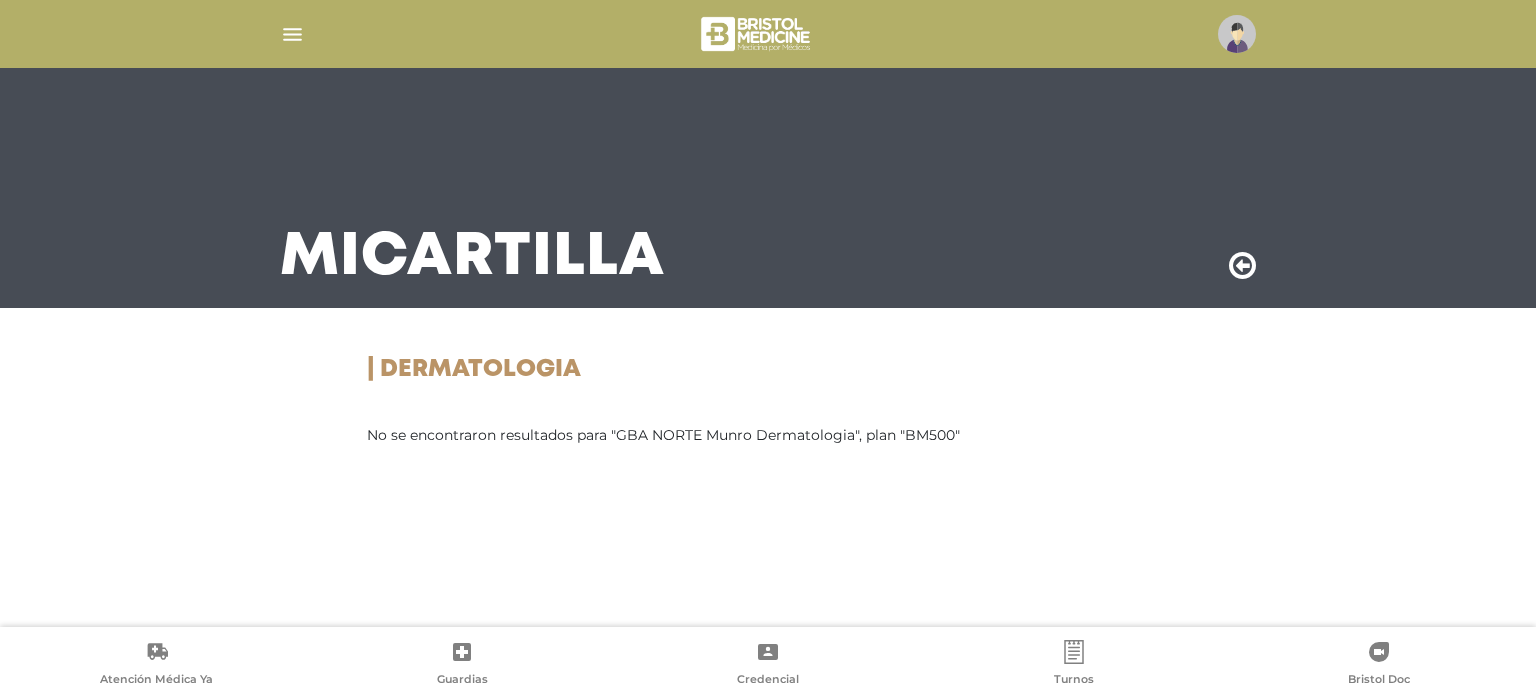 scroll, scrollTop: 0, scrollLeft: 0, axis: both 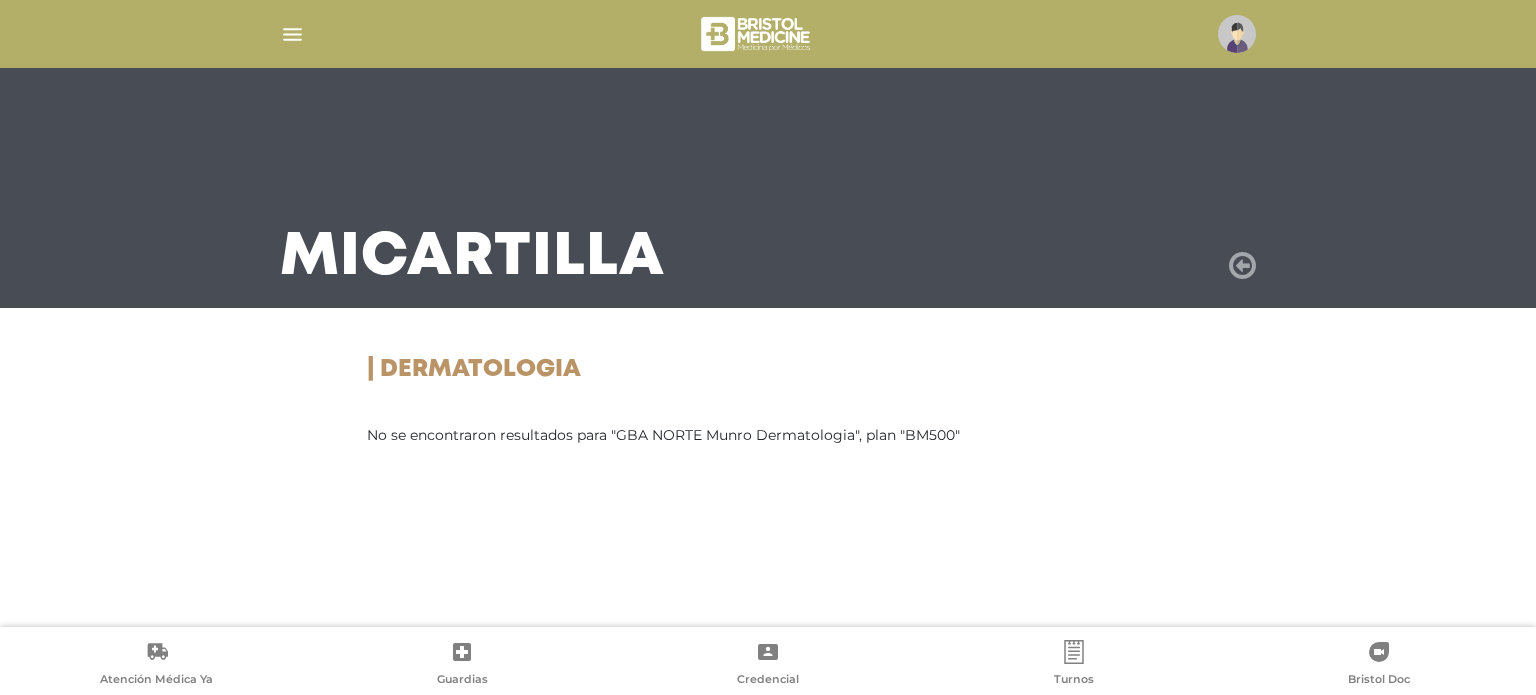 click at bounding box center (1242, 266) 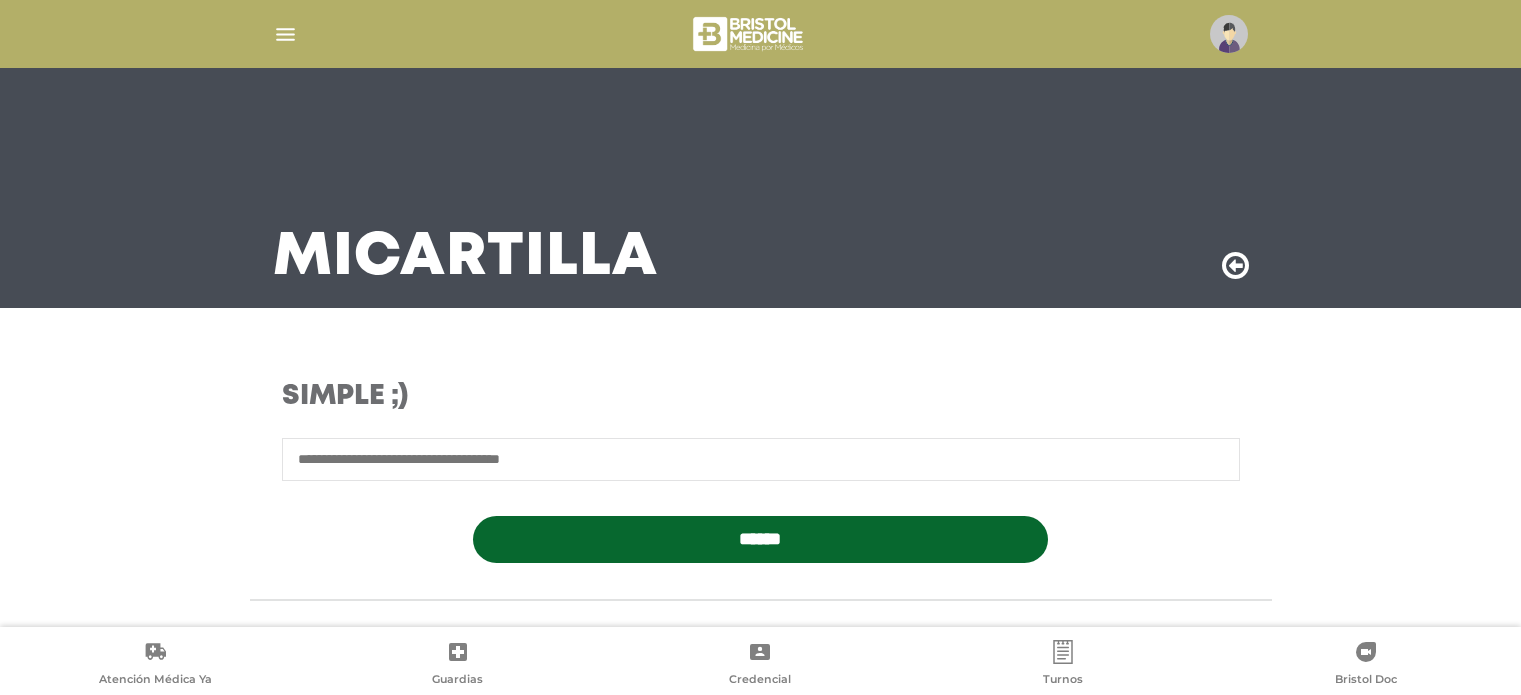 scroll, scrollTop: 0, scrollLeft: 0, axis: both 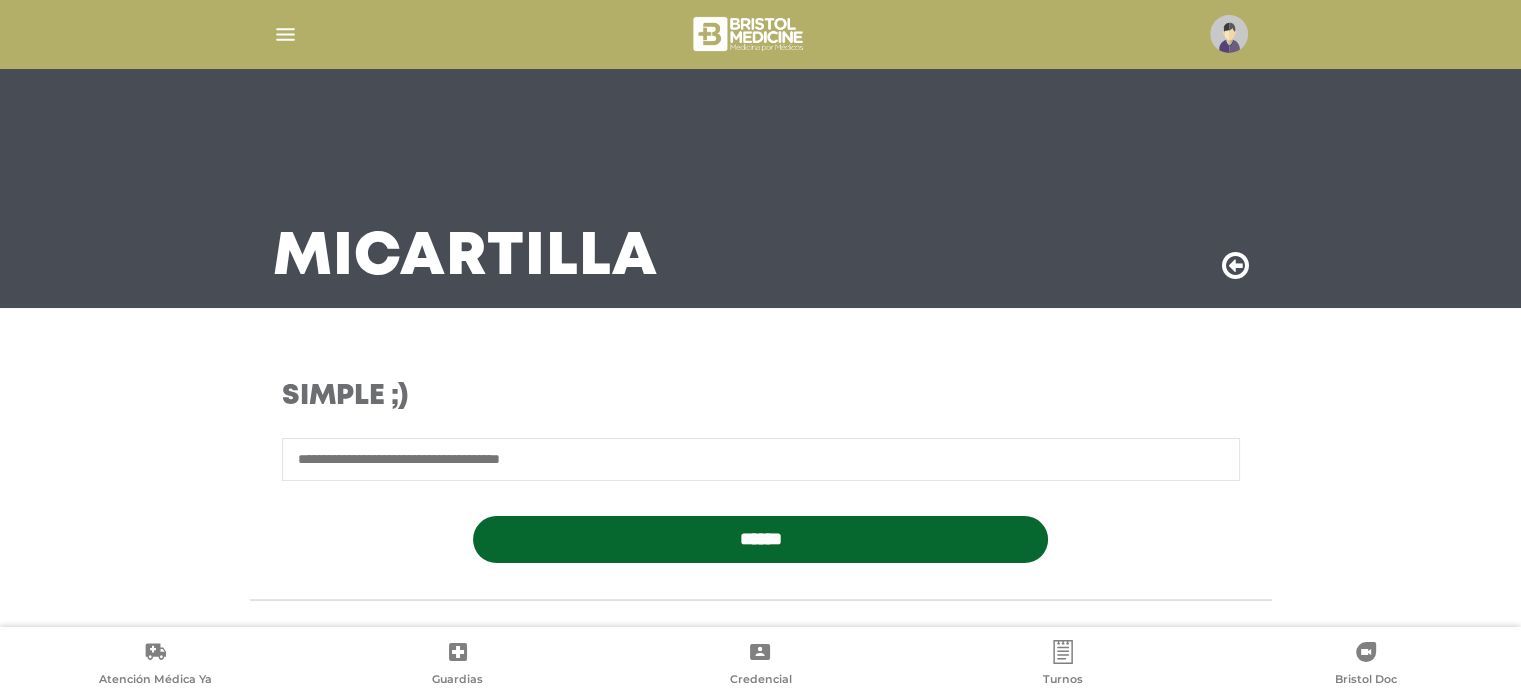 click on "**********" at bounding box center [761, 744] 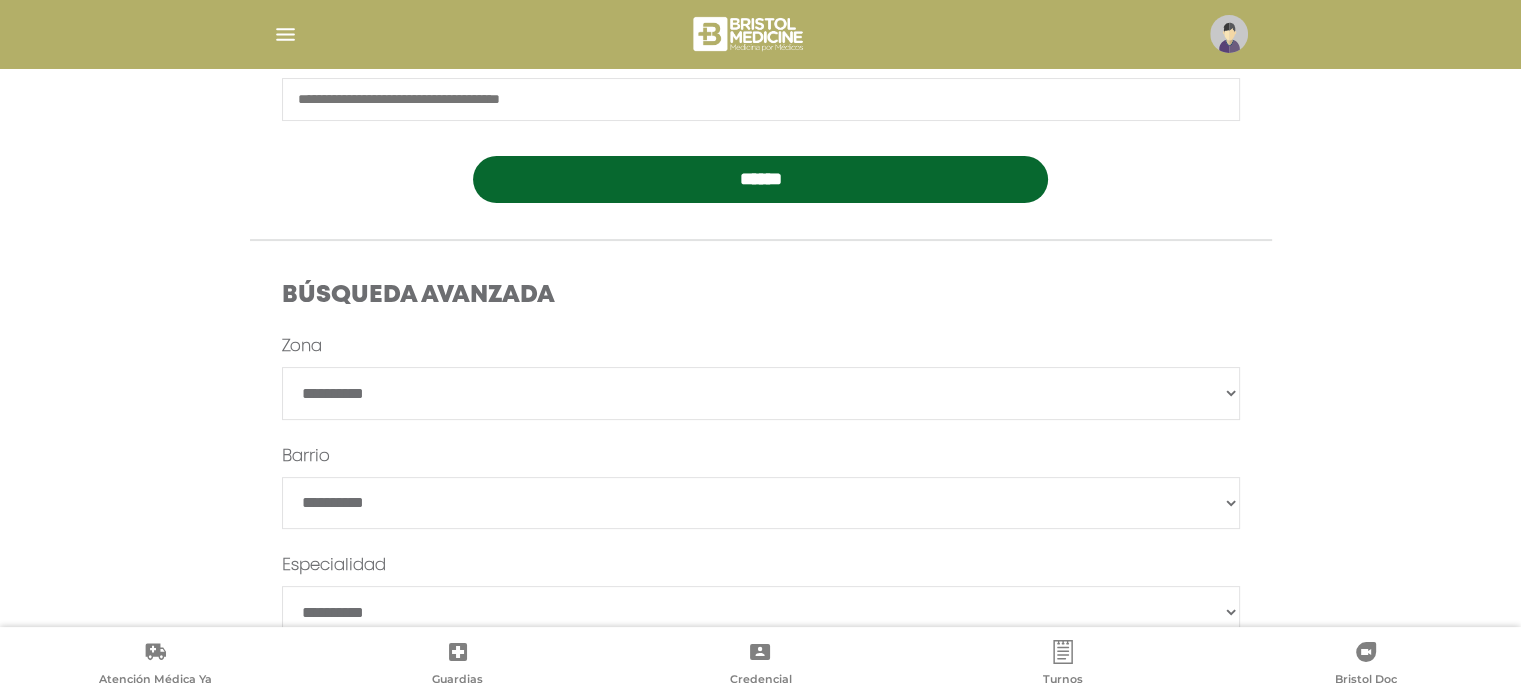 scroll, scrollTop: 400, scrollLeft: 0, axis: vertical 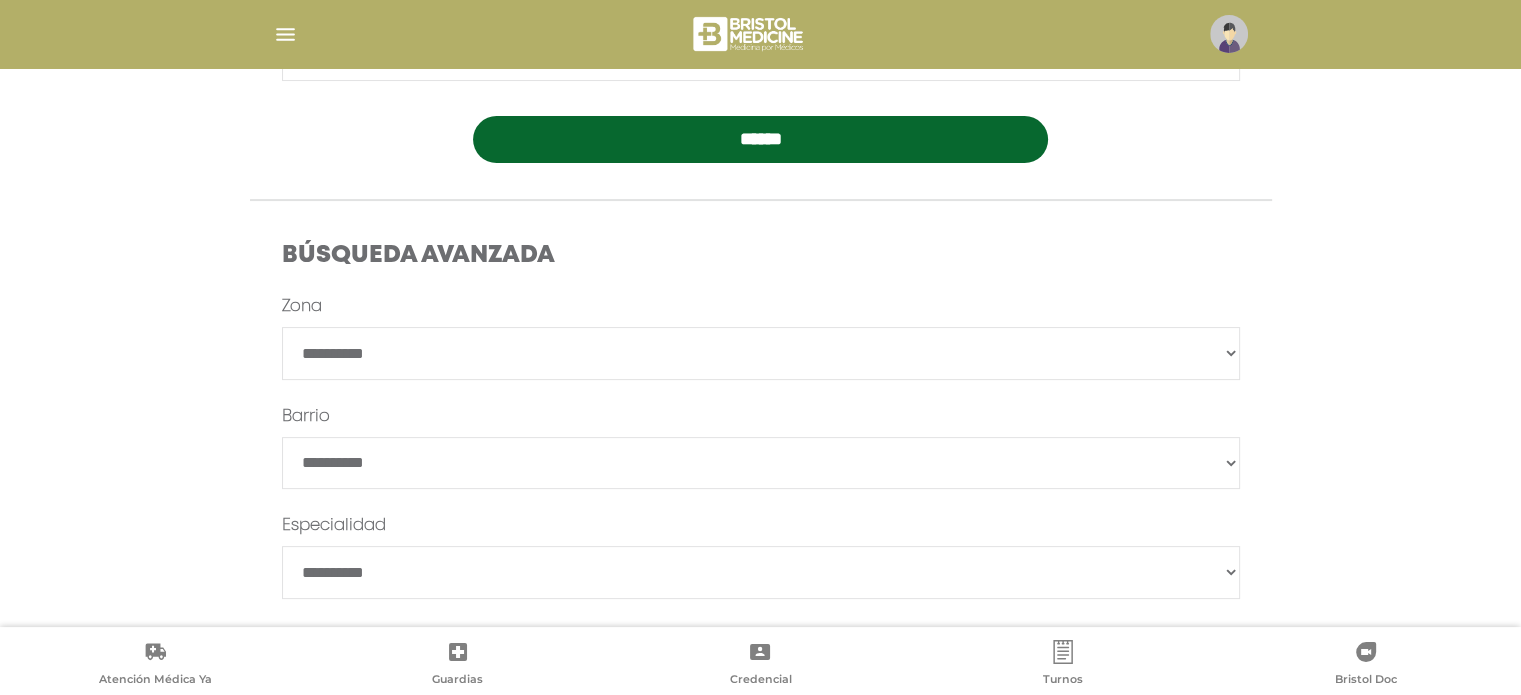 click on "**********" at bounding box center [761, 353] 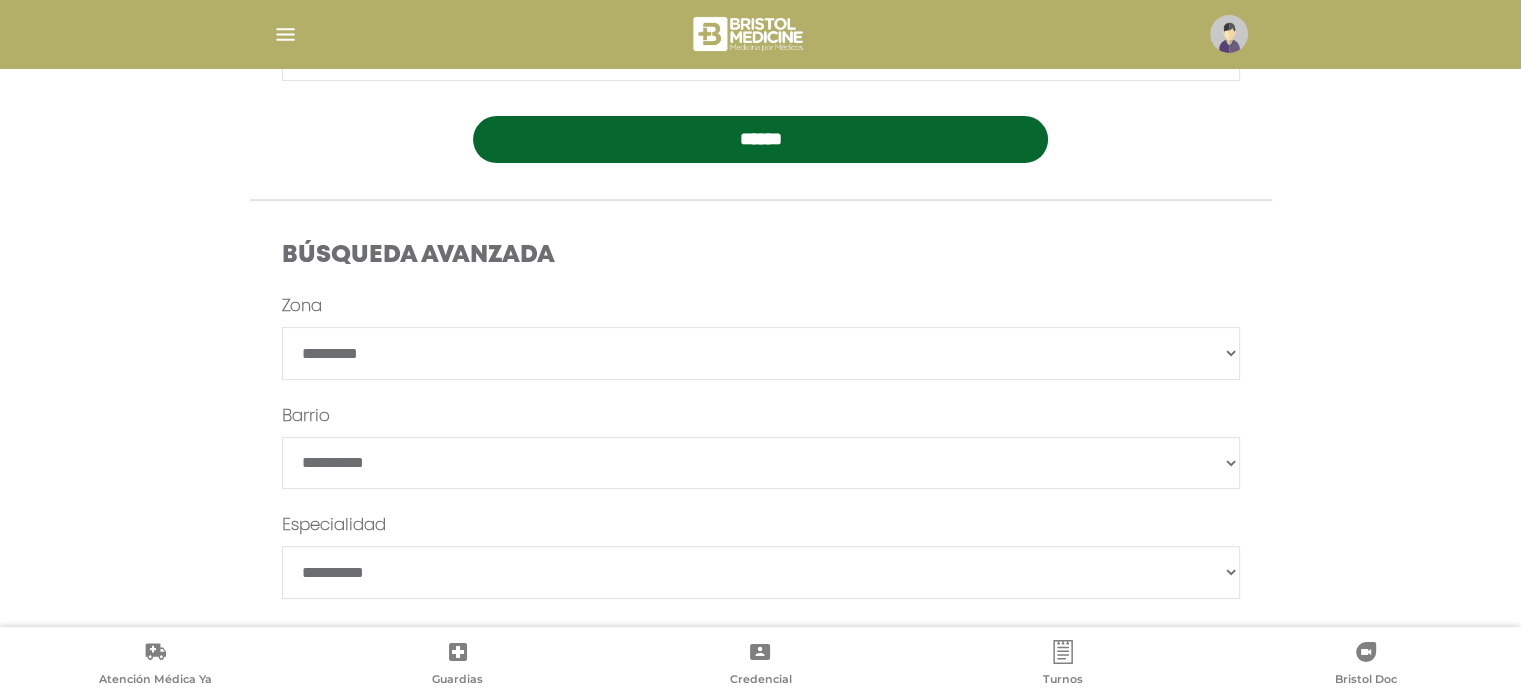 click on "**********" at bounding box center (761, 353) 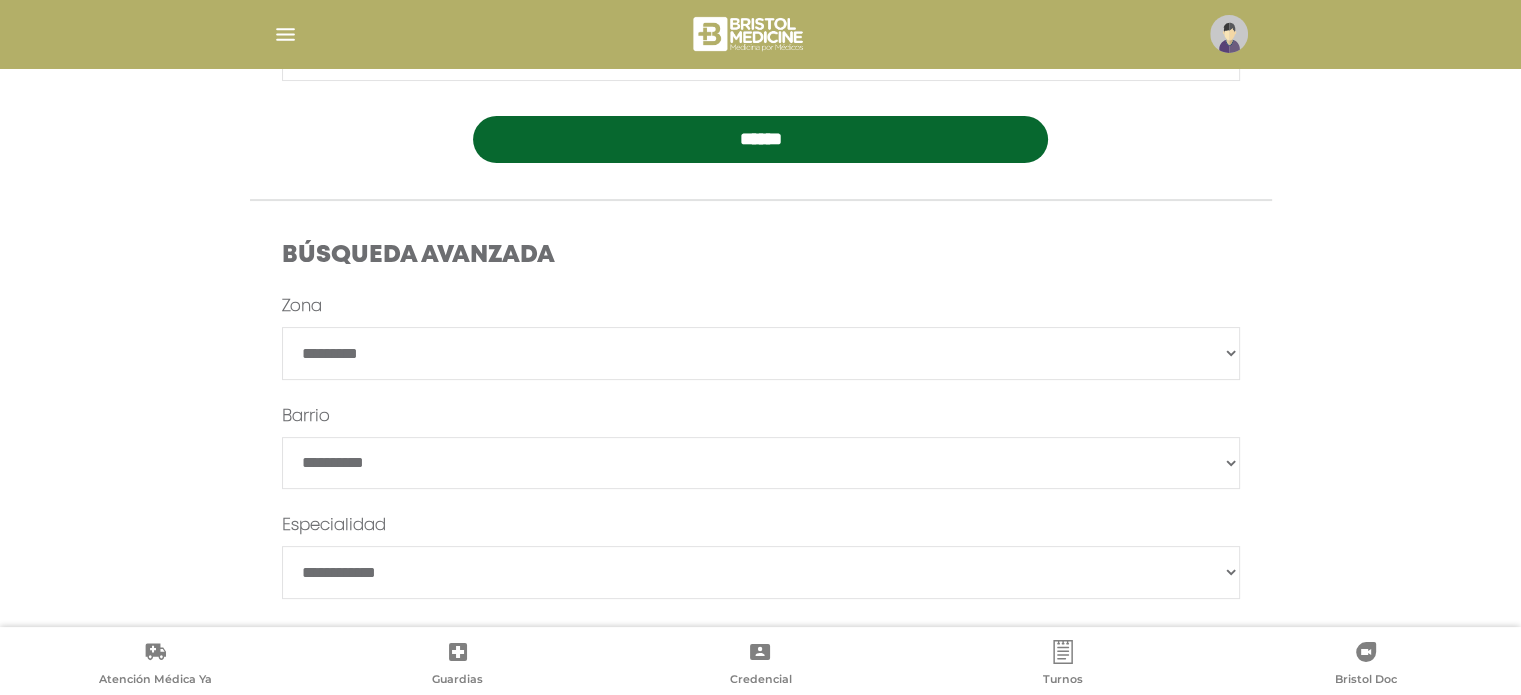 scroll, scrollTop: 504, scrollLeft: 0, axis: vertical 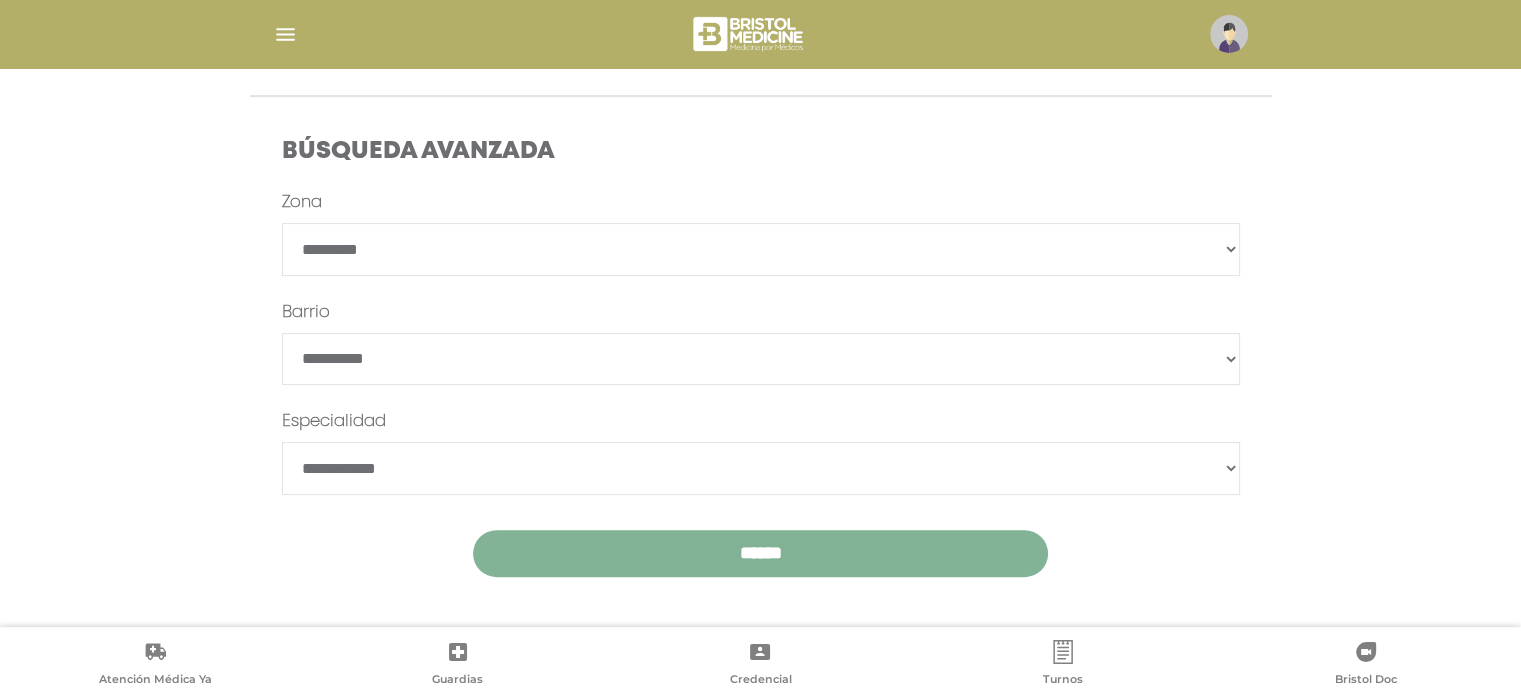click on "******" at bounding box center [760, 553] 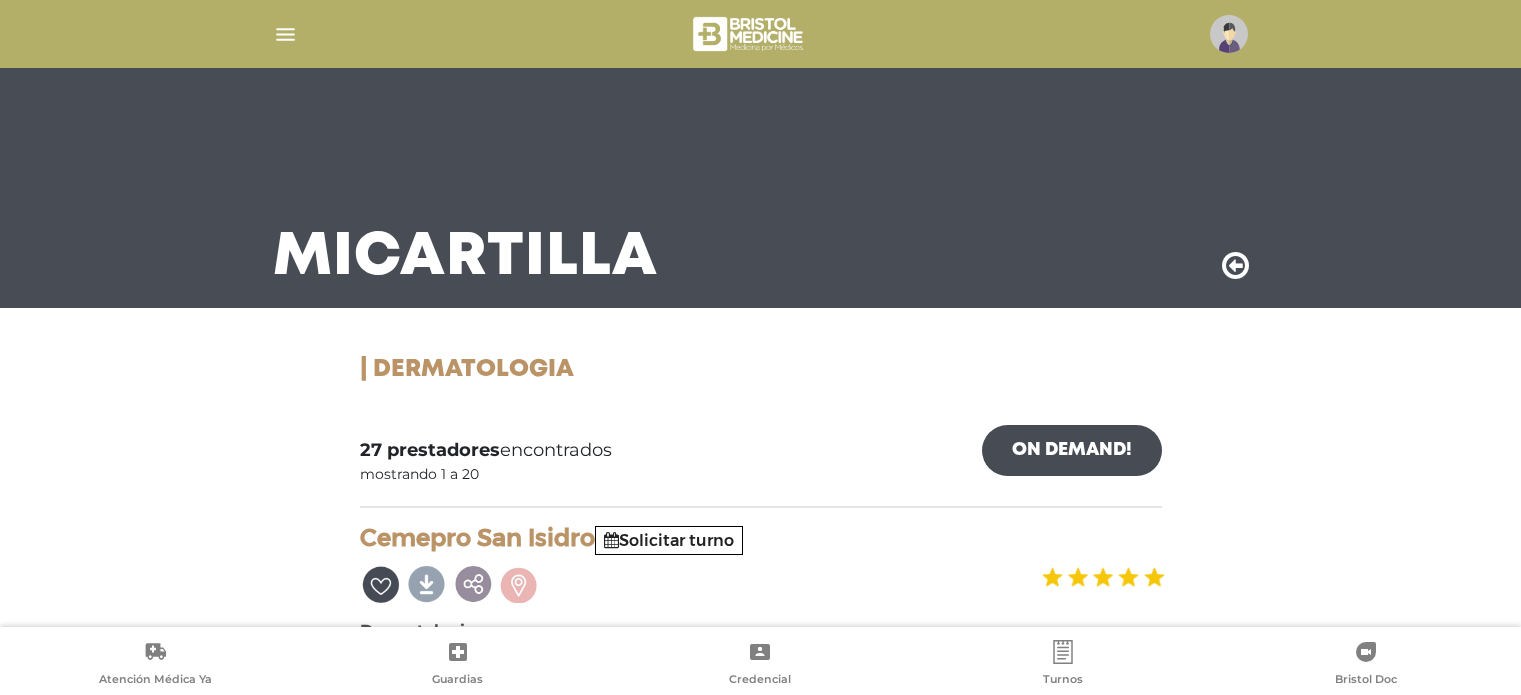 scroll, scrollTop: 0, scrollLeft: 0, axis: both 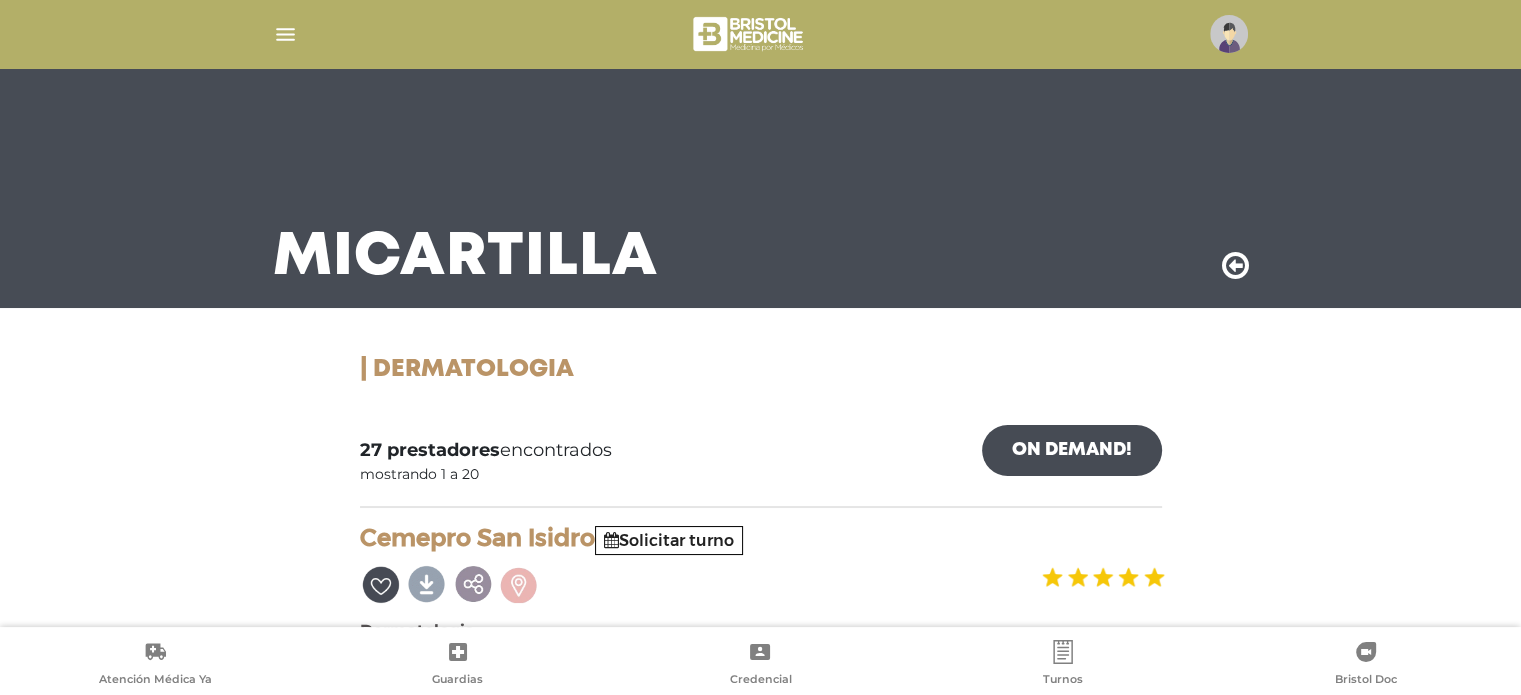 click on "Mi  Cartilla
| Dermatologia
27 prestadores  encontrados
On Demand!
mostrando 1 a 20
mostrar en mi área
Mostrar en mapa
Demasiados resultados. Refiná la búsqueda para cargar el mapa.
cargando mapa
Cemepro San Isidro																																						  Solicitar turno
Dermatologia 											 Tel:" at bounding box center (760, 2581) 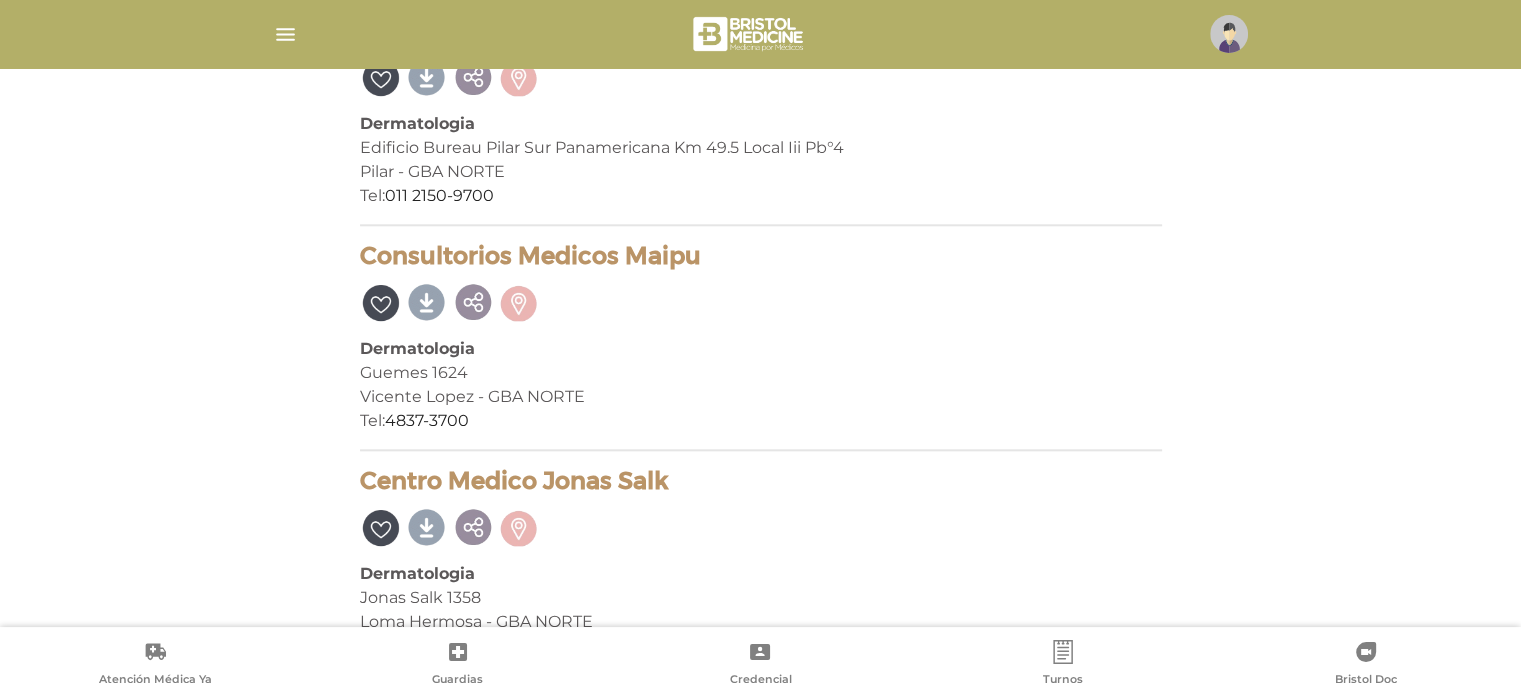 scroll, scrollTop: 2120, scrollLeft: 0, axis: vertical 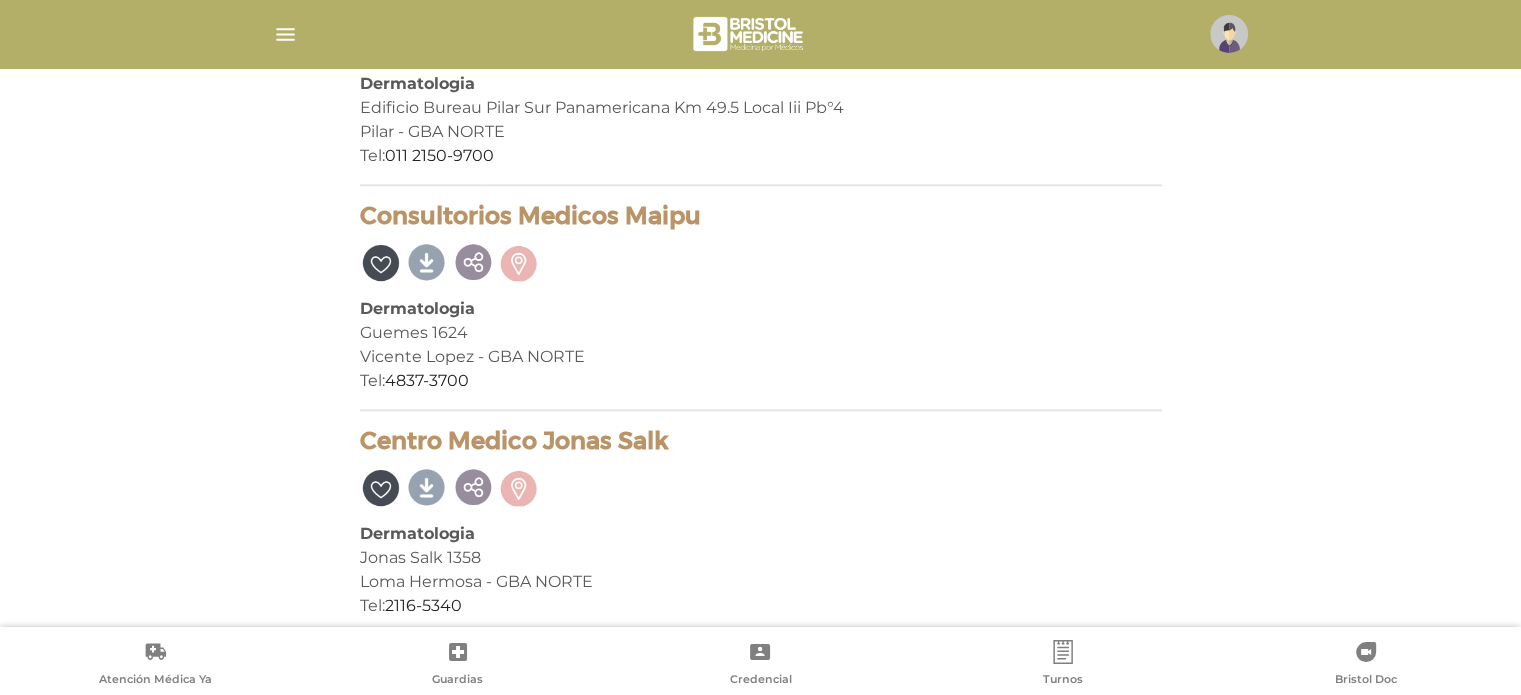 click on "Guemes 1624" at bounding box center [761, 333] 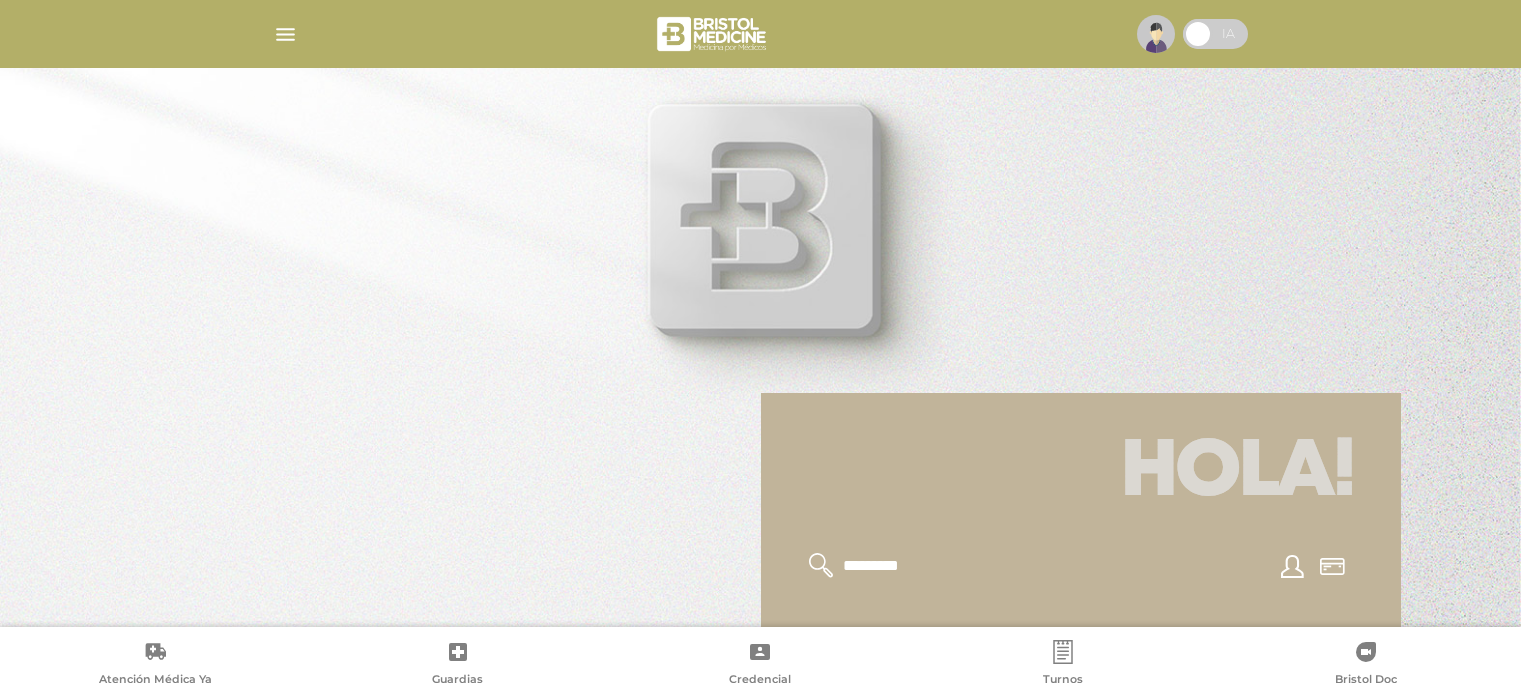 scroll, scrollTop: 0, scrollLeft: 0, axis: both 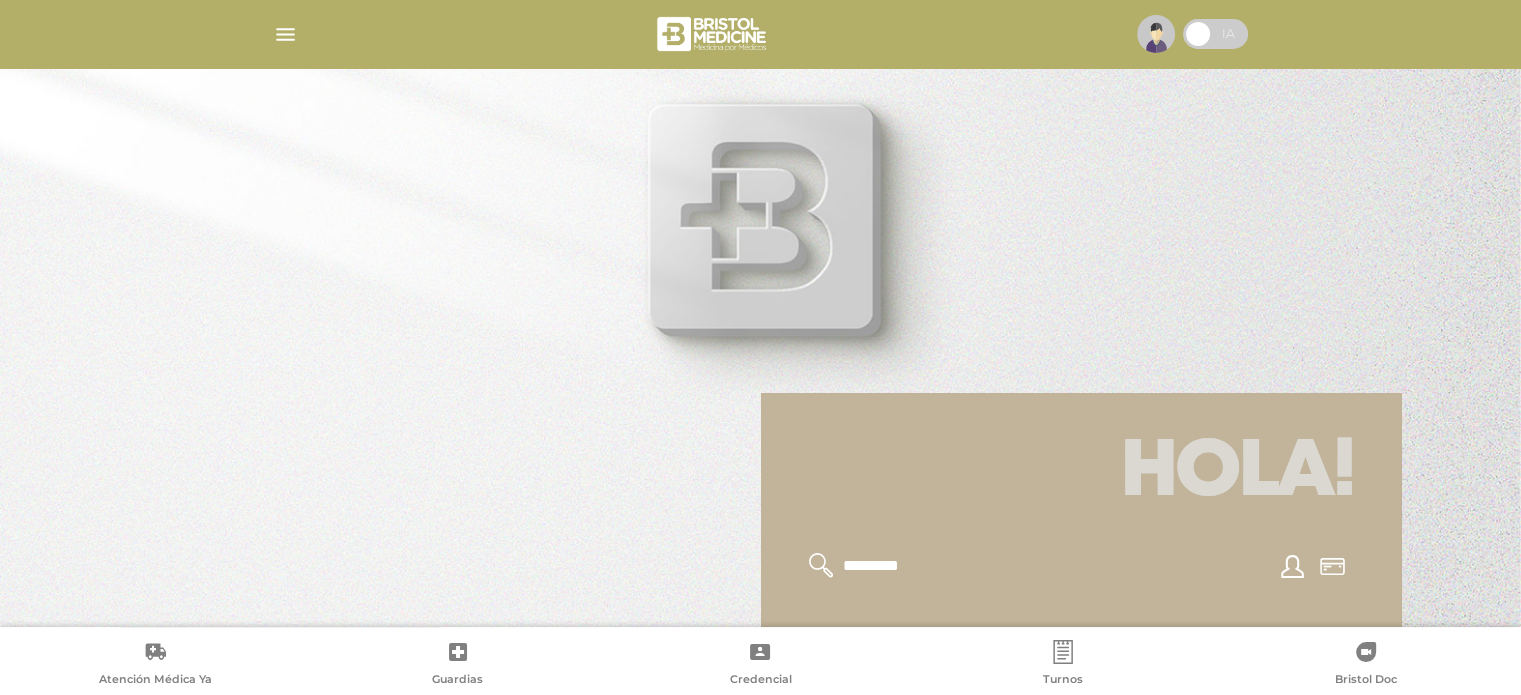 click at bounding box center (760, 347) 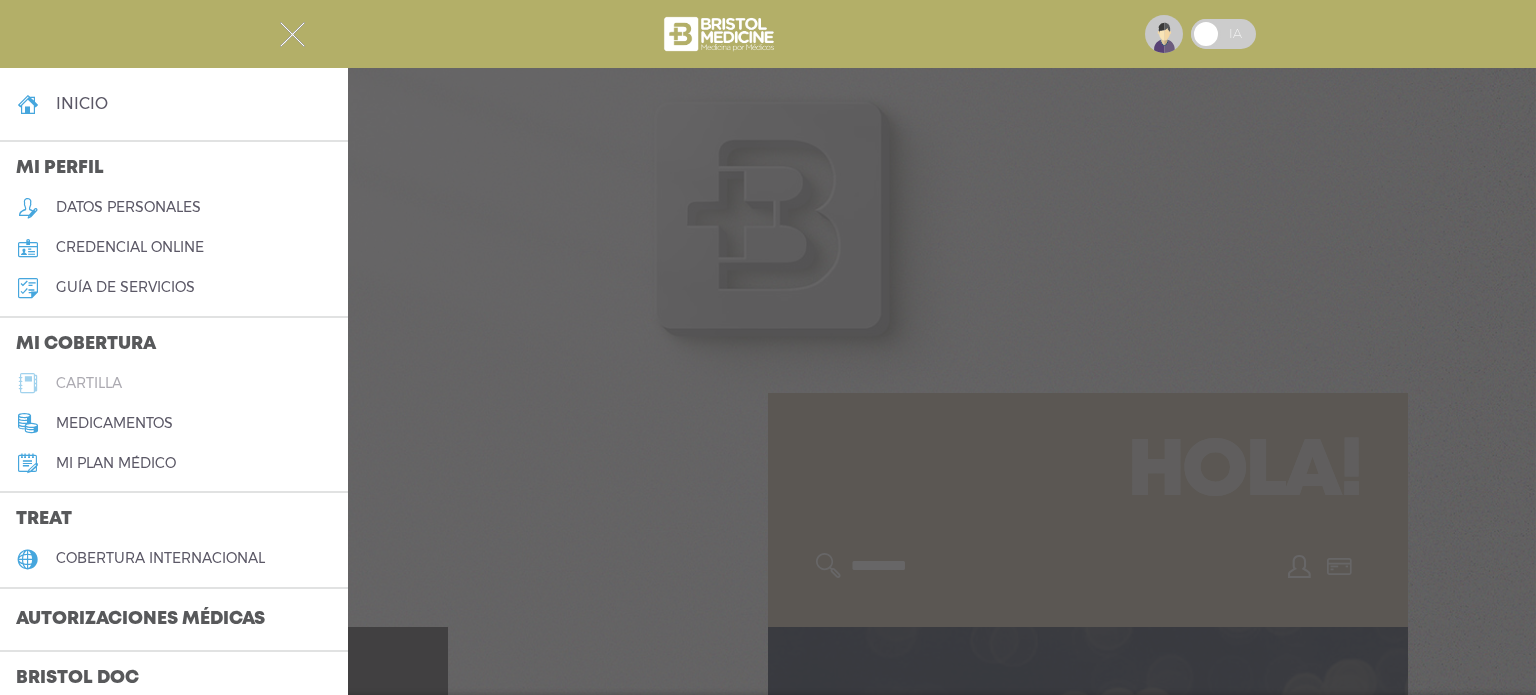 click on "cartilla" at bounding box center [174, 383] 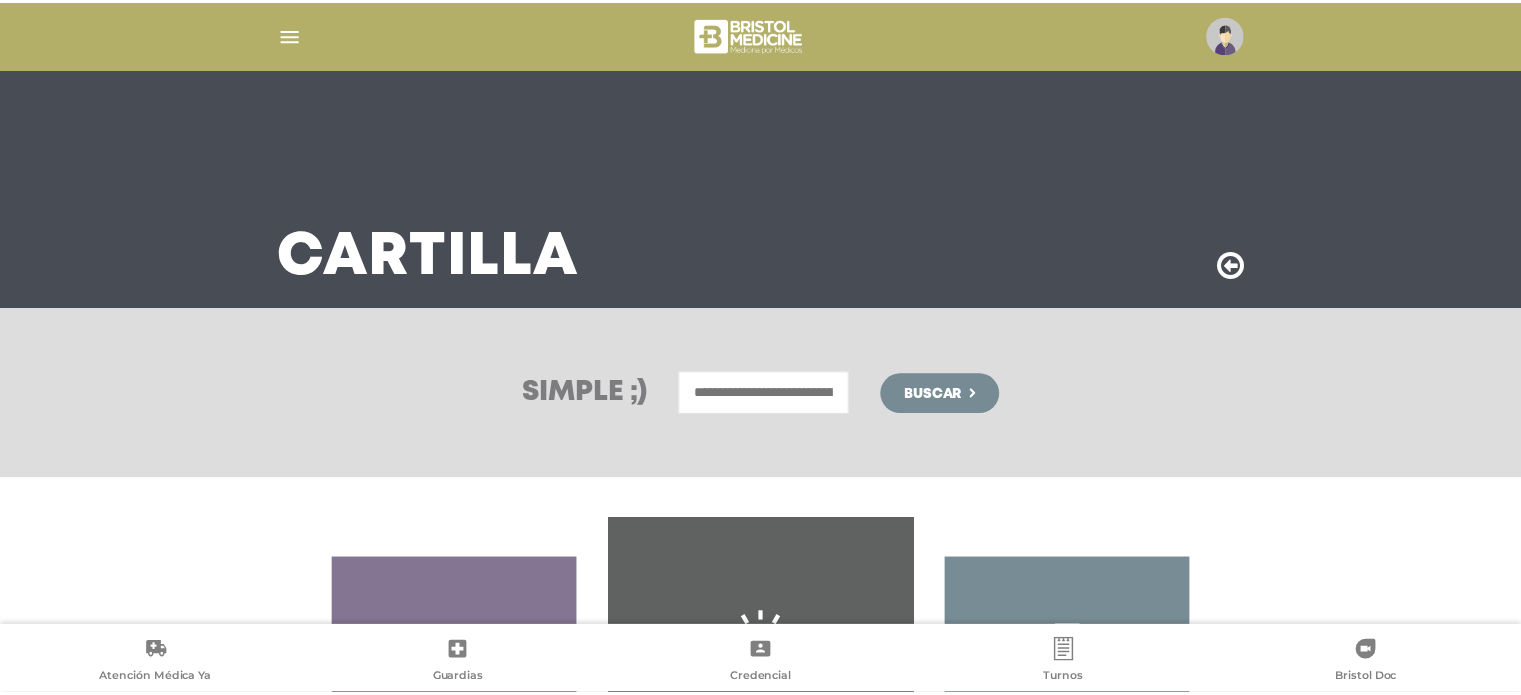 scroll, scrollTop: 0, scrollLeft: 0, axis: both 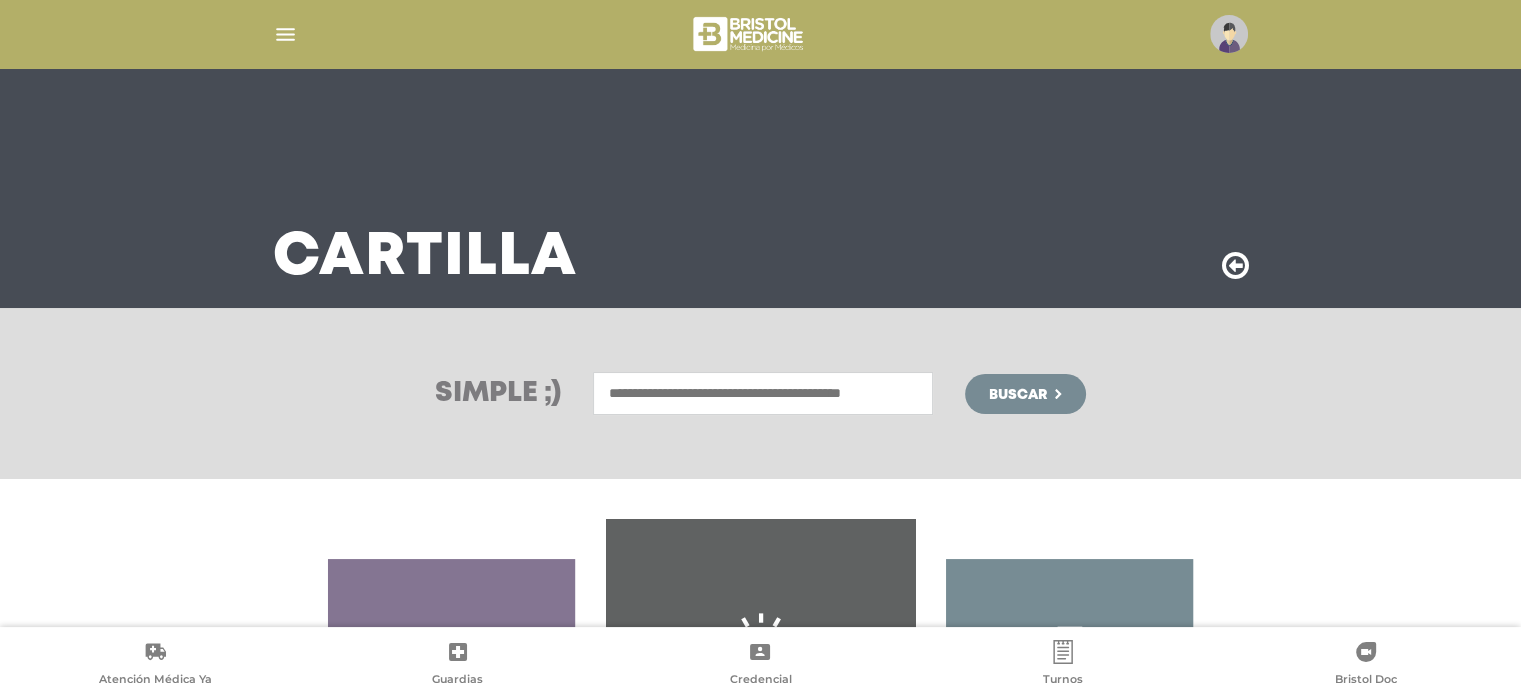 click at bounding box center (763, 393) 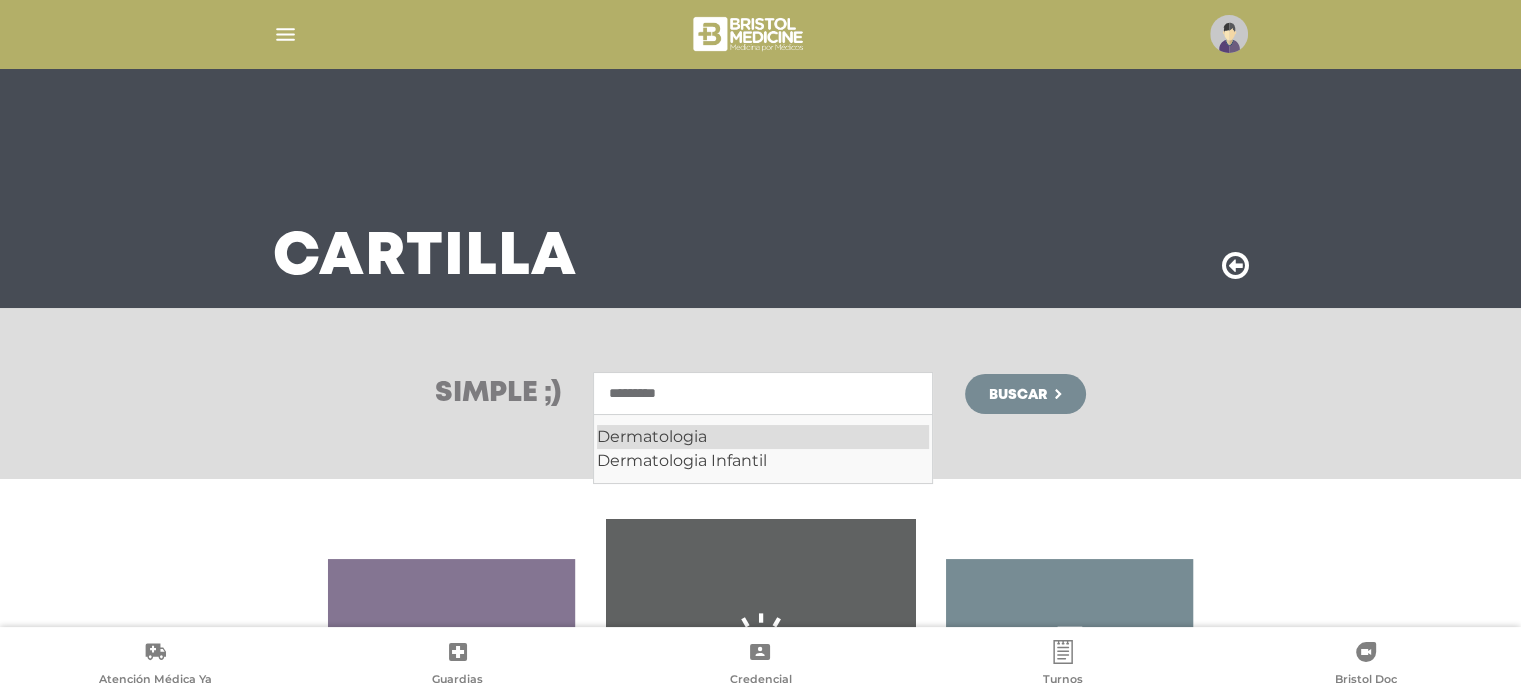 click on "Dermatologia" at bounding box center (763, 437) 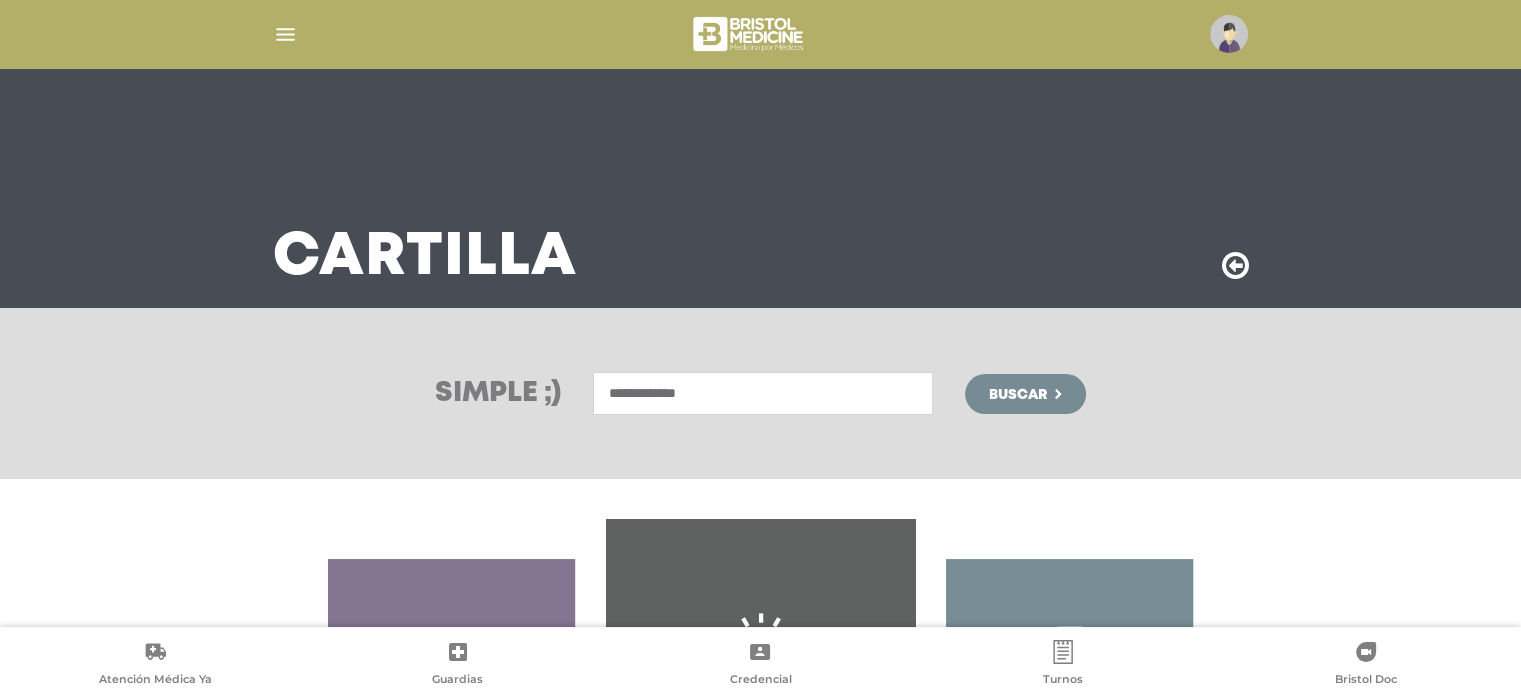type on "**********" 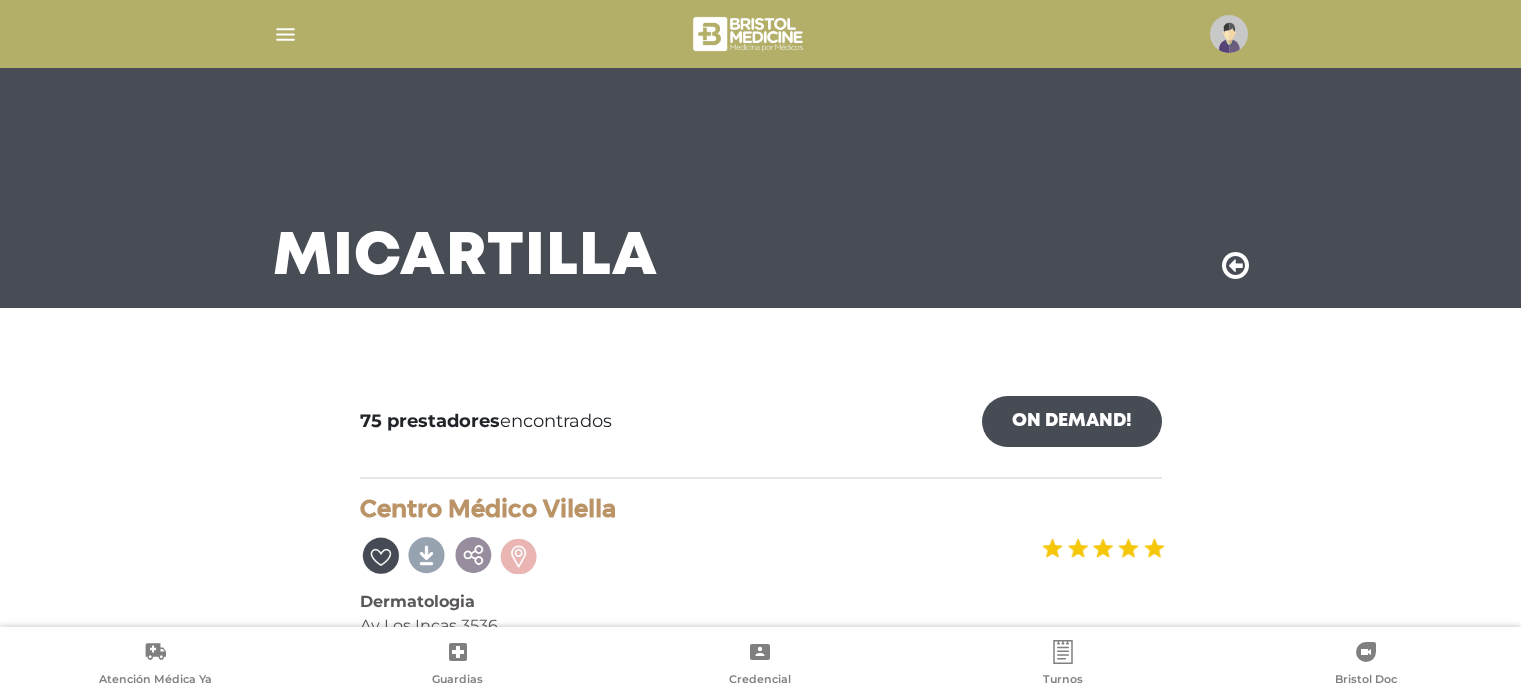 scroll, scrollTop: 0, scrollLeft: 0, axis: both 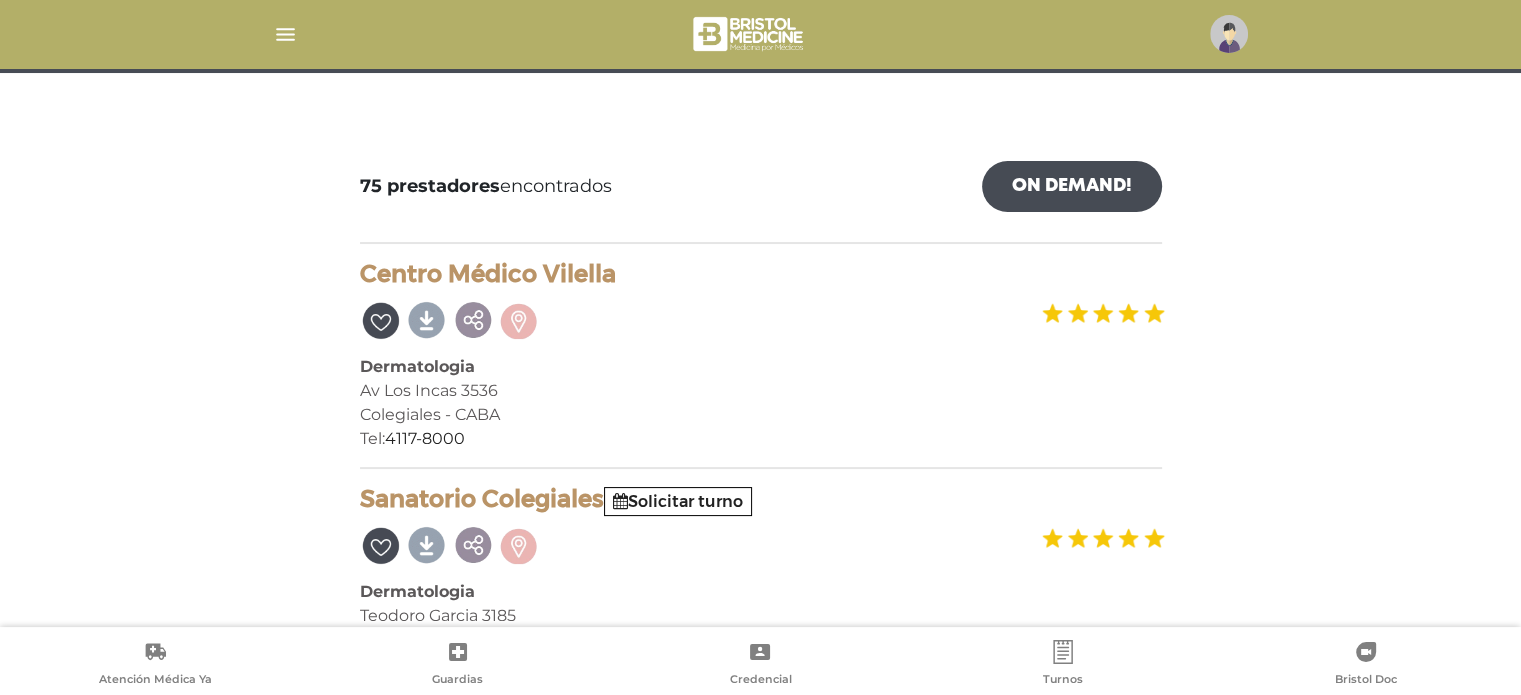 click at bounding box center (761, 34) 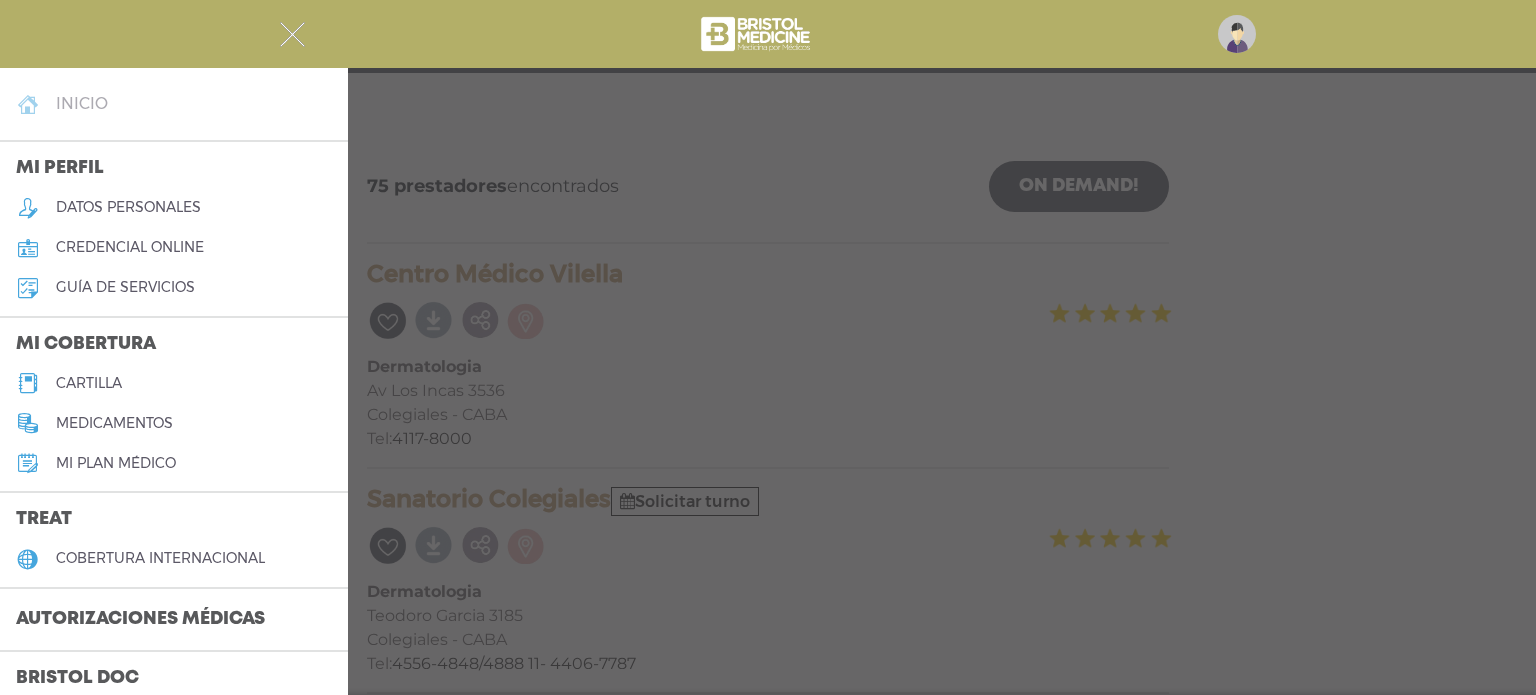 click on "inicio" at bounding box center (174, 104) 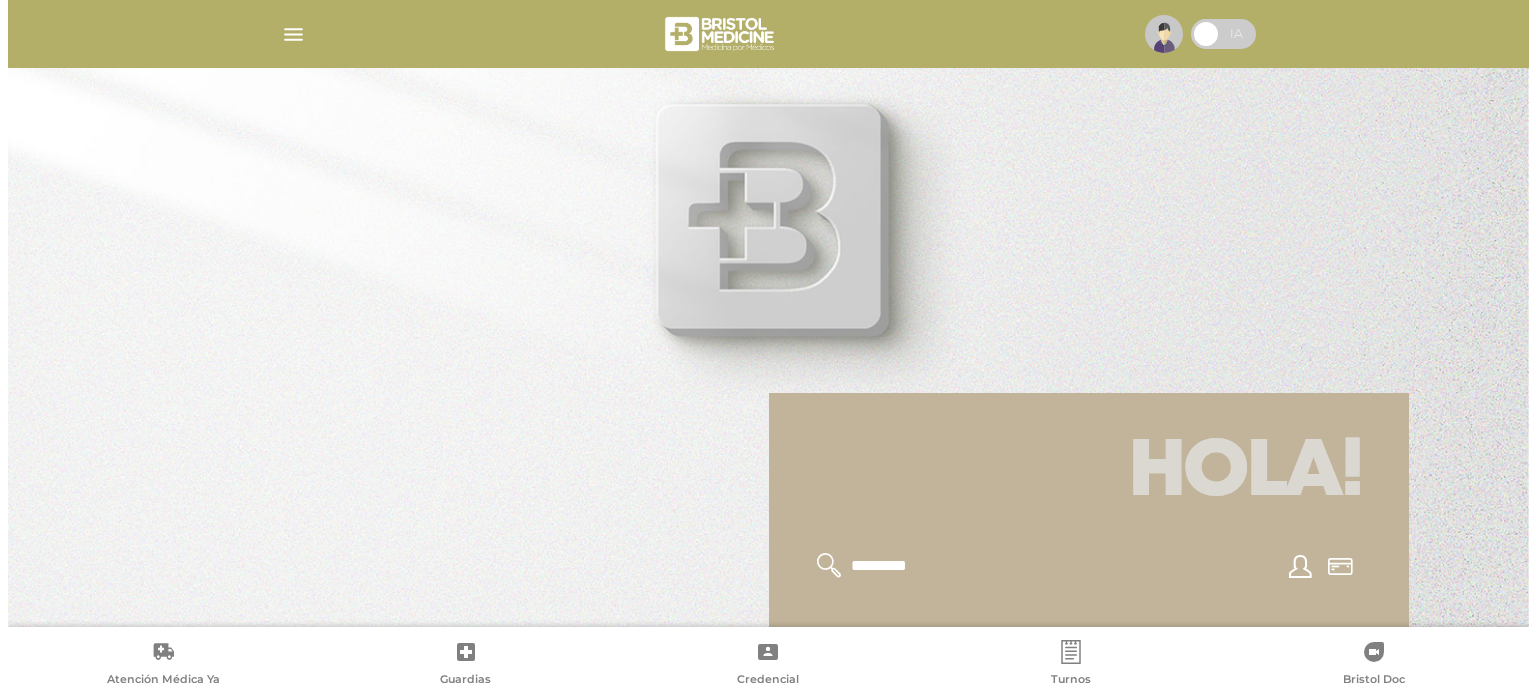 scroll, scrollTop: 0, scrollLeft: 0, axis: both 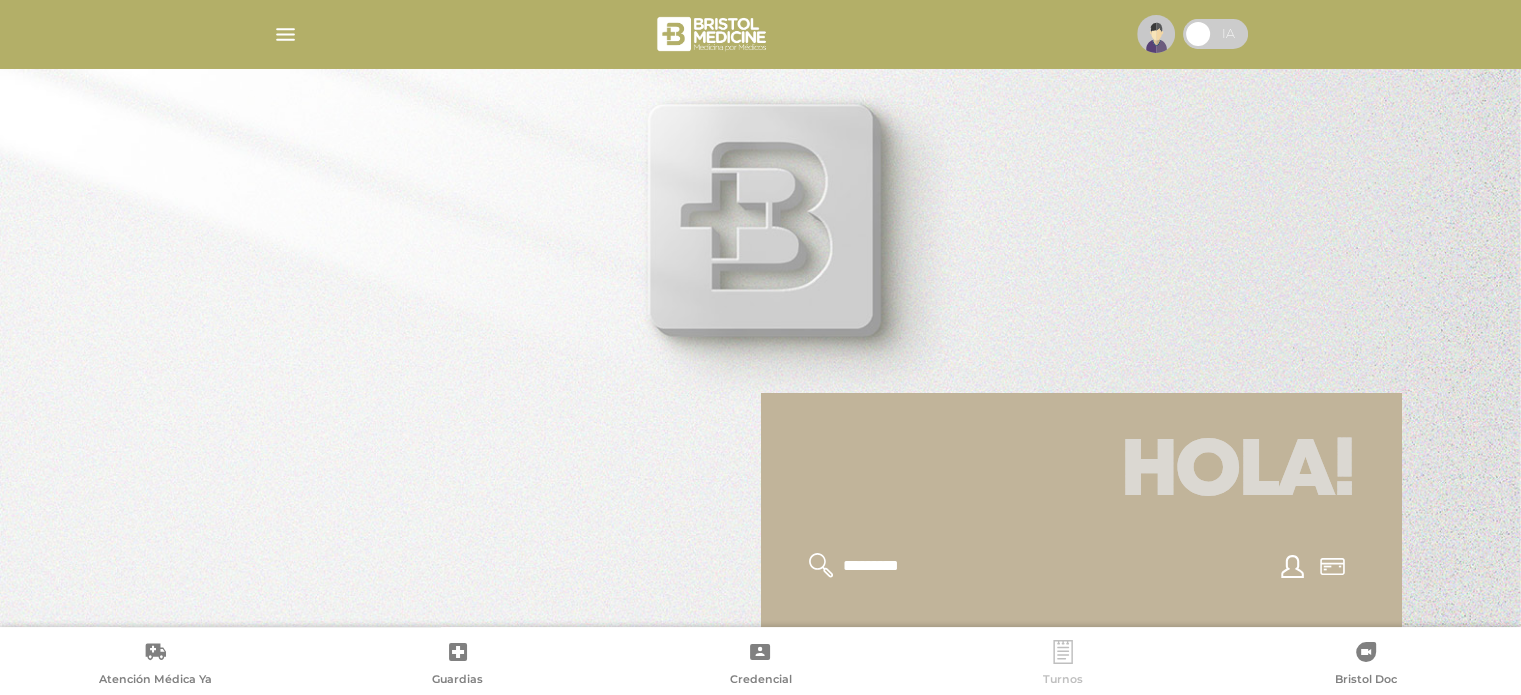 click 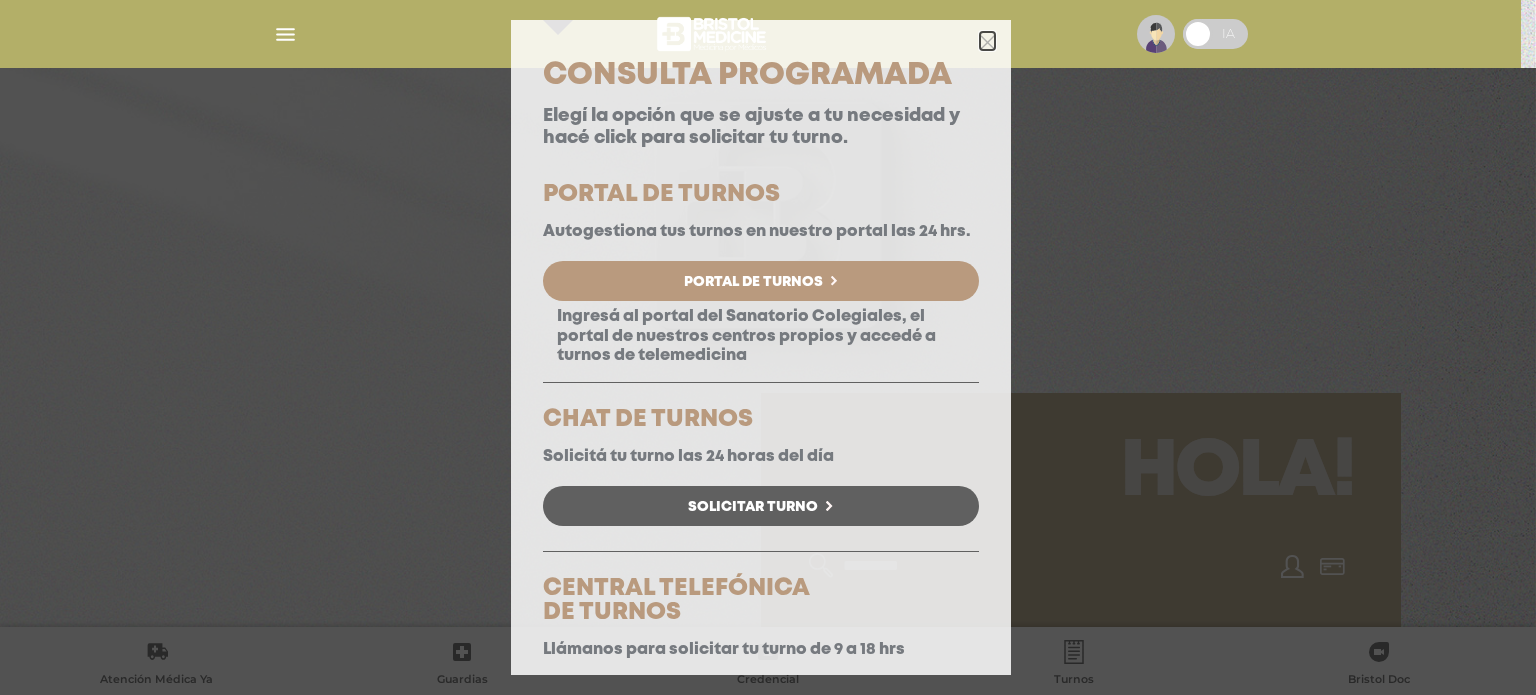 click 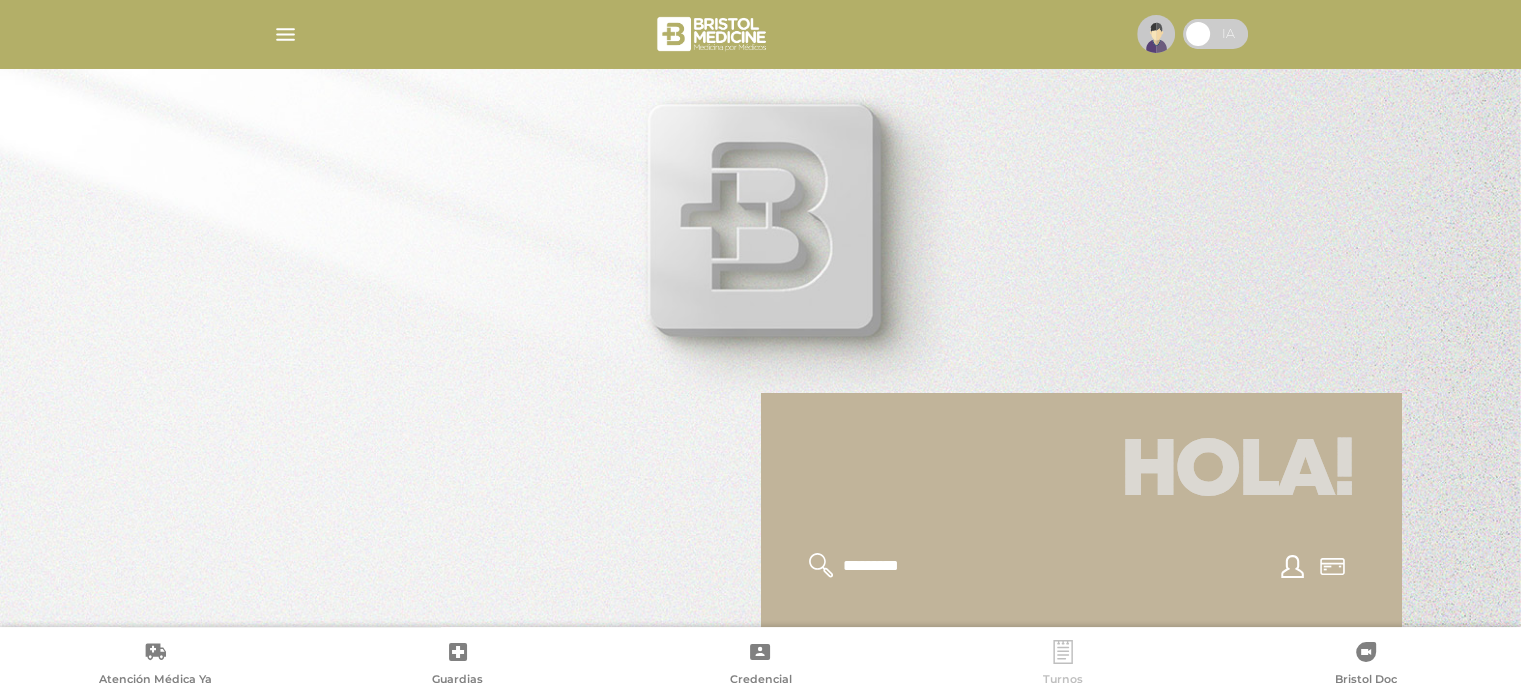 click 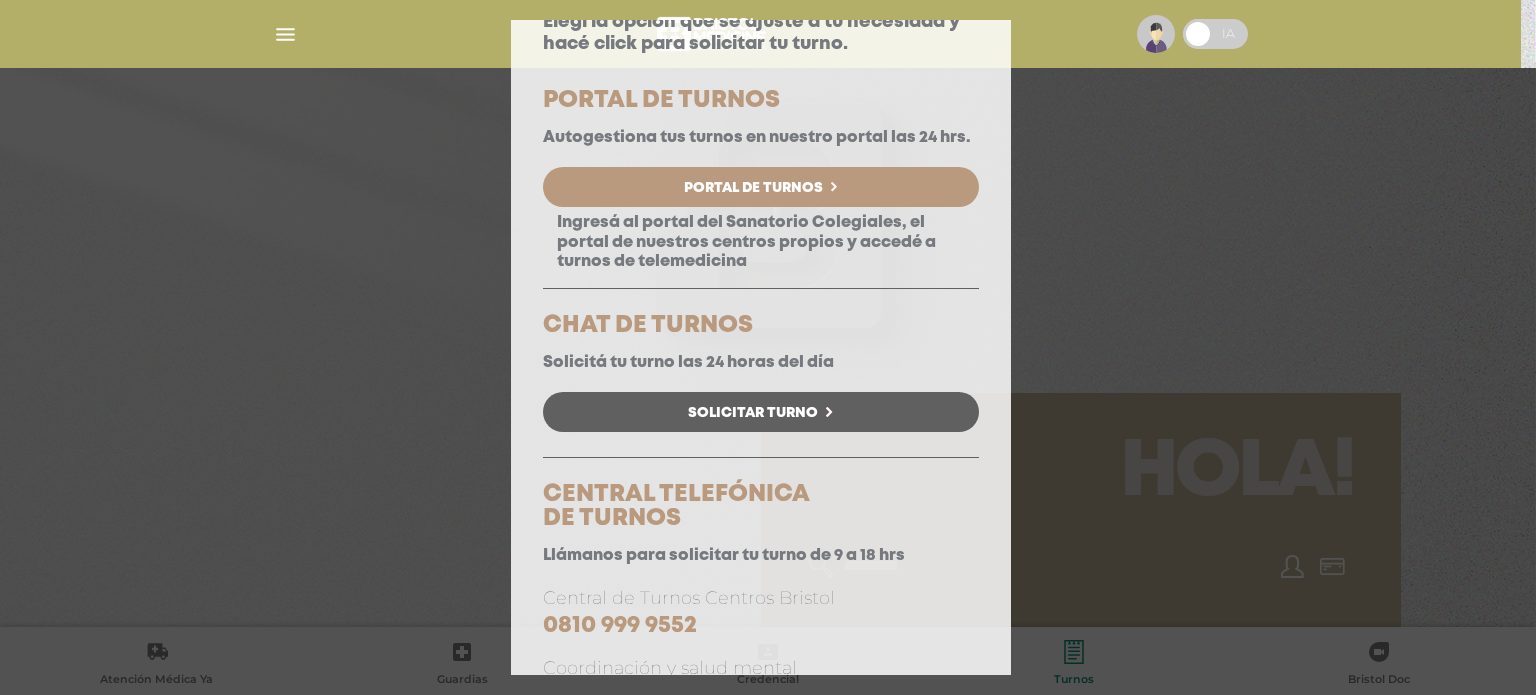scroll, scrollTop: 151, scrollLeft: 0, axis: vertical 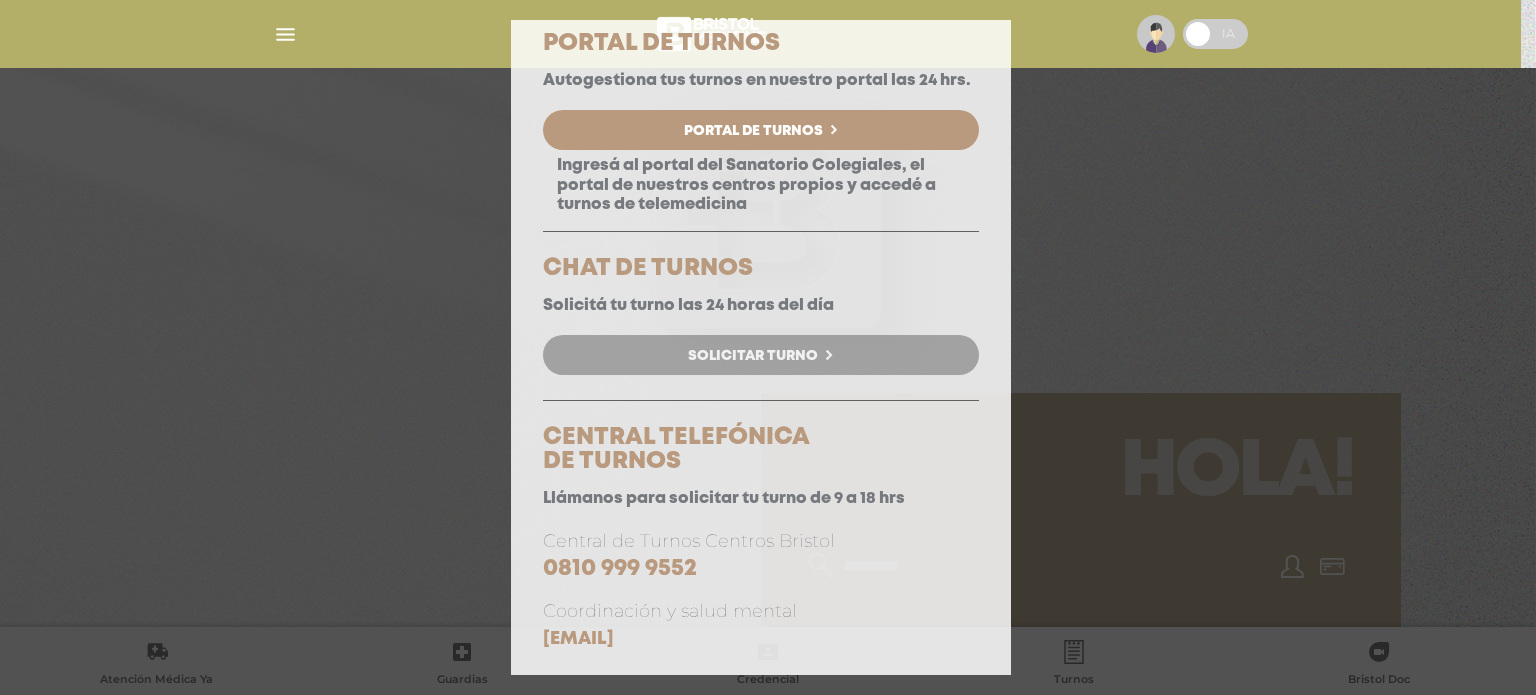 click on "Solicitar Turno" at bounding box center (761, 355) 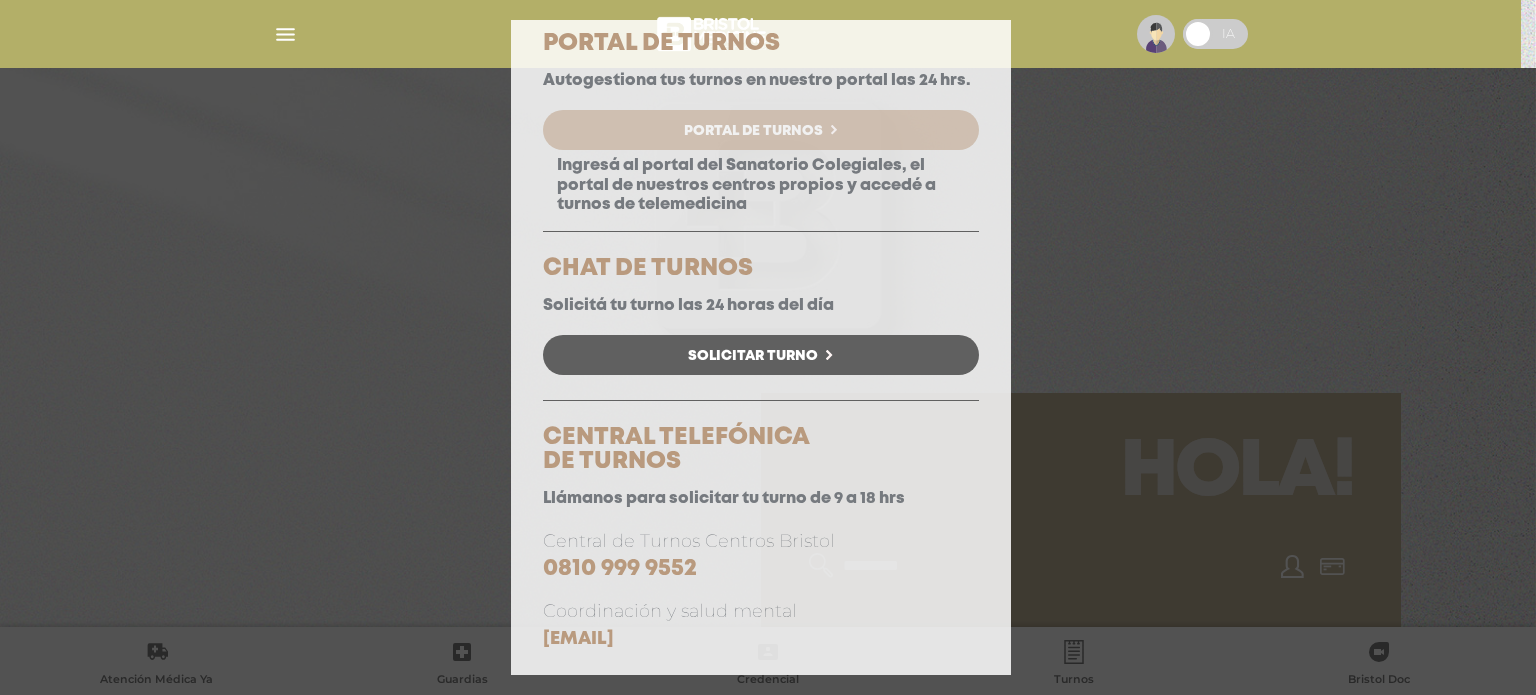 click on "Portal de Turnos" at bounding box center (761, 130) 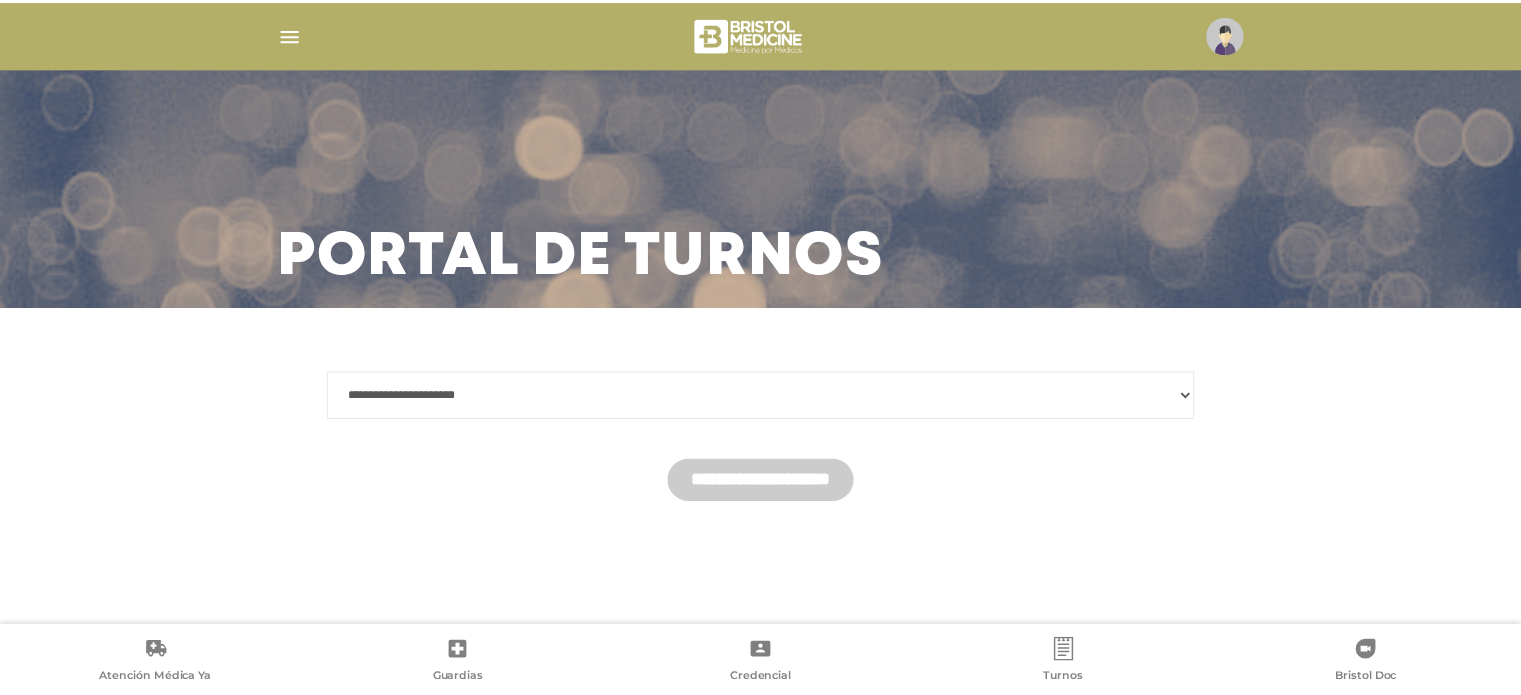 scroll, scrollTop: 0, scrollLeft: 0, axis: both 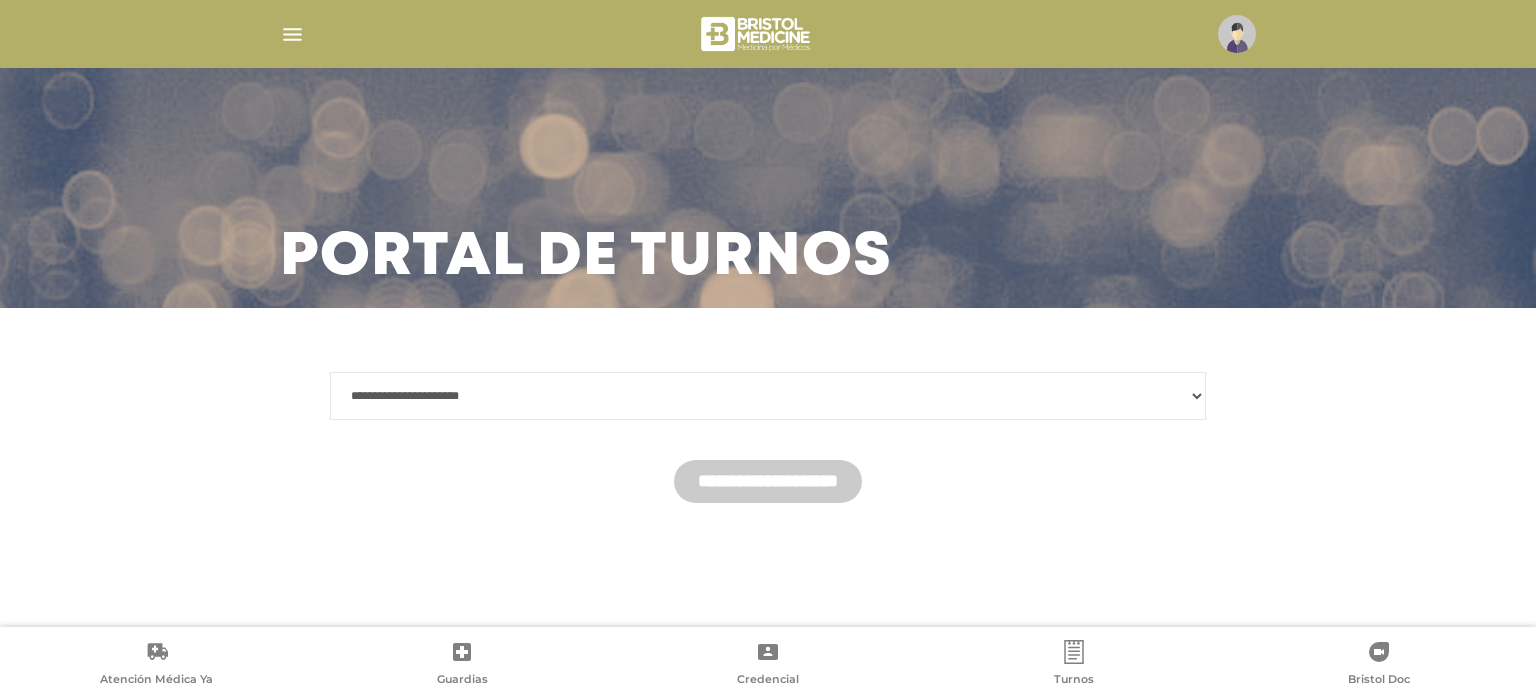 click on "**********" at bounding box center [768, 396] 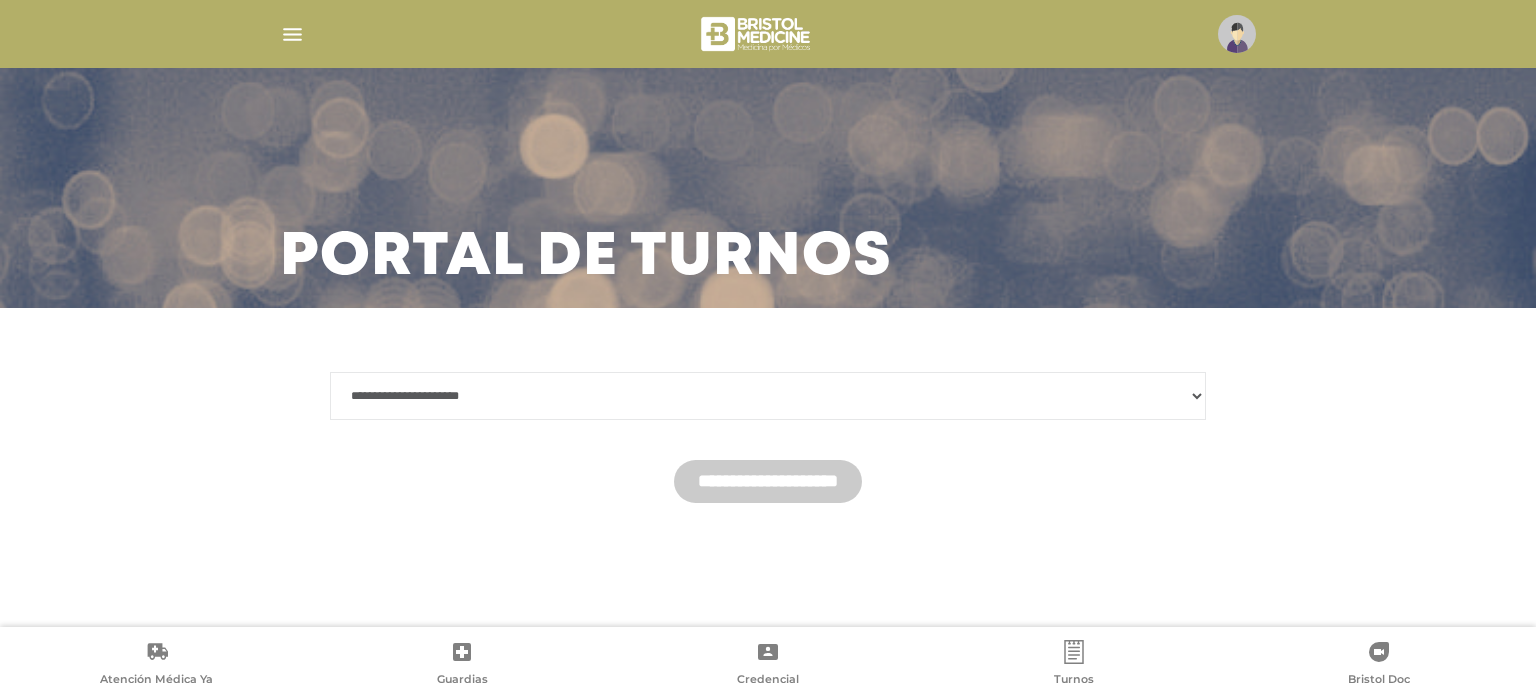 select on "*******" 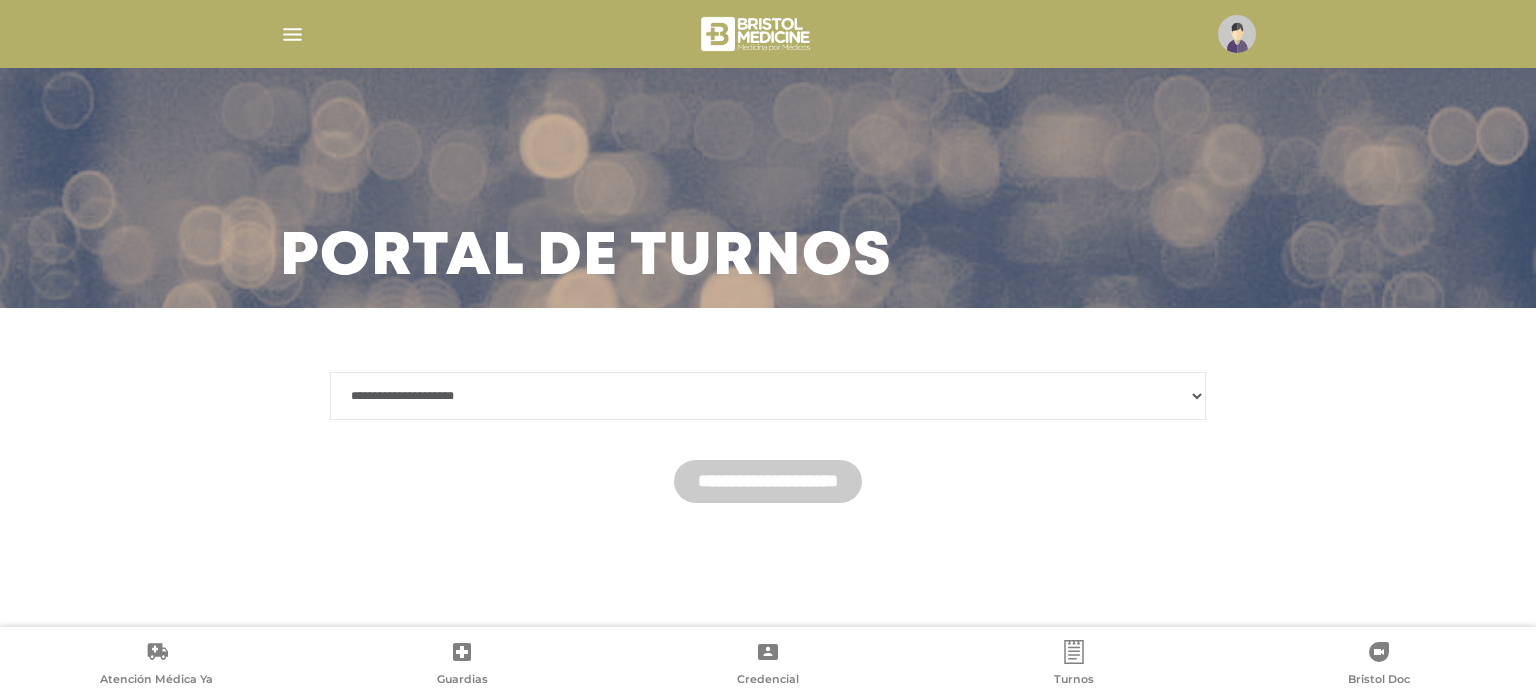 click on "**********" at bounding box center [768, 396] 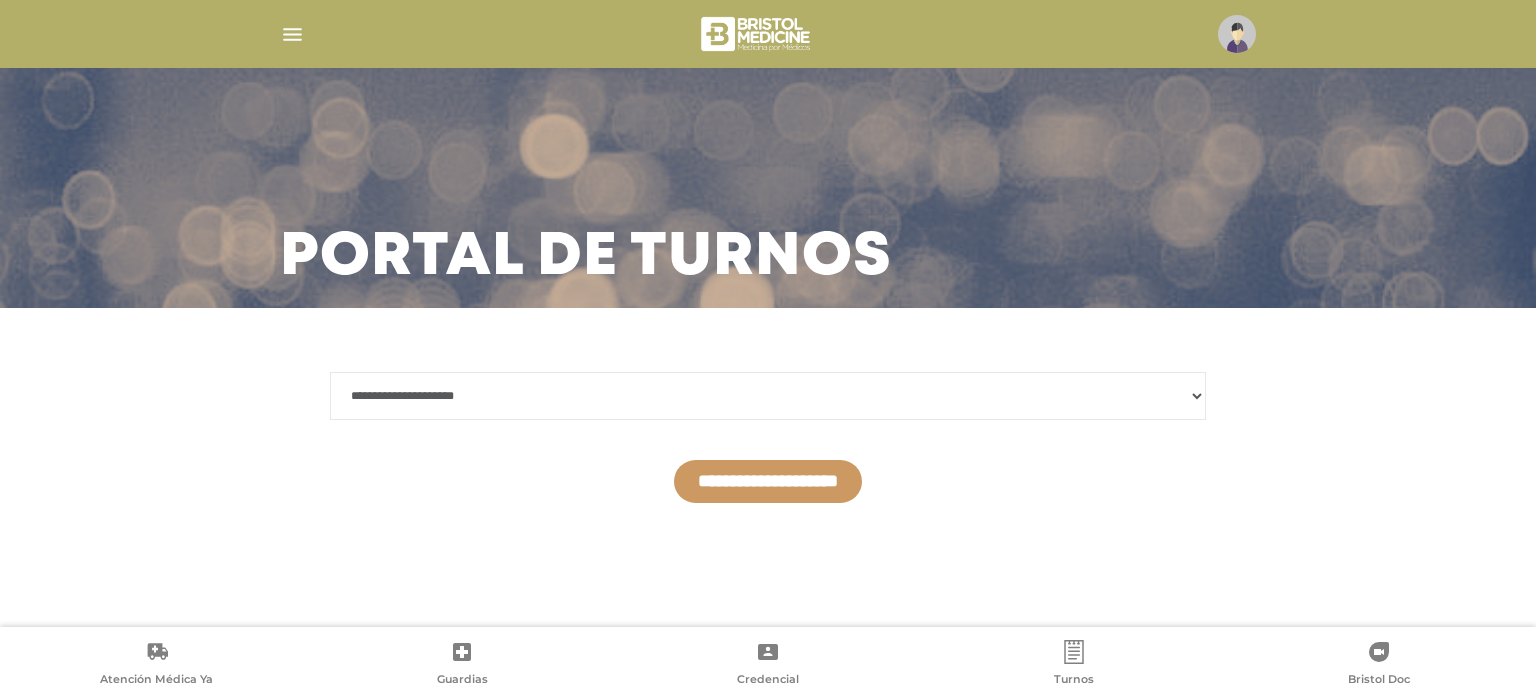 click on "**********" at bounding box center [768, 481] 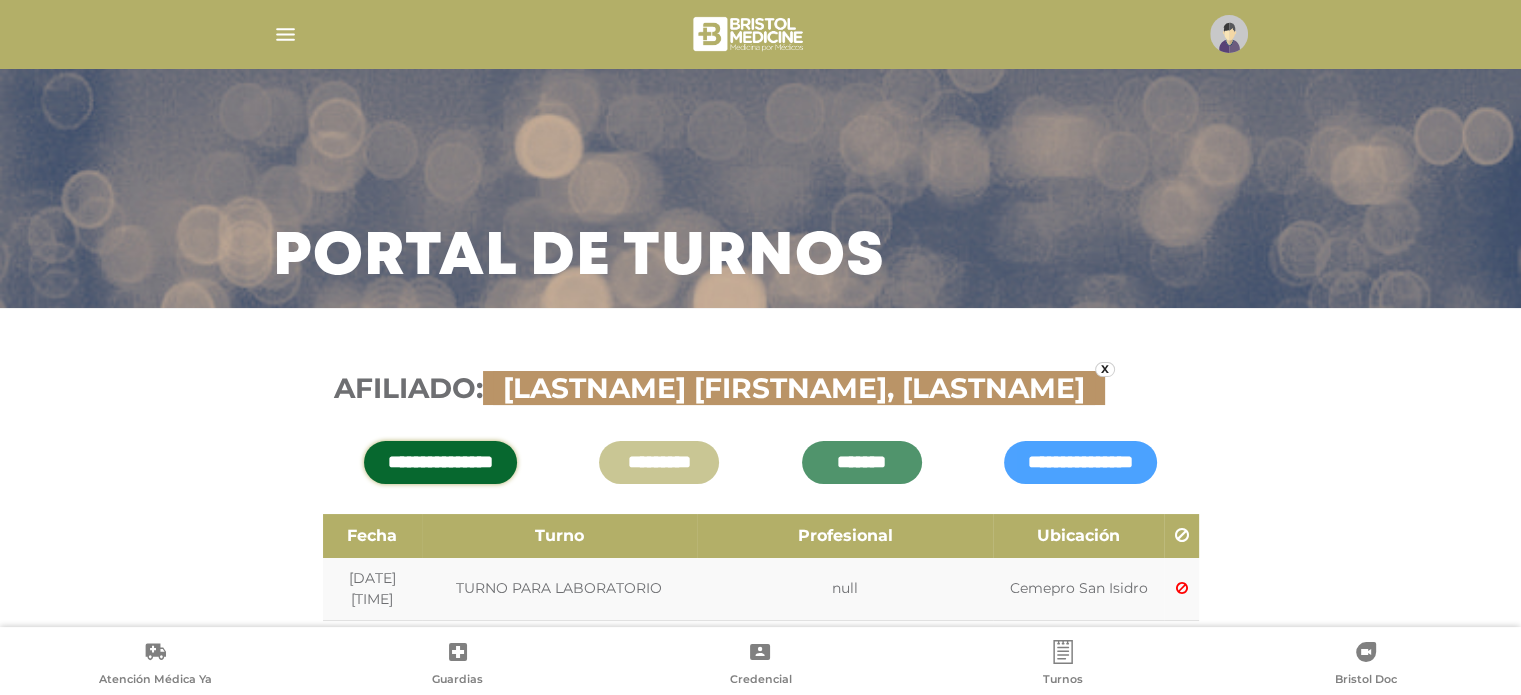 click on "**********" at bounding box center [760, 603] 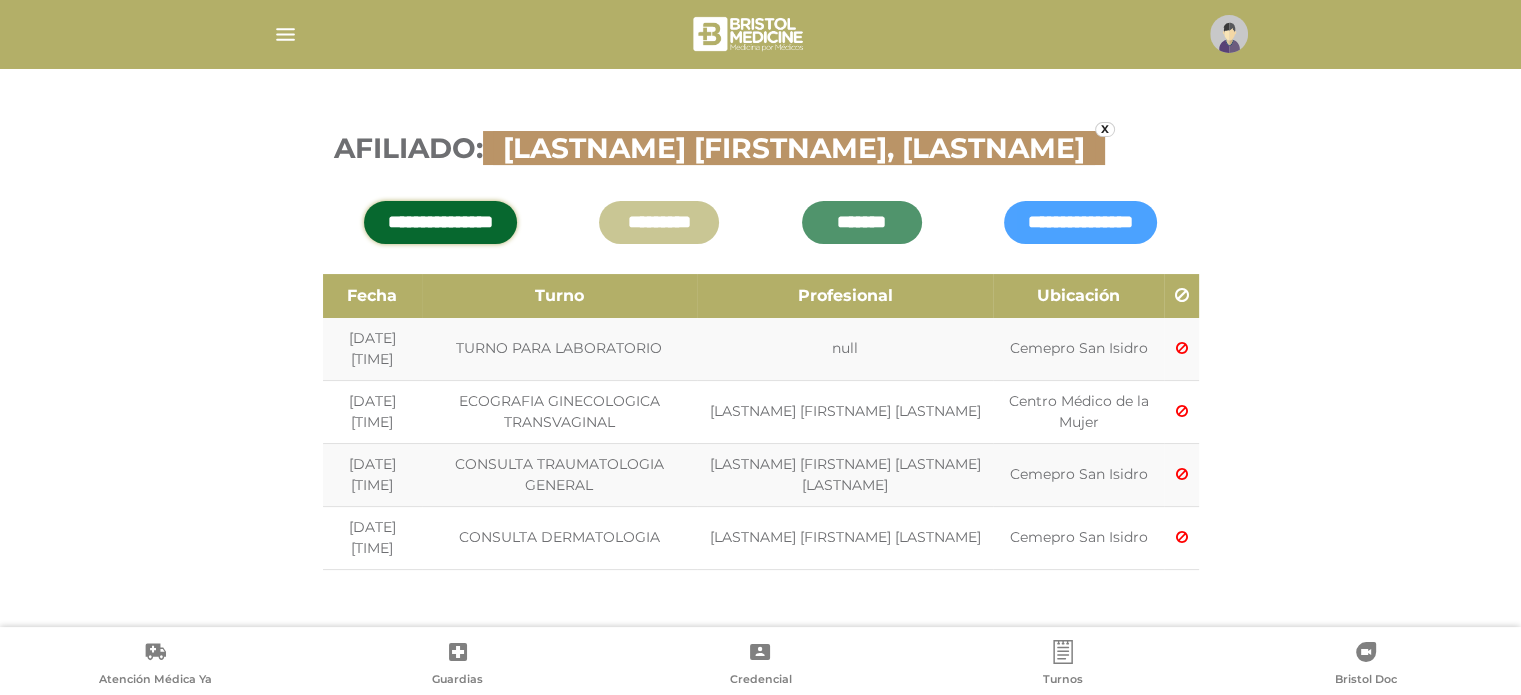 scroll, scrollTop: 269, scrollLeft: 0, axis: vertical 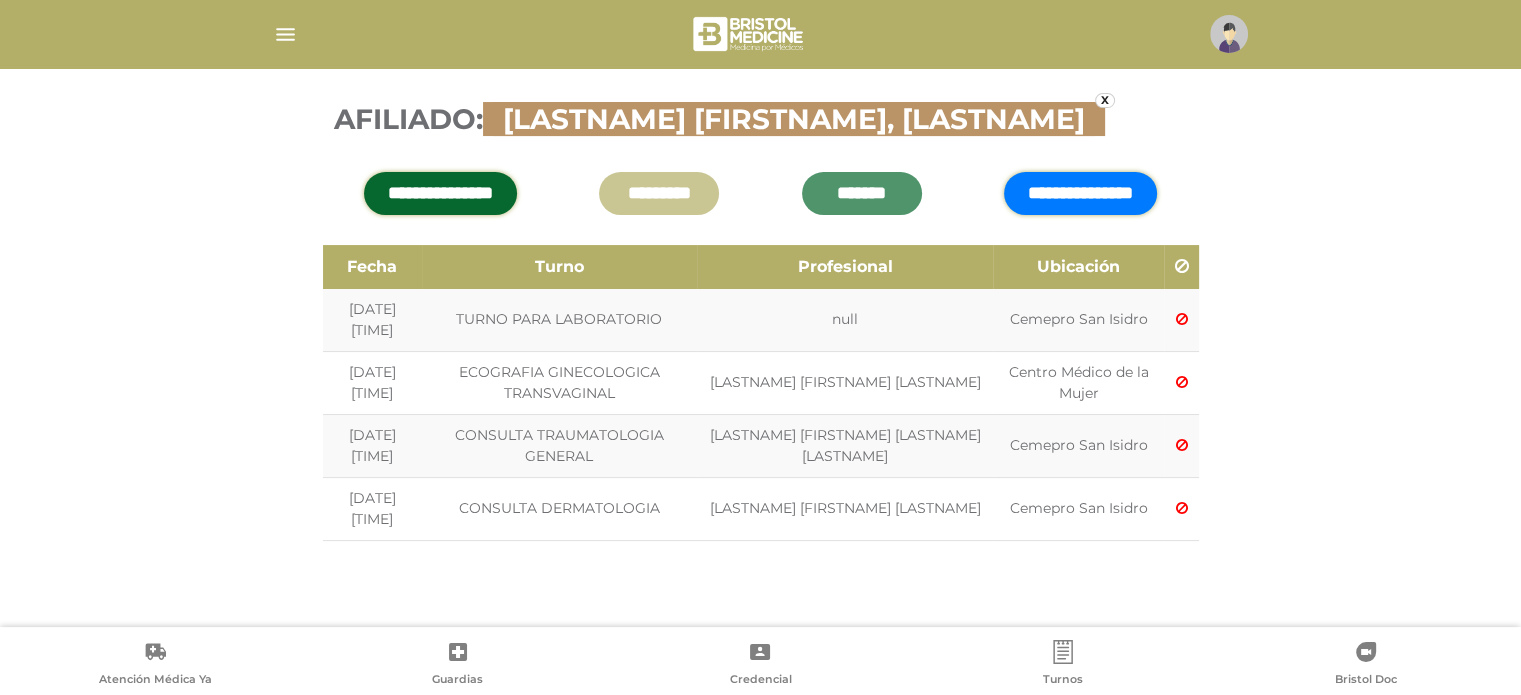 click on "**********" at bounding box center (1080, 193) 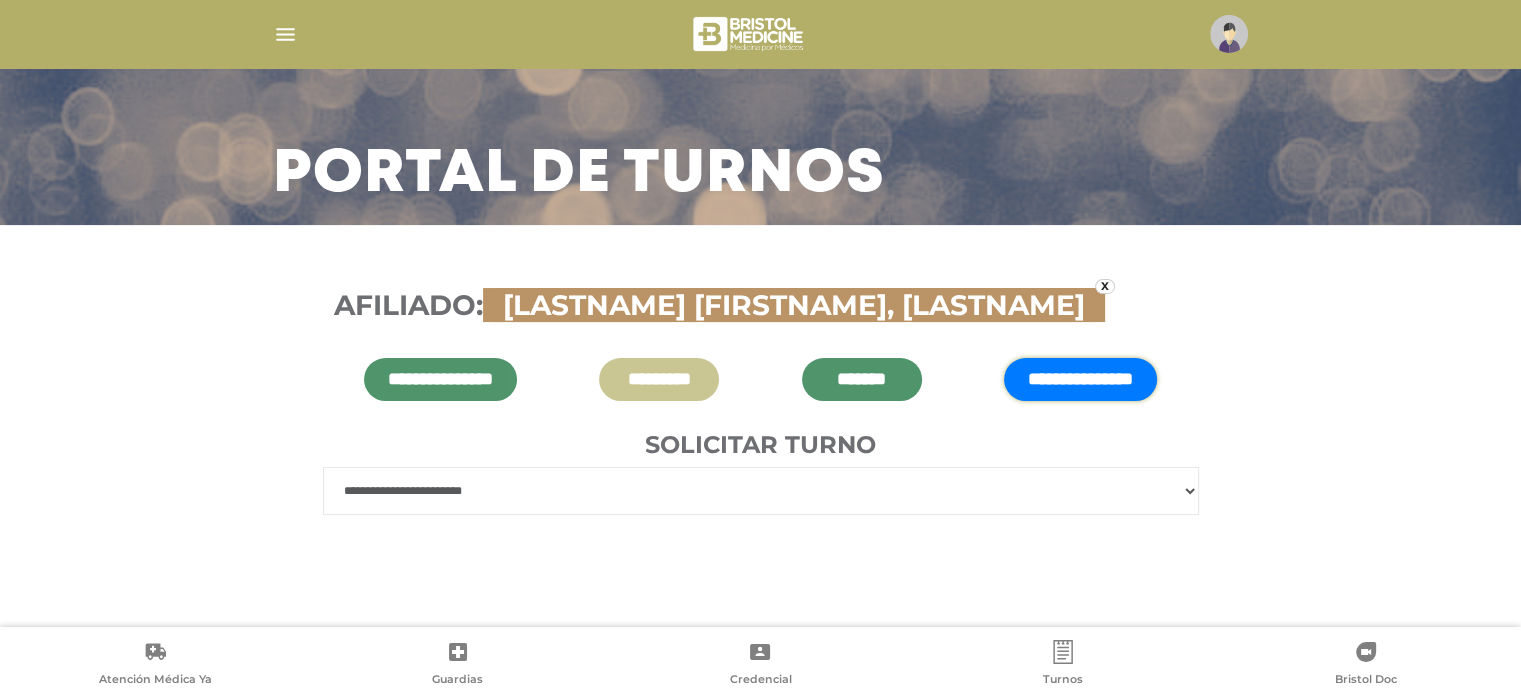 scroll, scrollTop: 83, scrollLeft: 0, axis: vertical 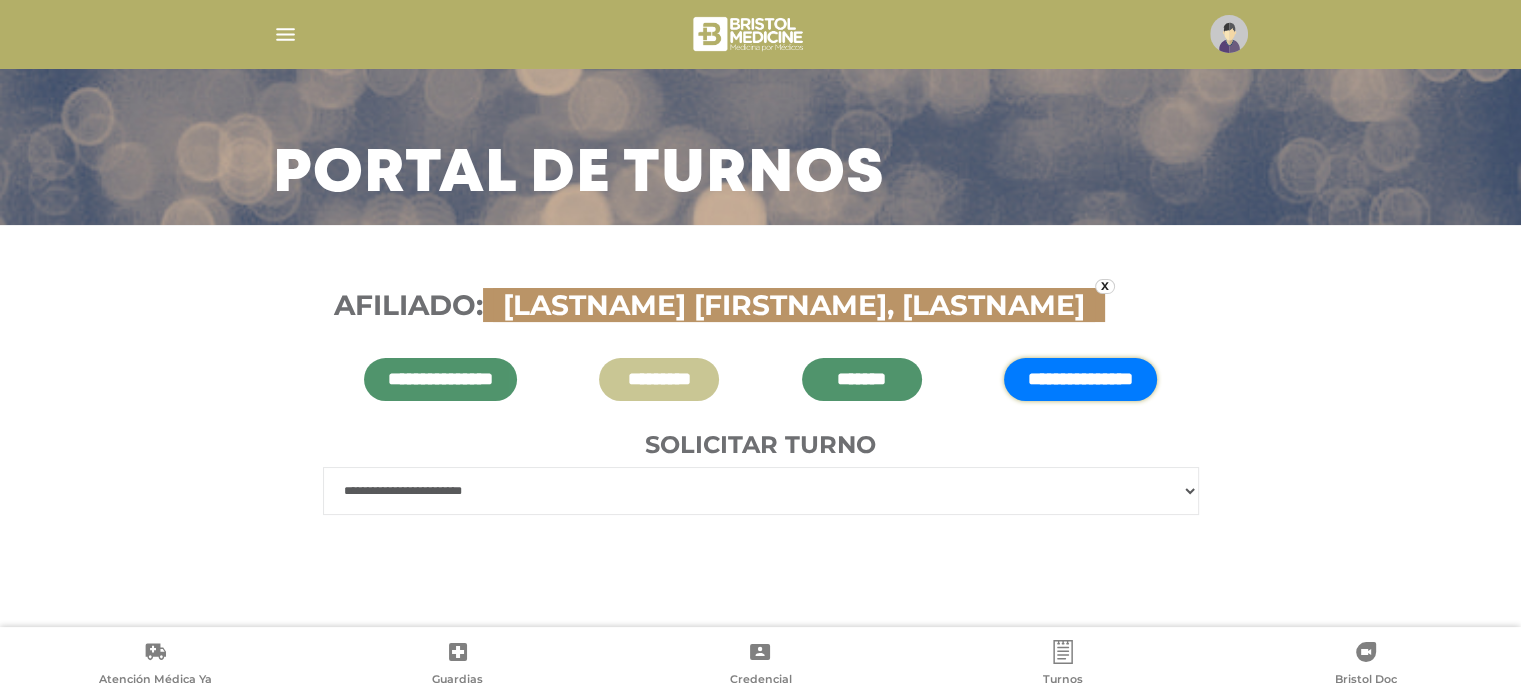 click on "**********" at bounding box center (761, 491) 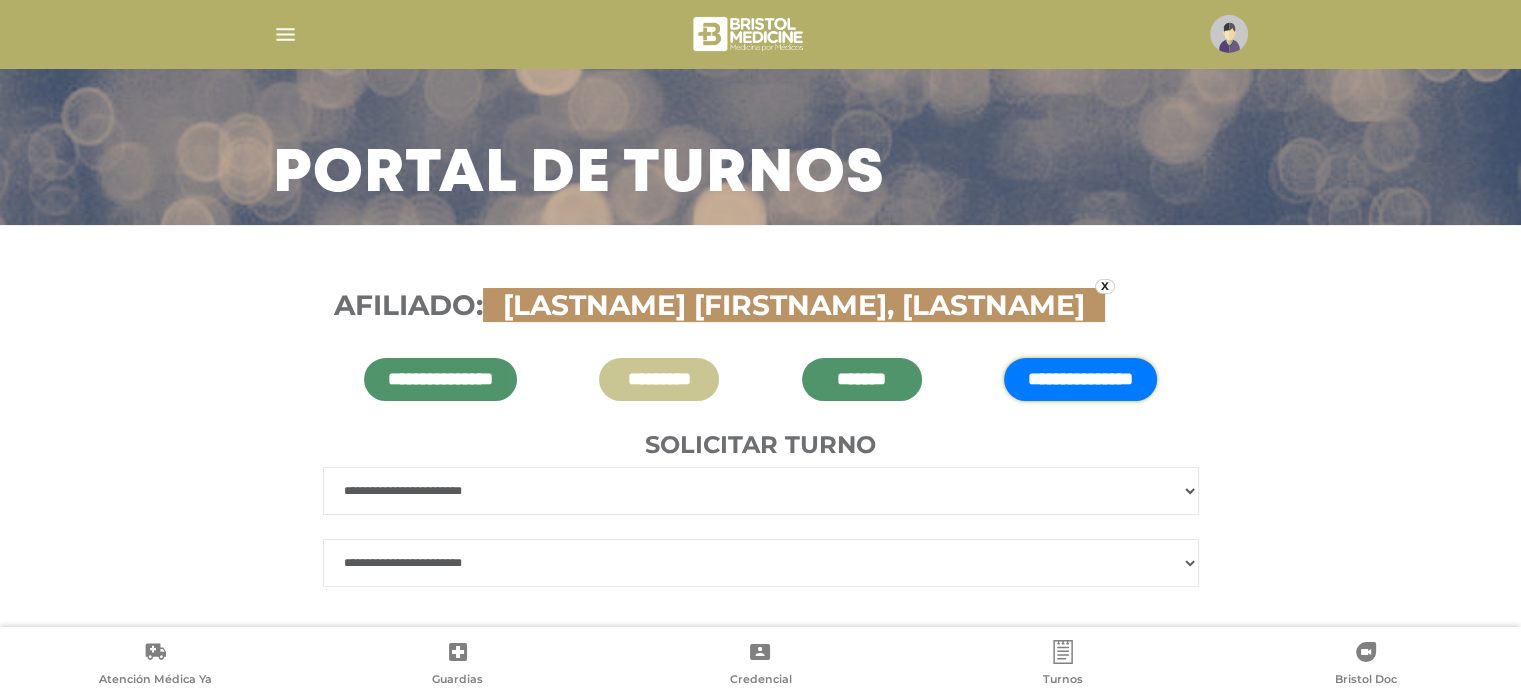 click on "**********" at bounding box center (761, 491) 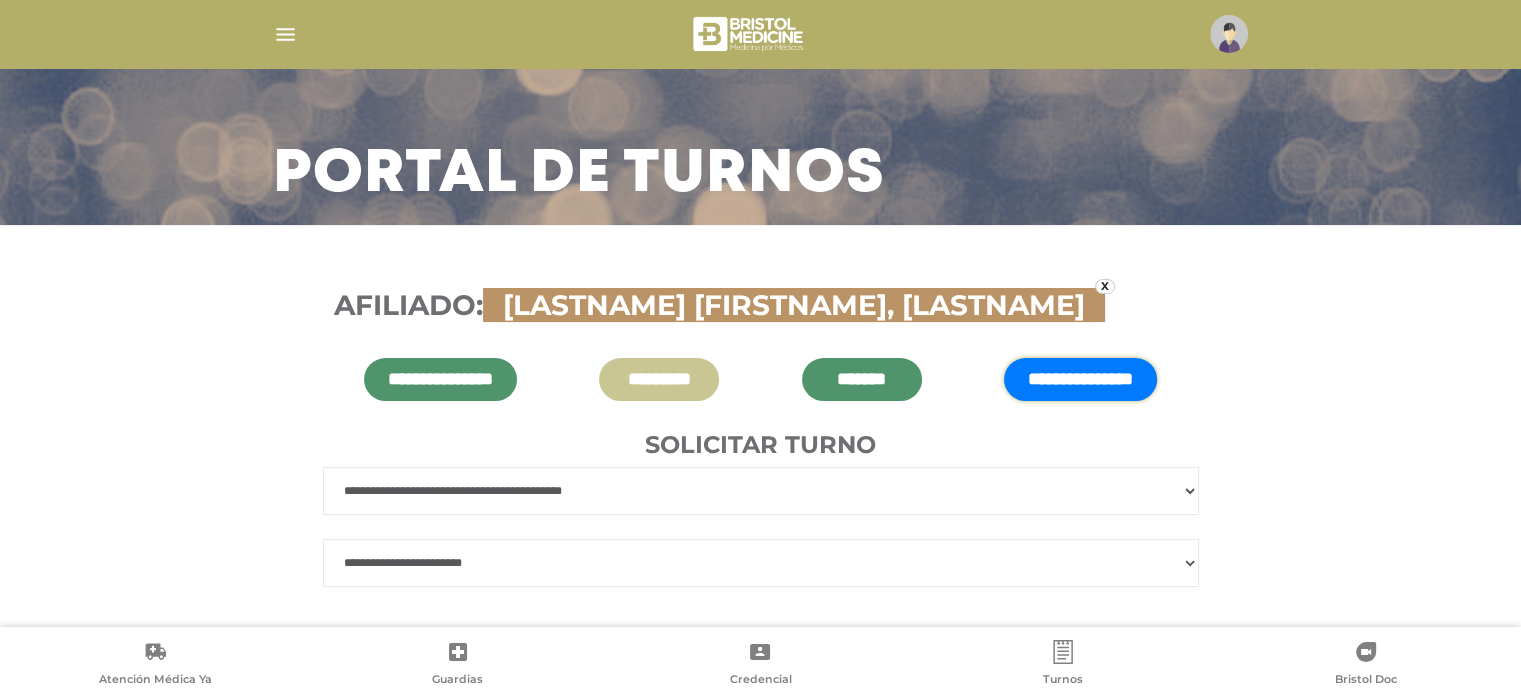 click on "**********" at bounding box center [761, 491] 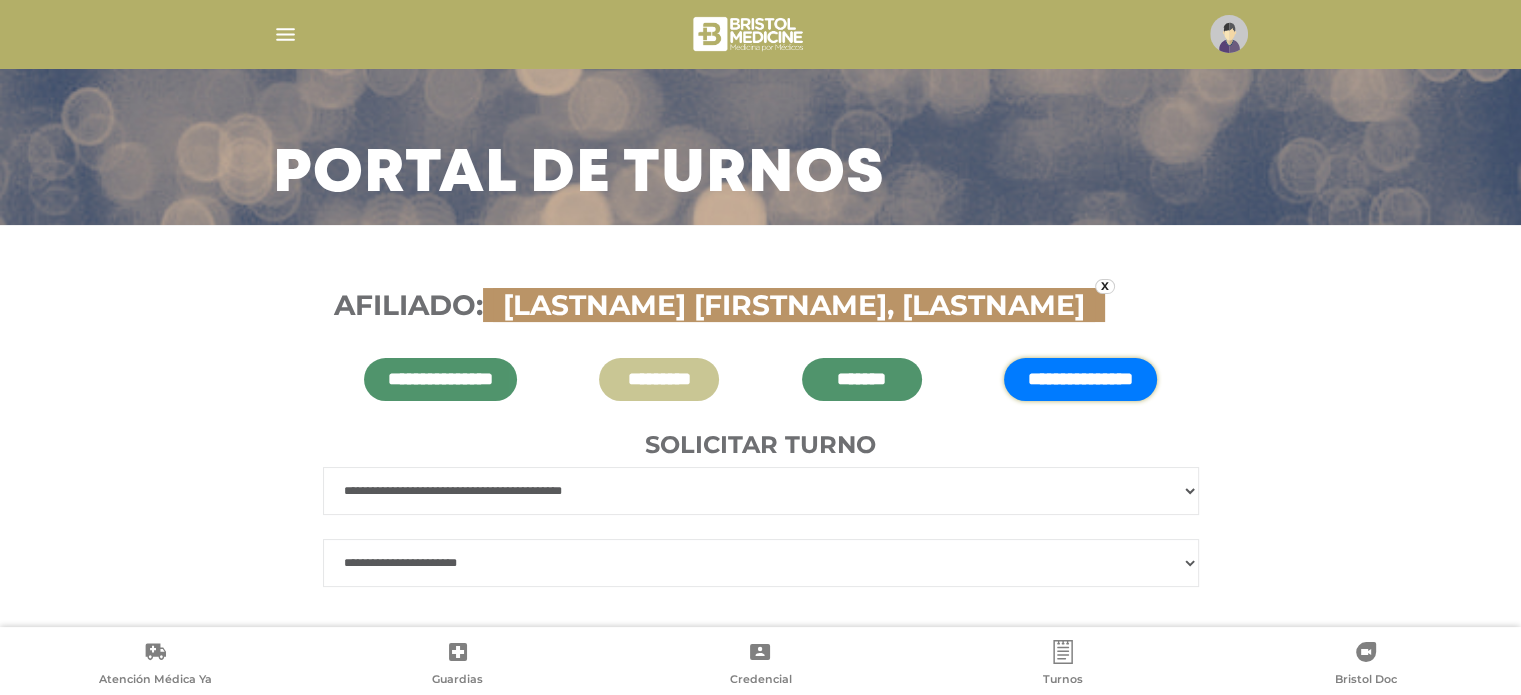 click on "**********" at bounding box center [761, 563] 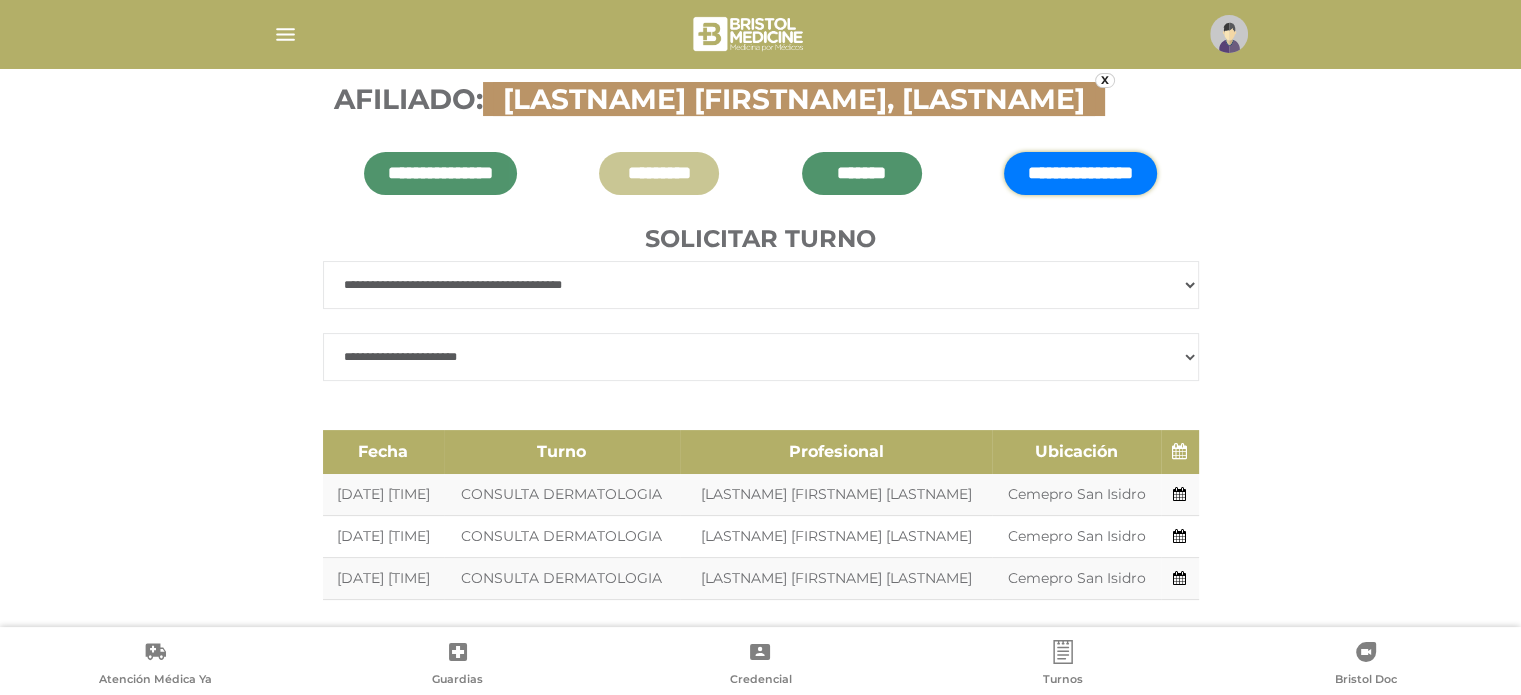 scroll, scrollTop: 322, scrollLeft: 0, axis: vertical 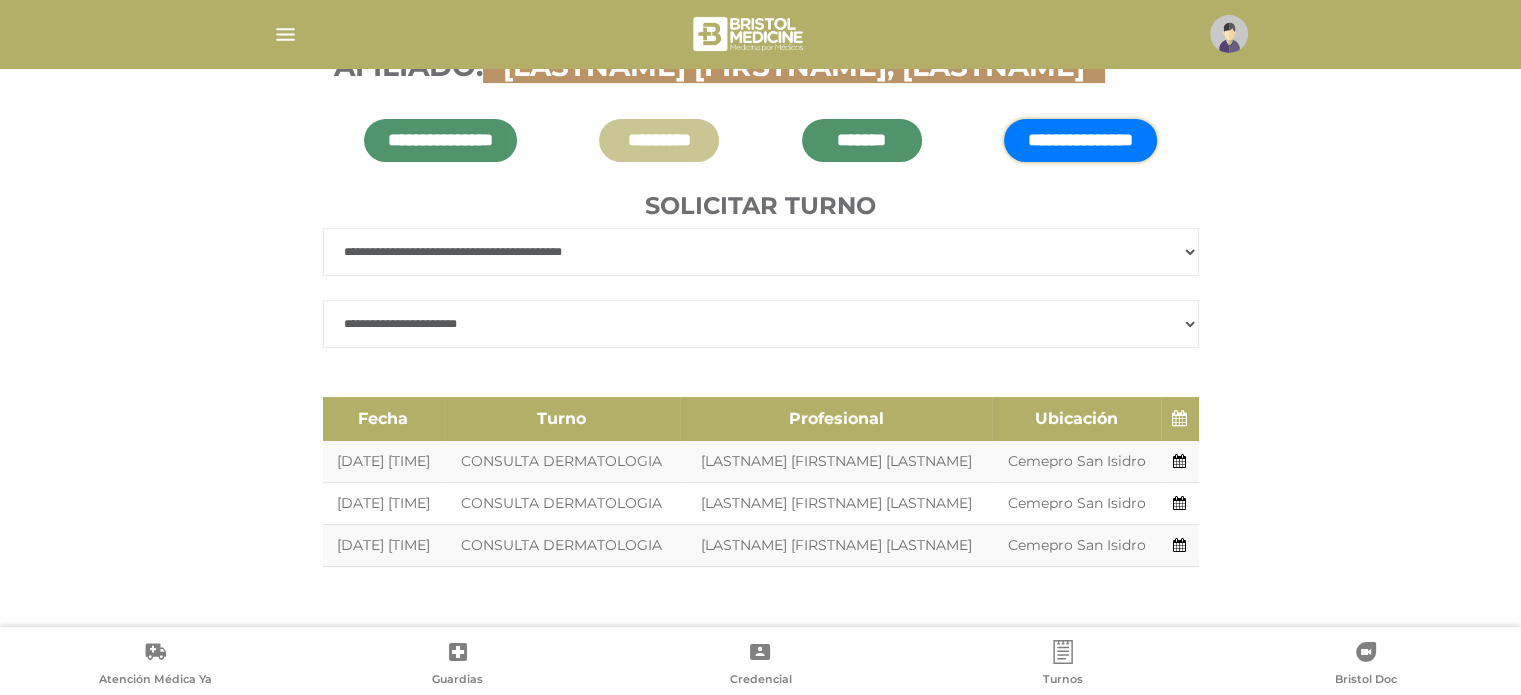 click on "**********" at bounding box center [761, 252] 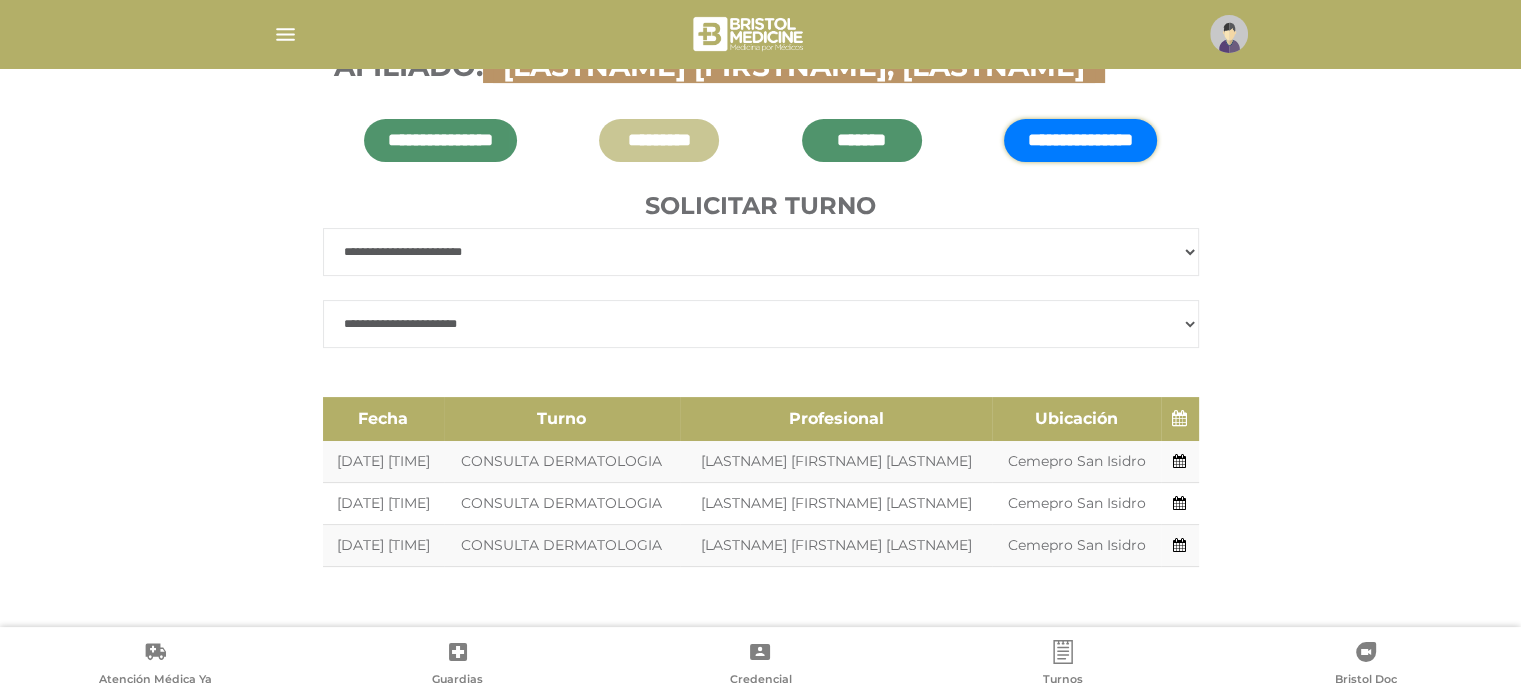 click on "**********" at bounding box center (761, 252) 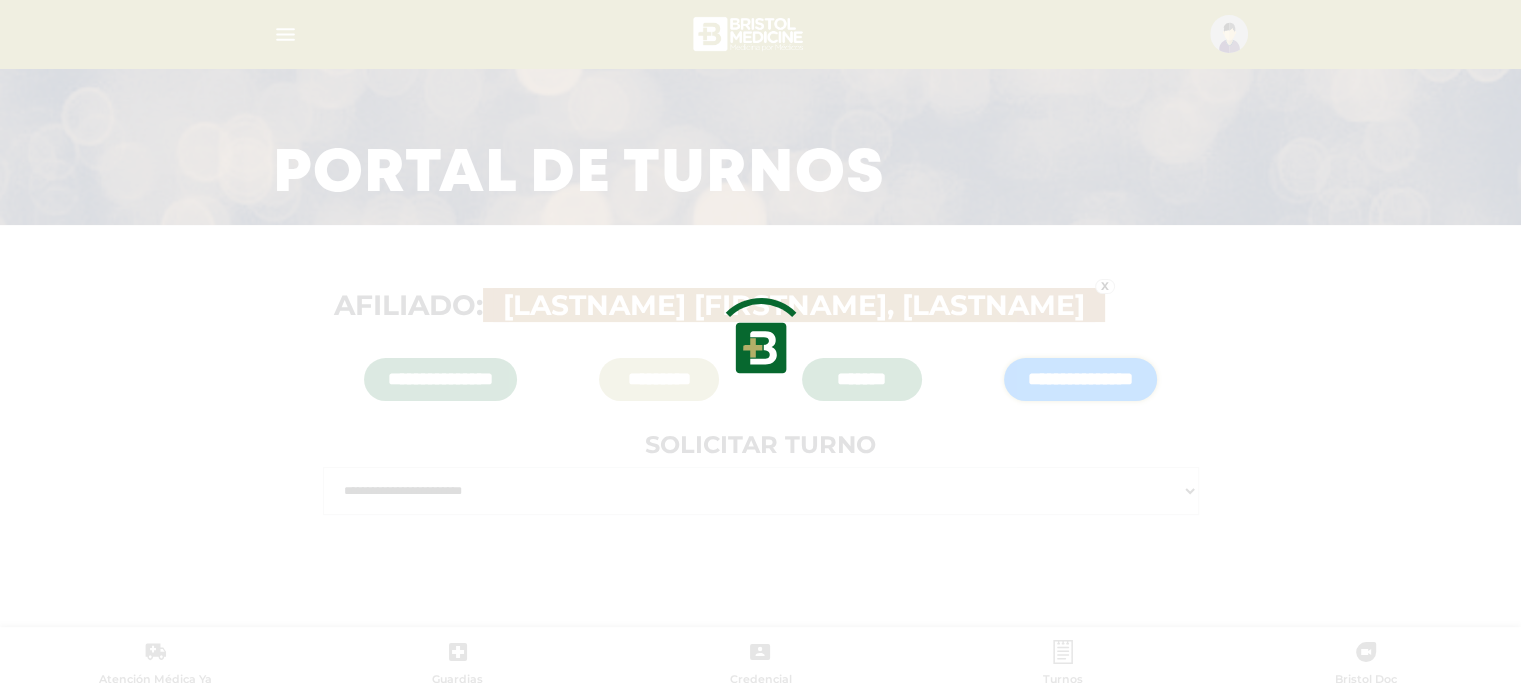 scroll, scrollTop: 131, scrollLeft: 0, axis: vertical 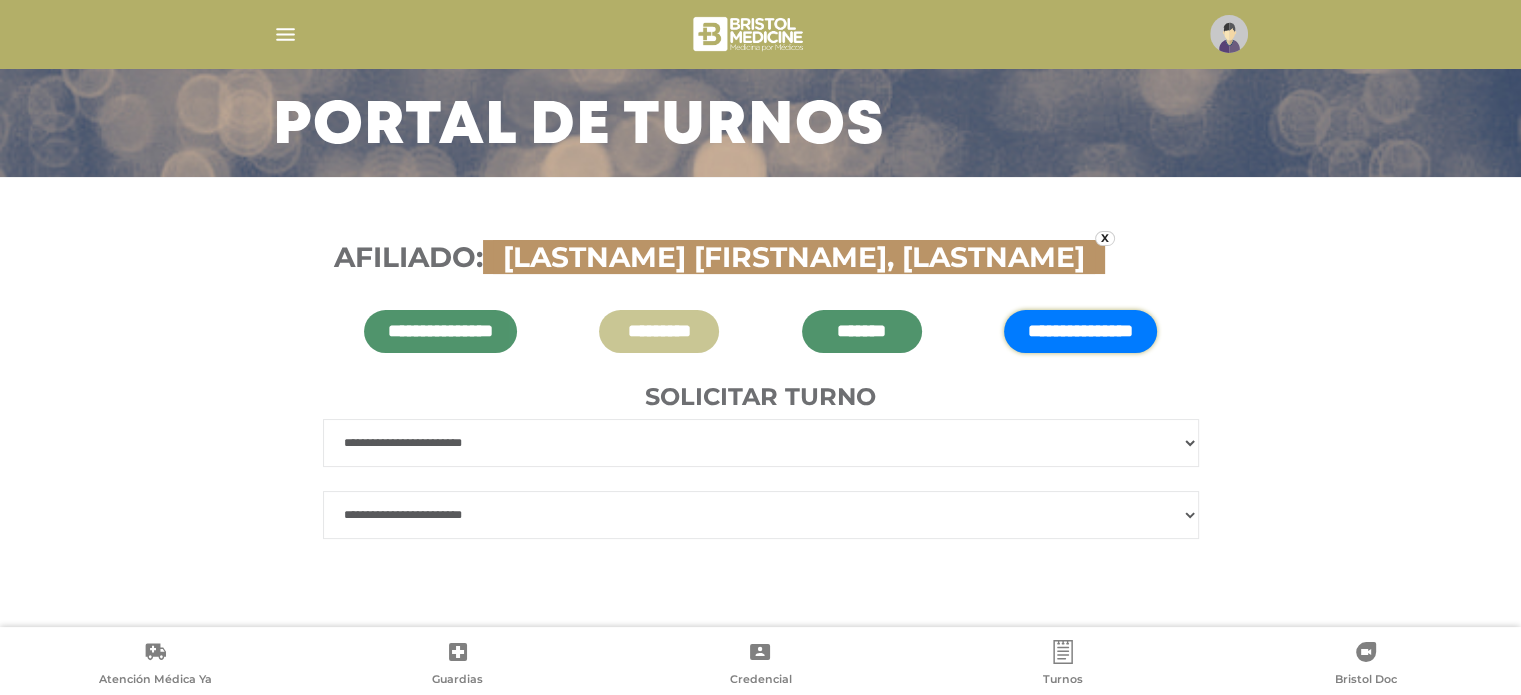 click on "**********" at bounding box center (761, 515) 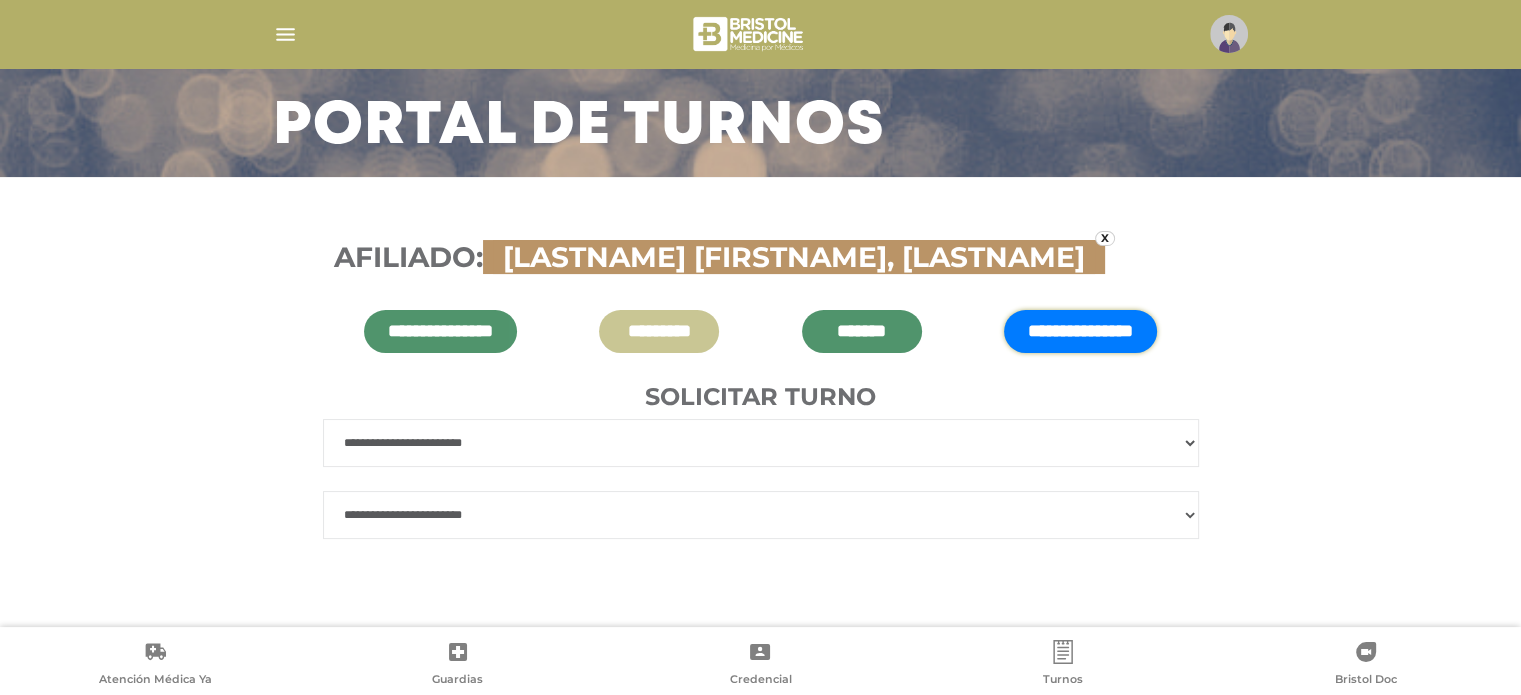select on "*" 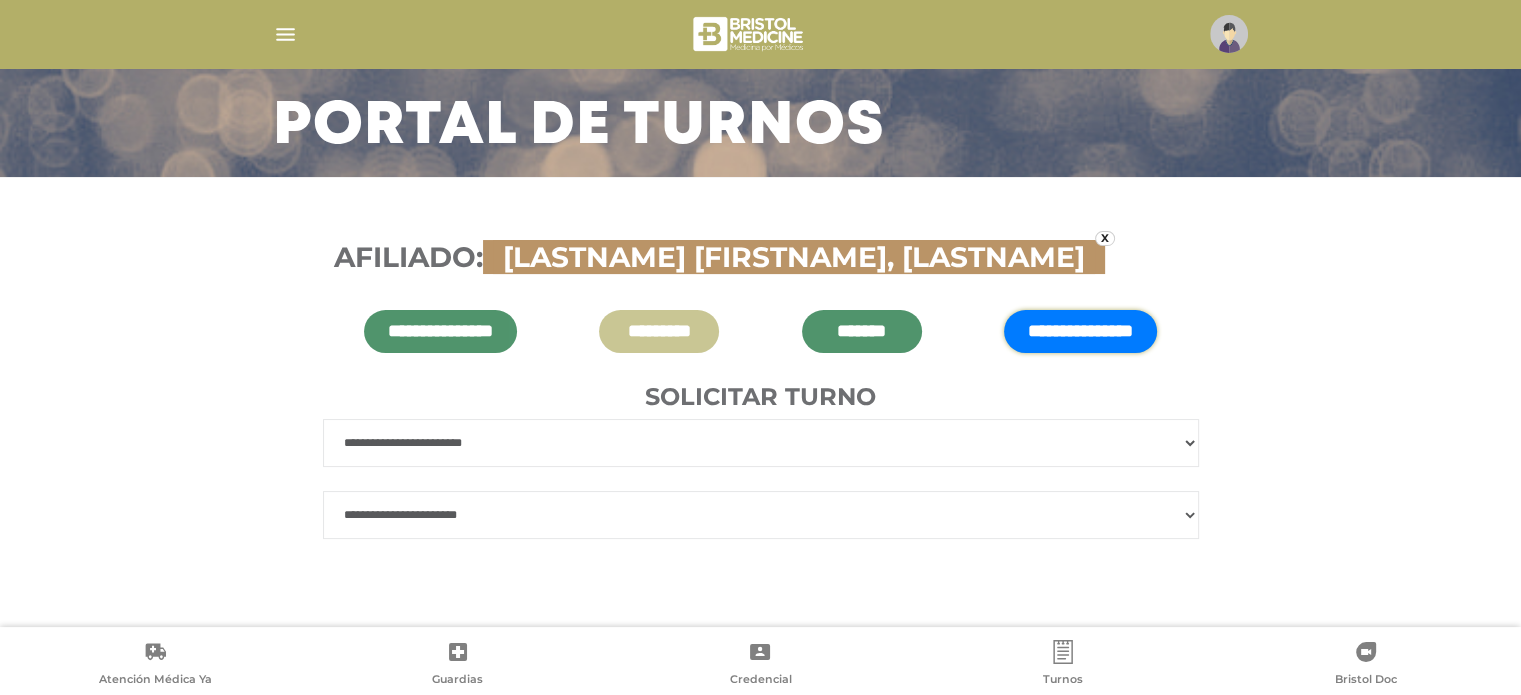 click on "**********" at bounding box center [761, 515] 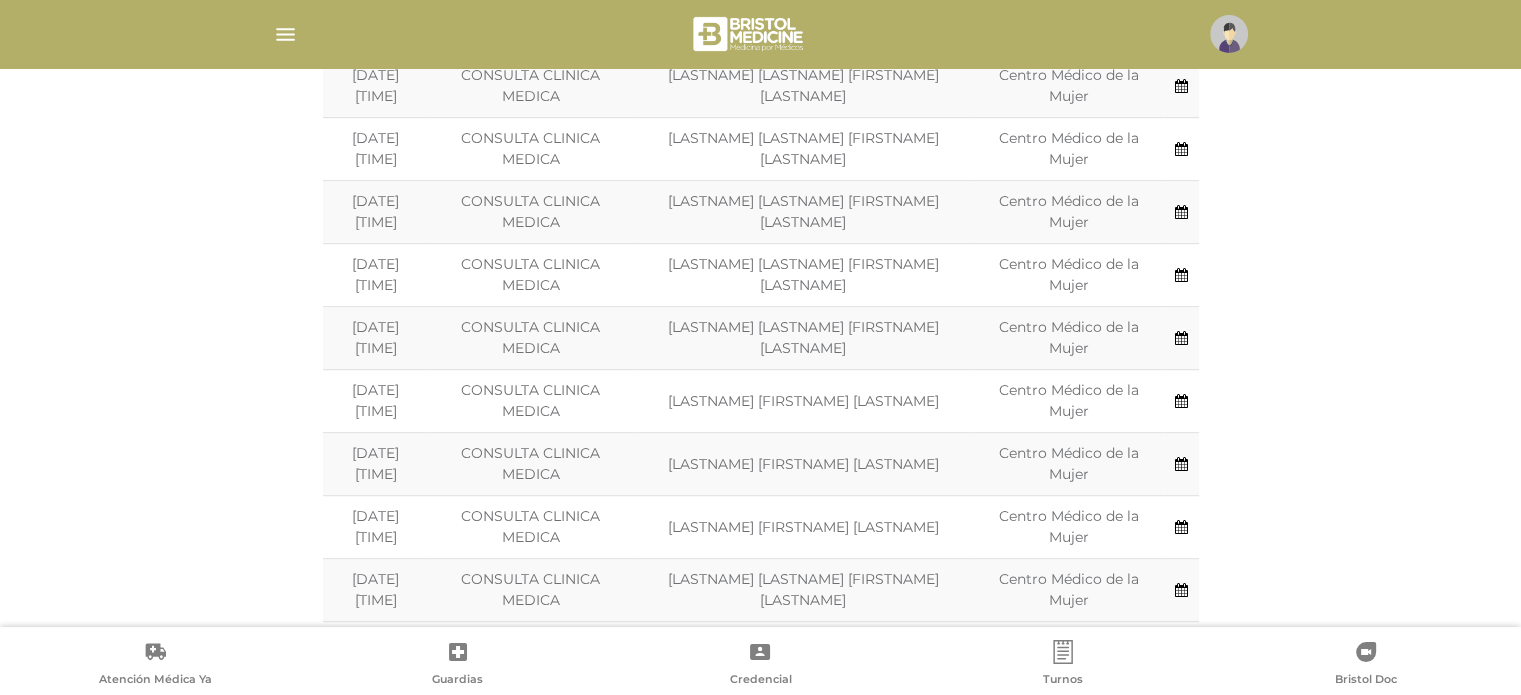scroll, scrollTop: 0, scrollLeft: 0, axis: both 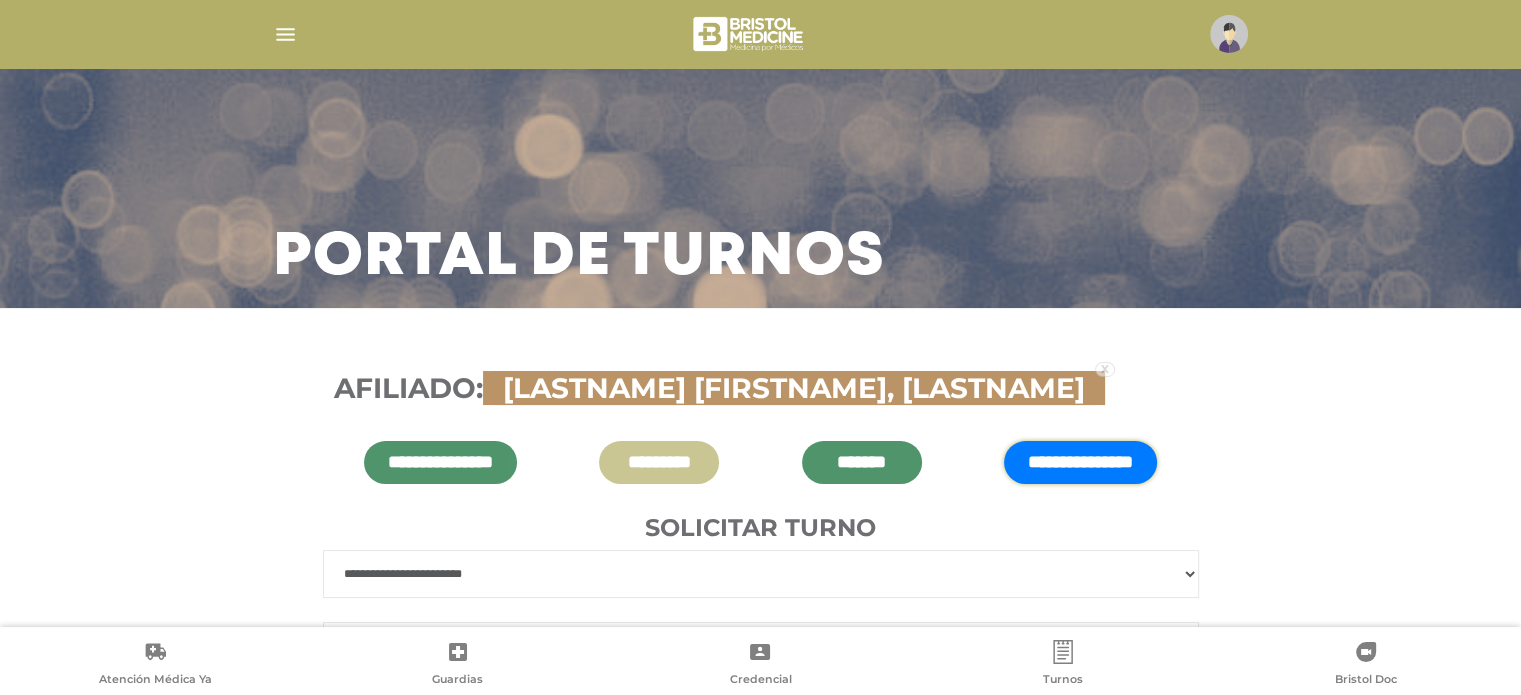 click on "x" at bounding box center [1105, 369] 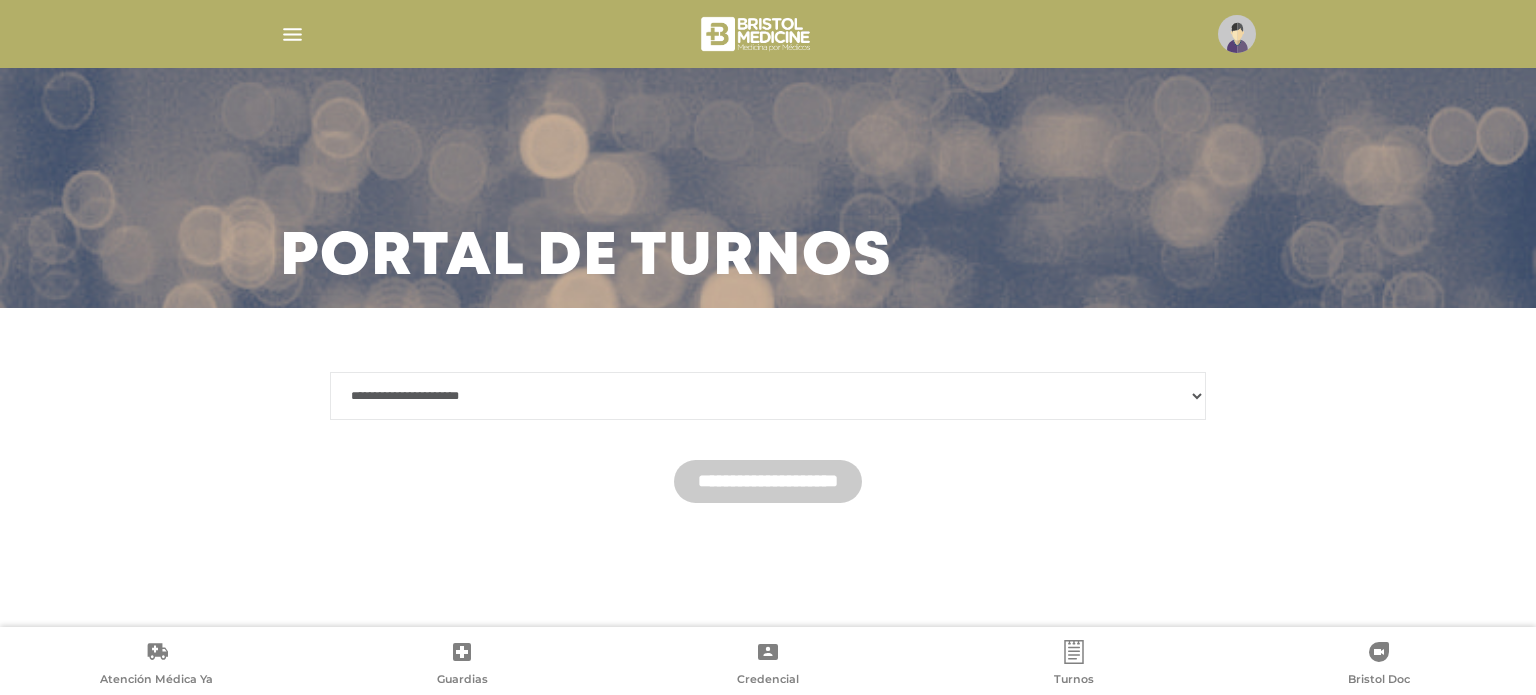 click on "**********" at bounding box center (768, 396) 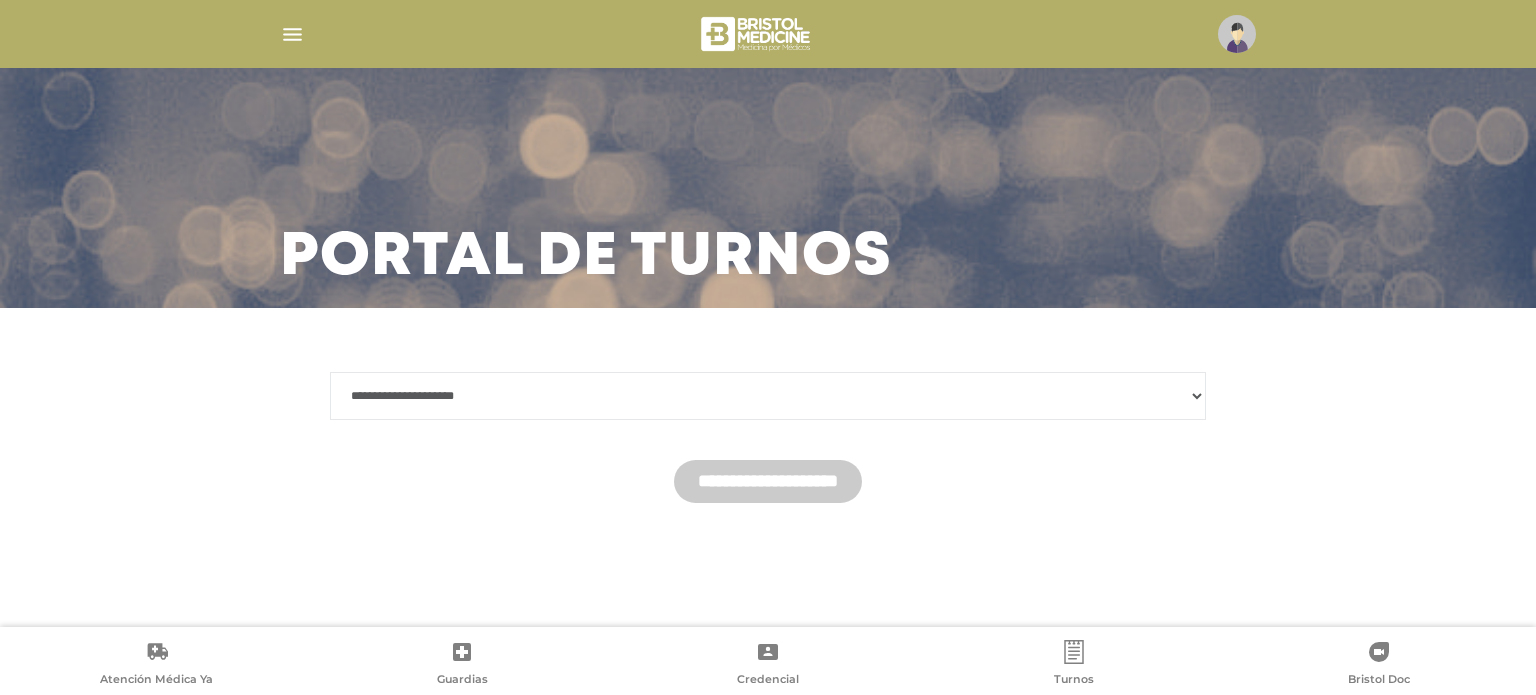 click on "**********" at bounding box center (768, 396) 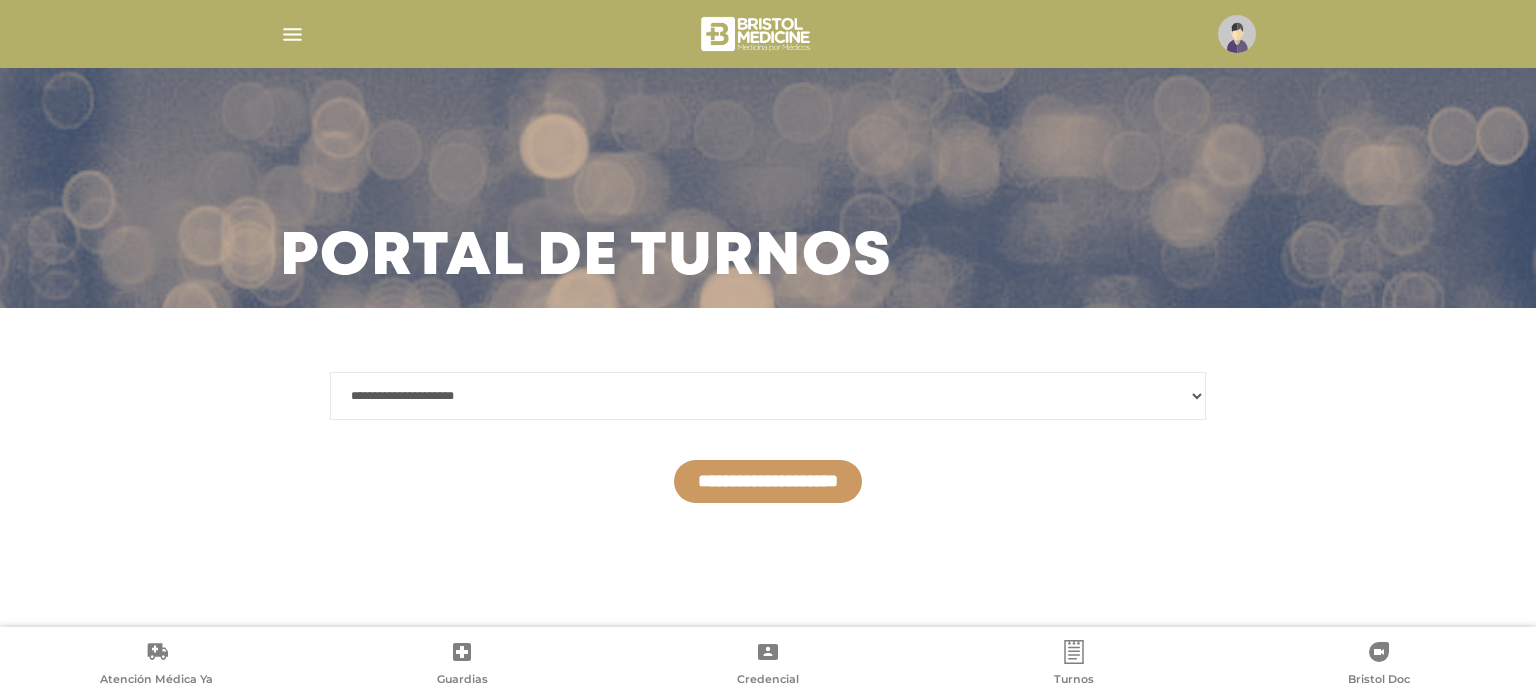 click on "**********" at bounding box center [768, 481] 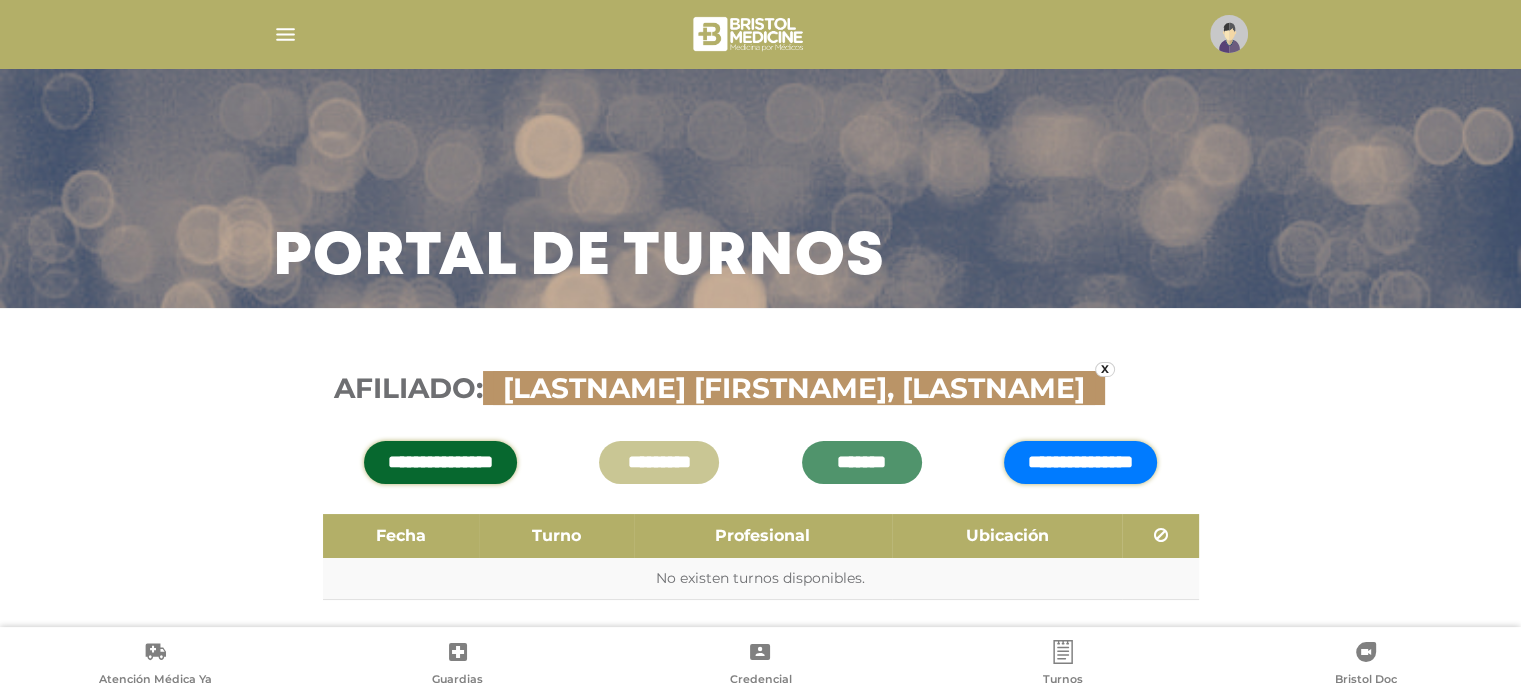 click on "**********" at bounding box center (1080, 462) 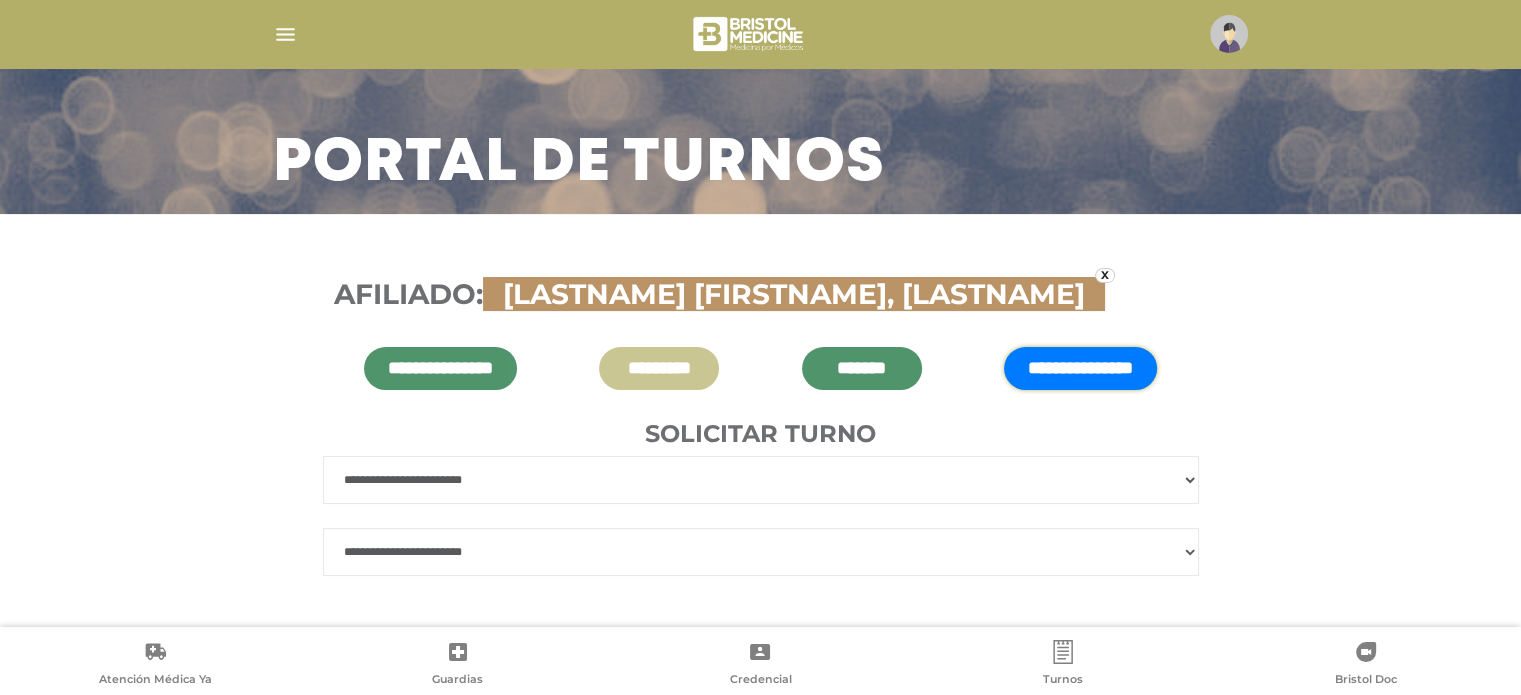 scroll, scrollTop: 97, scrollLeft: 0, axis: vertical 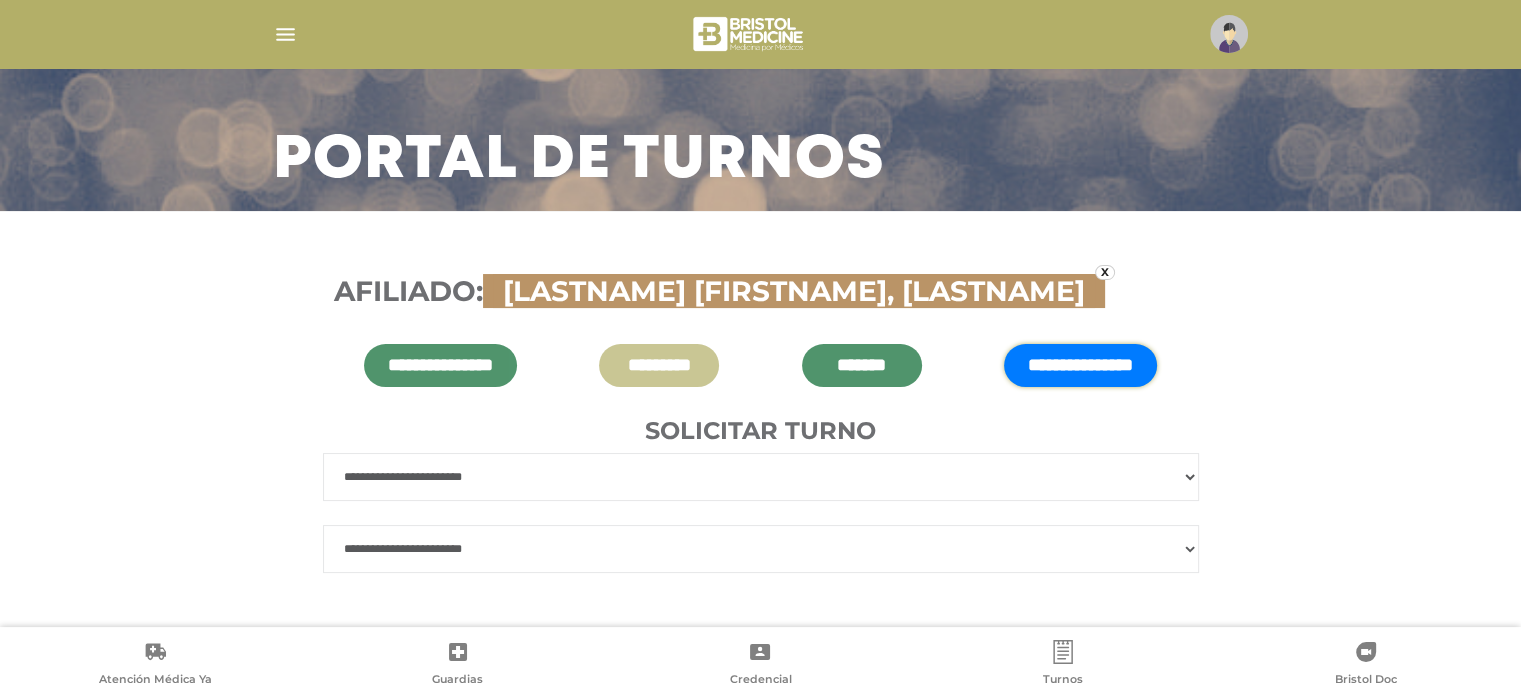 click on "**********" at bounding box center (761, 477) 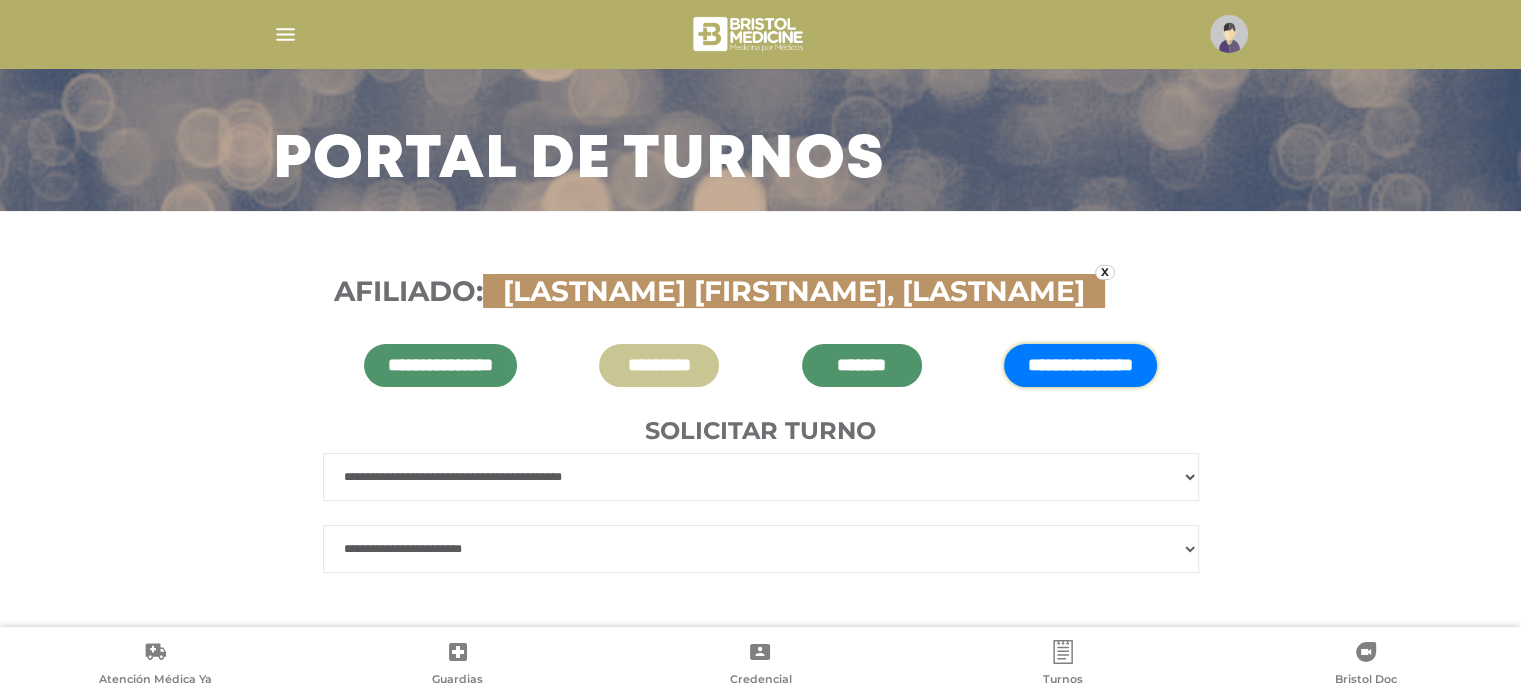 click on "**********" at bounding box center (761, 477) 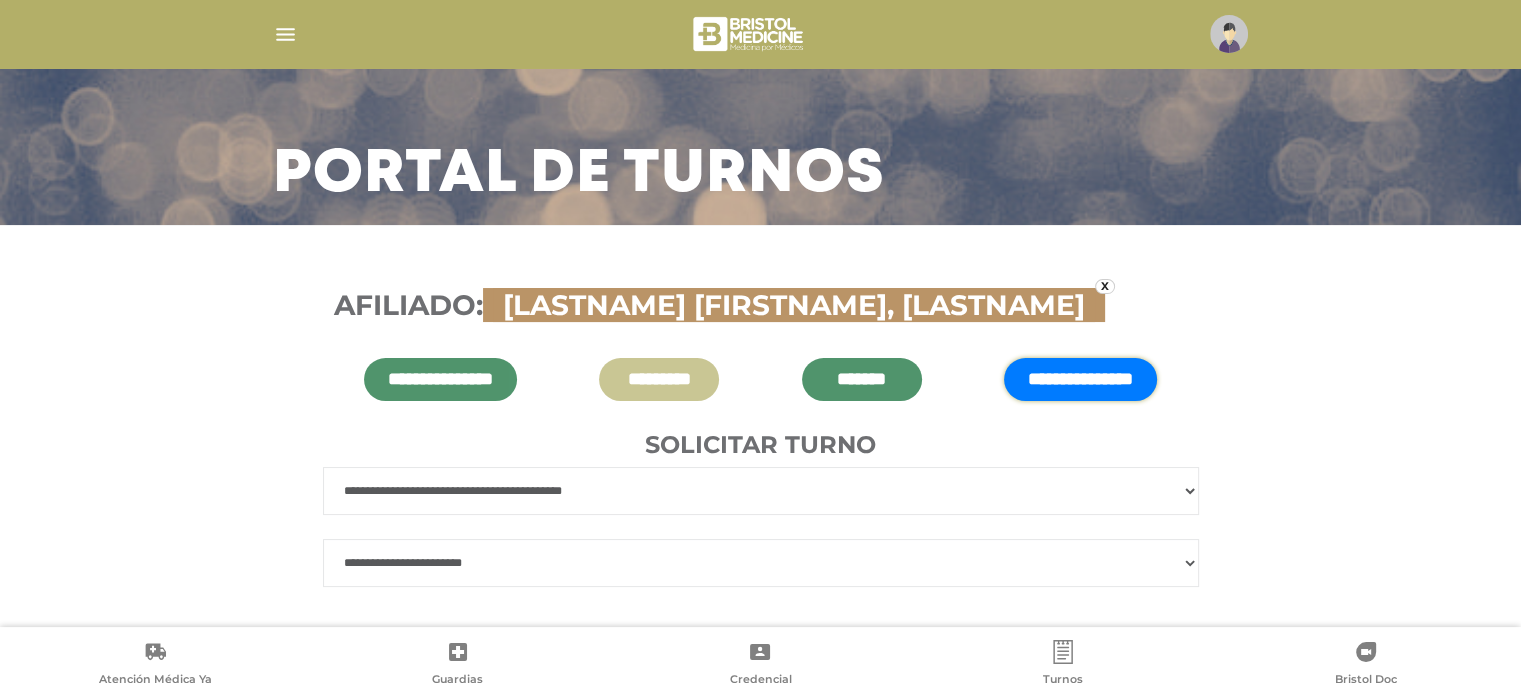scroll, scrollTop: 97, scrollLeft: 0, axis: vertical 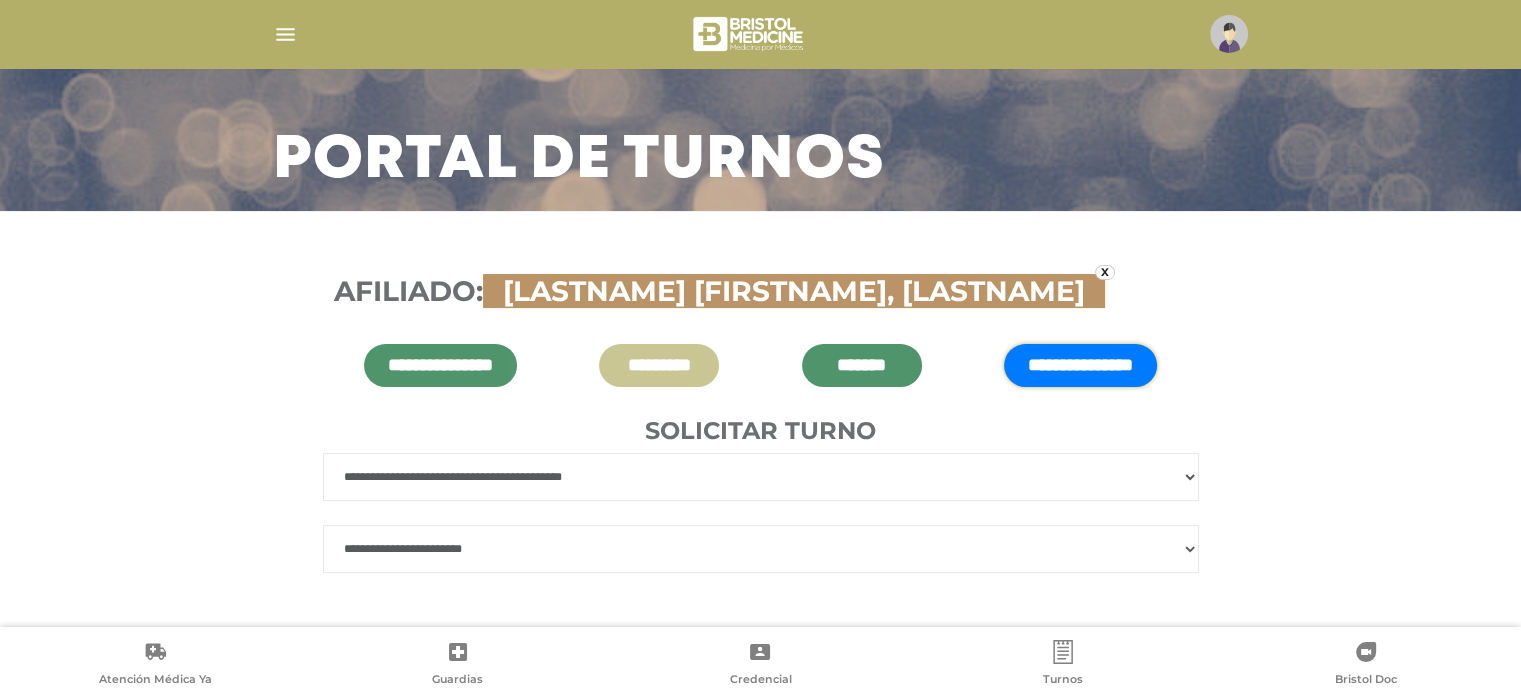 click on "**********" at bounding box center (761, 549) 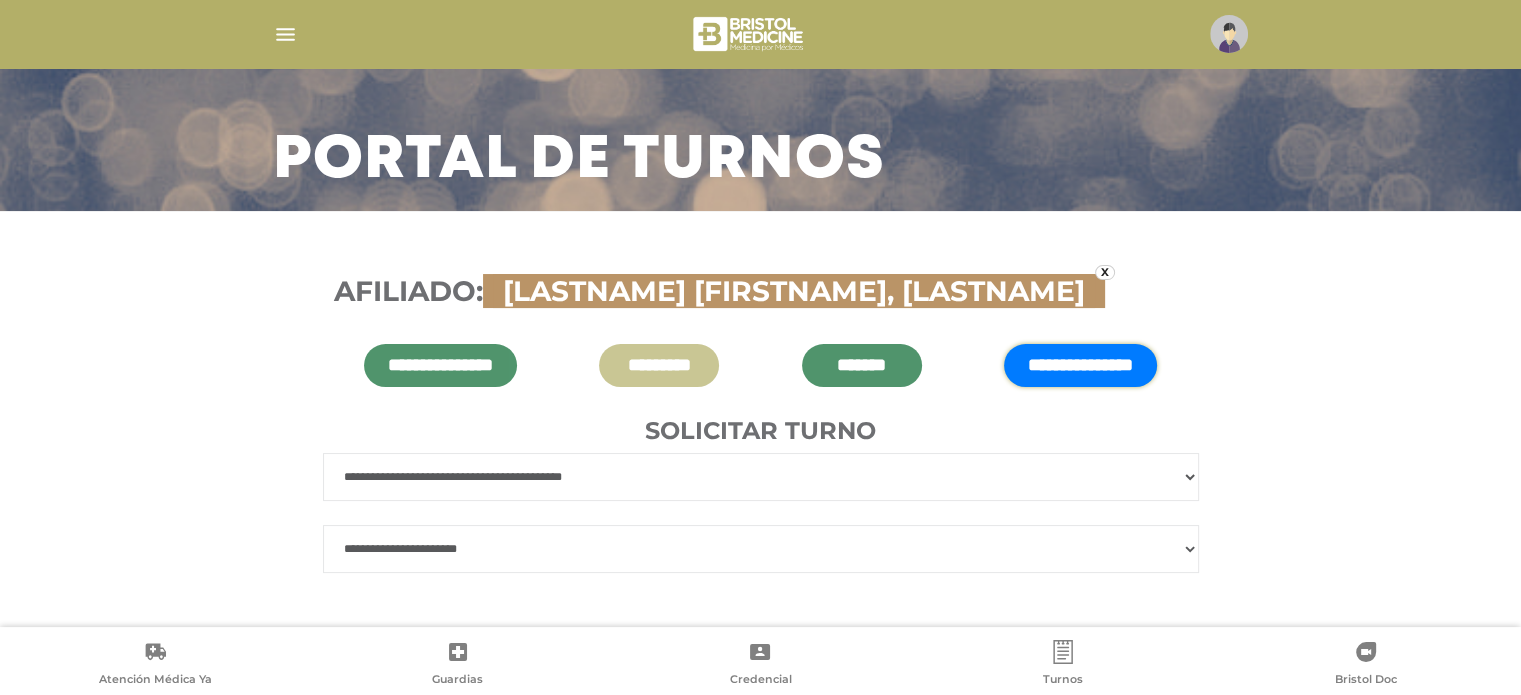 click on "**********" at bounding box center (761, 549) 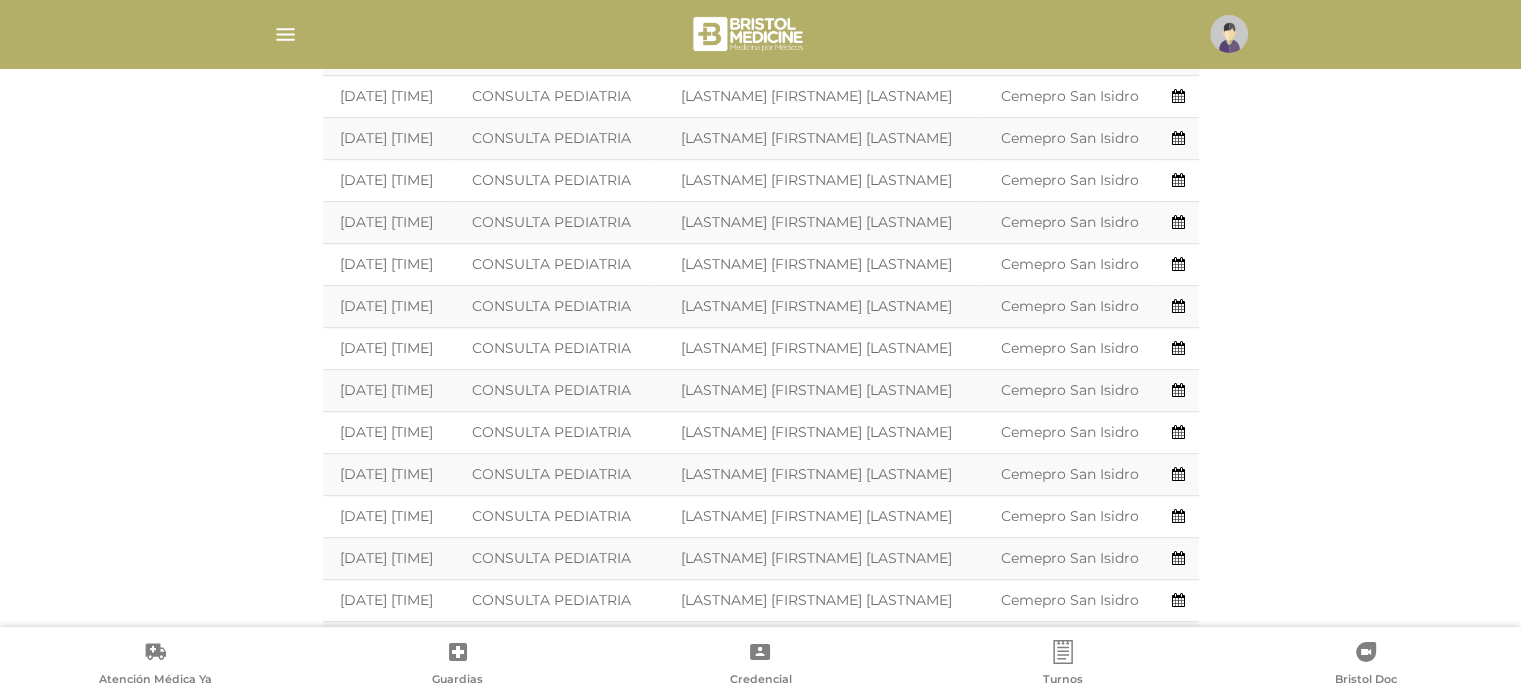 scroll, scrollTop: 932, scrollLeft: 0, axis: vertical 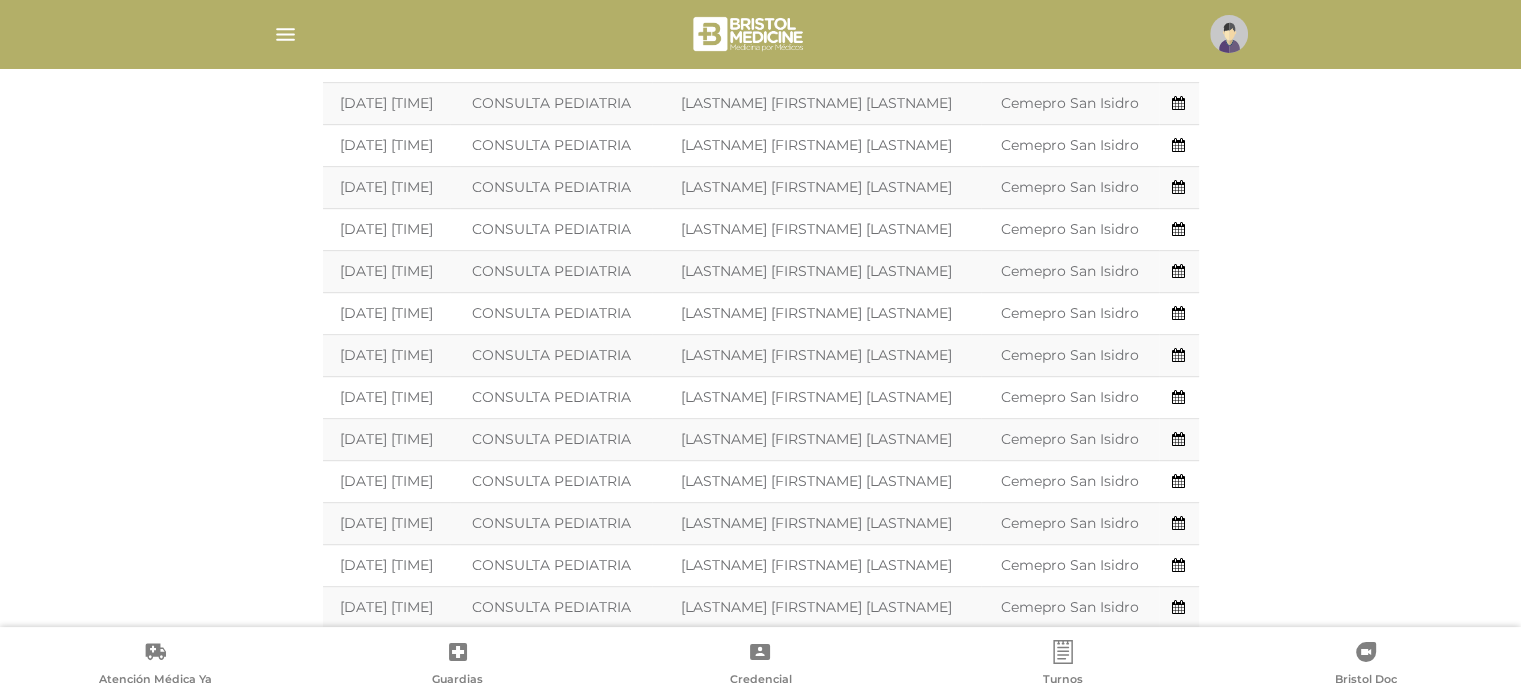 click on "**********" at bounding box center [761, 592] 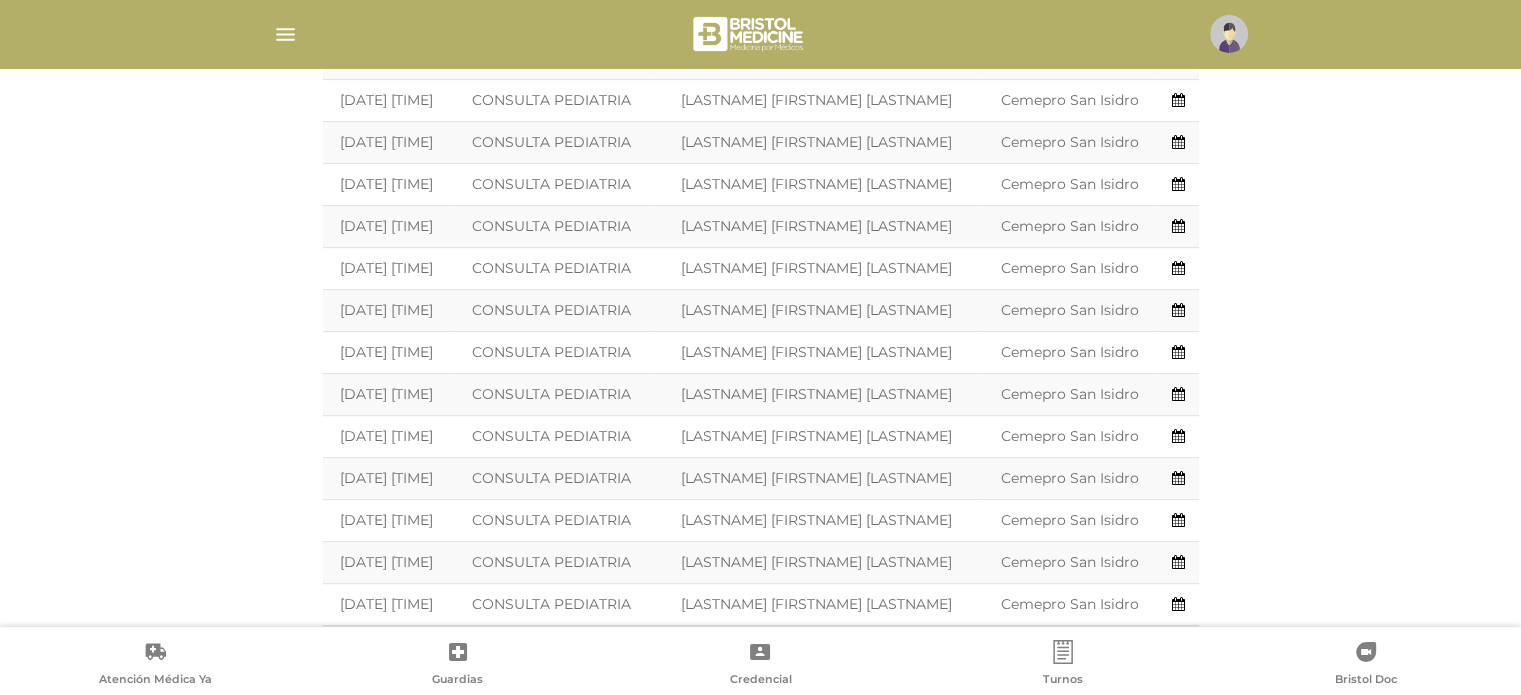 scroll, scrollTop: 812, scrollLeft: 0, axis: vertical 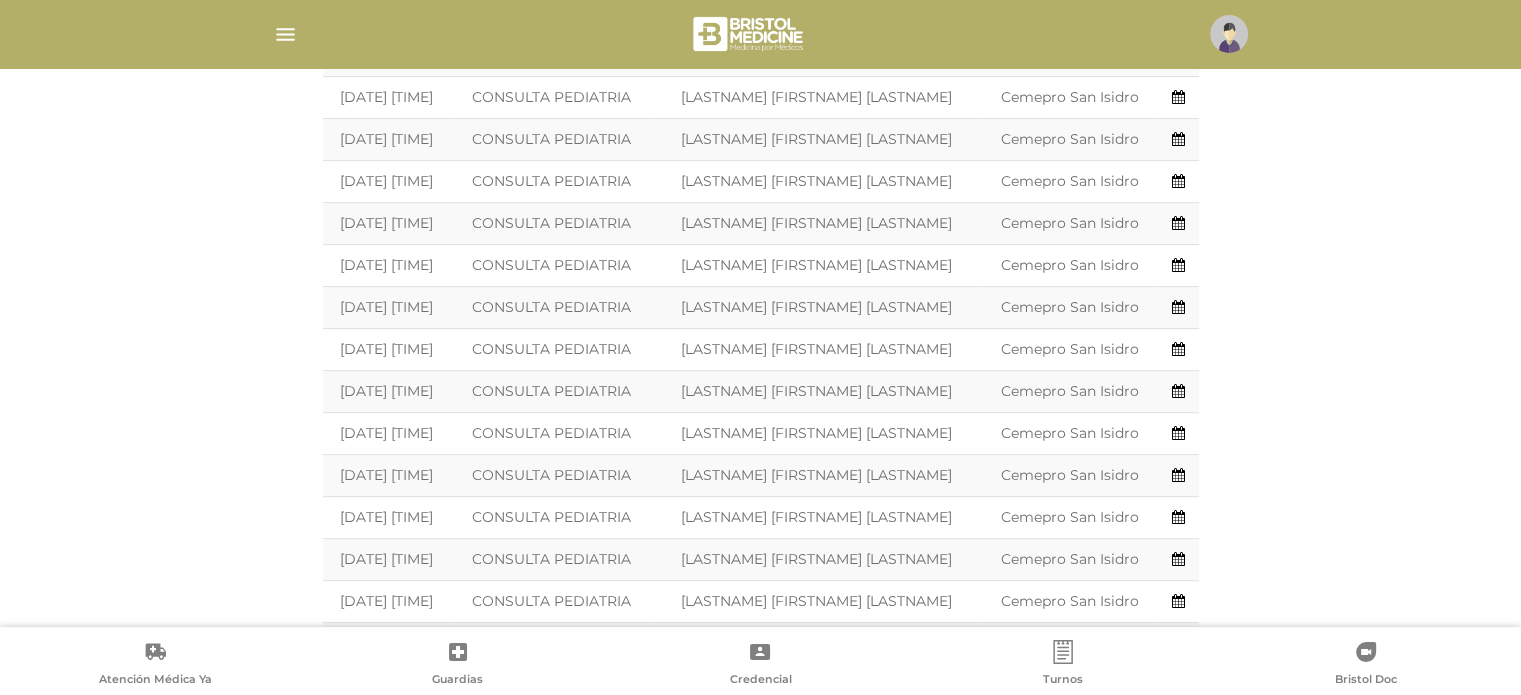 click on "**********" at bounding box center [761, 712] 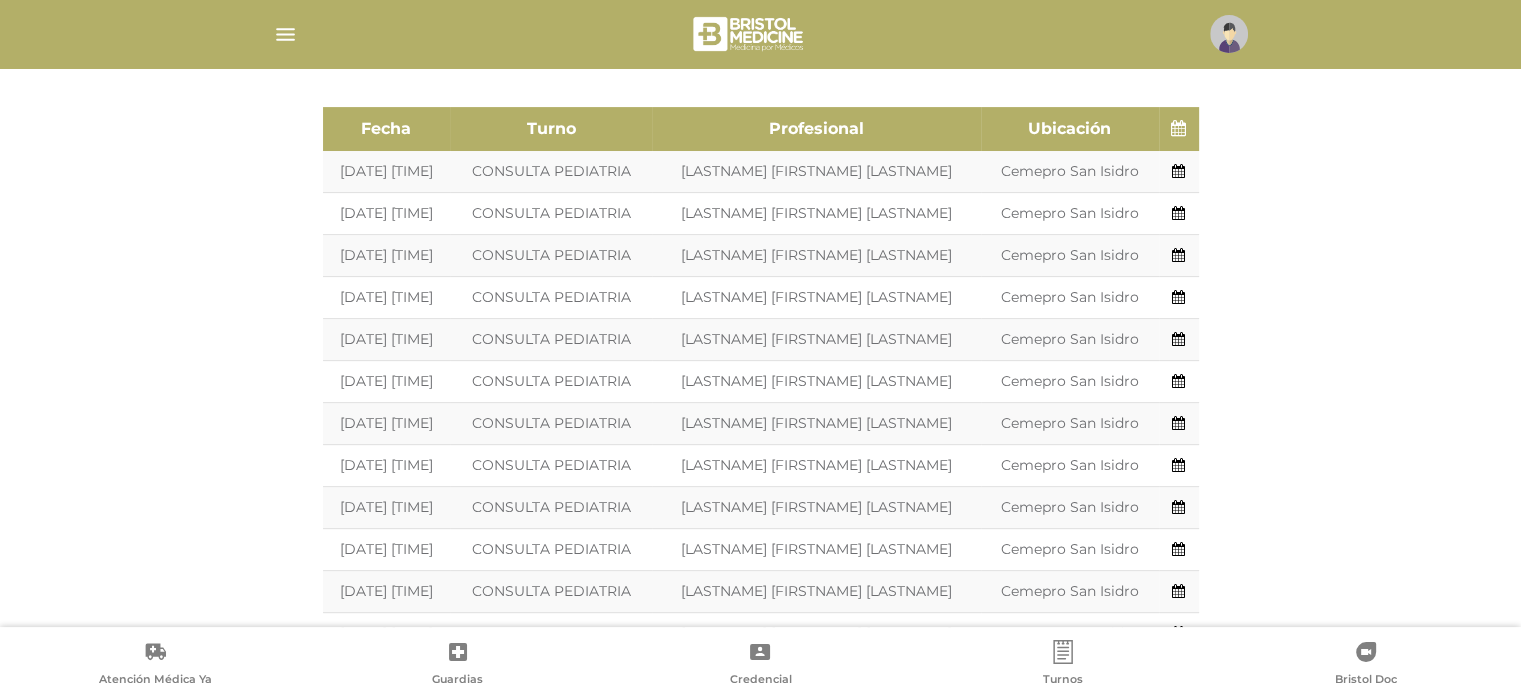 scroll, scrollTop: 652, scrollLeft: 0, axis: vertical 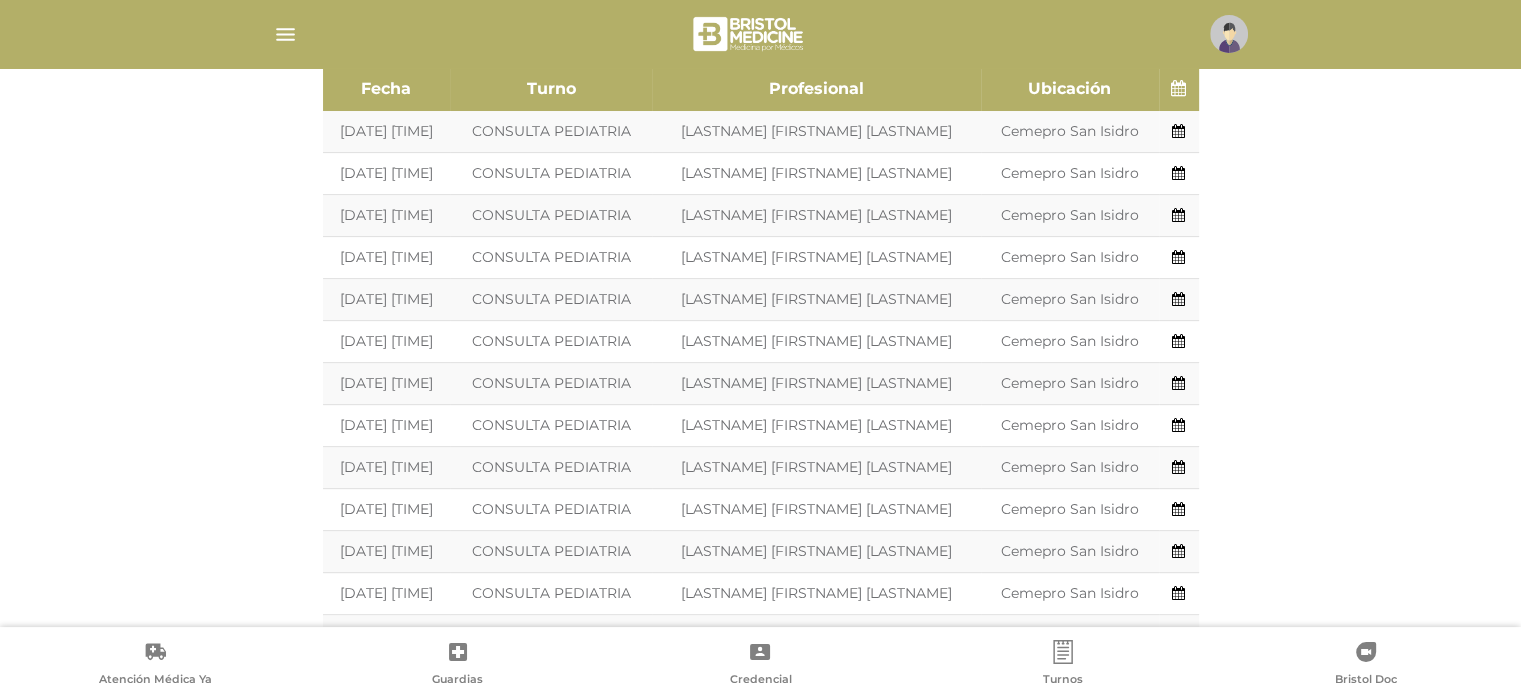 click on "**********" at bounding box center [761, 872] 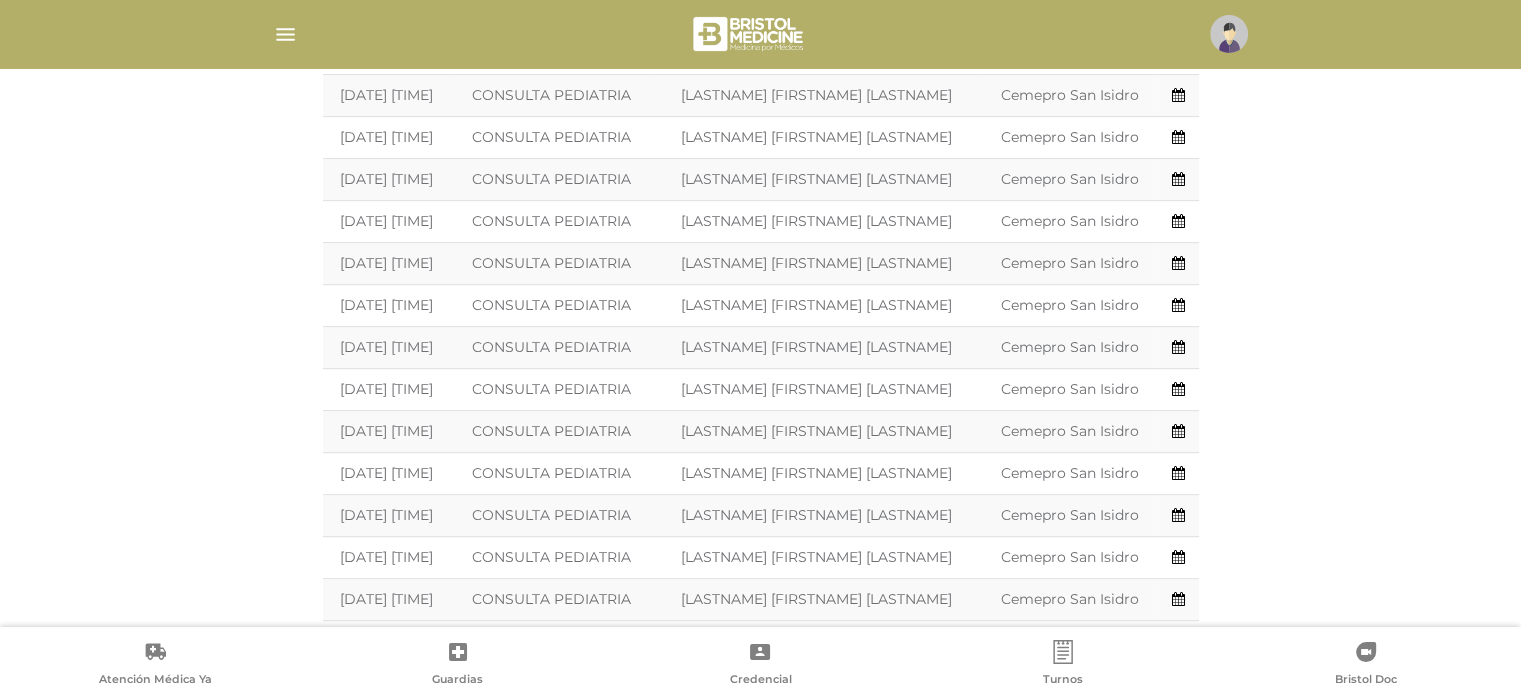 scroll, scrollTop: 812, scrollLeft: 0, axis: vertical 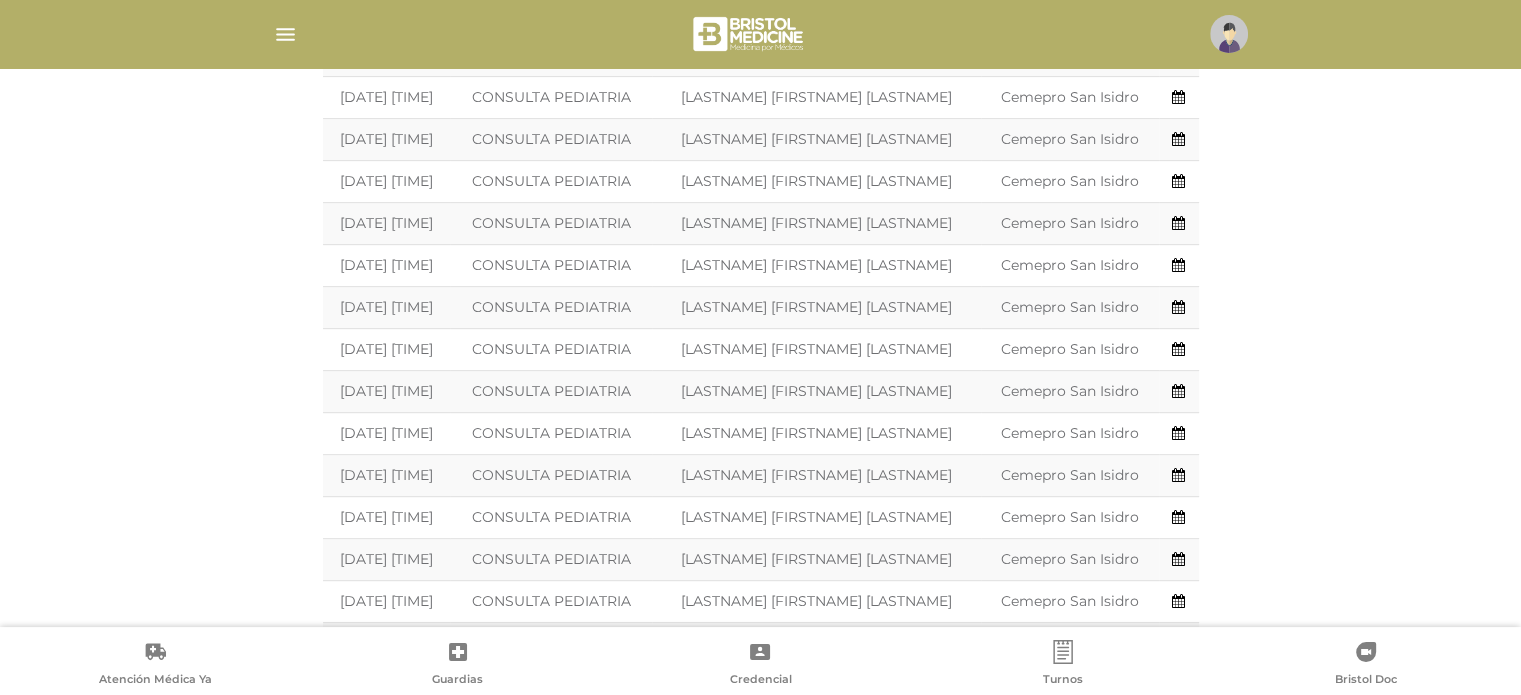 click on "**********" at bounding box center [760, 712] 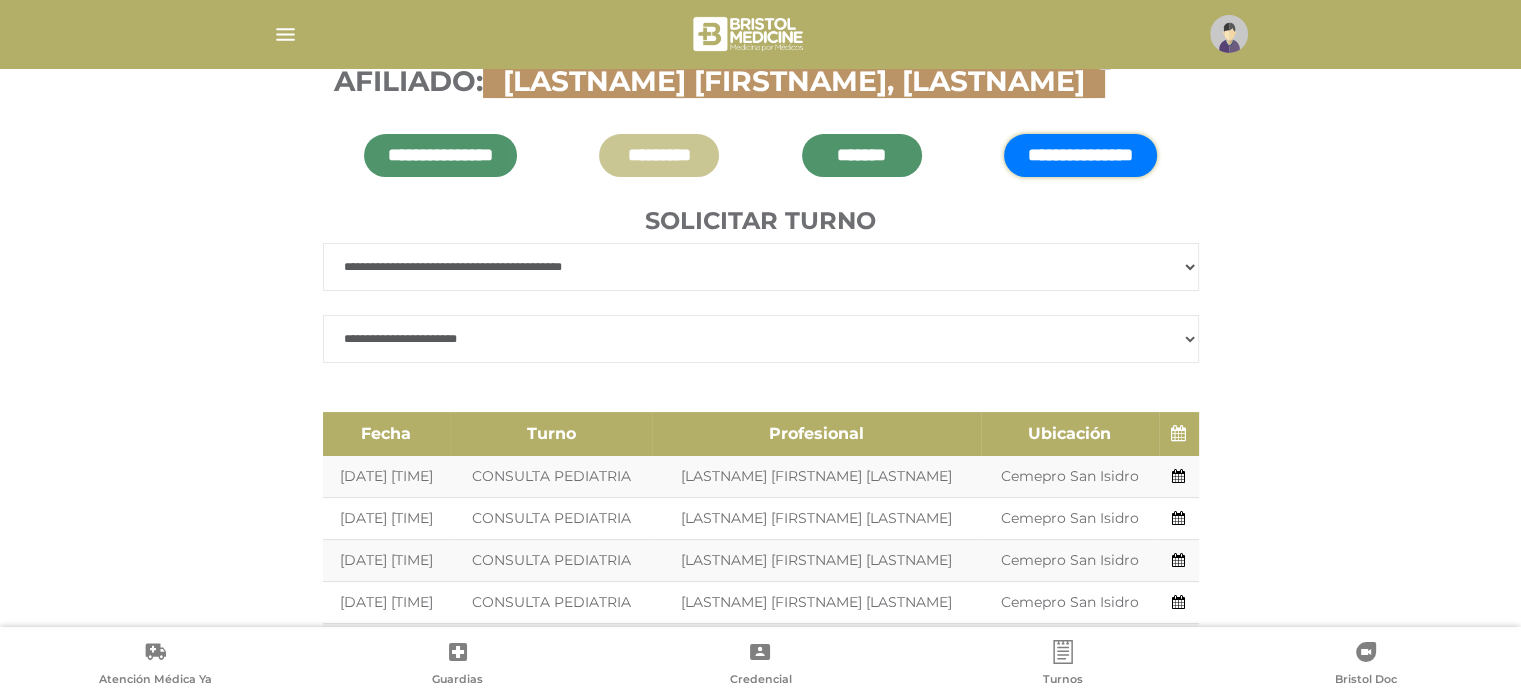 scroll, scrollTop: 385, scrollLeft: 0, axis: vertical 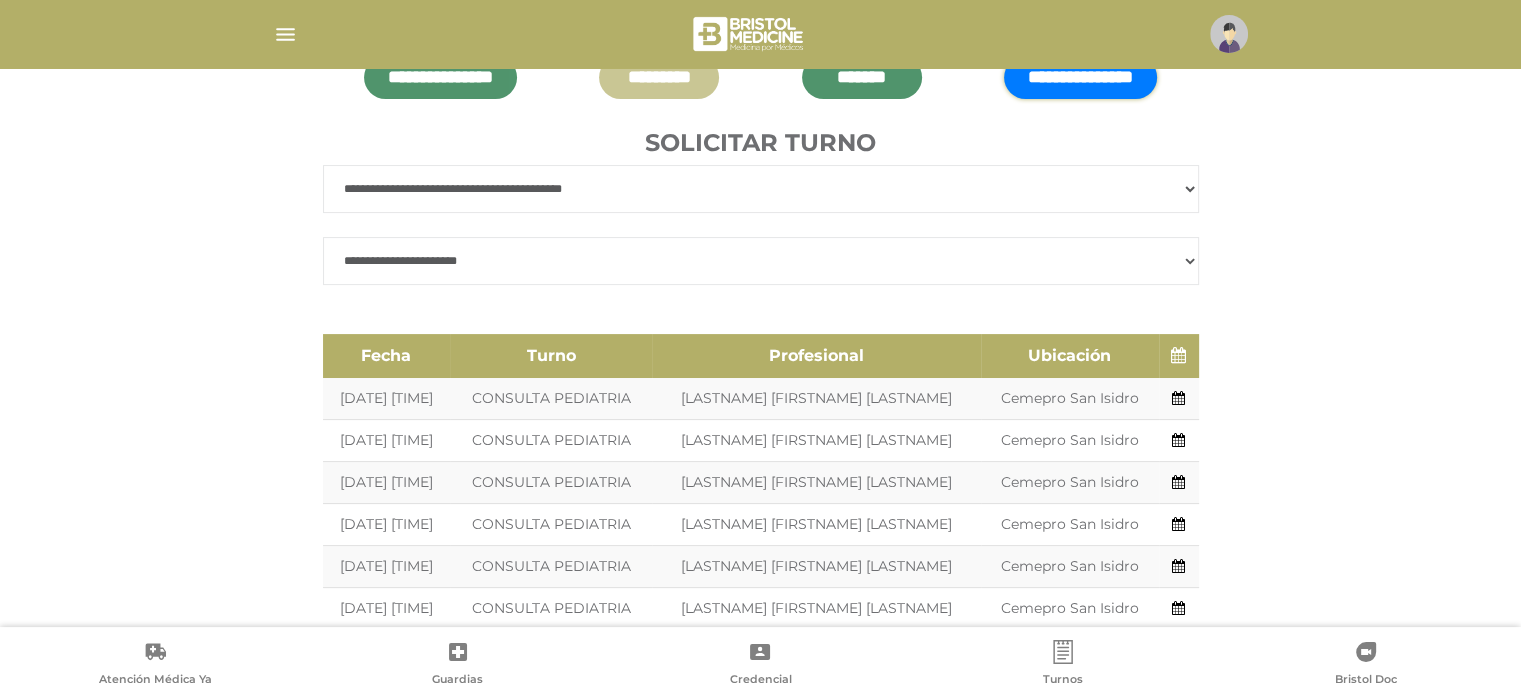 click on "**********" at bounding box center [761, 261] 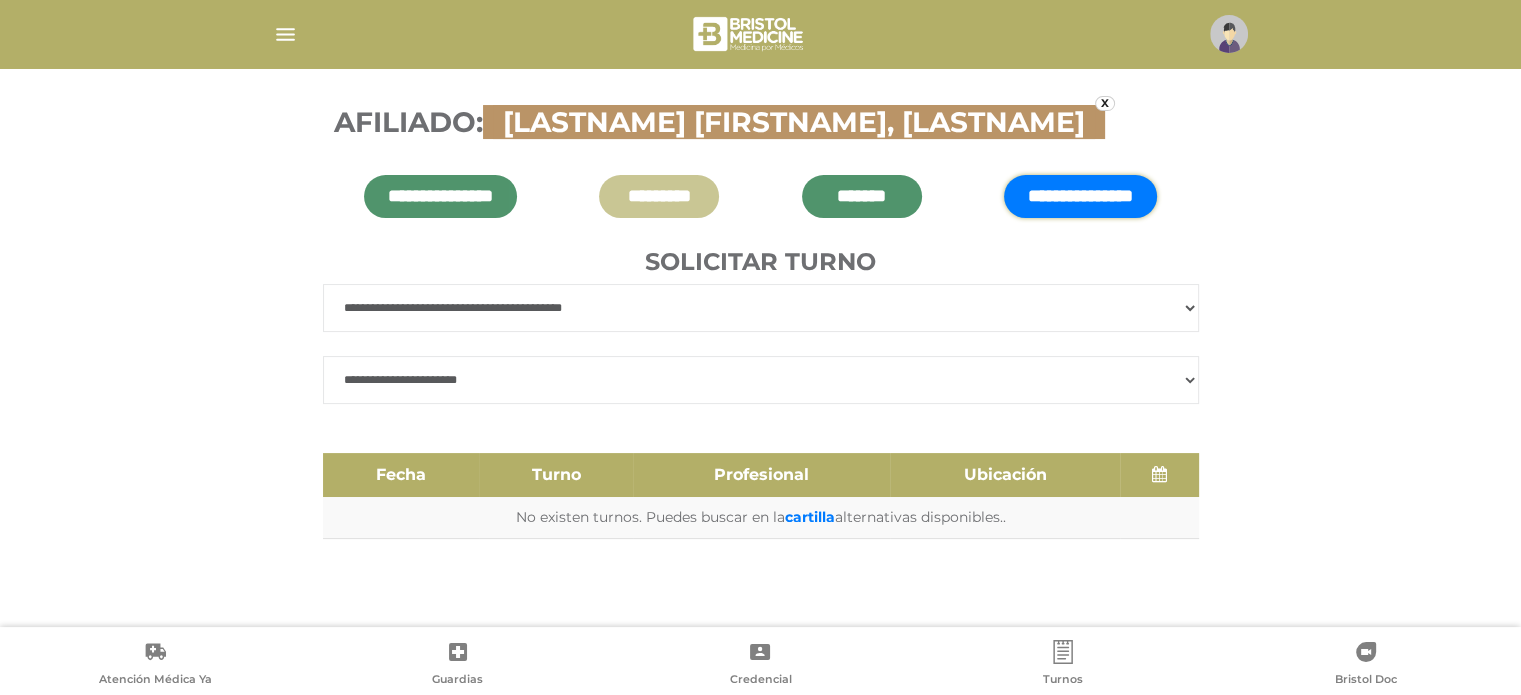 click on "**********" at bounding box center [761, 380] 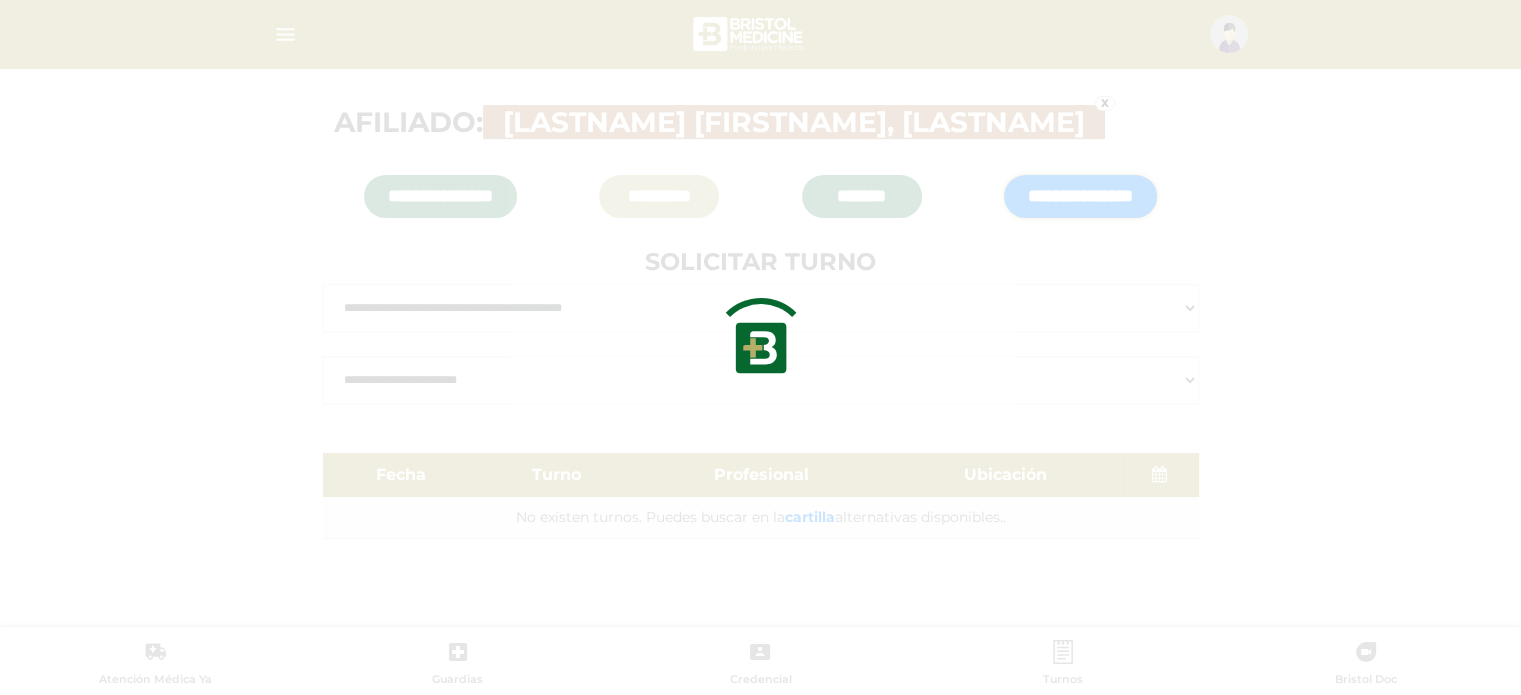 scroll, scrollTop: 385, scrollLeft: 0, axis: vertical 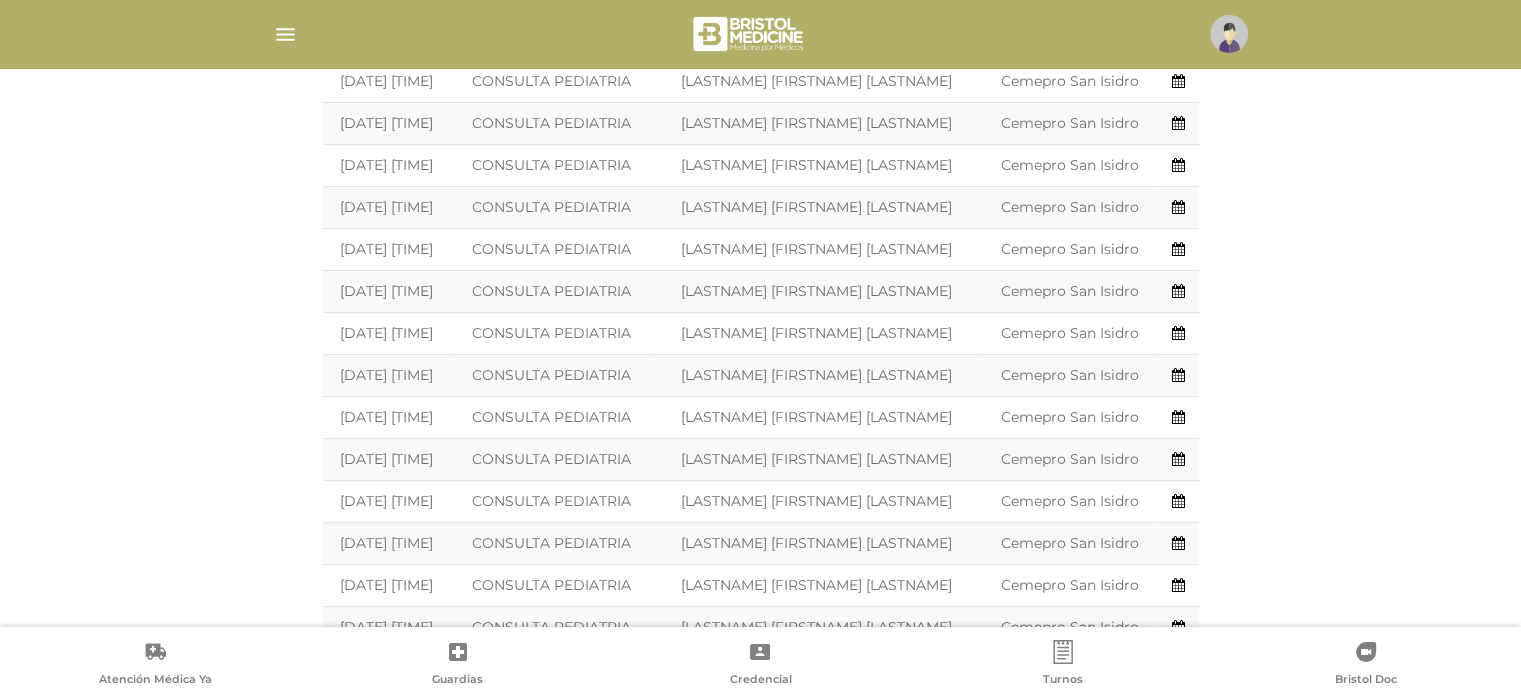 click on "**********" at bounding box center (760, 444) 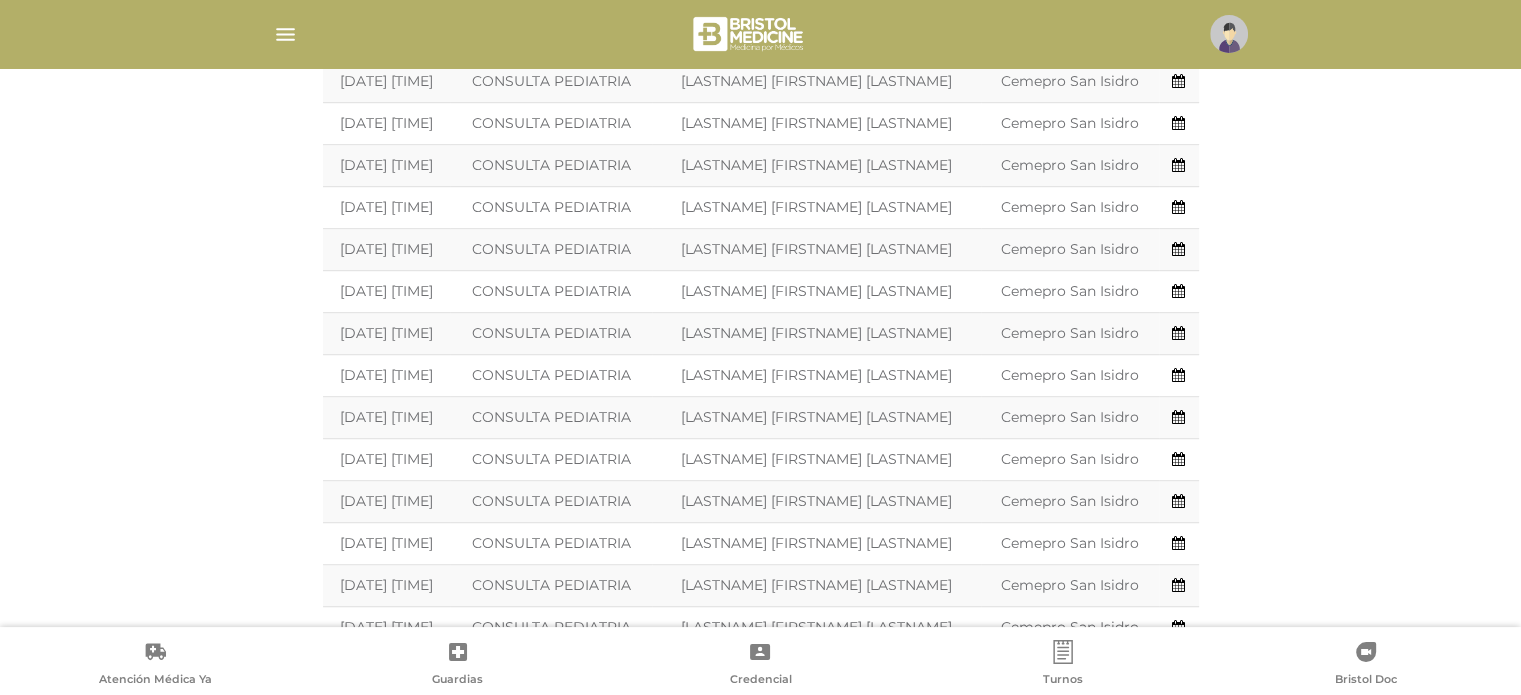 scroll, scrollTop: 1120, scrollLeft: 0, axis: vertical 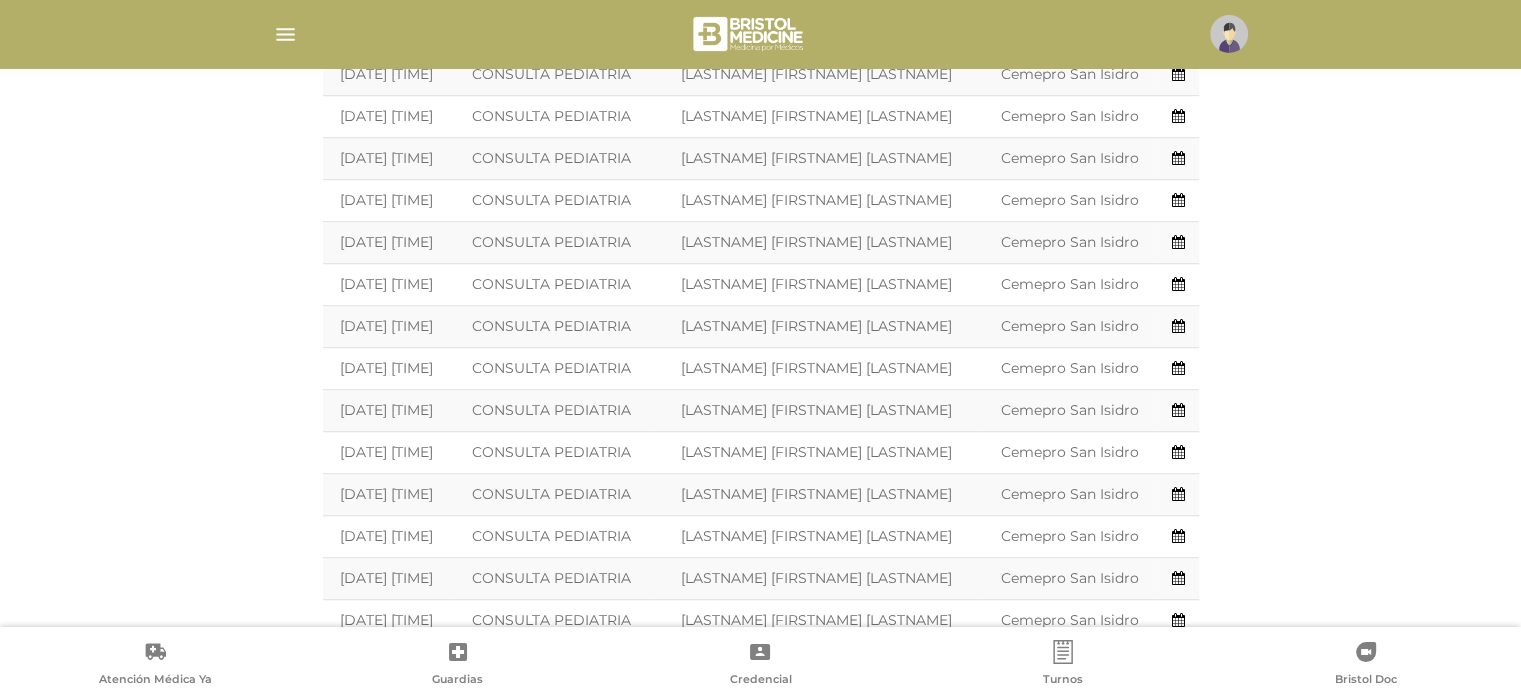 click on "**********" at bounding box center (760, 227) 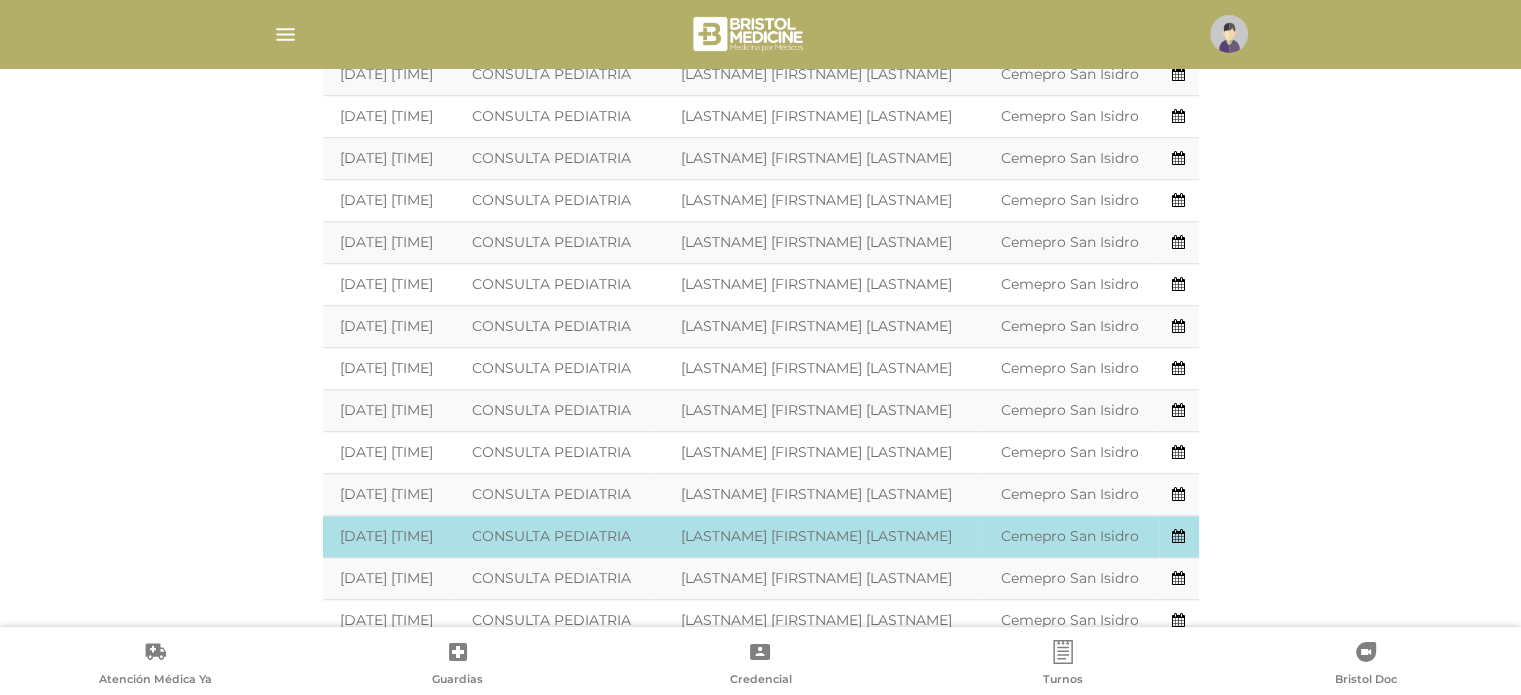 click at bounding box center [1178, 536] 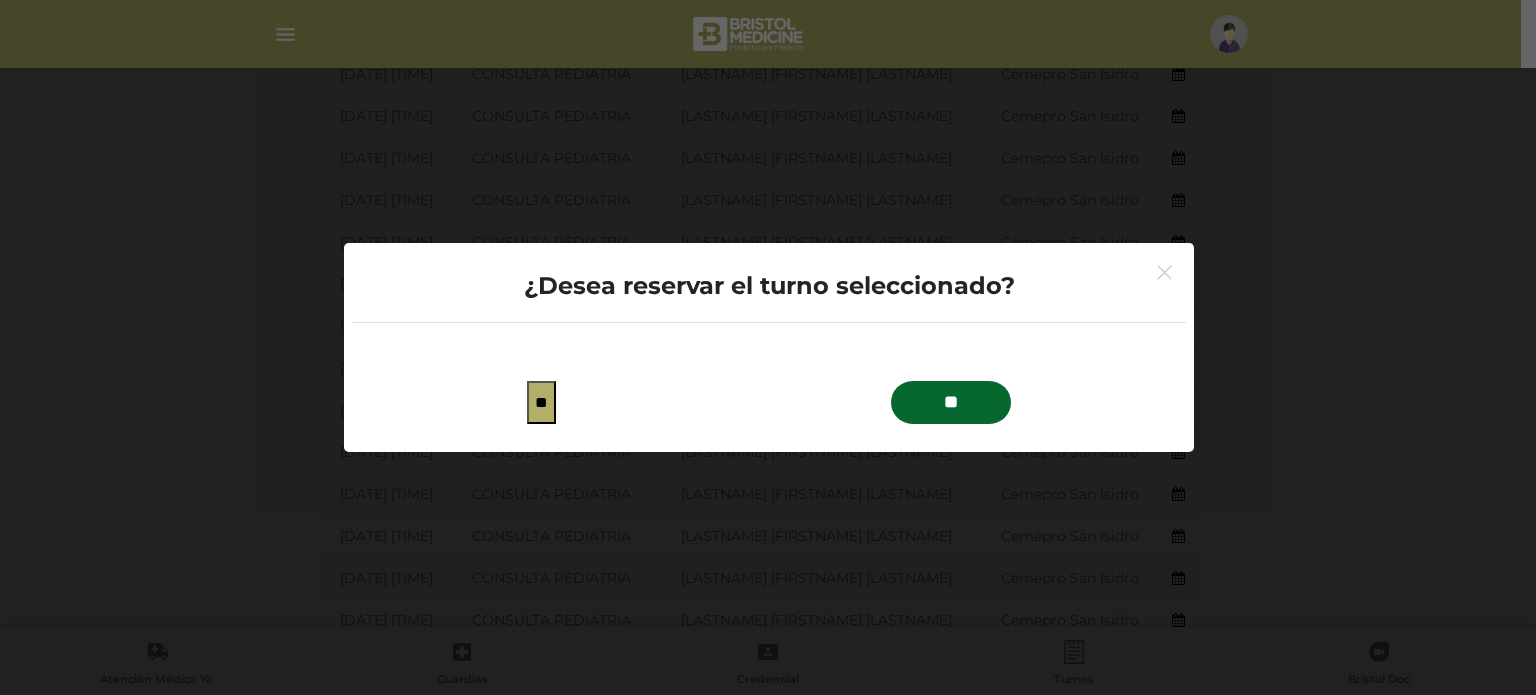 click on "**" at bounding box center [951, 402] 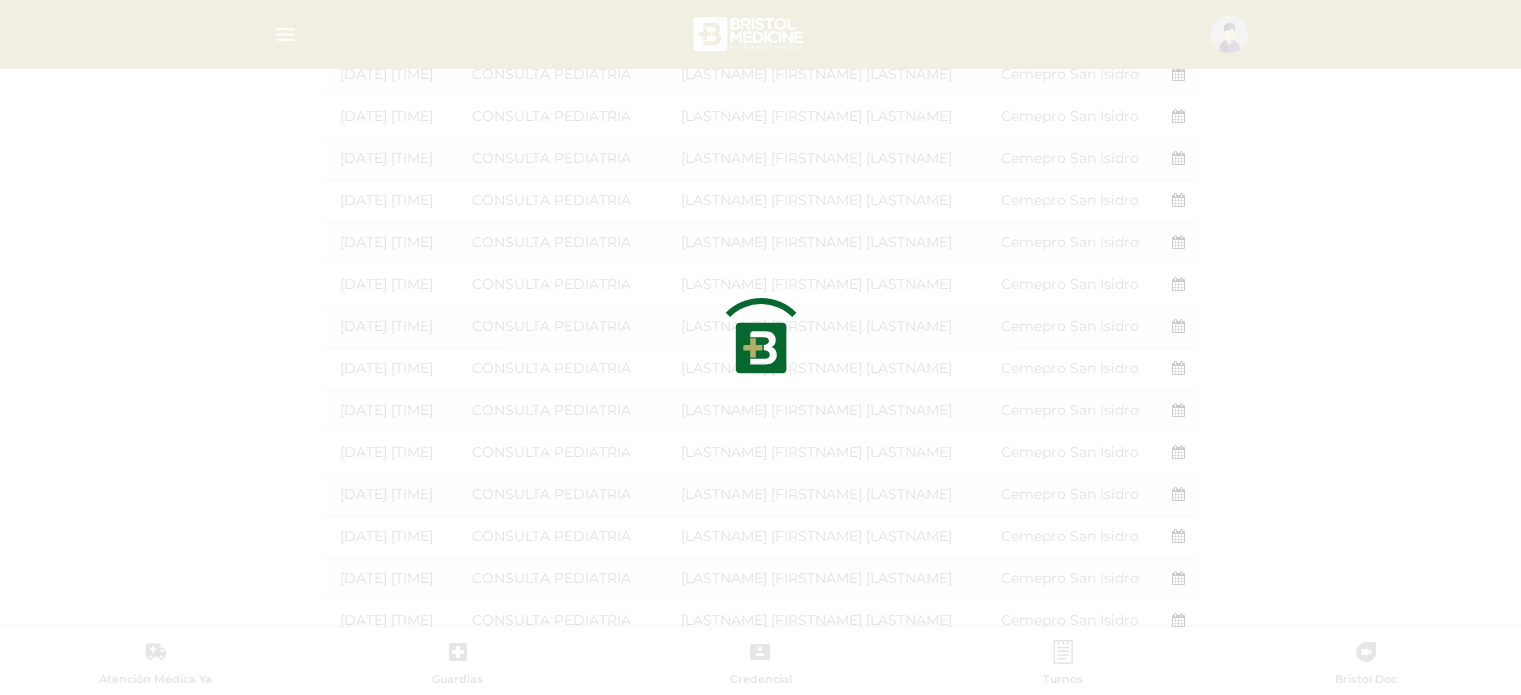 type on "*******" 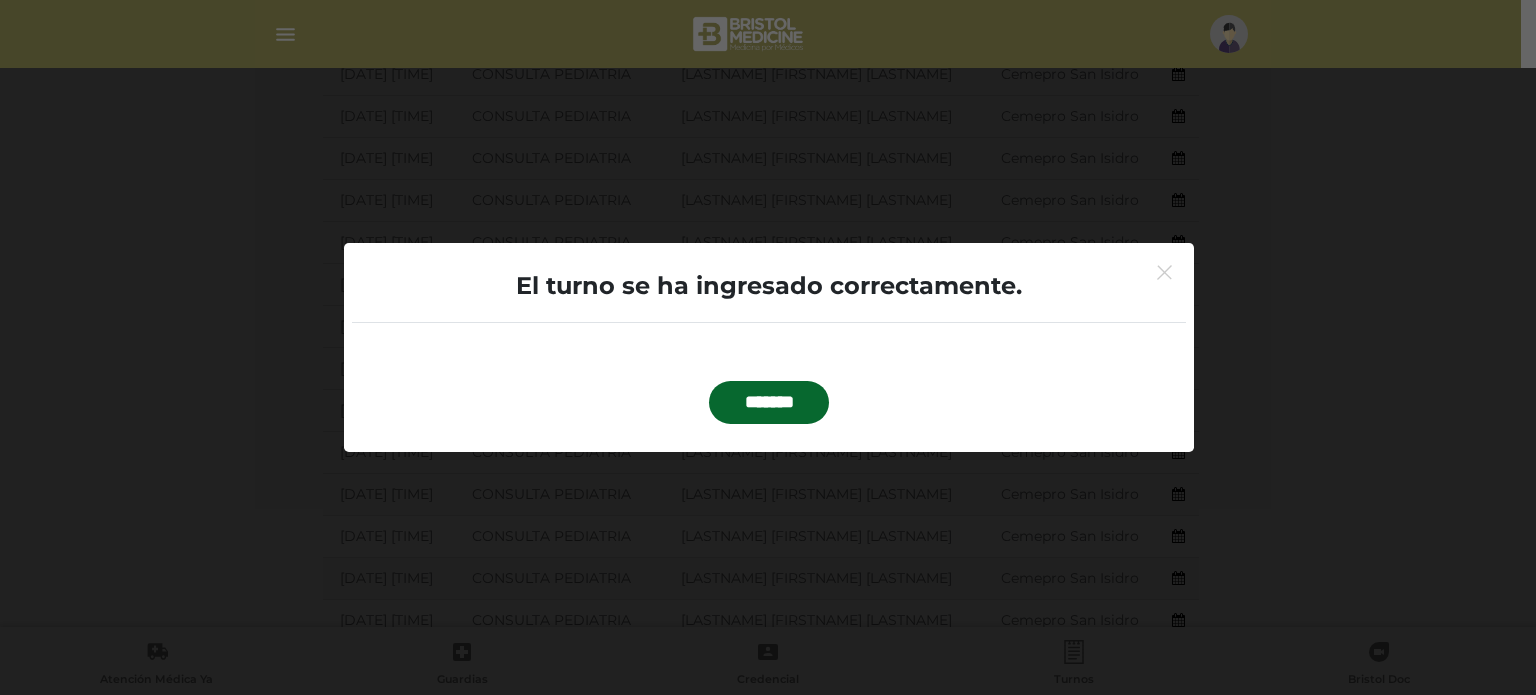 click on "*******" at bounding box center [769, 402] 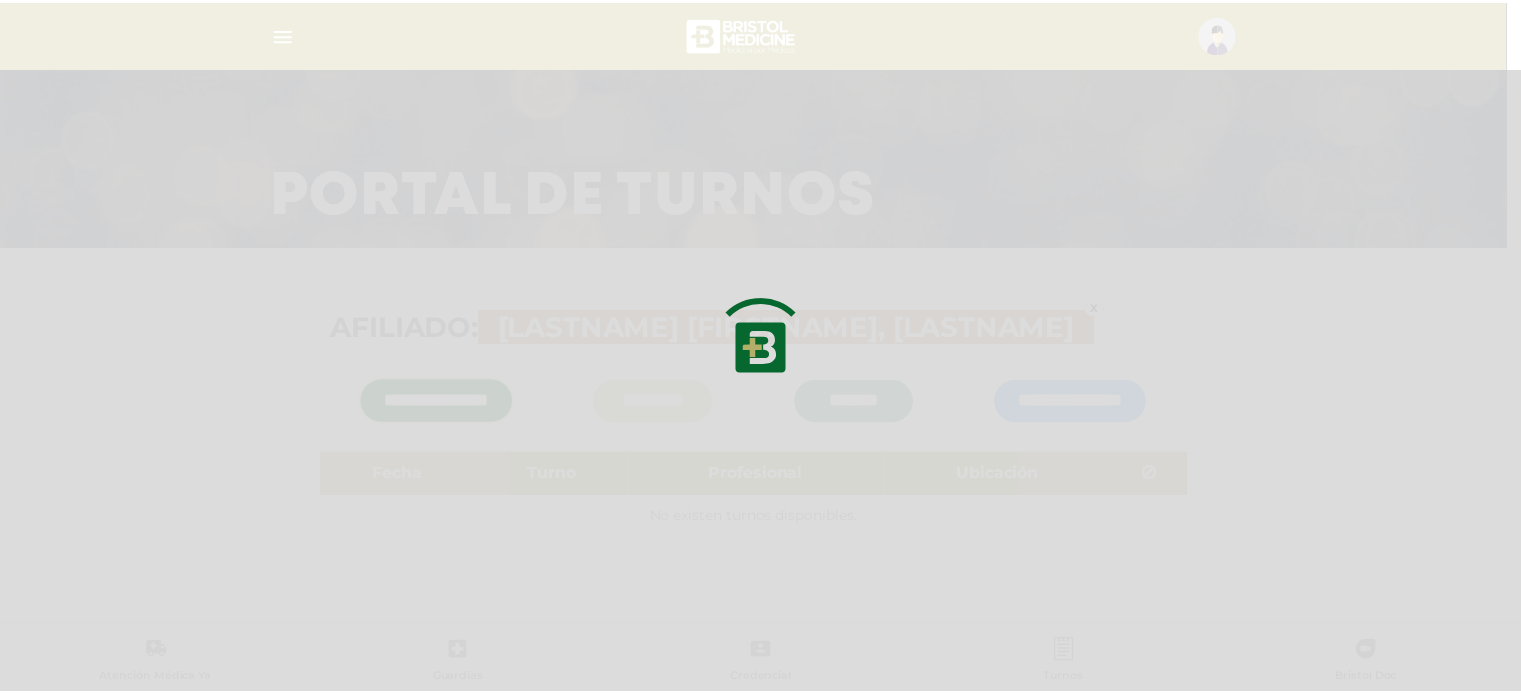 scroll, scrollTop: 60, scrollLeft: 0, axis: vertical 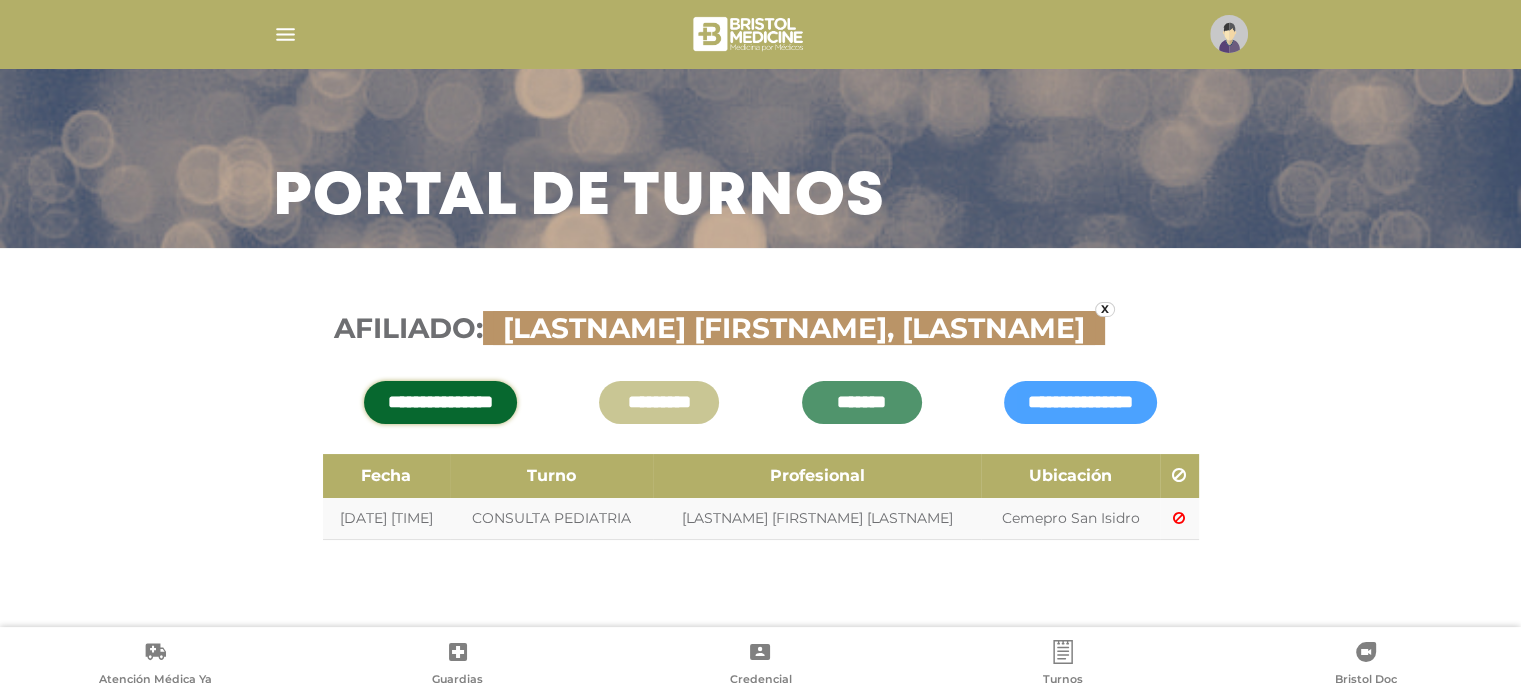 click on "**********" at bounding box center [760, 438] 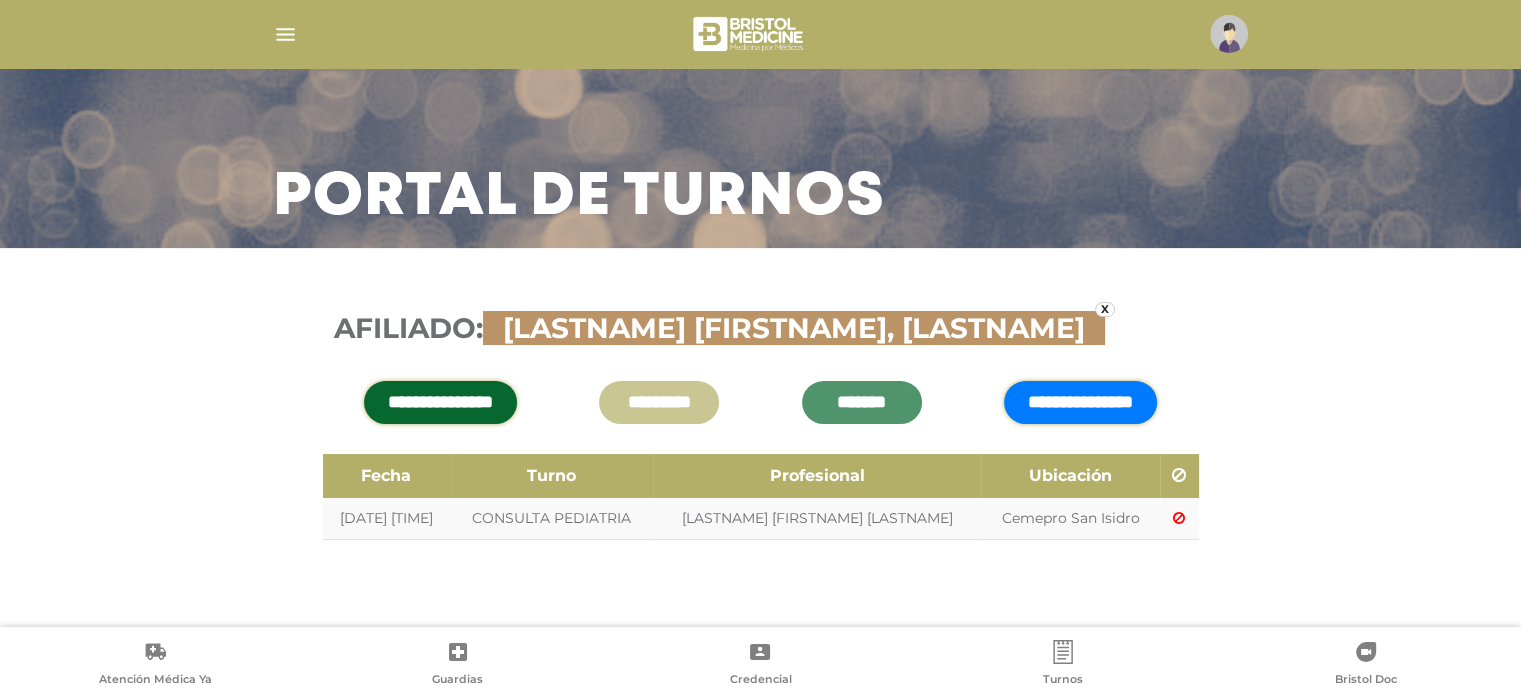 click on "**********" at bounding box center [1080, 402] 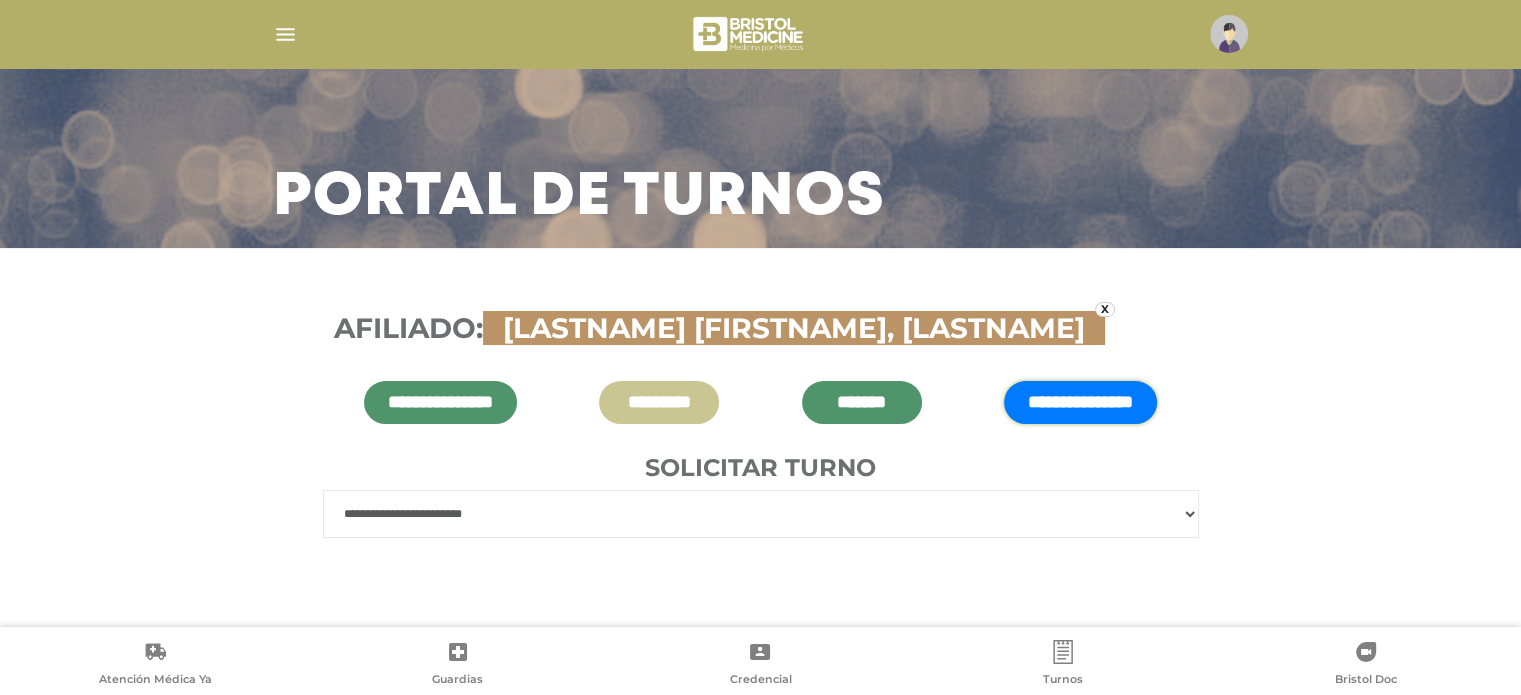 click on "**********" at bounding box center [761, 514] 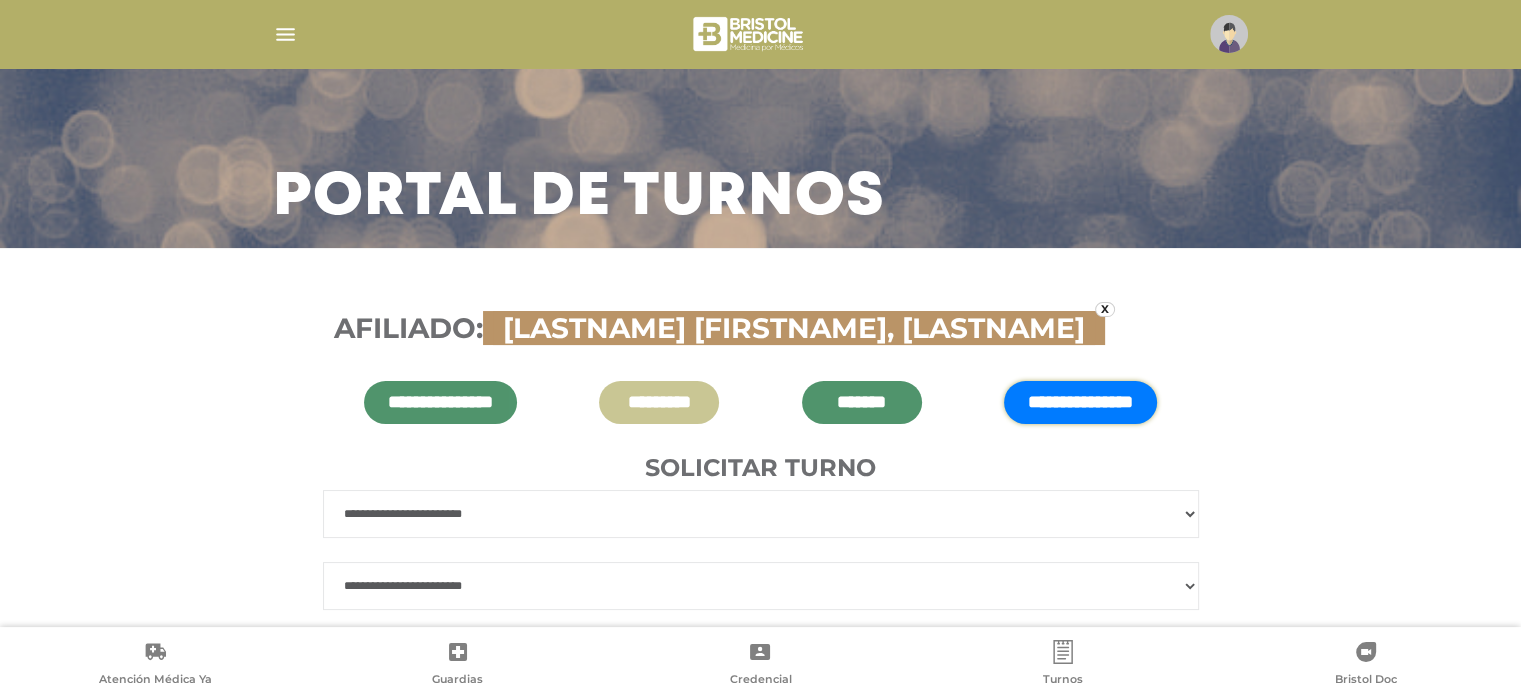 click on "**********" at bounding box center [761, 514] 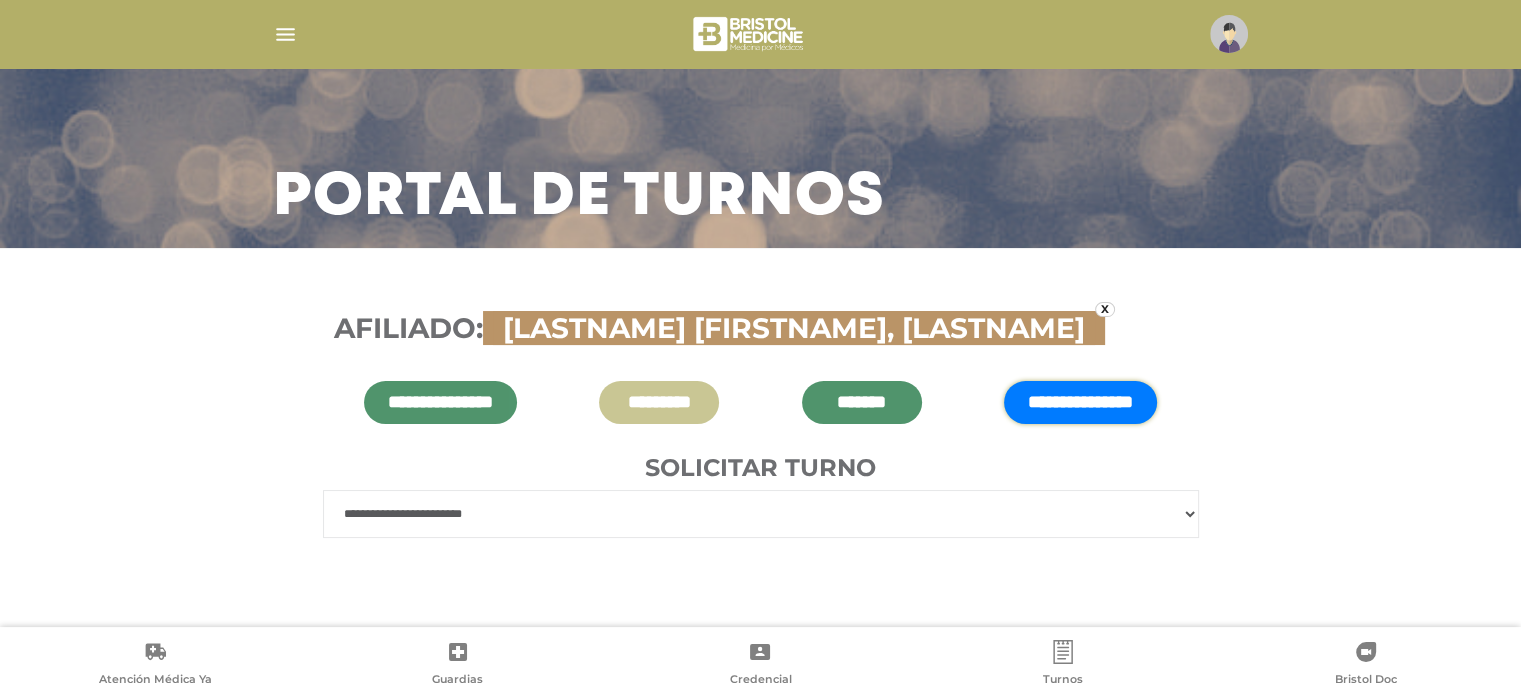 click on "**********" at bounding box center (761, 514) 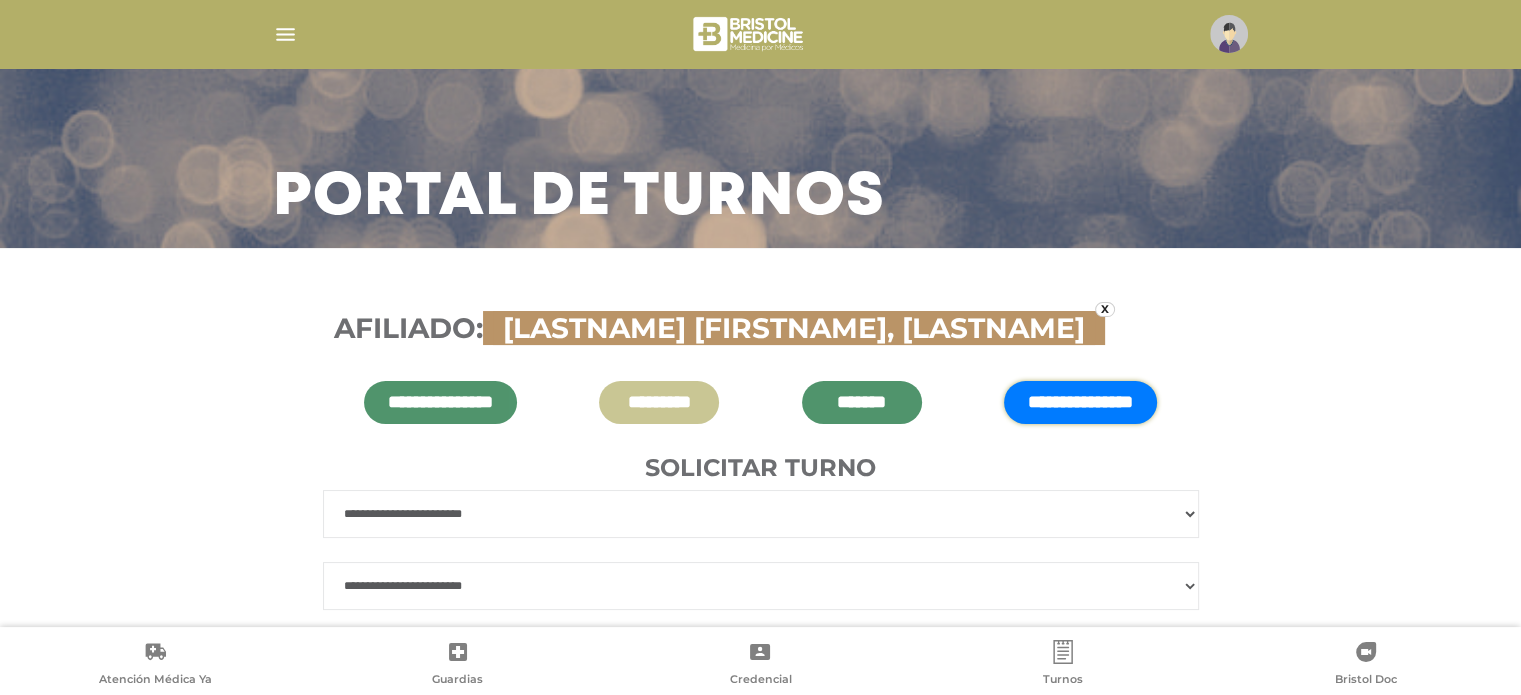 click on "**********" at bounding box center (761, 586) 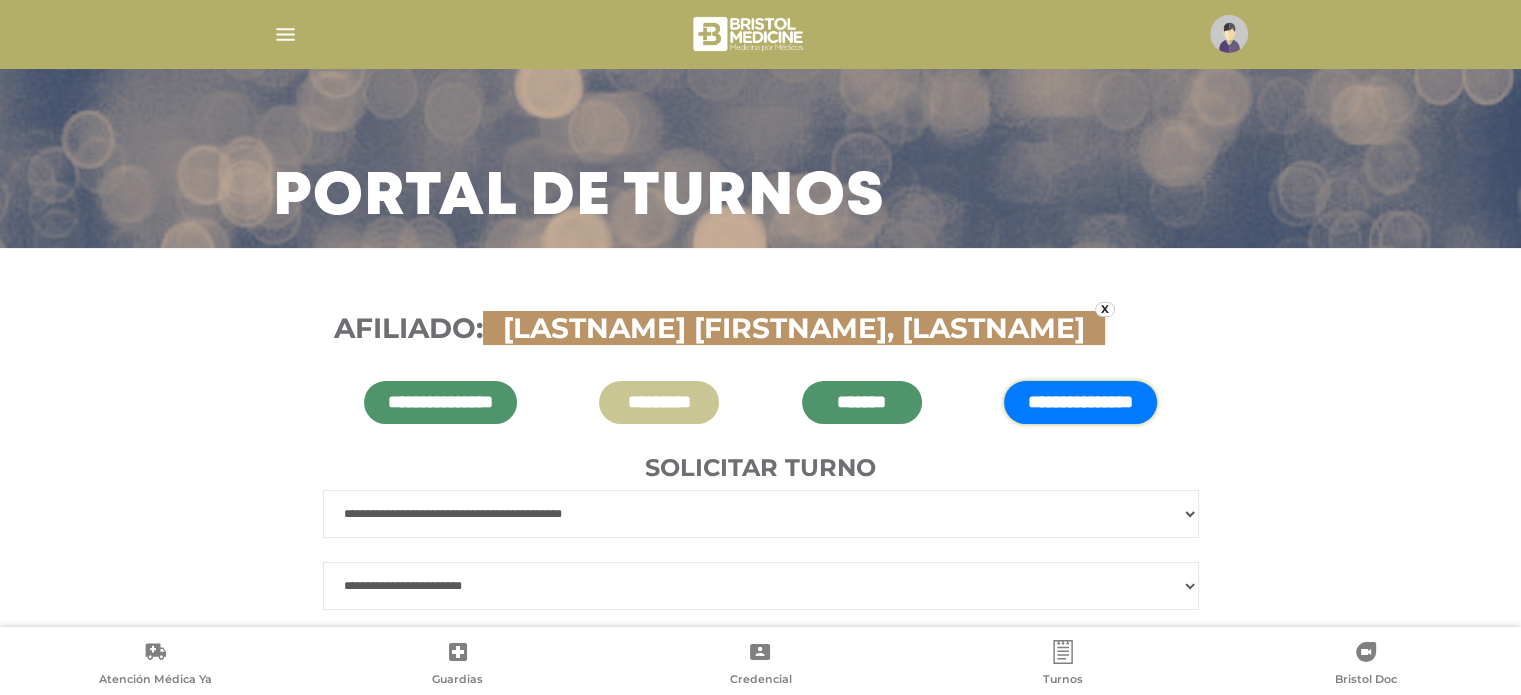 click on "**********" at bounding box center (761, 514) 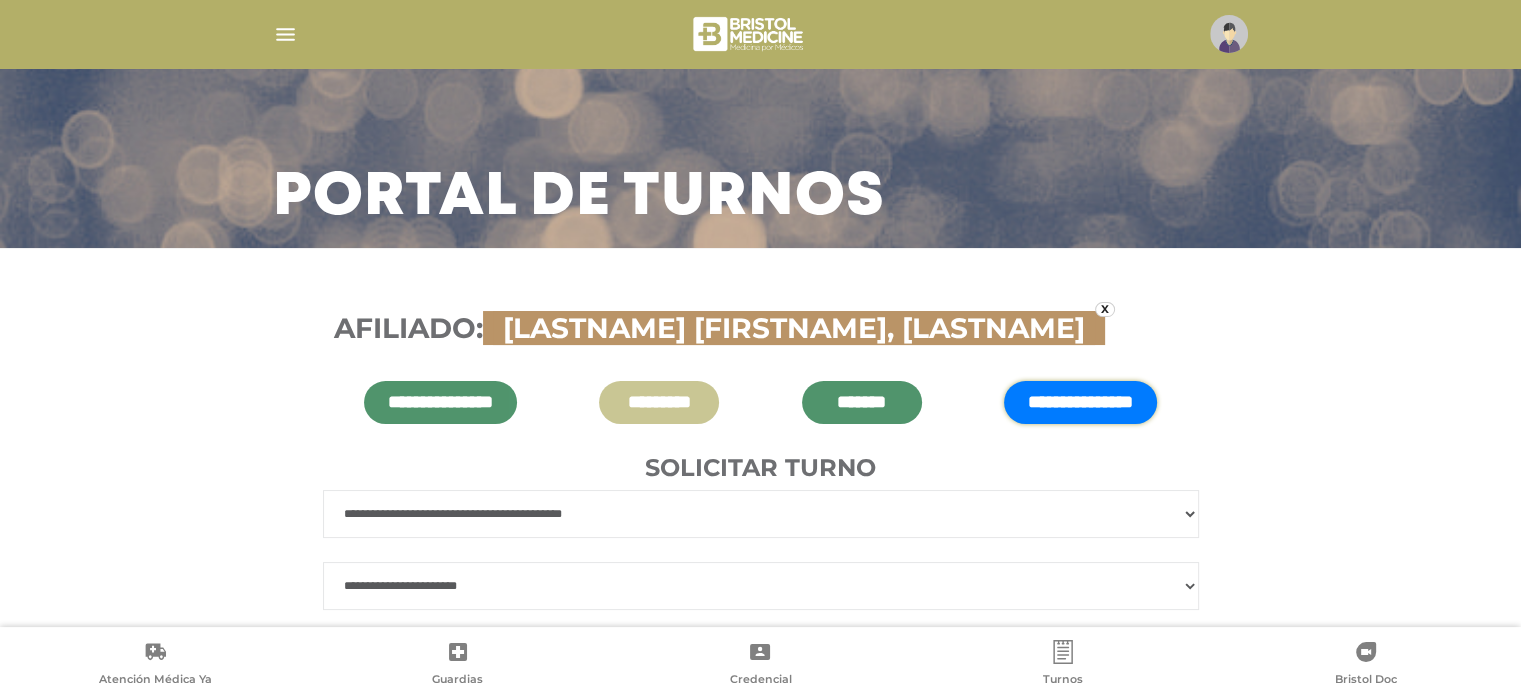 click on "**********" at bounding box center [761, 586] 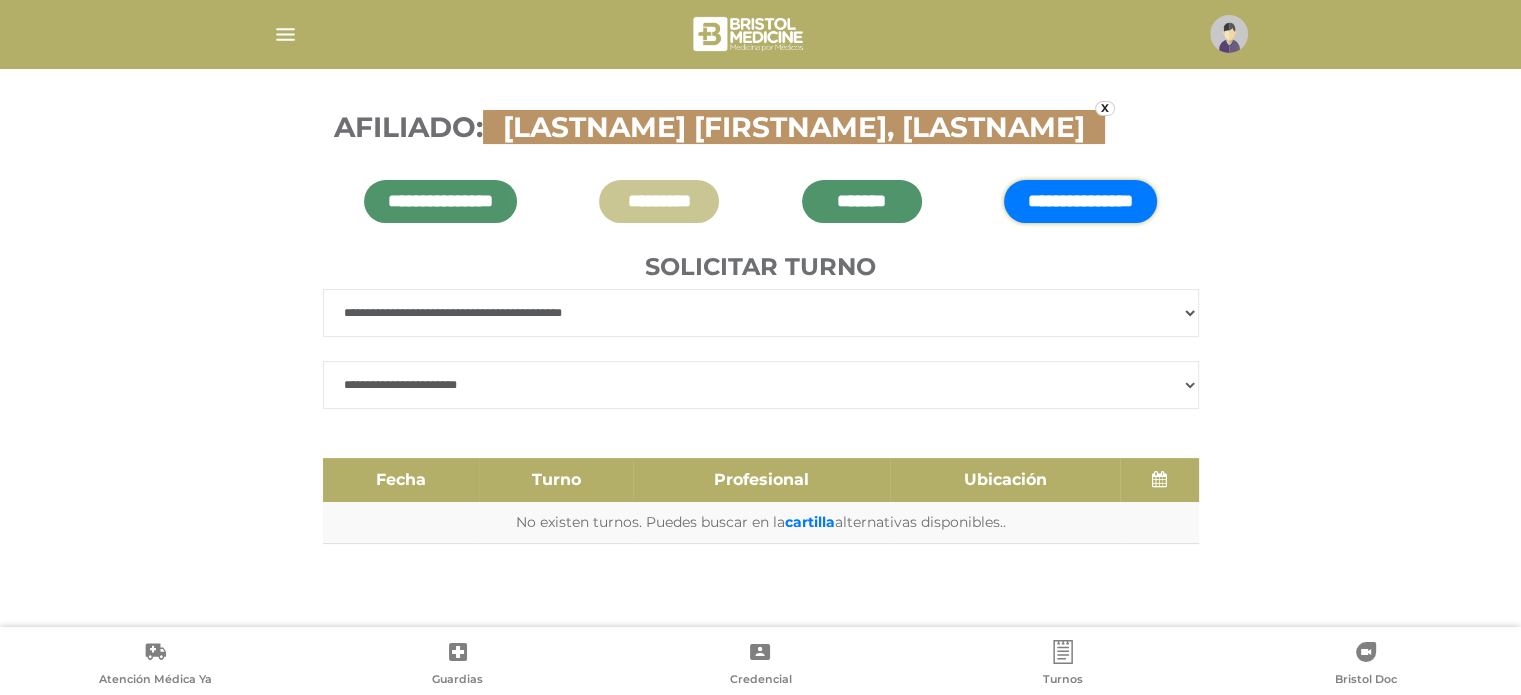 click on "**********" at bounding box center (761, 385) 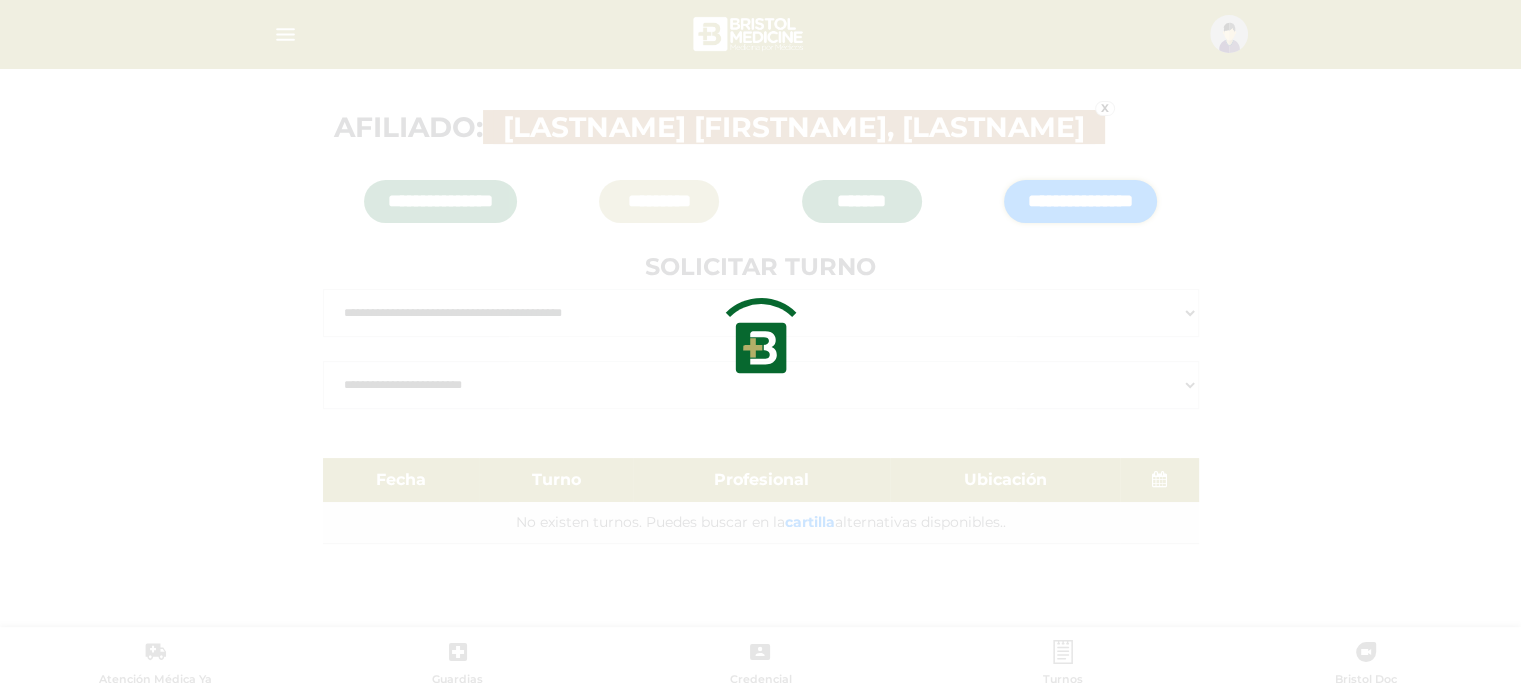click at bounding box center (760, 347) 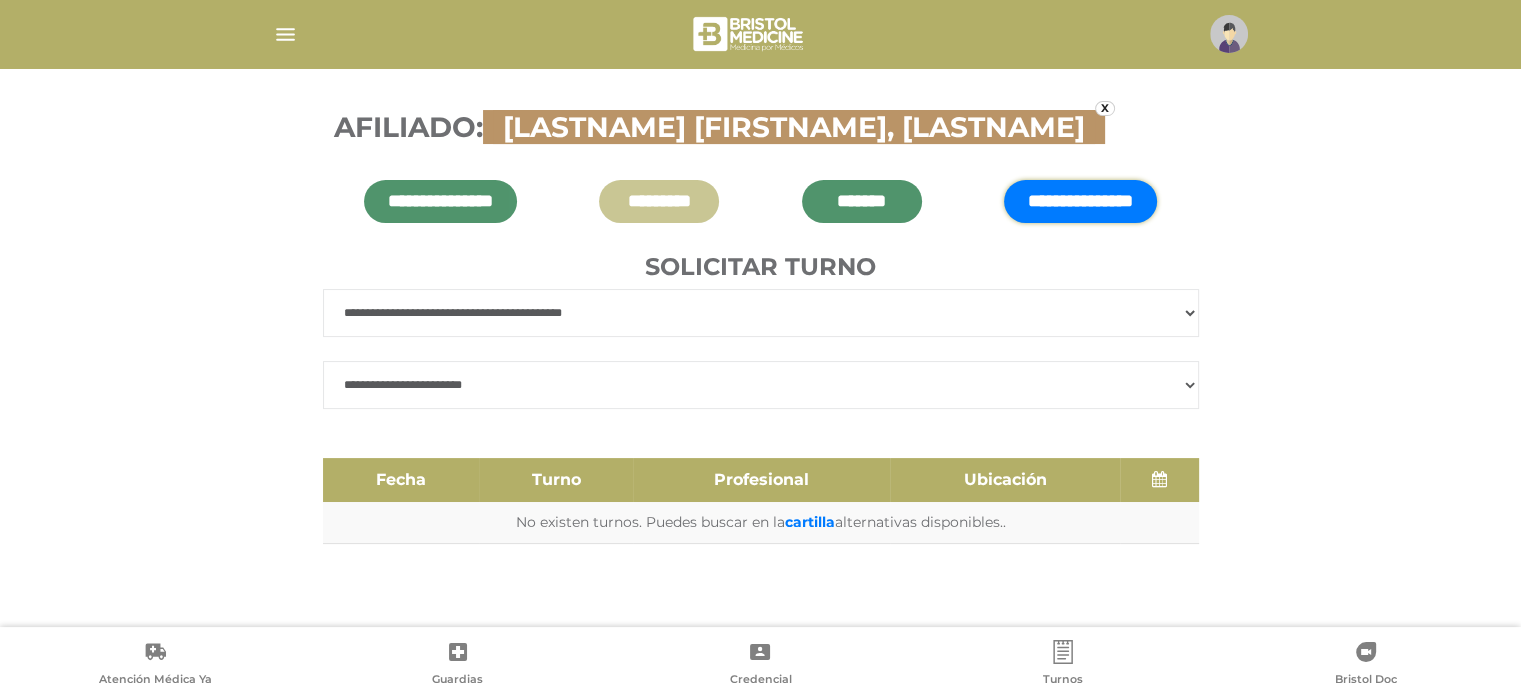 click on "**********" at bounding box center (761, 385) 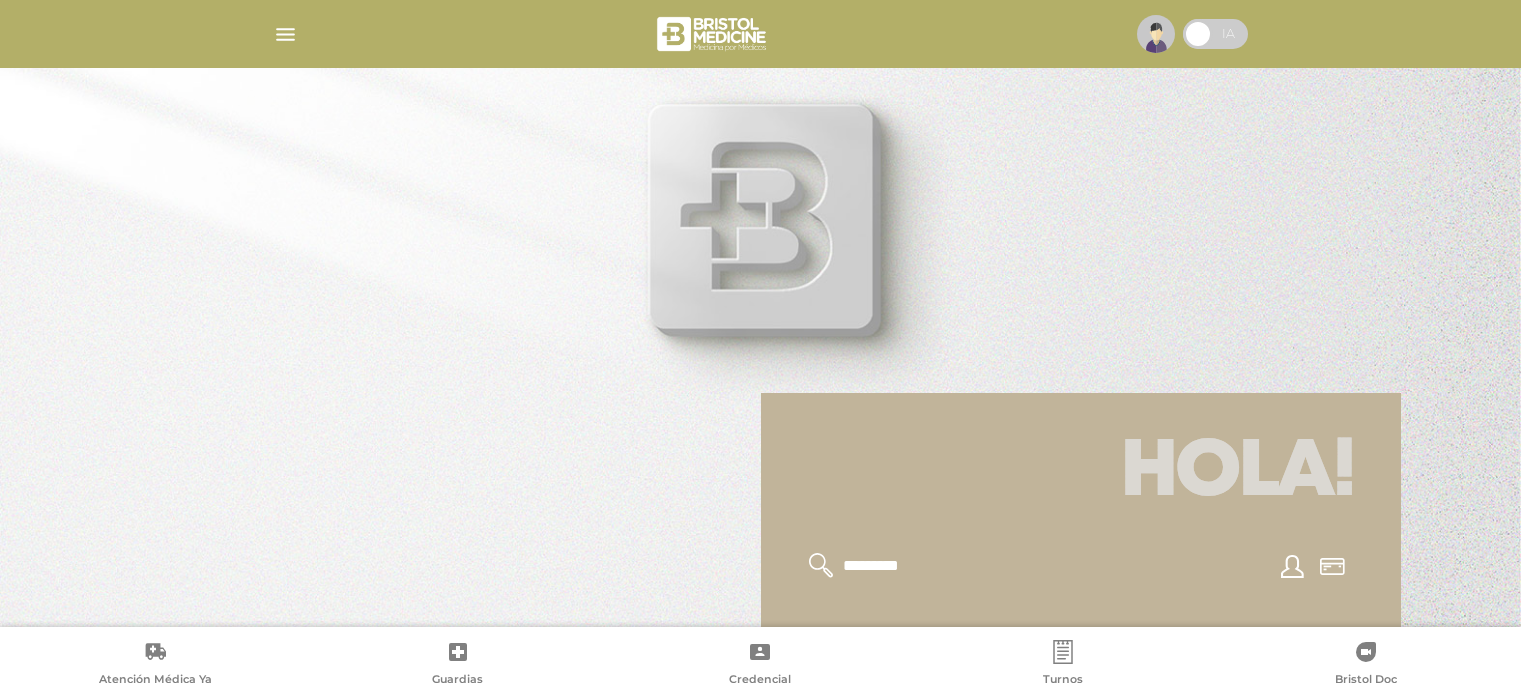 scroll, scrollTop: 0, scrollLeft: 0, axis: both 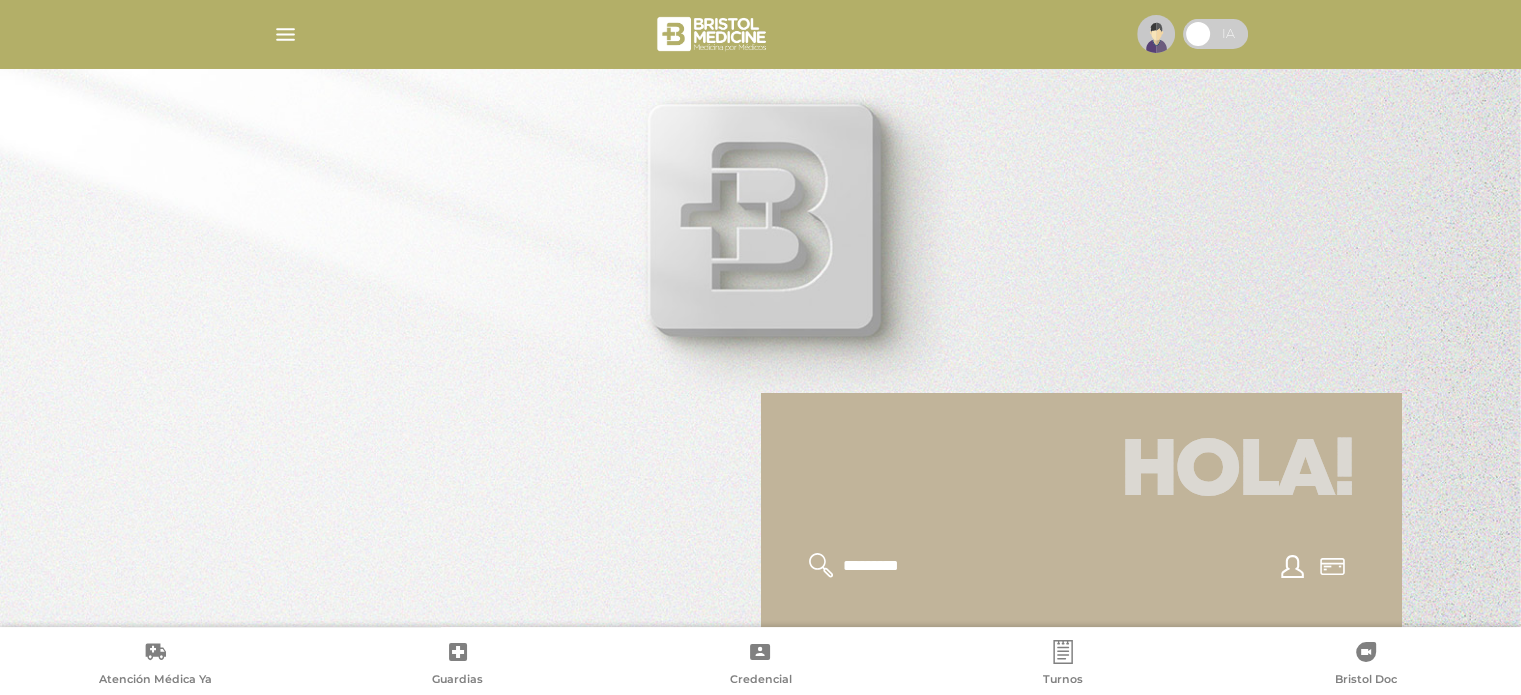 click at bounding box center [761, 34] 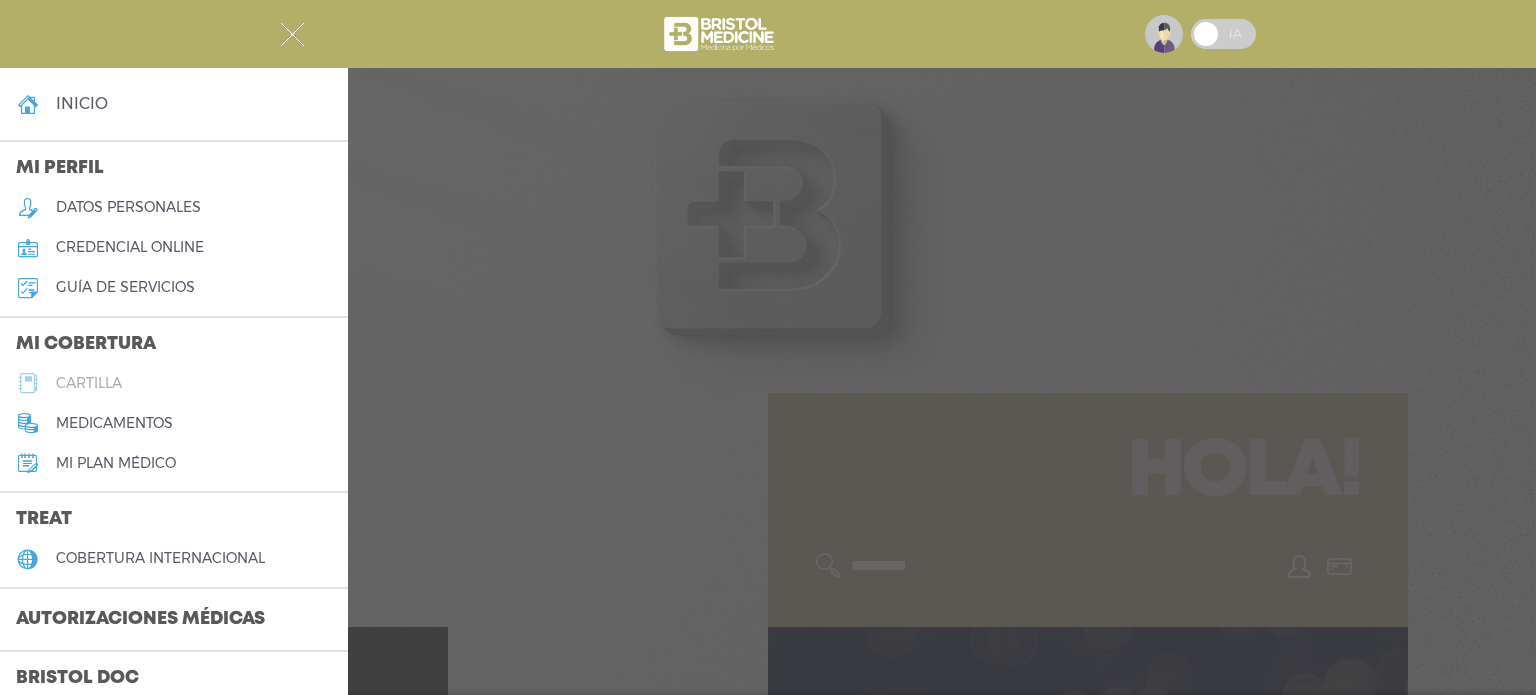 click on "cartilla" at bounding box center [174, 383] 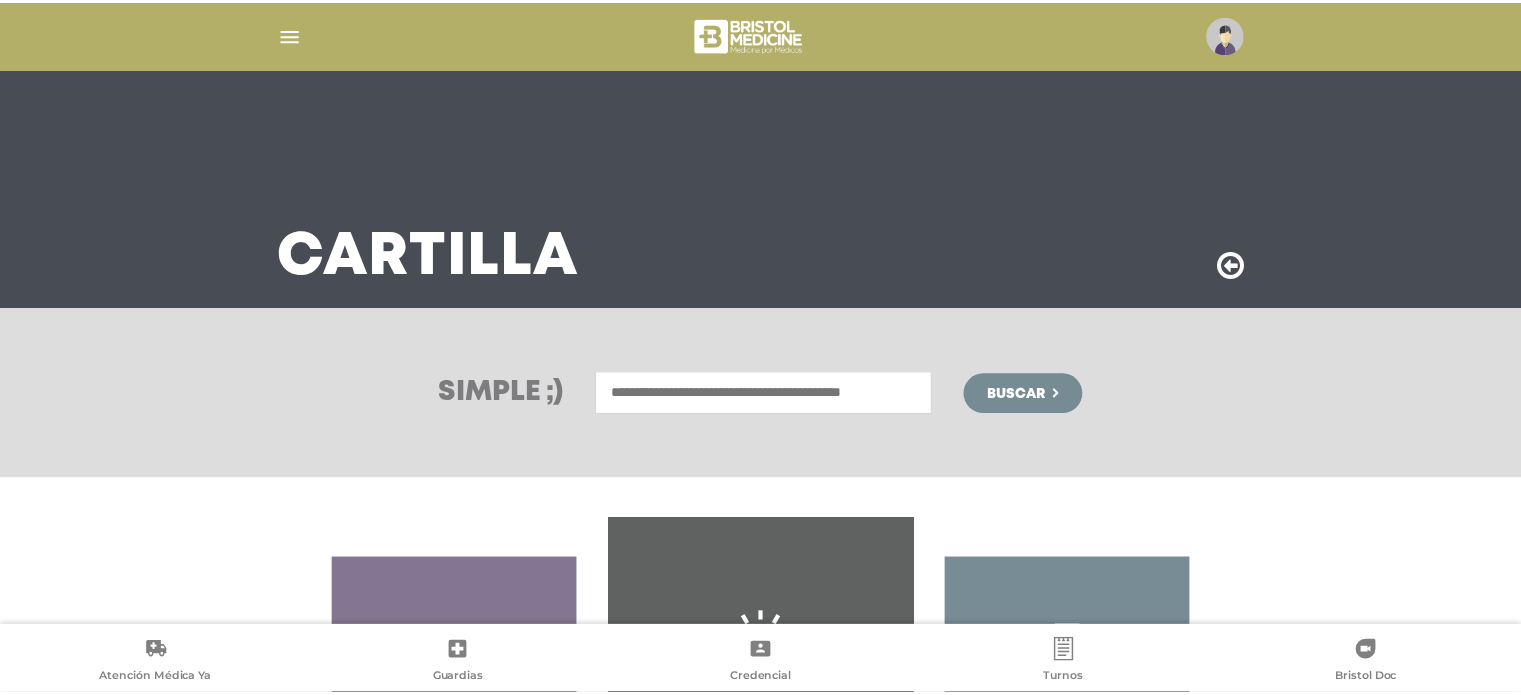 scroll, scrollTop: 0, scrollLeft: 0, axis: both 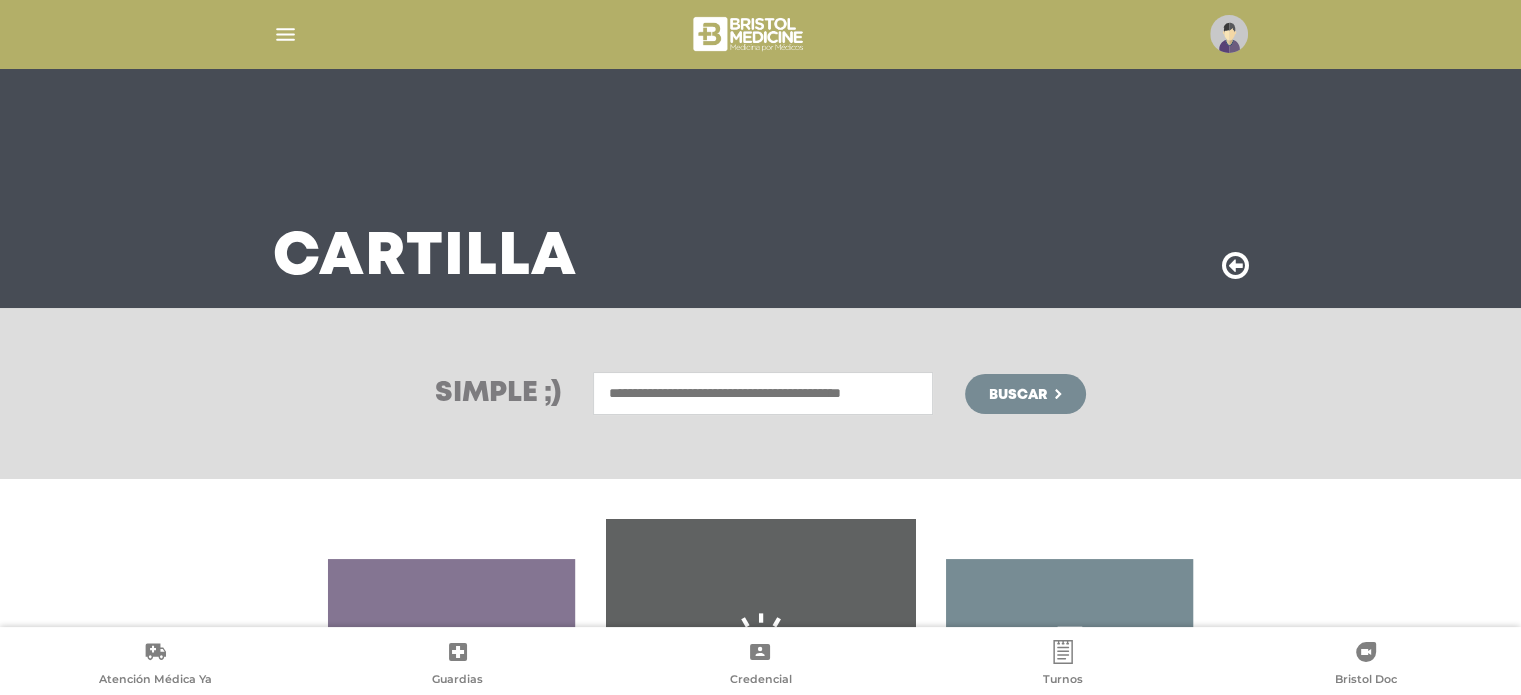 click at bounding box center [763, 393] 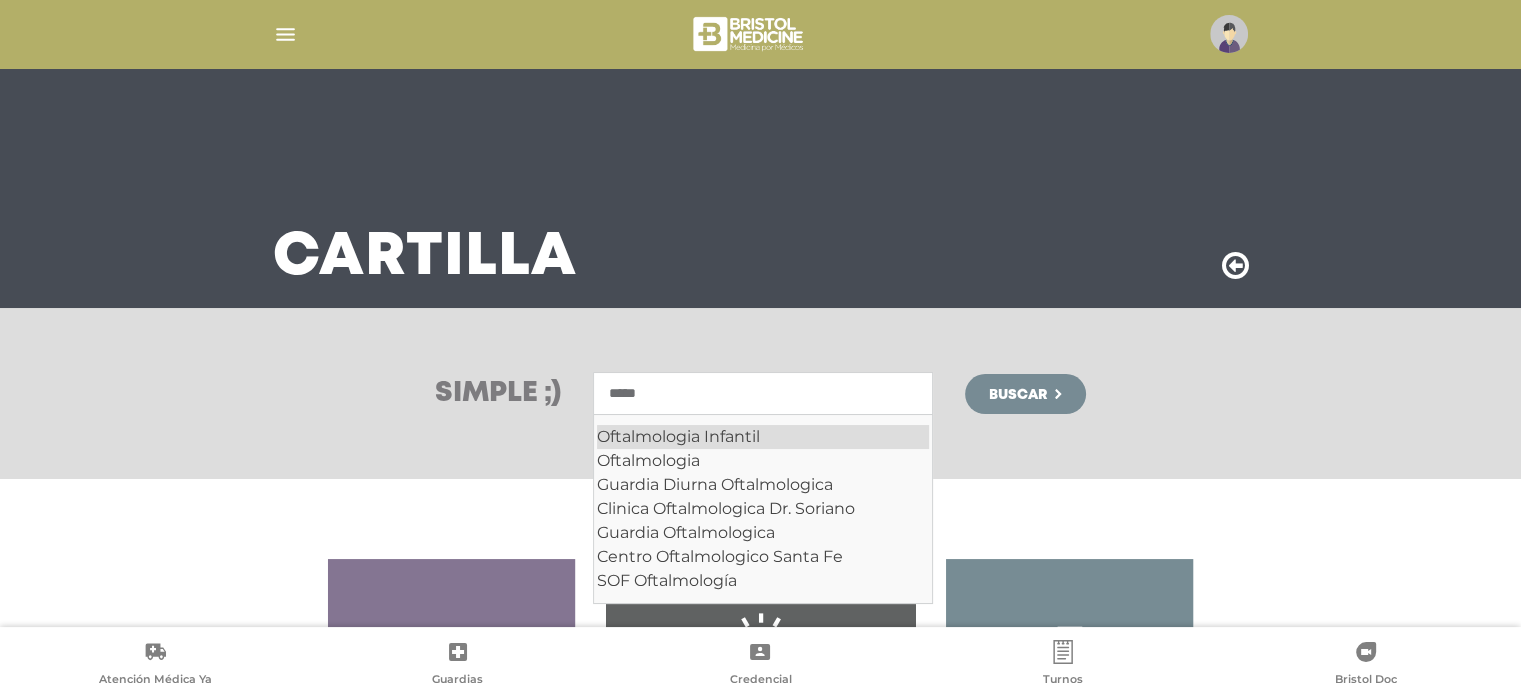 click on "Oftalmologia Infantil" at bounding box center (763, 437) 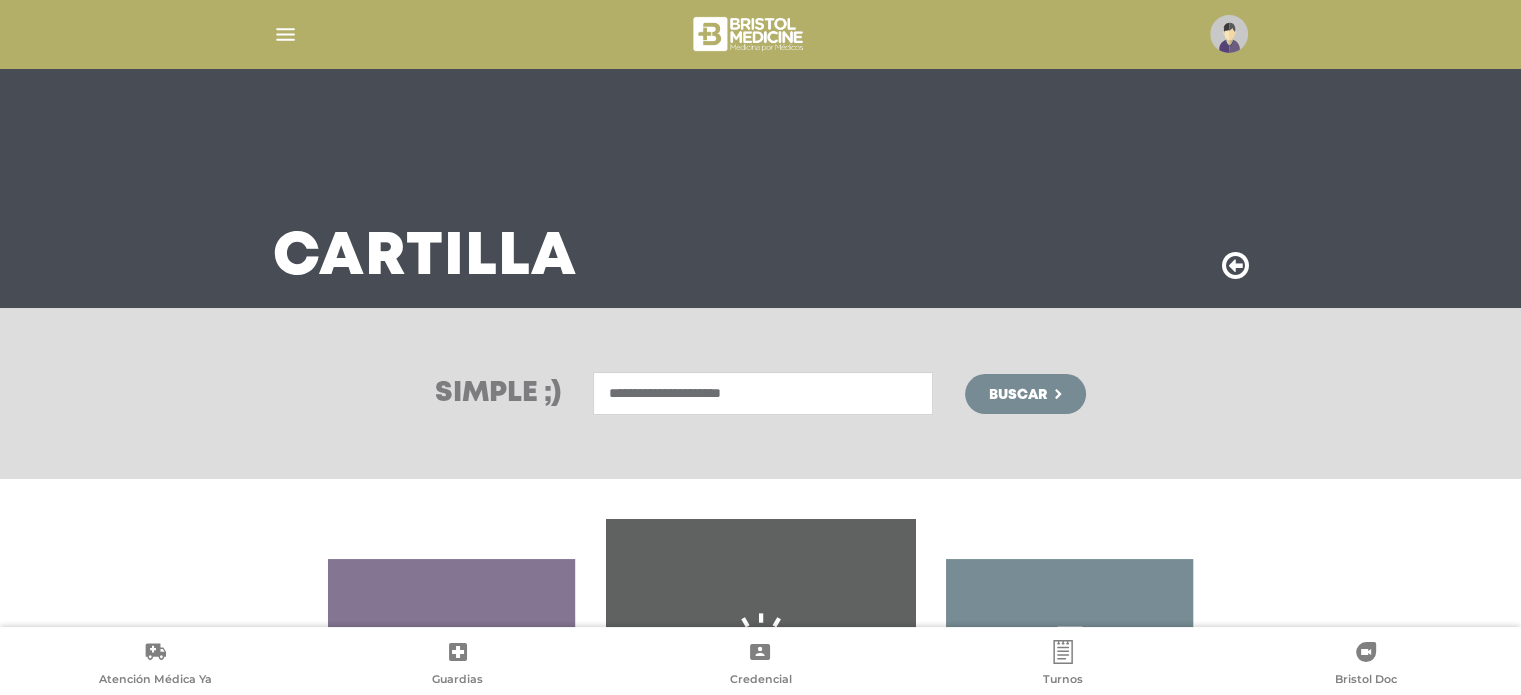 type on "**********" 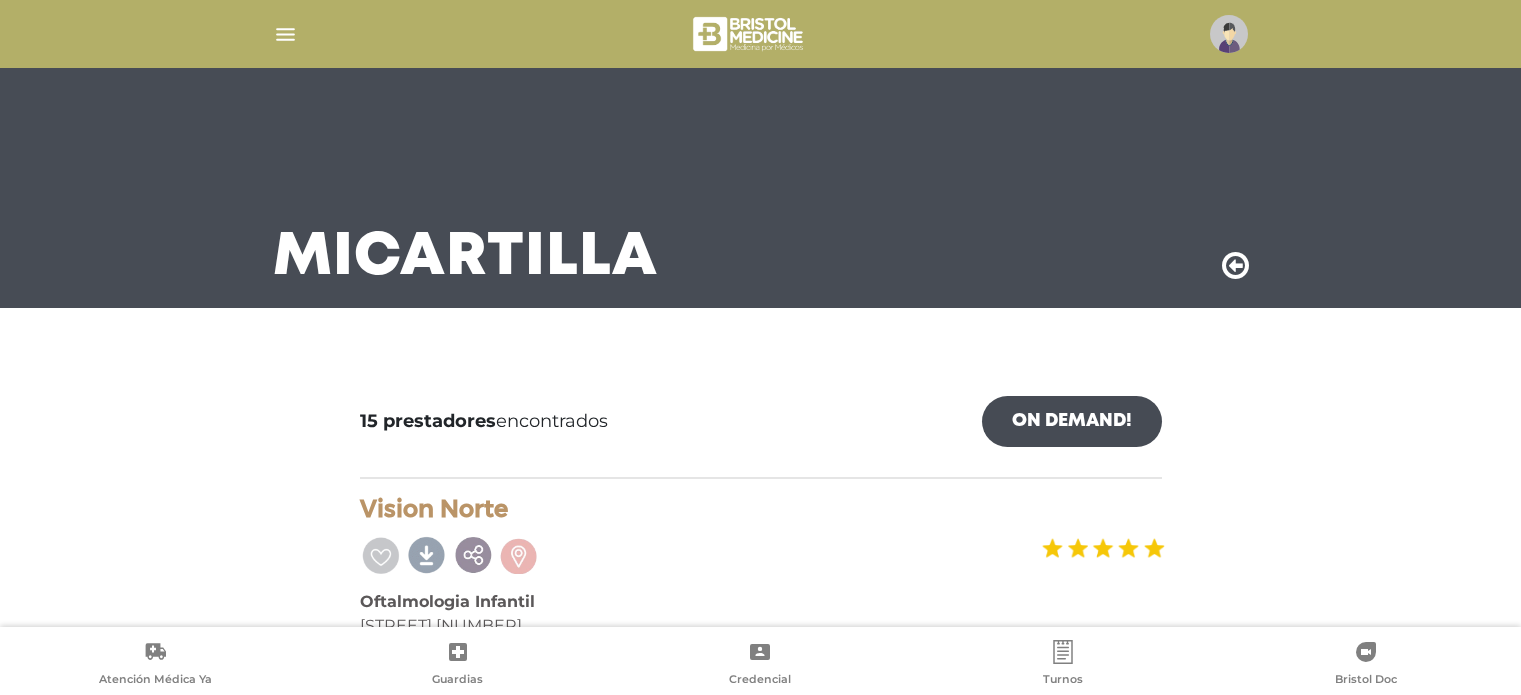 scroll, scrollTop: 0, scrollLeft: 0, axis: both 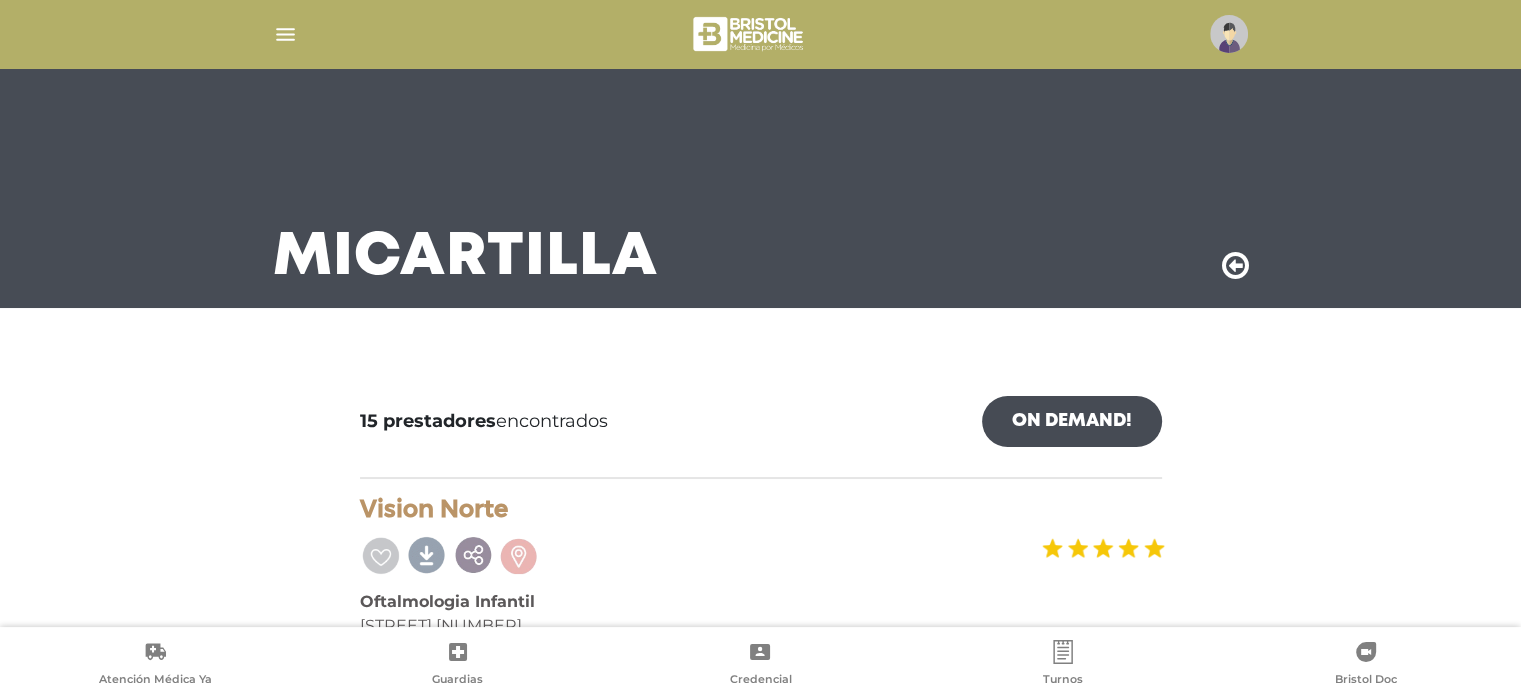 click on "[STREET] [CITY] - [STATE]" at bounding box center [761, 2111] 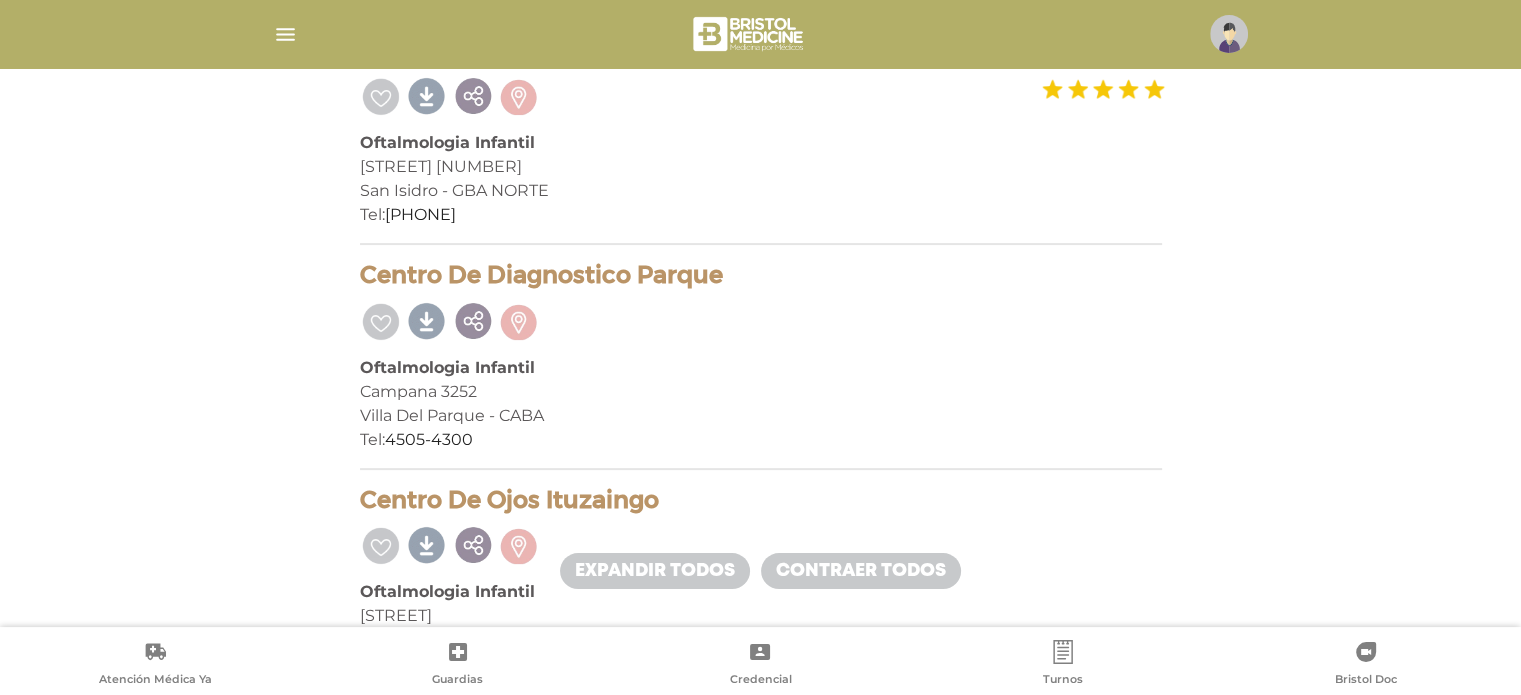 scroll, scrollTop: 233, scrollLeft: 0, axis: vertical 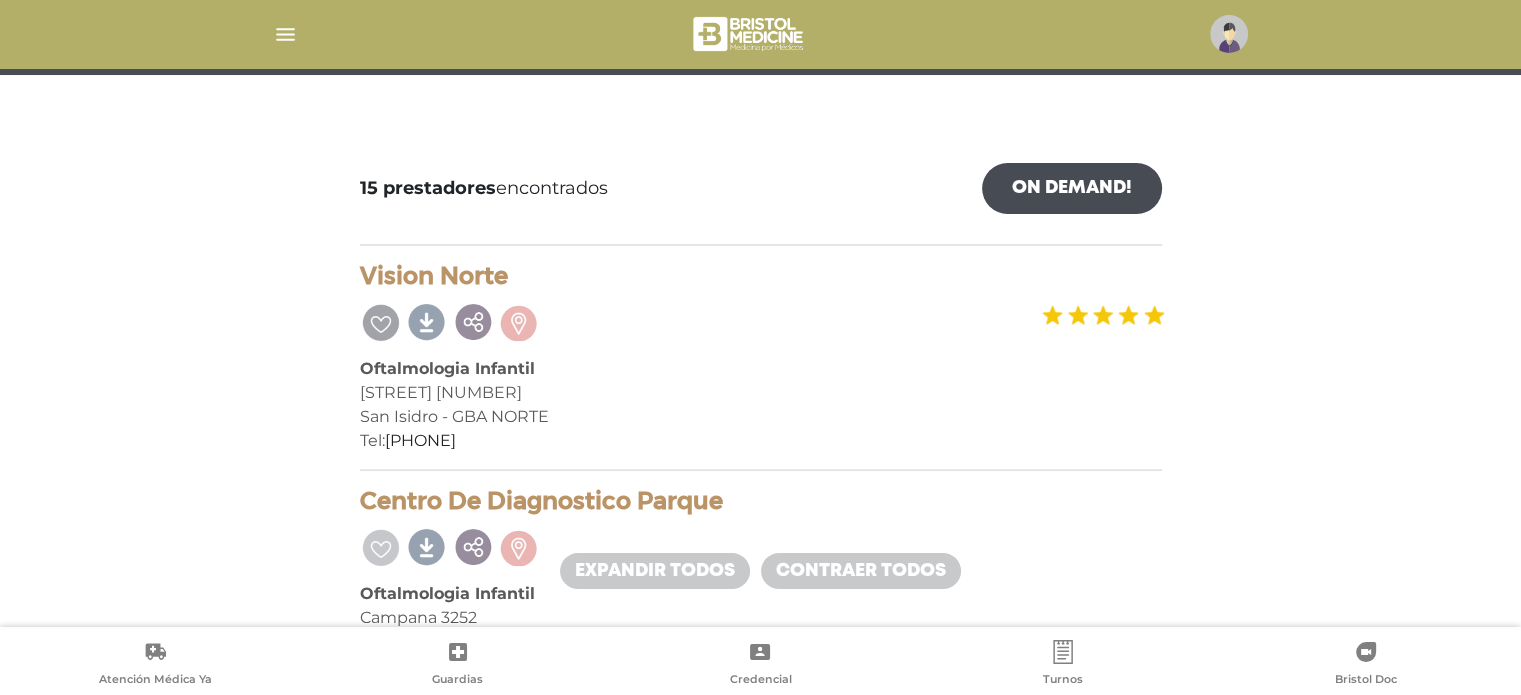 click at bounding box center [381, 320] 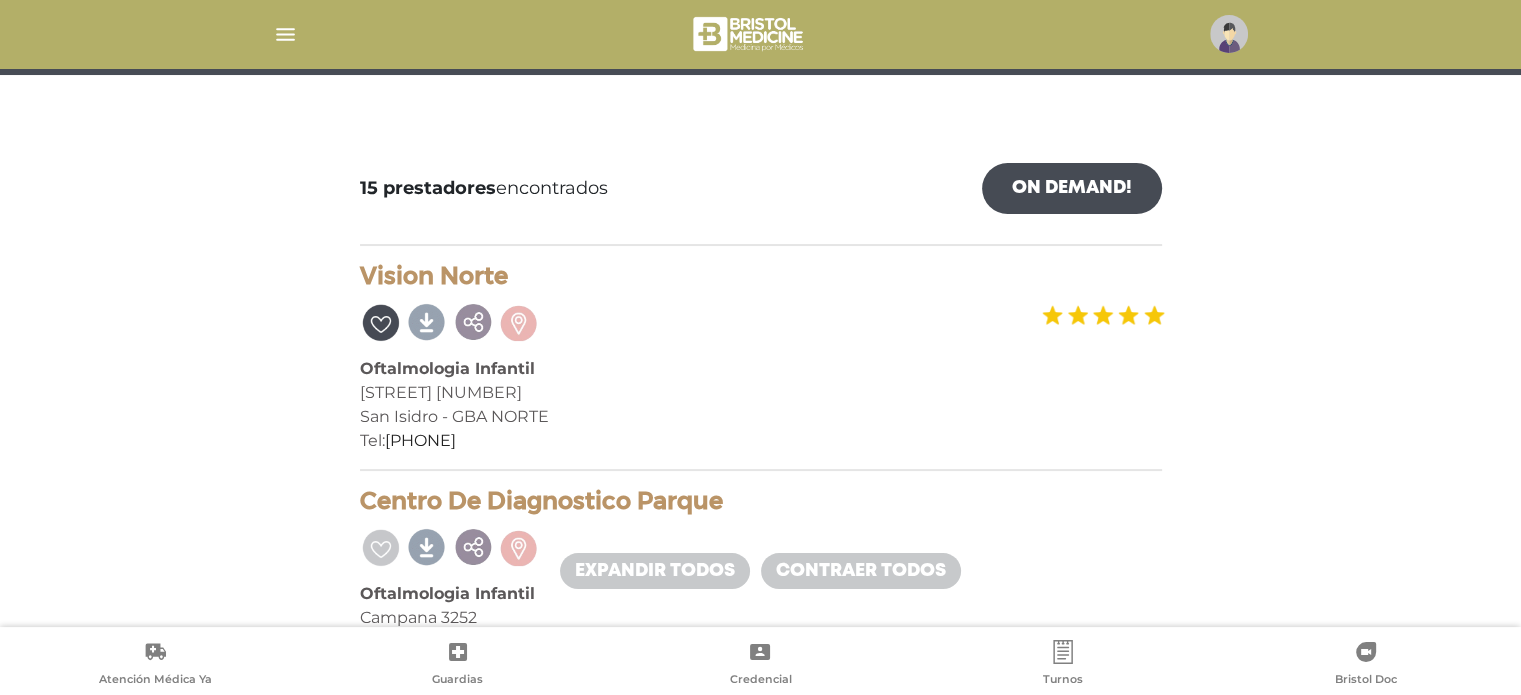 click on "15 prestadores  encontrados
On Demand!
mostrar en mi área
Mostrar en mapa
Demasiados resultados. Refiná la búsqueda para cargar el mapa.
cargando mapa
Vision Norte
Oftalmologia Infantil 											 Av. Santa Fe 436 											 San Isidro - GBA NORTE 											 Tel:  13 6307-5473" at bounding box center (761, 1878) 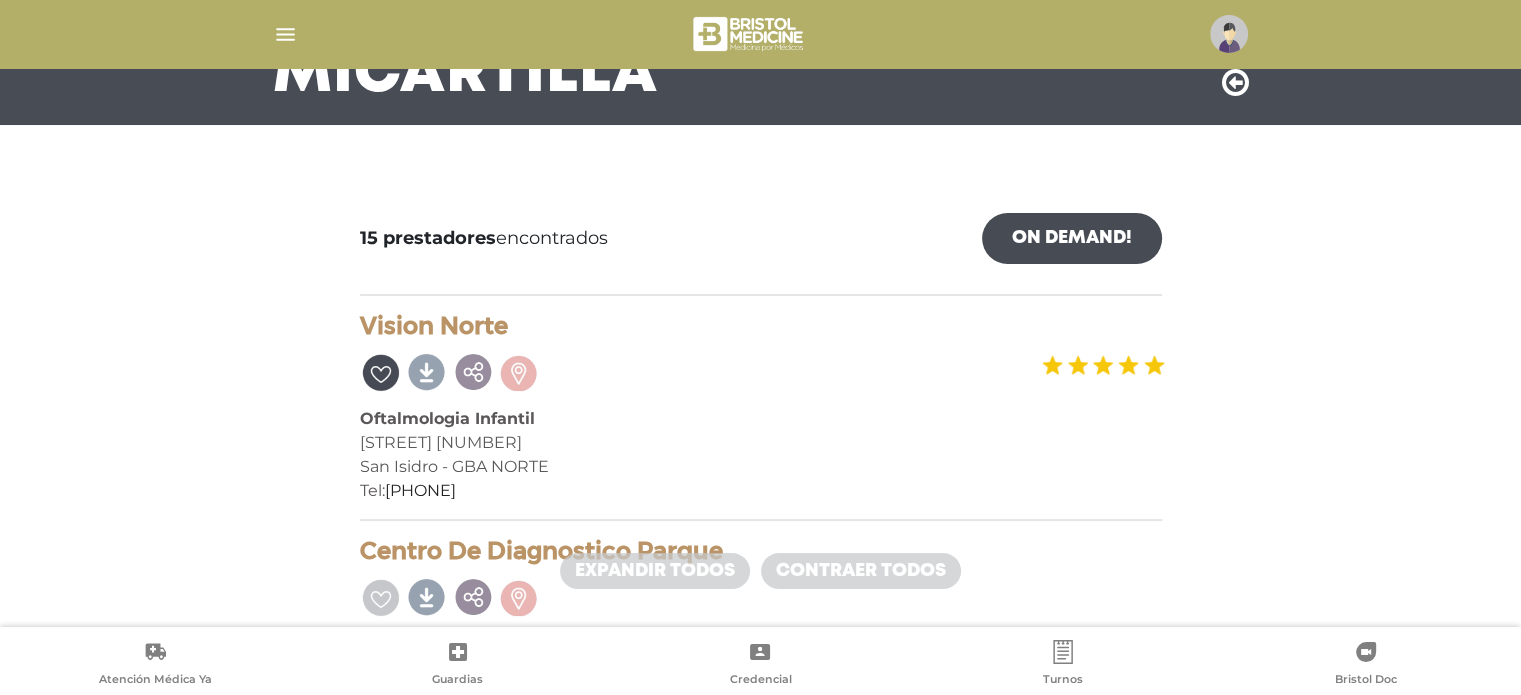 scroll, scrollTop: 0, scrollLeft: 0, axis: both 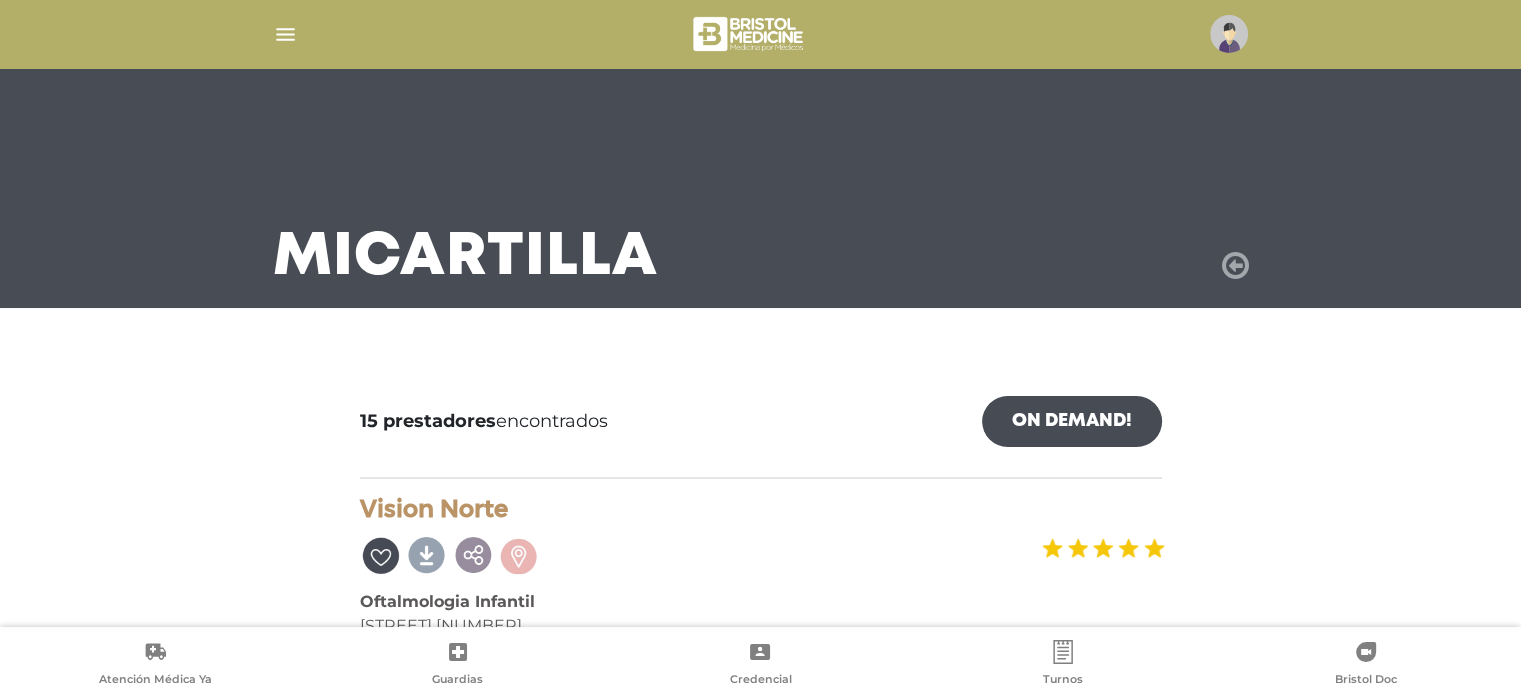 click at bounding box center (1235, 266) 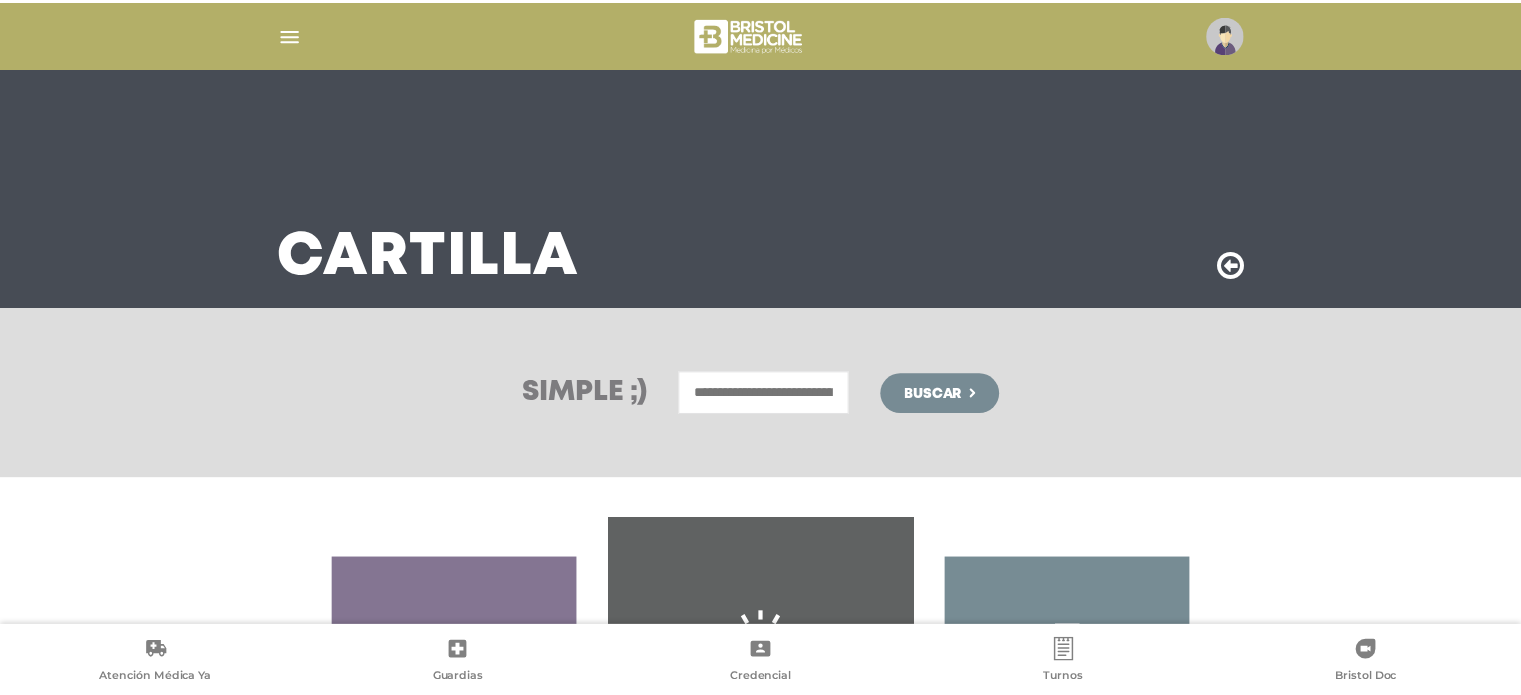 scroll, scrollTop: 0, scrollLeft: 0, axis: both 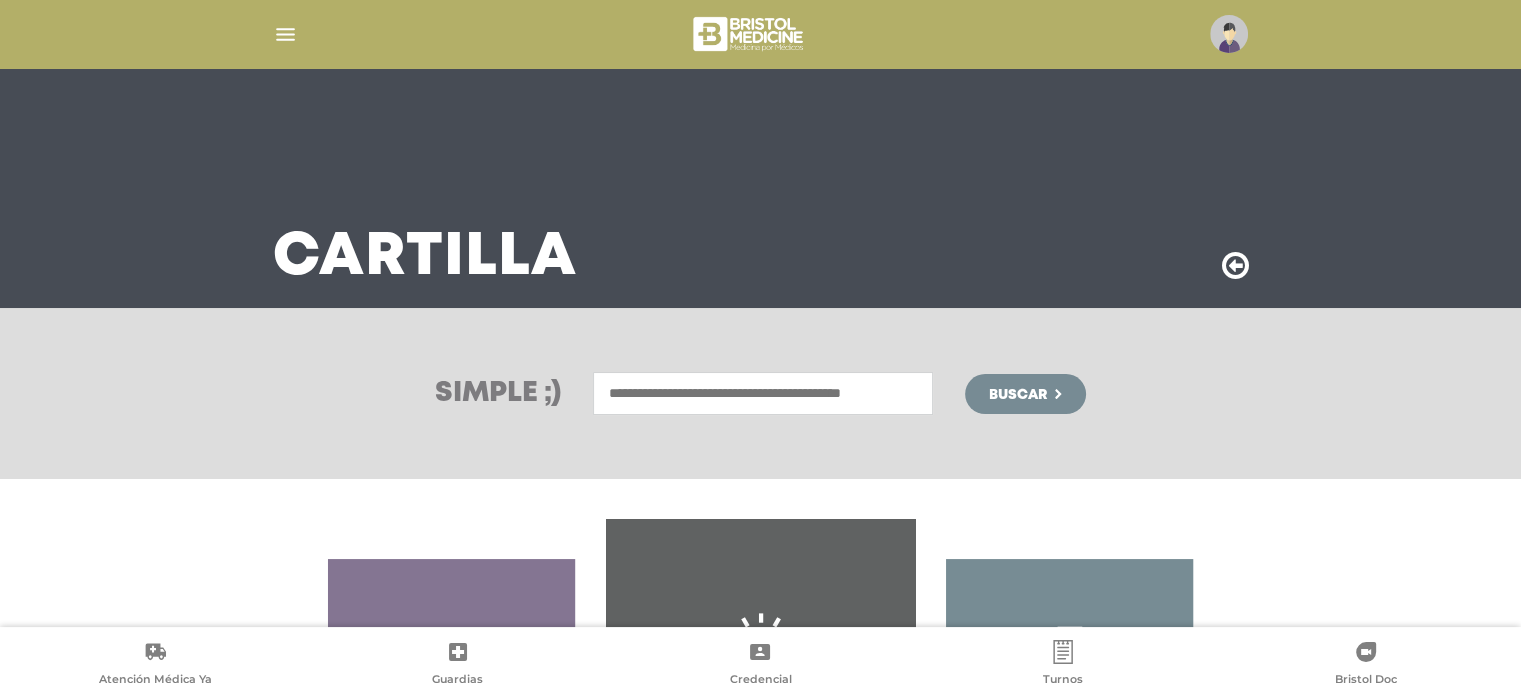 click at bounding box center [763, 393] 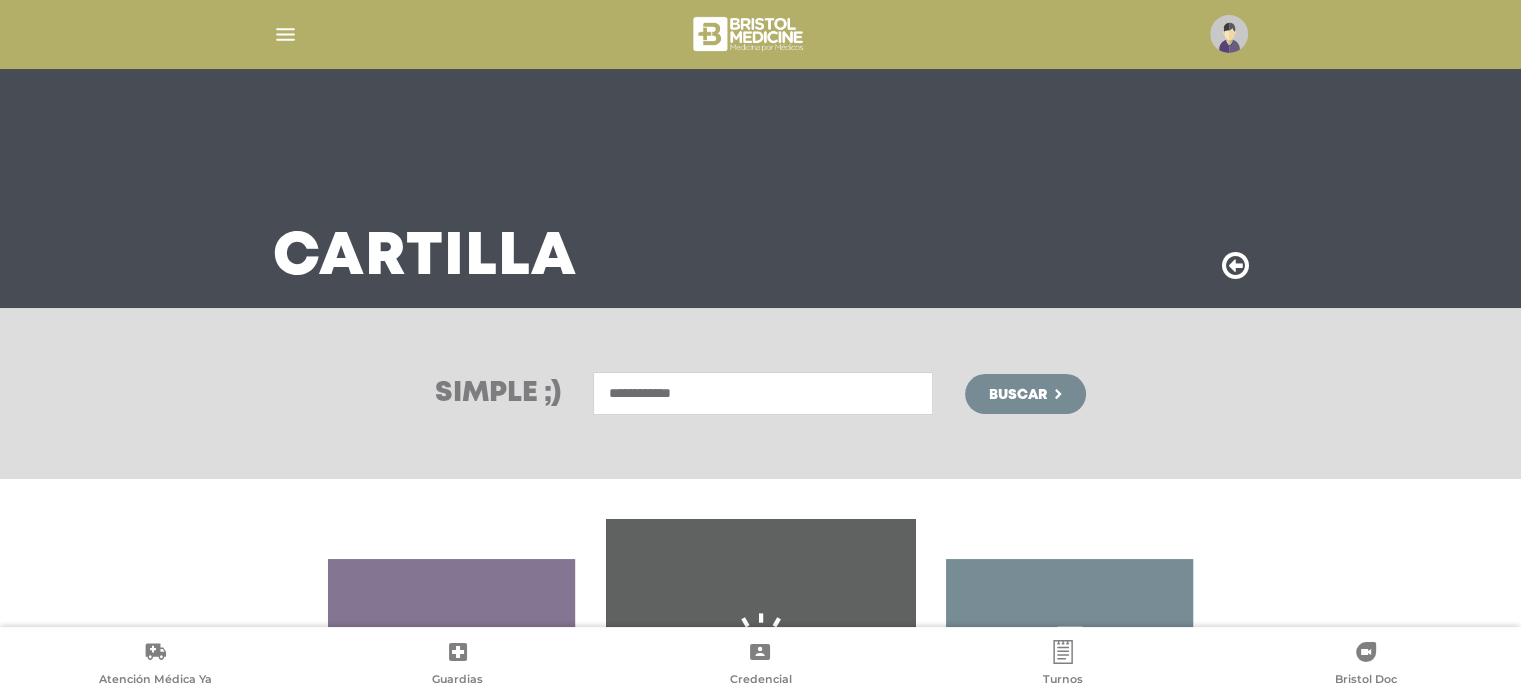 type on "**********" 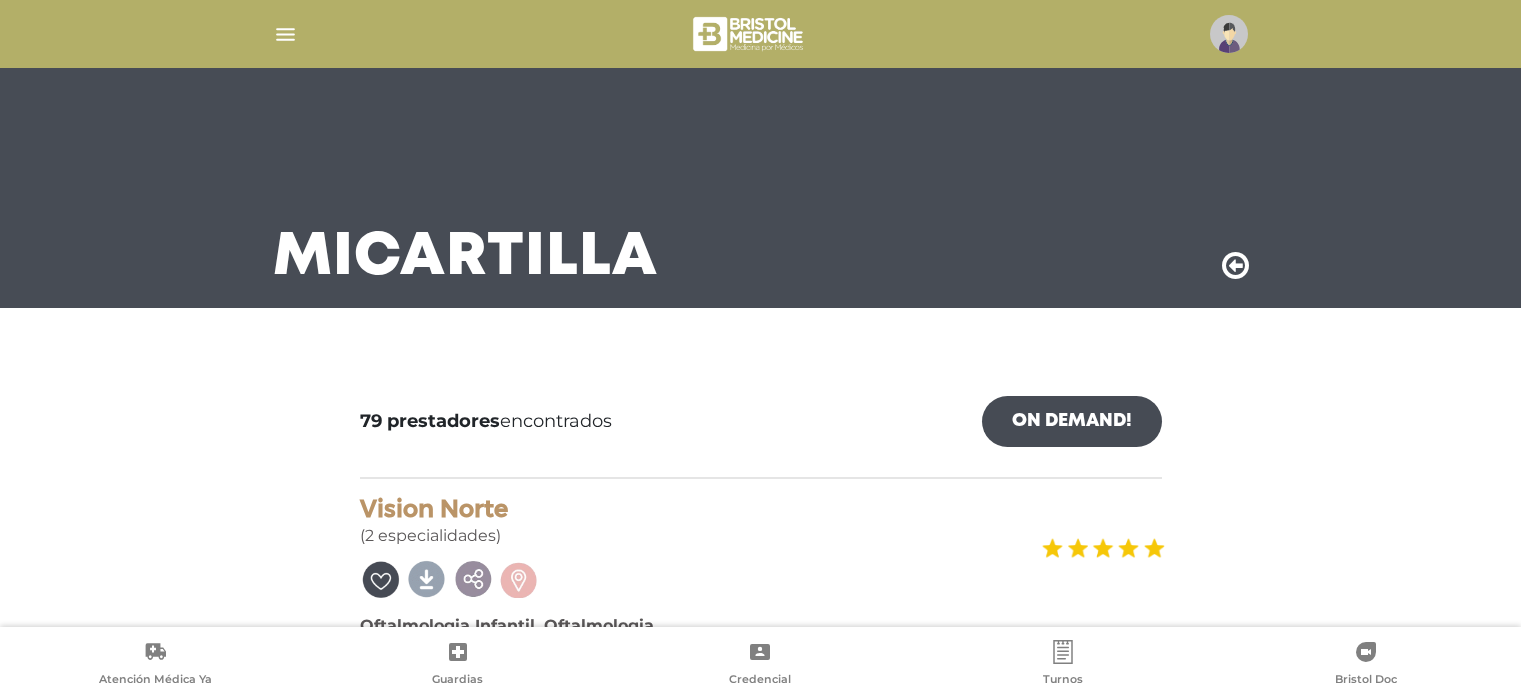 scroll, scrollTop: 0, scrollLeft: 0, axis: both 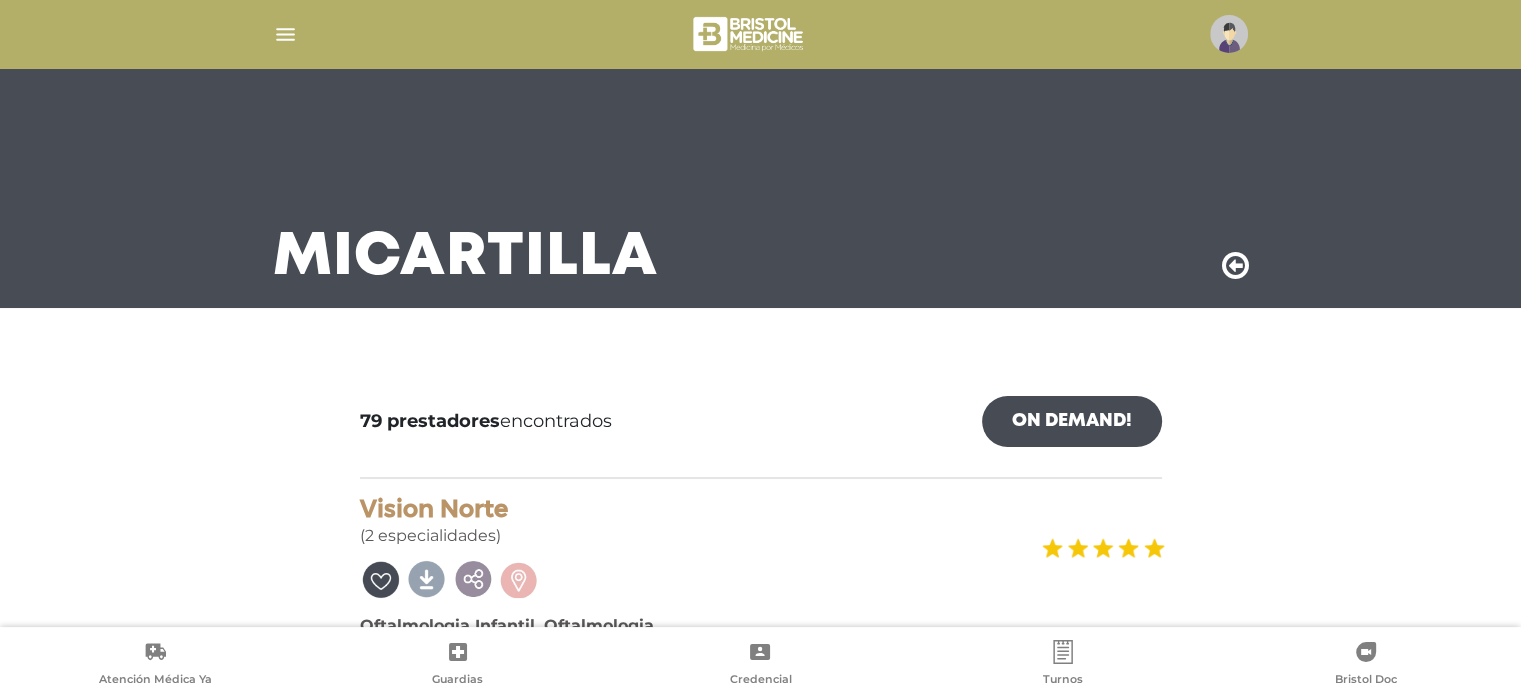 click on "[NUMBER] [COMPANY]
On Demand!
mostrar en mi área
Mostrar en mapa
Demasiados resultados. Refiná la búsqueda para cargar el mapa.
cargando mapa
[COMPANY]
(2 especialidades)
Oftalmologia Infantil, Oftalmologia 											 Av. [STREET] [NUMBER] 											 [DISTRICT] - [CITY] 											 Tel:  [PHONE]" at bounding box center (761, 10011) 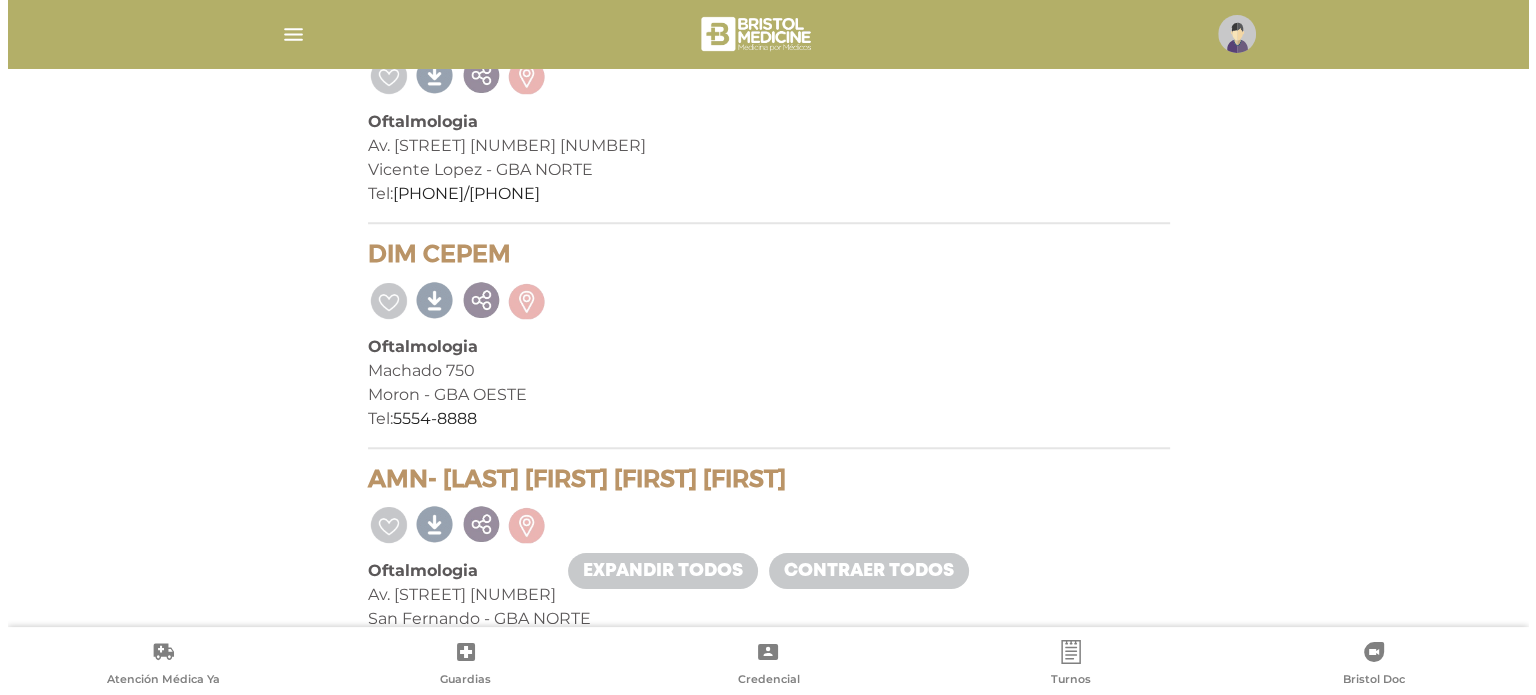 scroll, scrollTop: 1800, scrollLeft: 0, axis: vertical 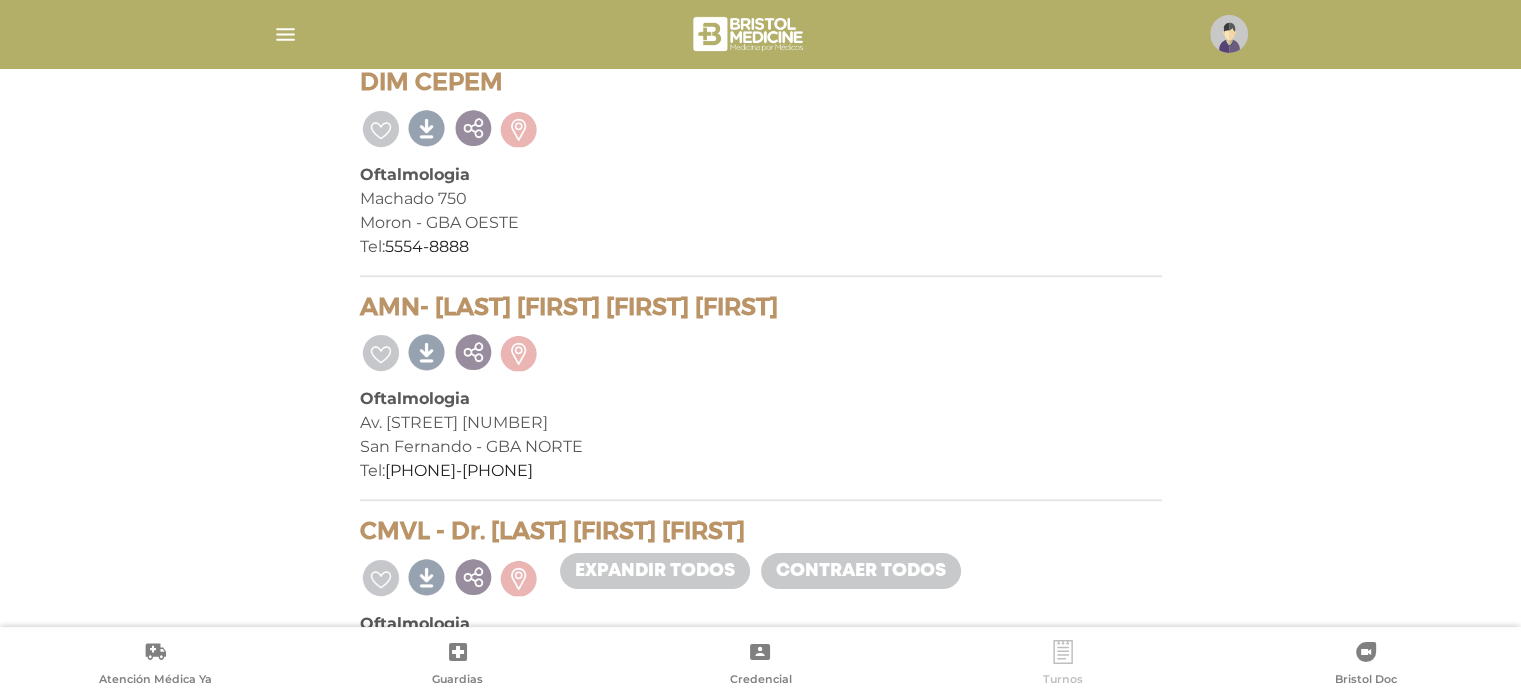 click on "Turnos" at bounding box center (1063, 681) 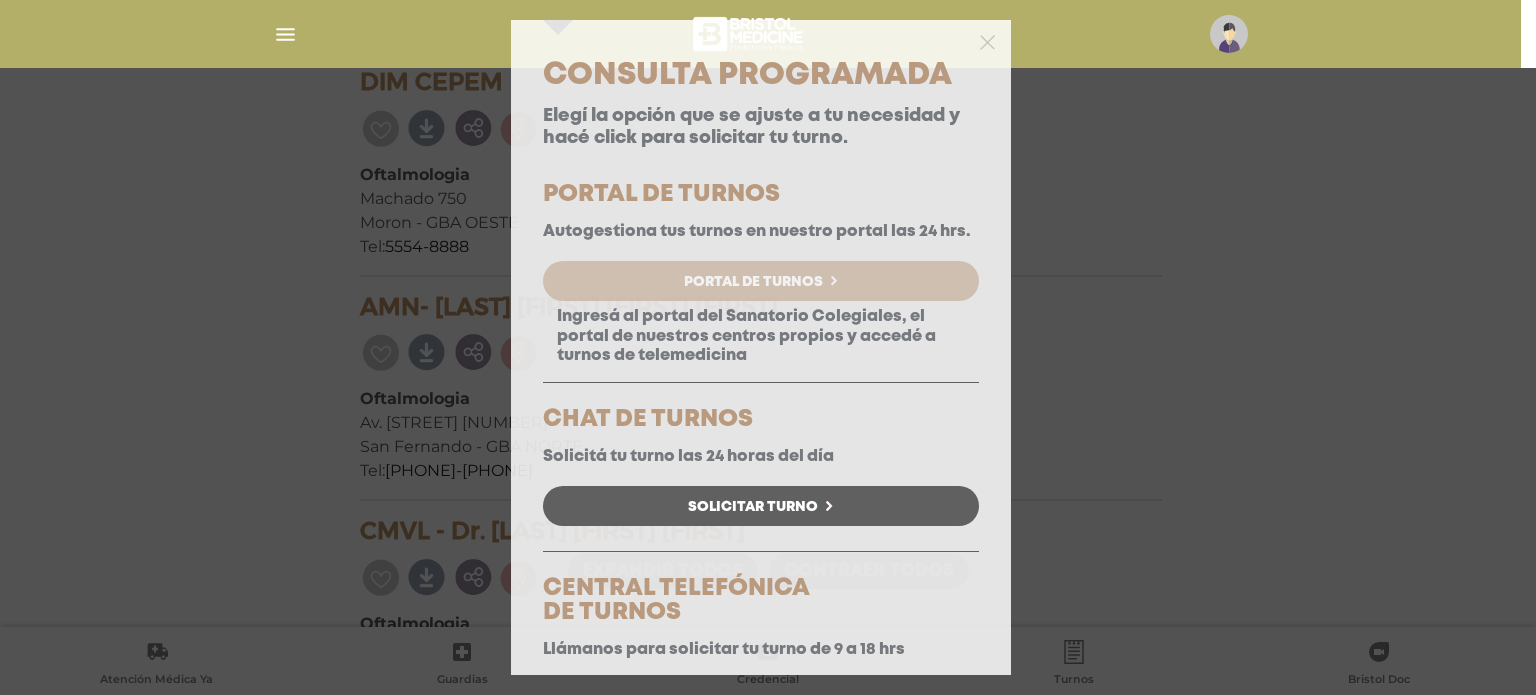 click on "Portal de Turnos" at bounding box center [761, 281] 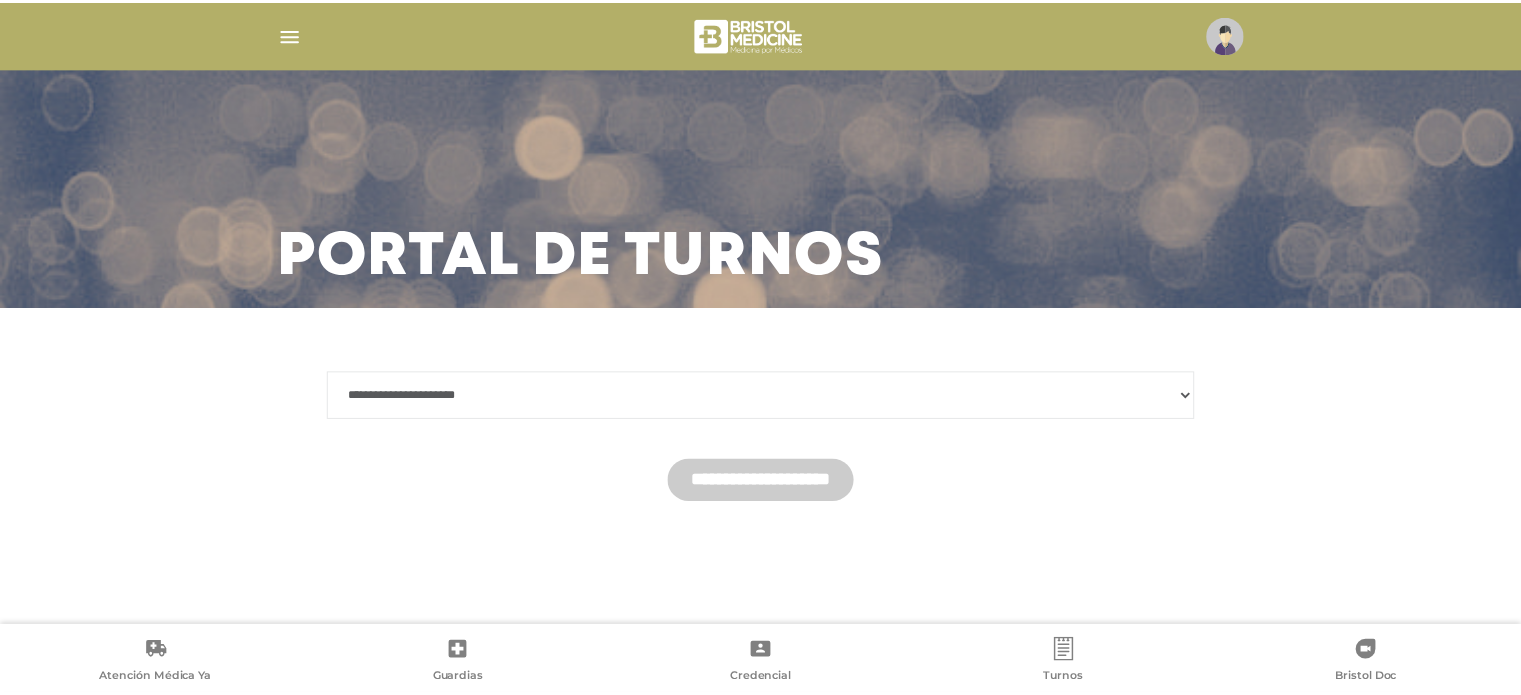 scroll, scrollTop: 0, scrollLeft: 0, axis: both 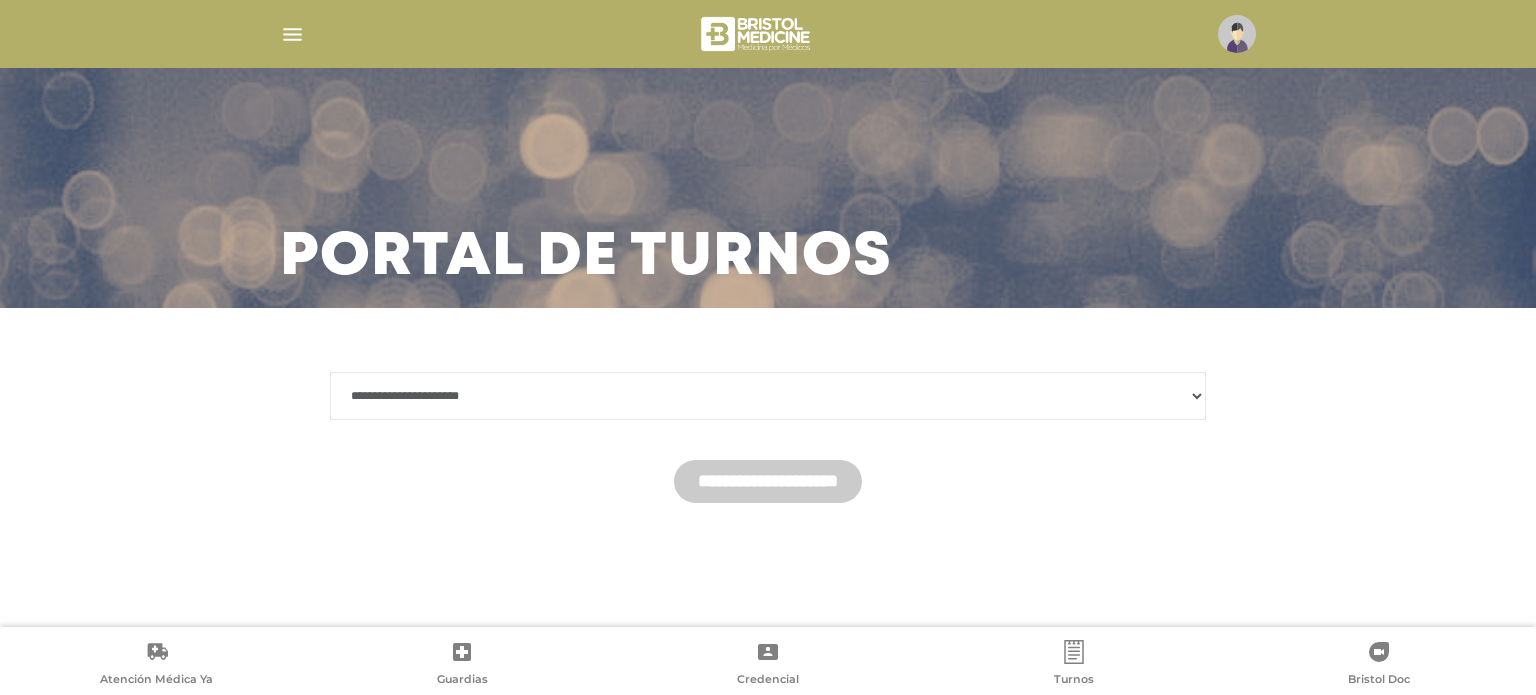 click on "**********" at bounding box center [768, 396] 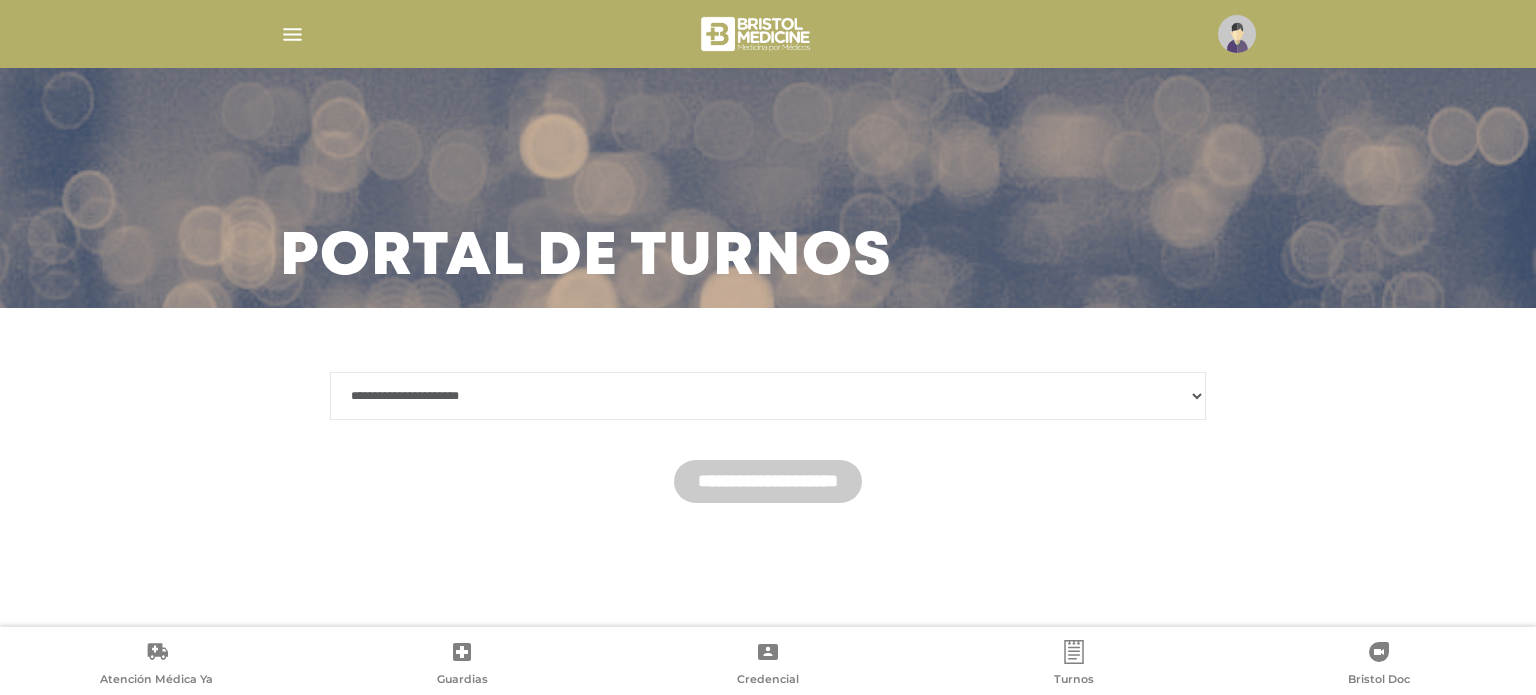 select on "*******" 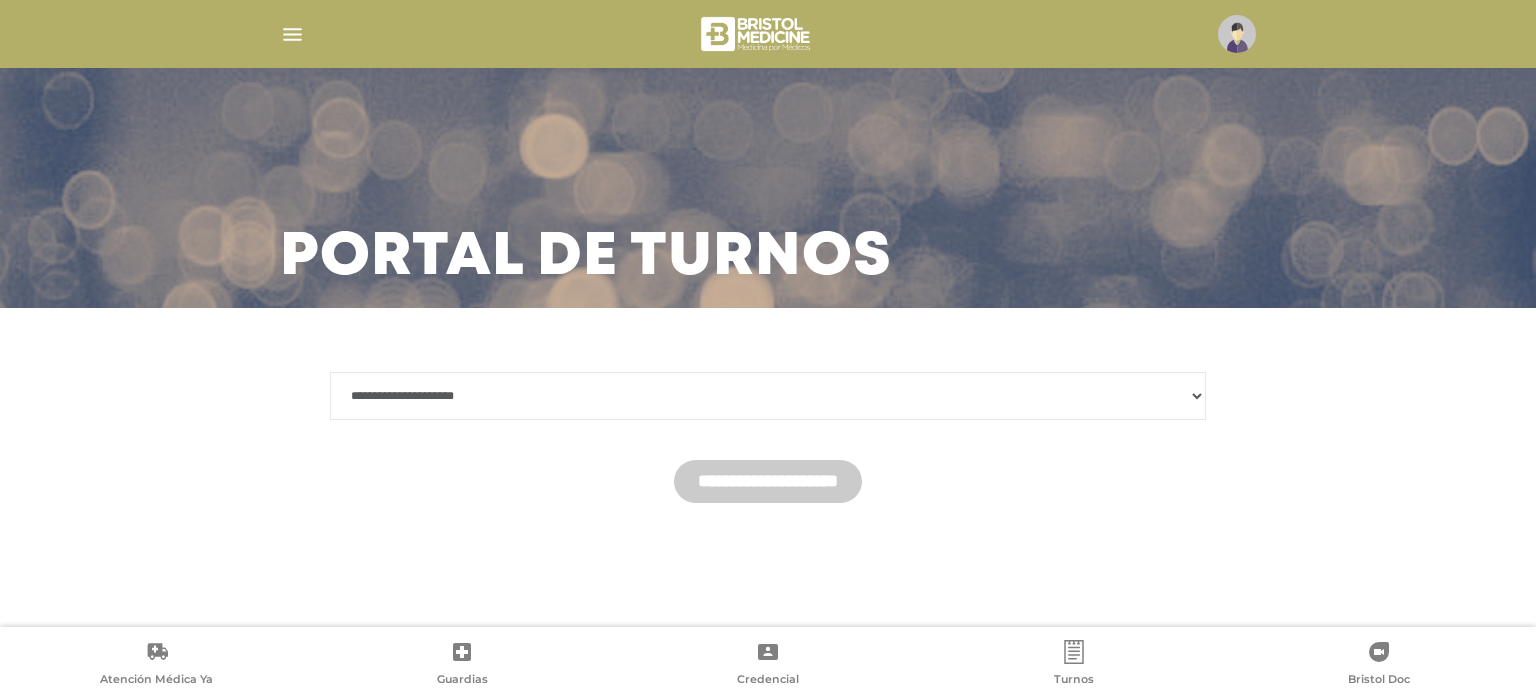 click on "**********" at bounding box center (768, 396) 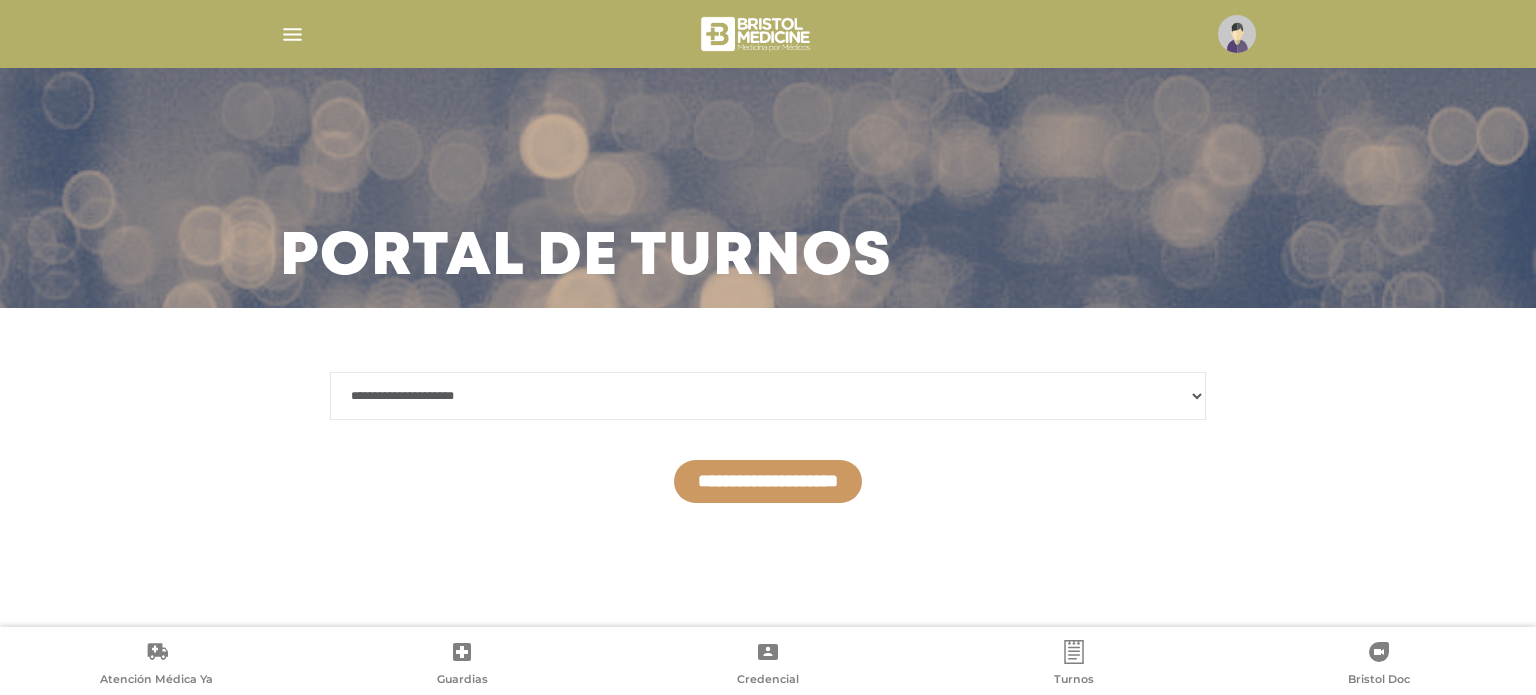 click on "**********" at bounding box center [768, 481] 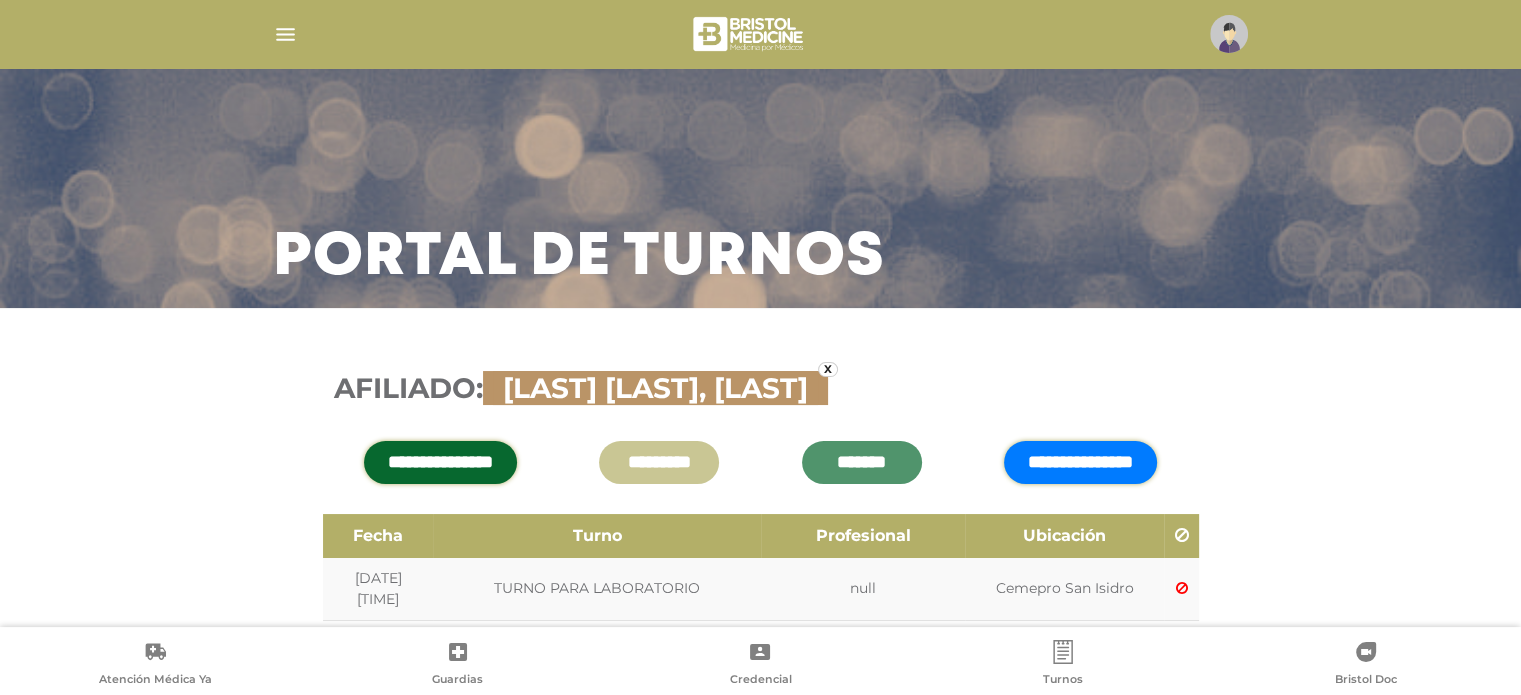 click on "**********" at bounding box center [1080, 462] 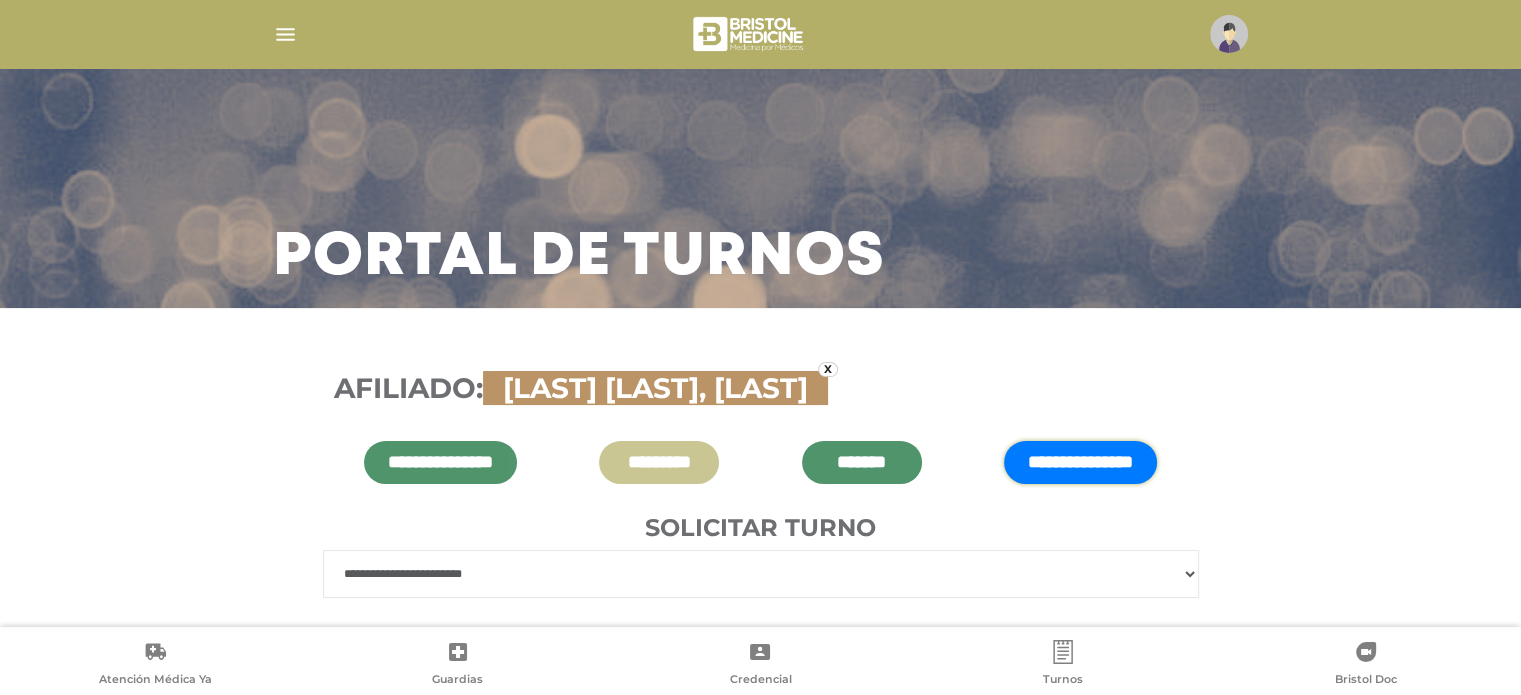 click on "**********" at bounding box center (761, 568) 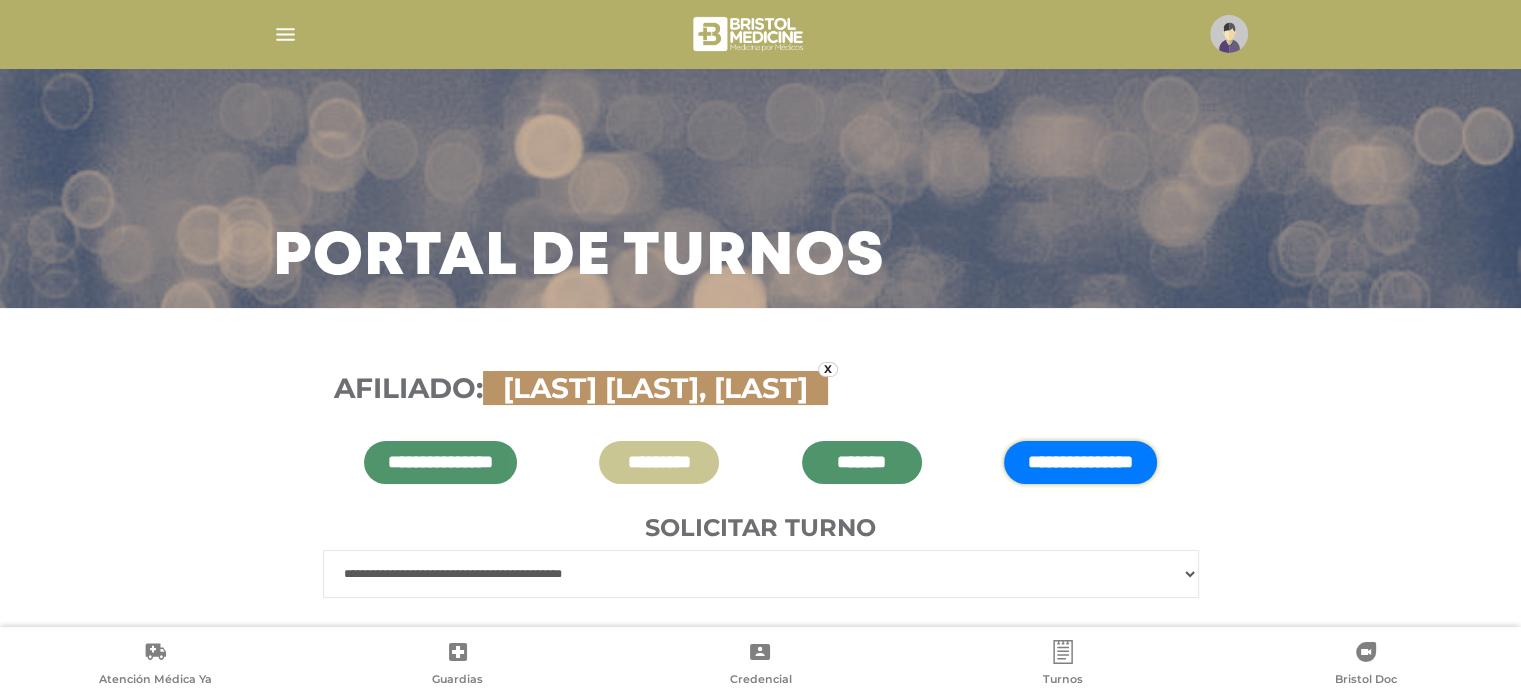 click on "**********" at bounding box center (761, 574) 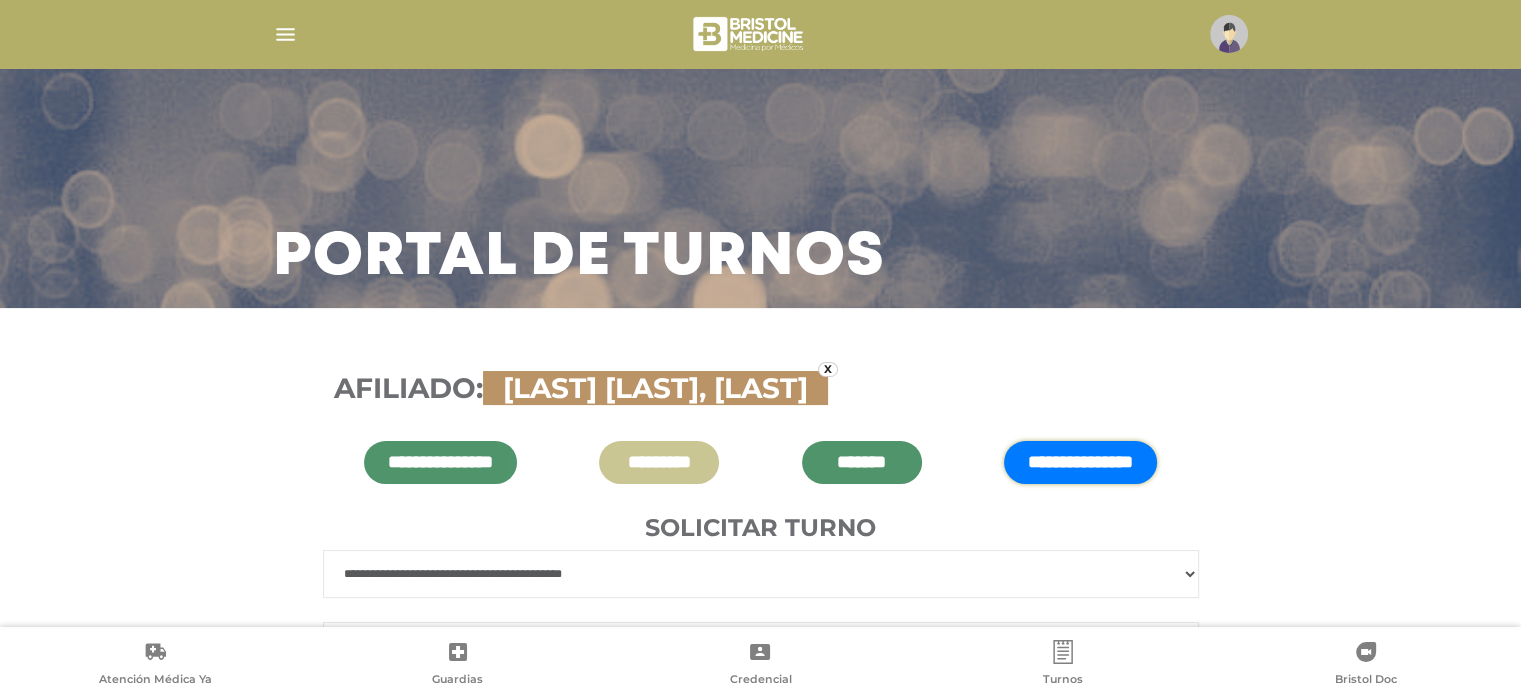 scroll, scrollTop: 131, scrollLeft: 0, axis: vertical 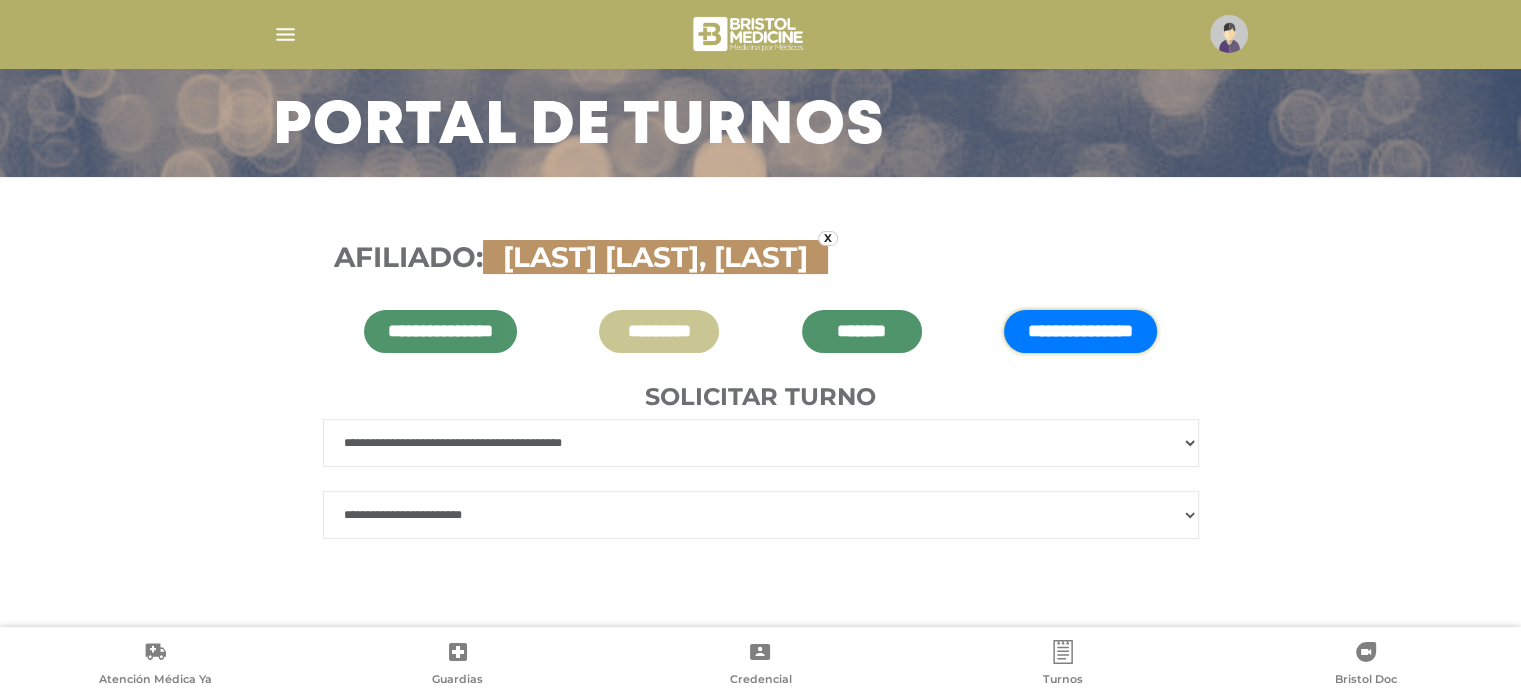 click on "**********" at bounding box center [761, 515] 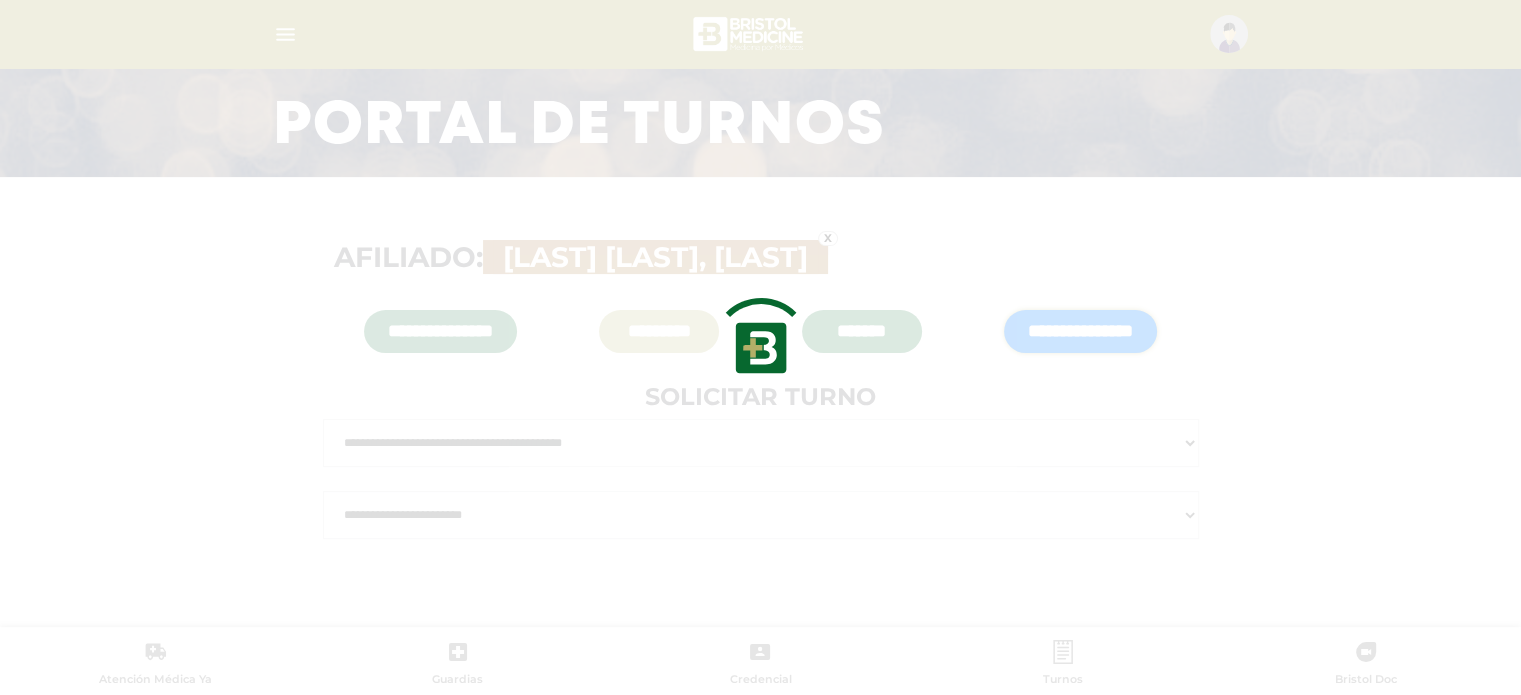 click at bounding box center (760, 347) 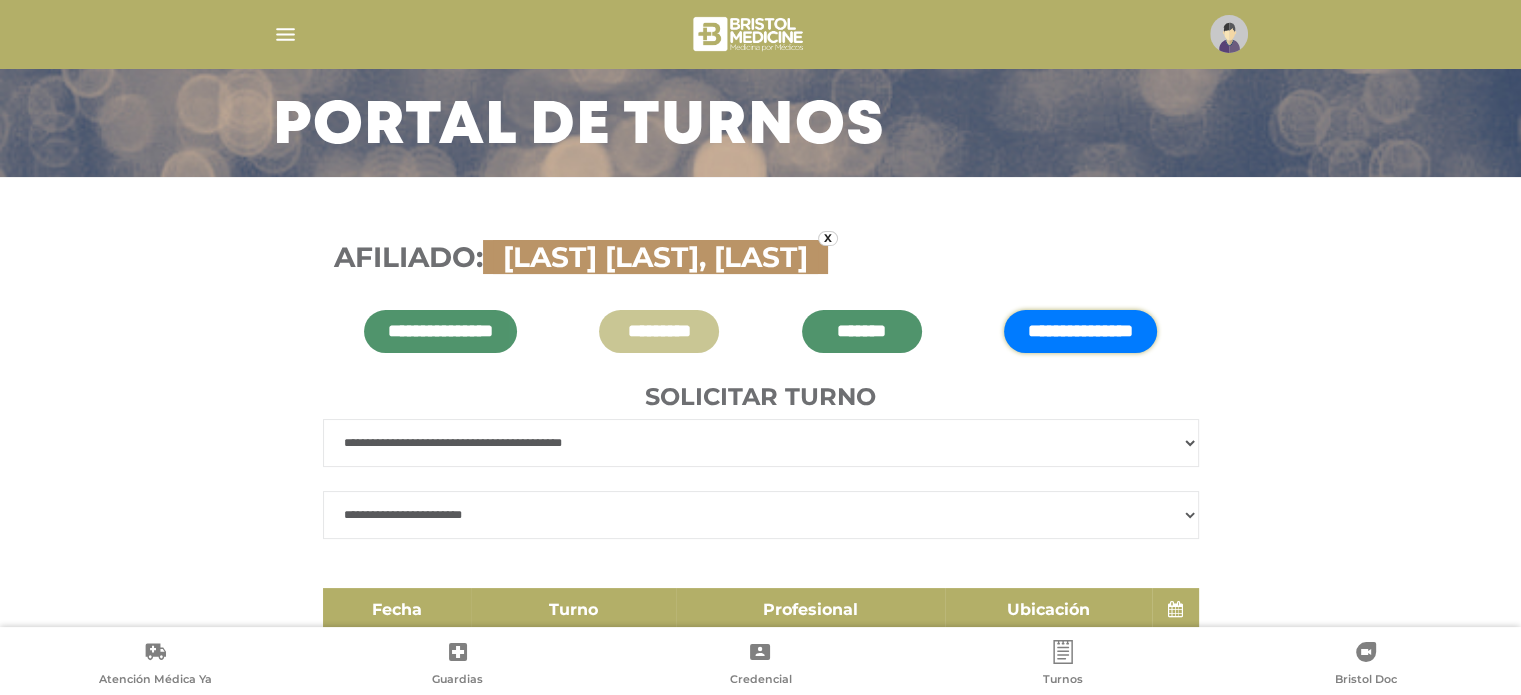 click on "**********" at bounding box center (761, 443) 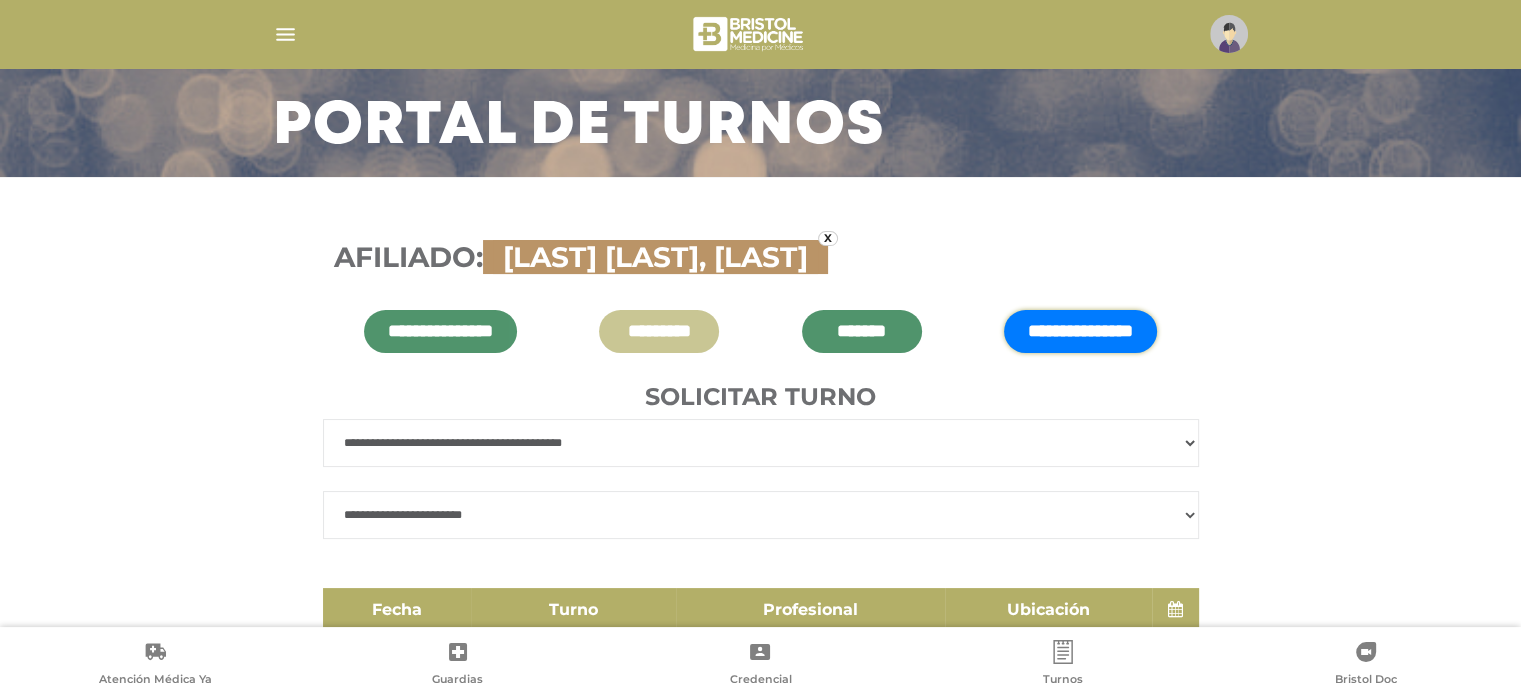 select on "****" 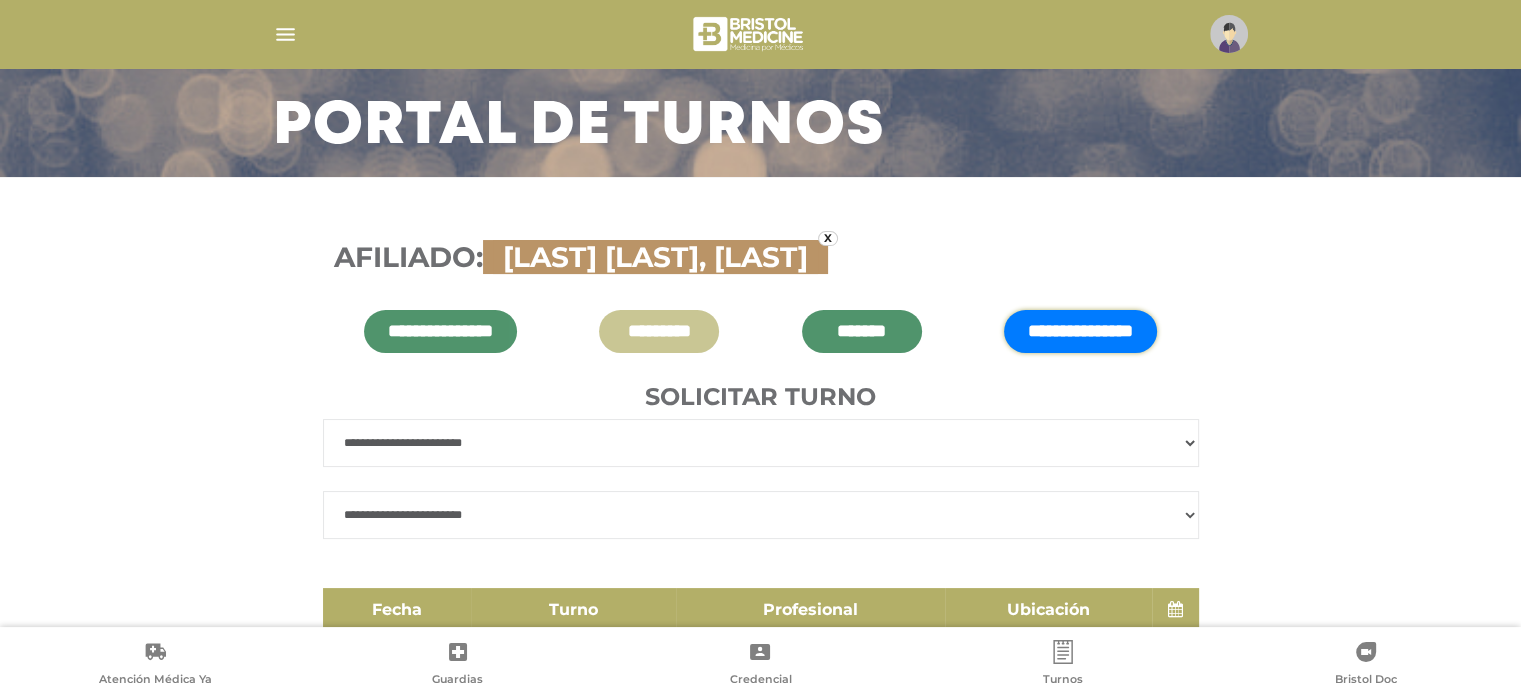 click on "**********" at bounding box center [761, 443] 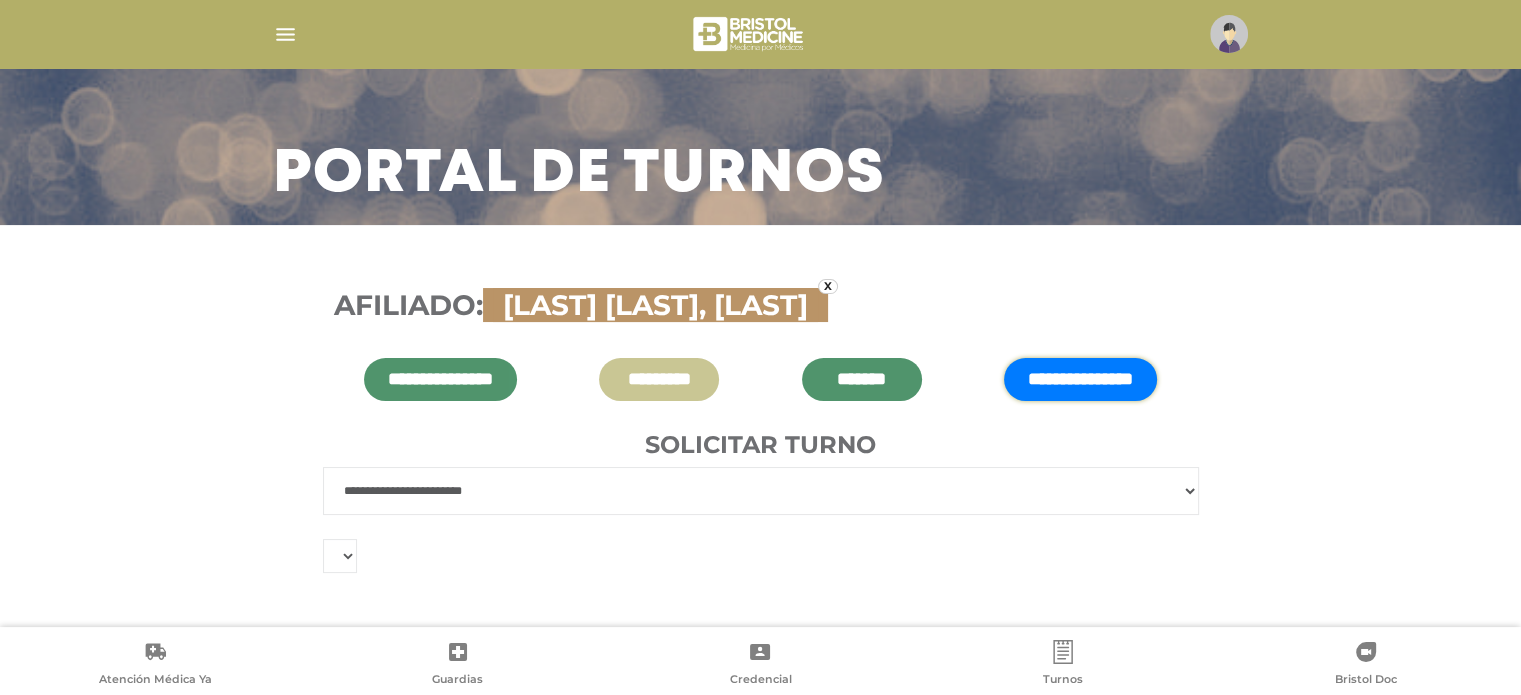 scroll, scrollTop: 131, scrollLeft: 0, axis: vertical 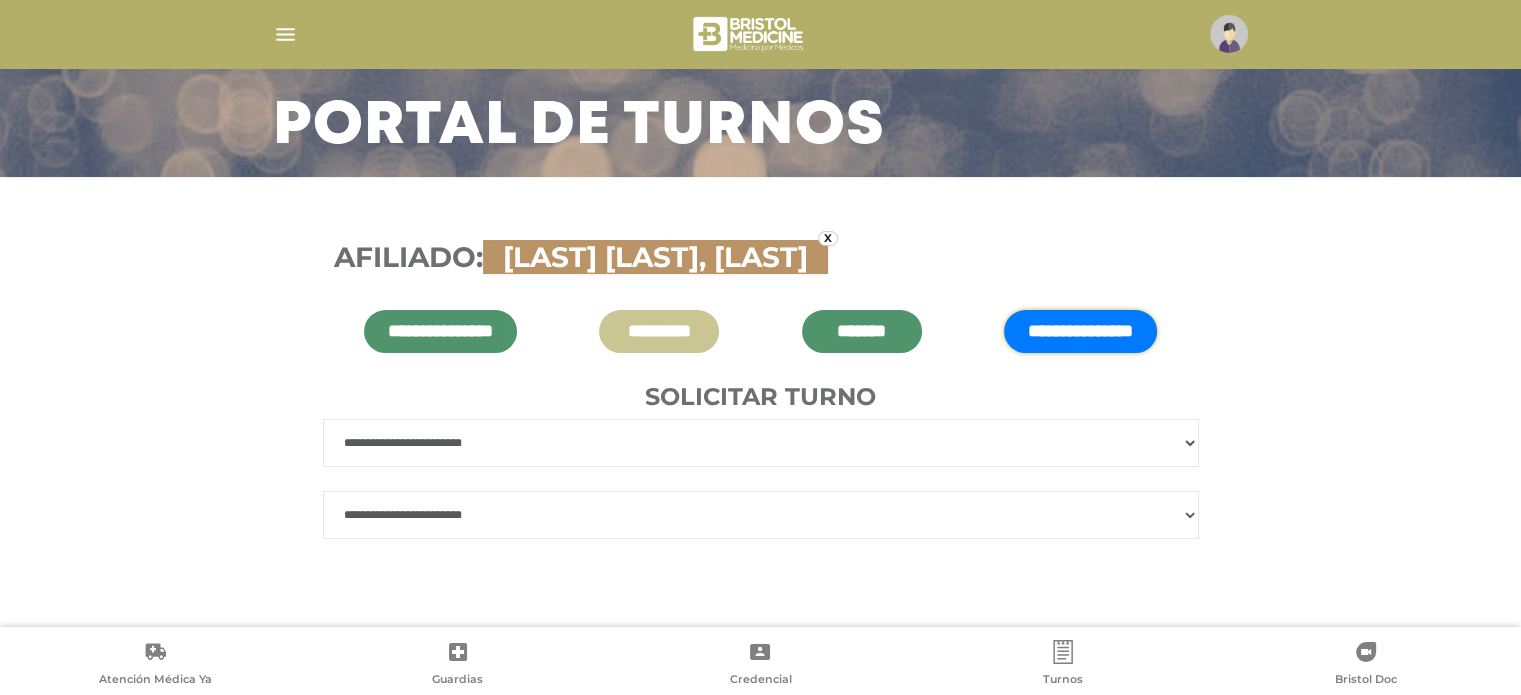 click on "**********" at bounding box center (761, 515) 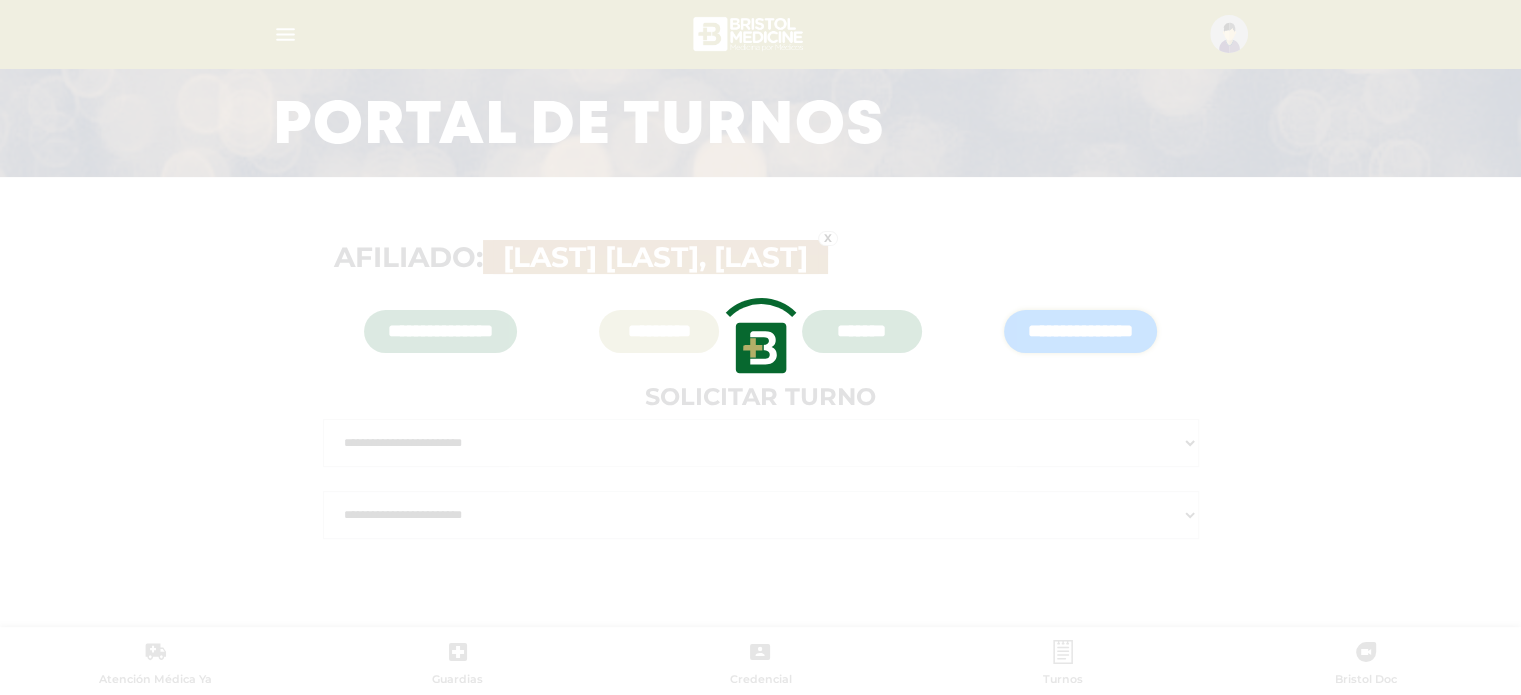 click at bounding box center (760, 347) 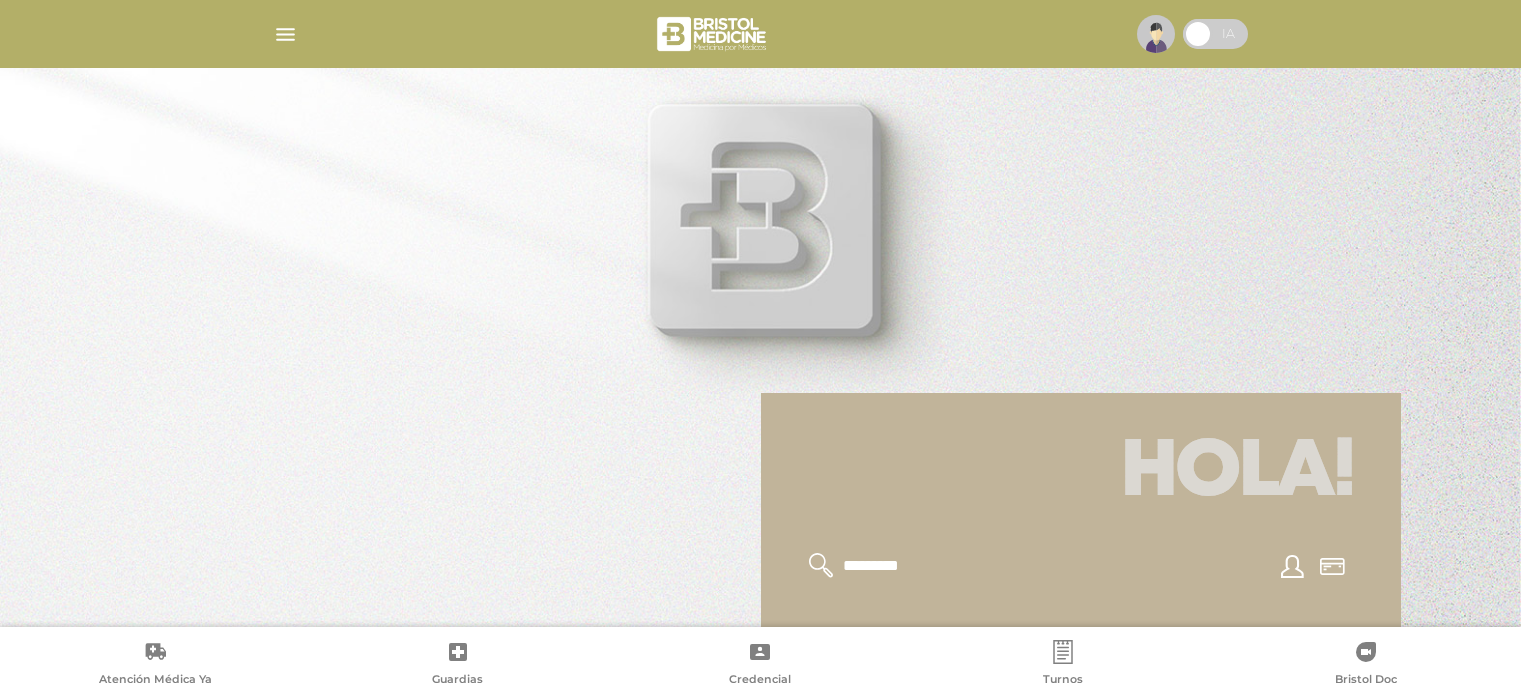 scroll, scrollTop: 0, scrollLeft: 0, axis: both 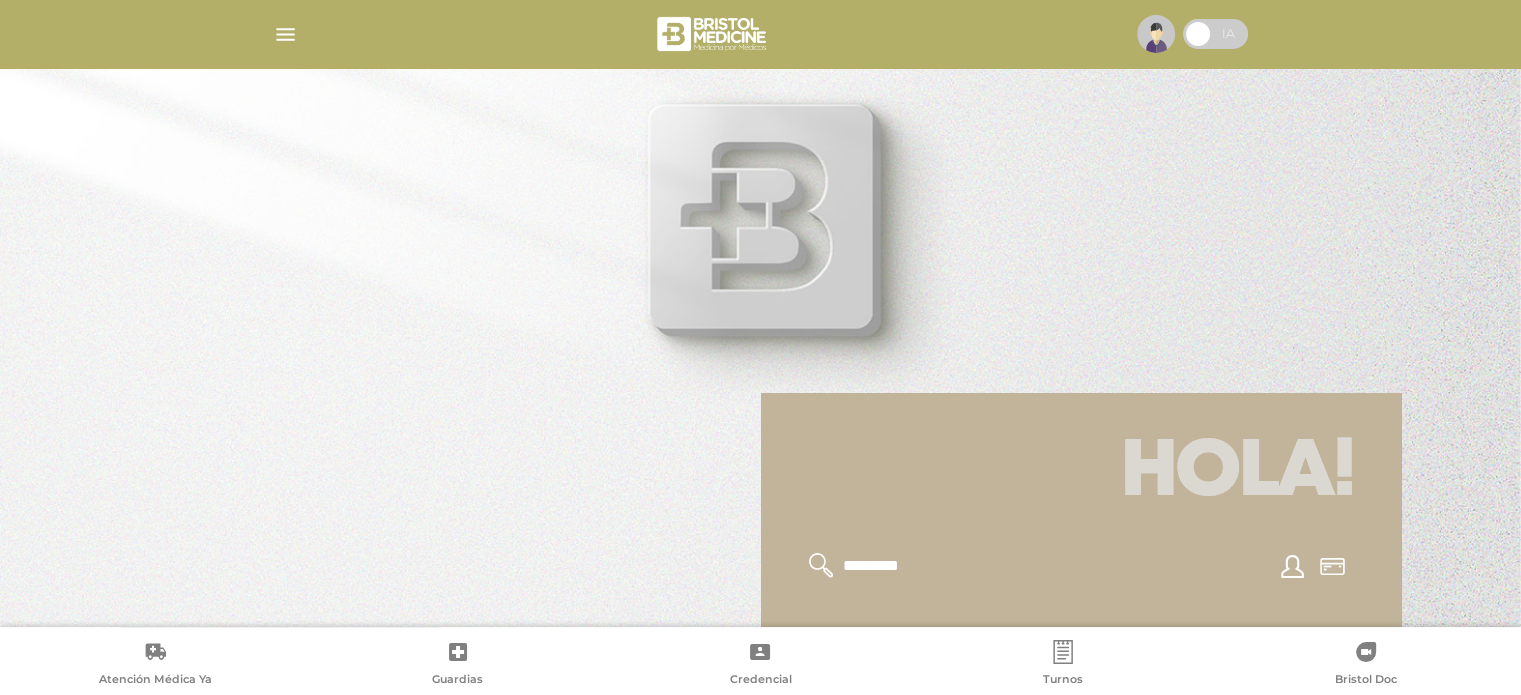 click at bounding box center (761, 34) 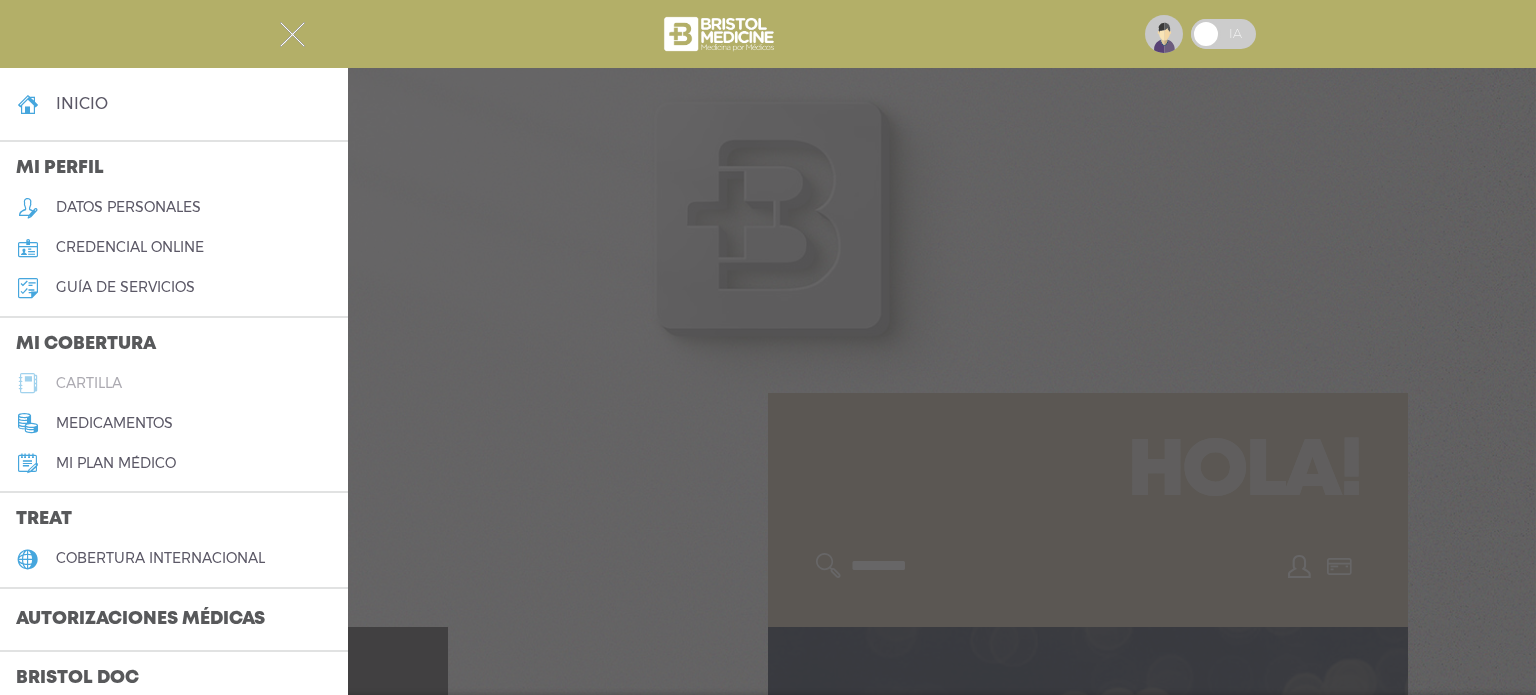 click on "cartilla" at bounding box center [174, 383] 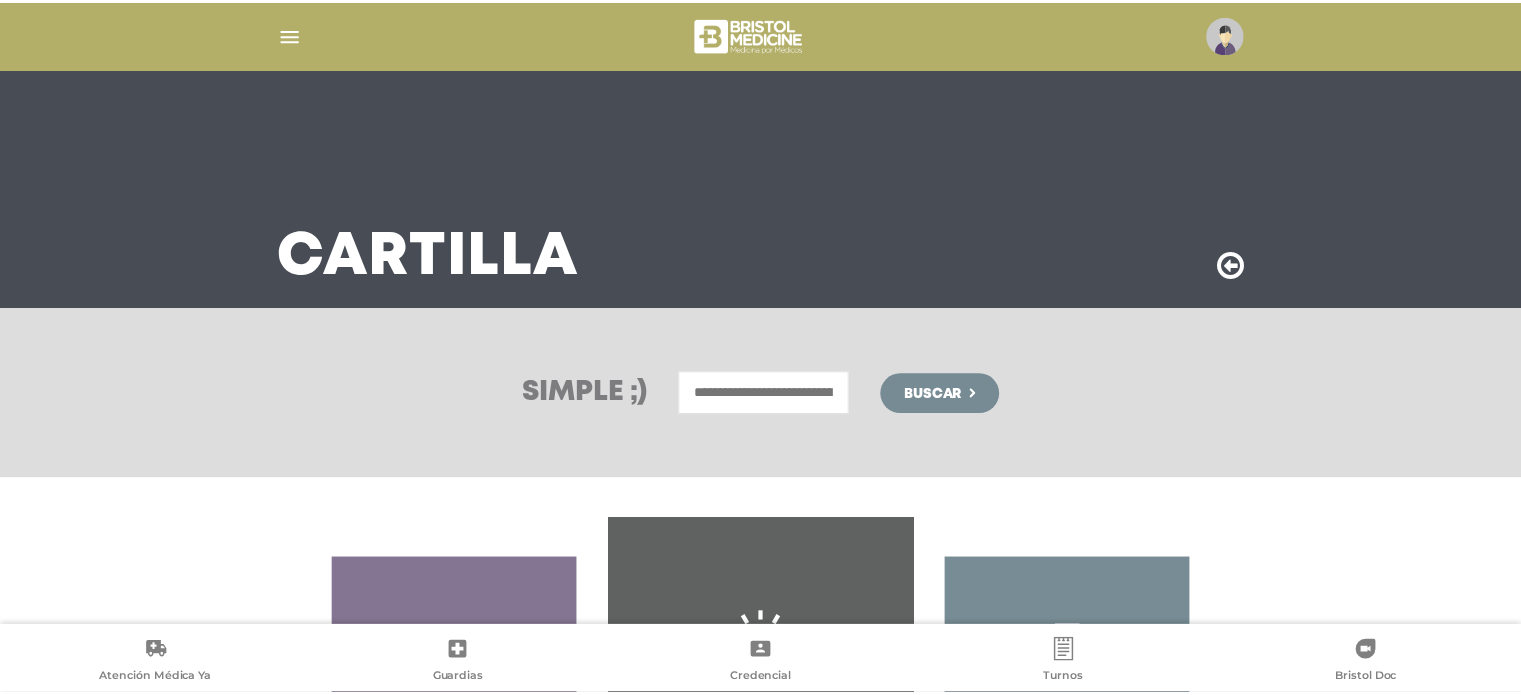 scroll, scrollTop: 0, scrollLeft: 0, axis: both 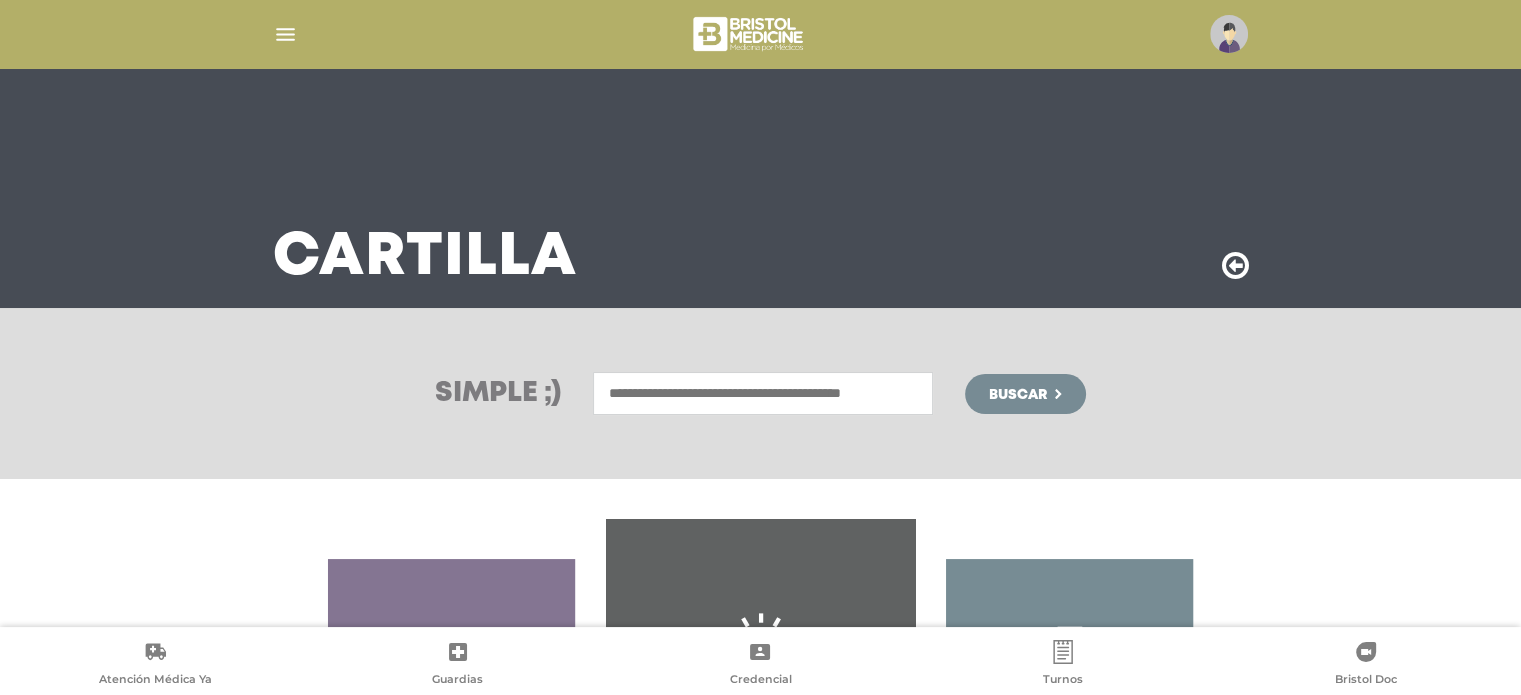 click at bounding box center (763, 393) 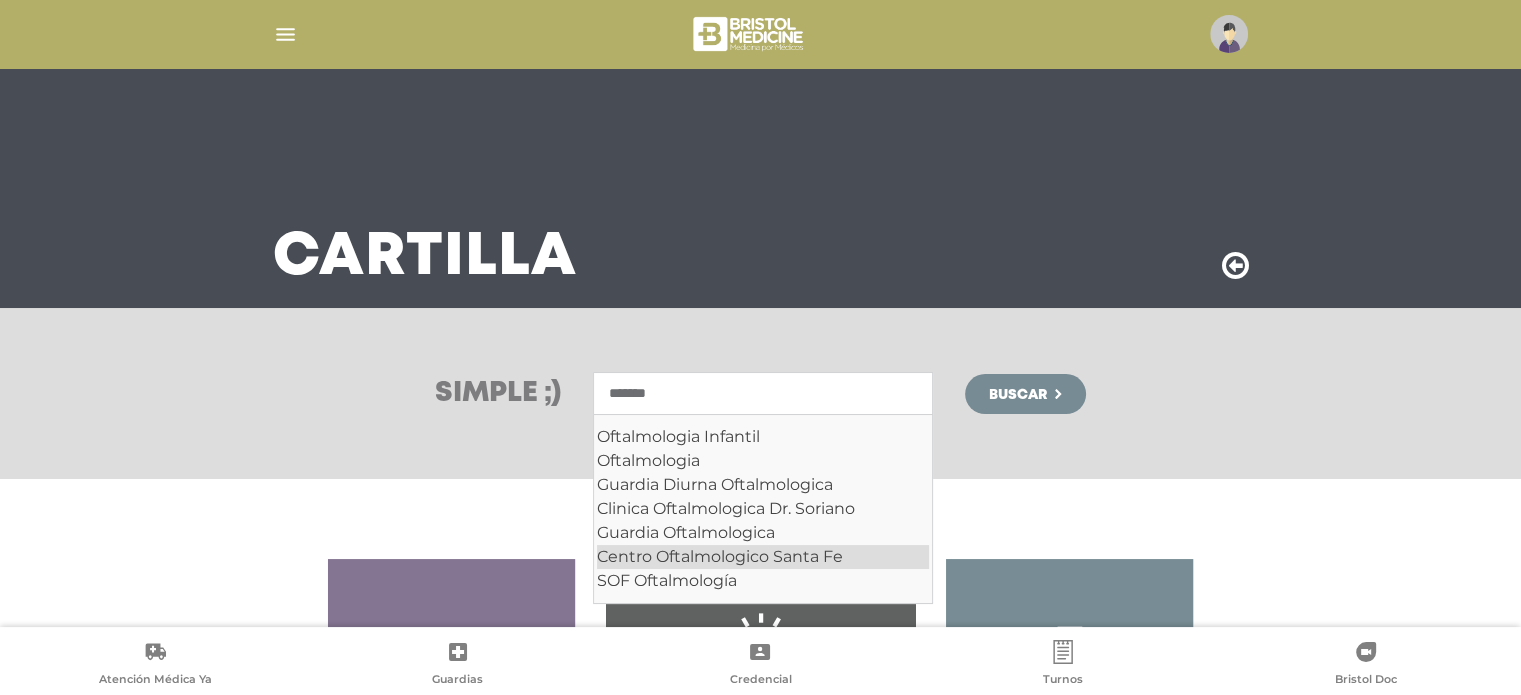click on "Centro Oftalmologico Santa Fe" at bounding box center [763, 557] 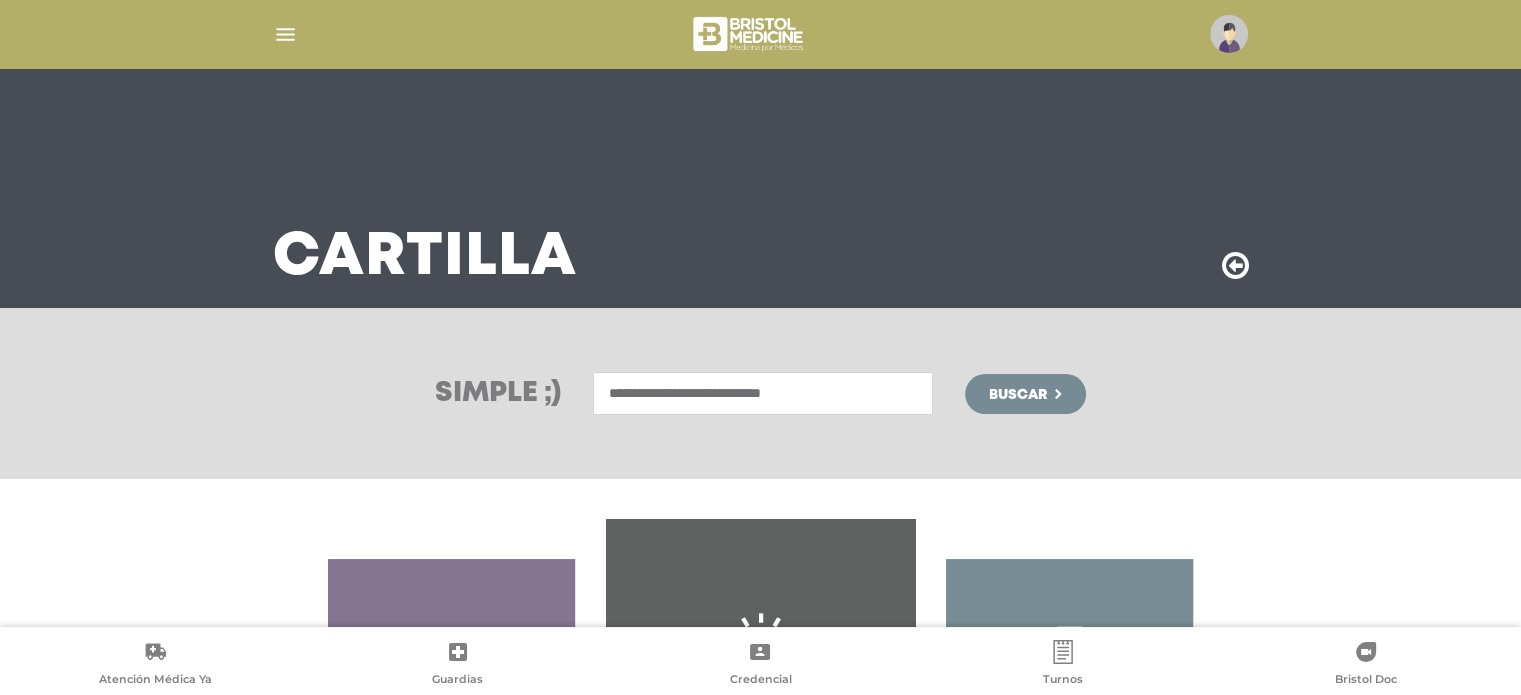 type on "**********" 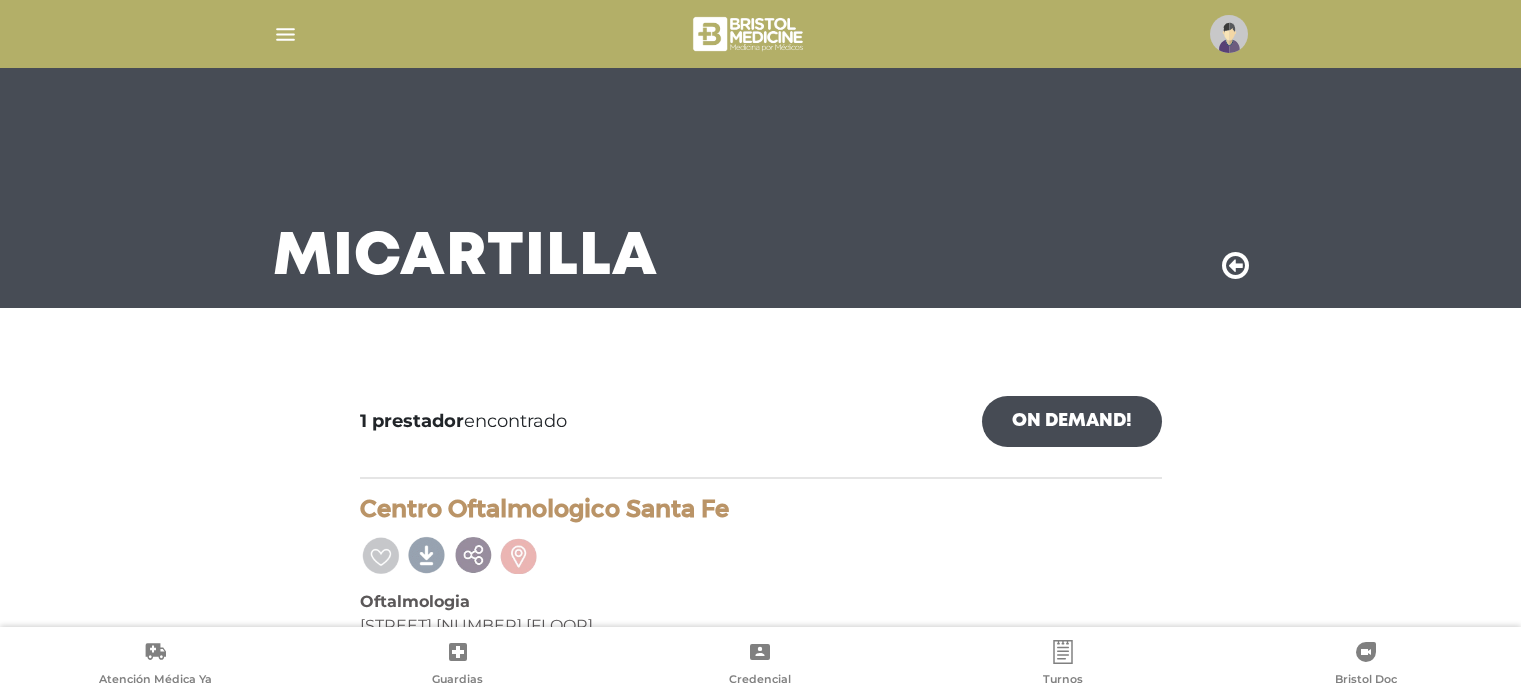 scroll, scrollTop: 0, scrollLeft: 0, axis: both 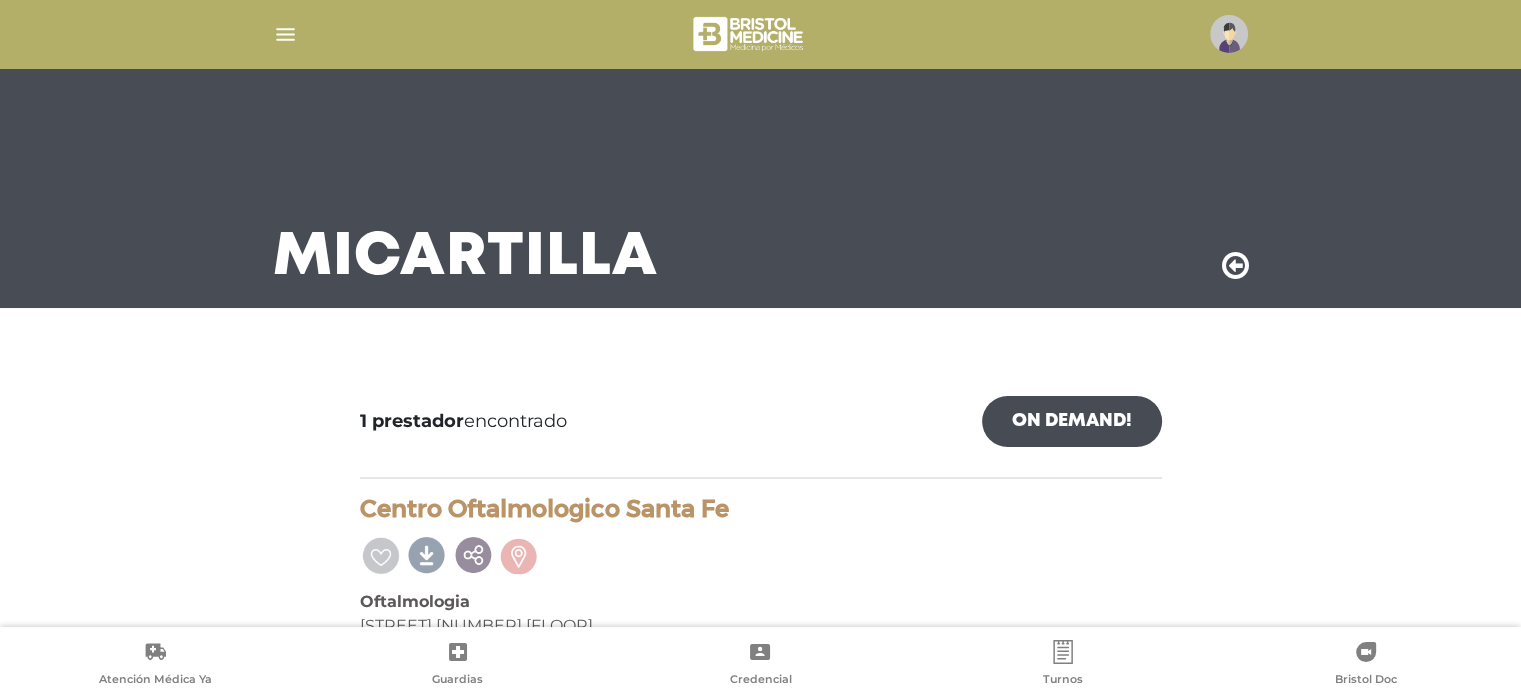 click on "1 prestador  encontrado
On Demand!
mostrar en mi área
Mostrar en mapa
Demasiados resultados. Refiná la búsqueda para cargar el mapa.
cargando mapa
Centro Oftalmologico [CITY]
Oftalmologia 											 [STREET] [NUMBER] [FLOOR] 											 [NEIGHBORHOOD] - [CITY] 											 Tel:  [PHONE]/[PHONE]
Expandir todos
Contraer todos" at bounding box center (761, 538) 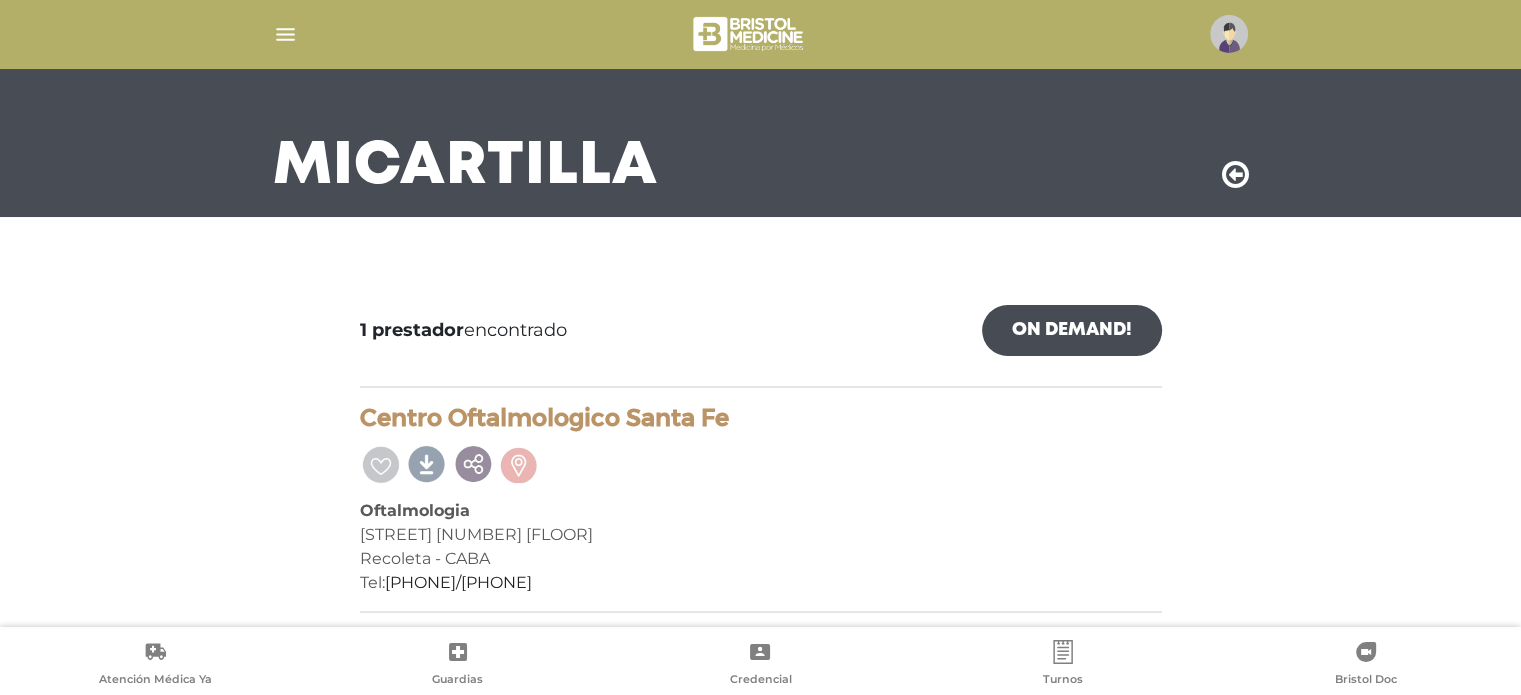scroll, scrollTop: 92, scrollLeft: 0, axis: vertical 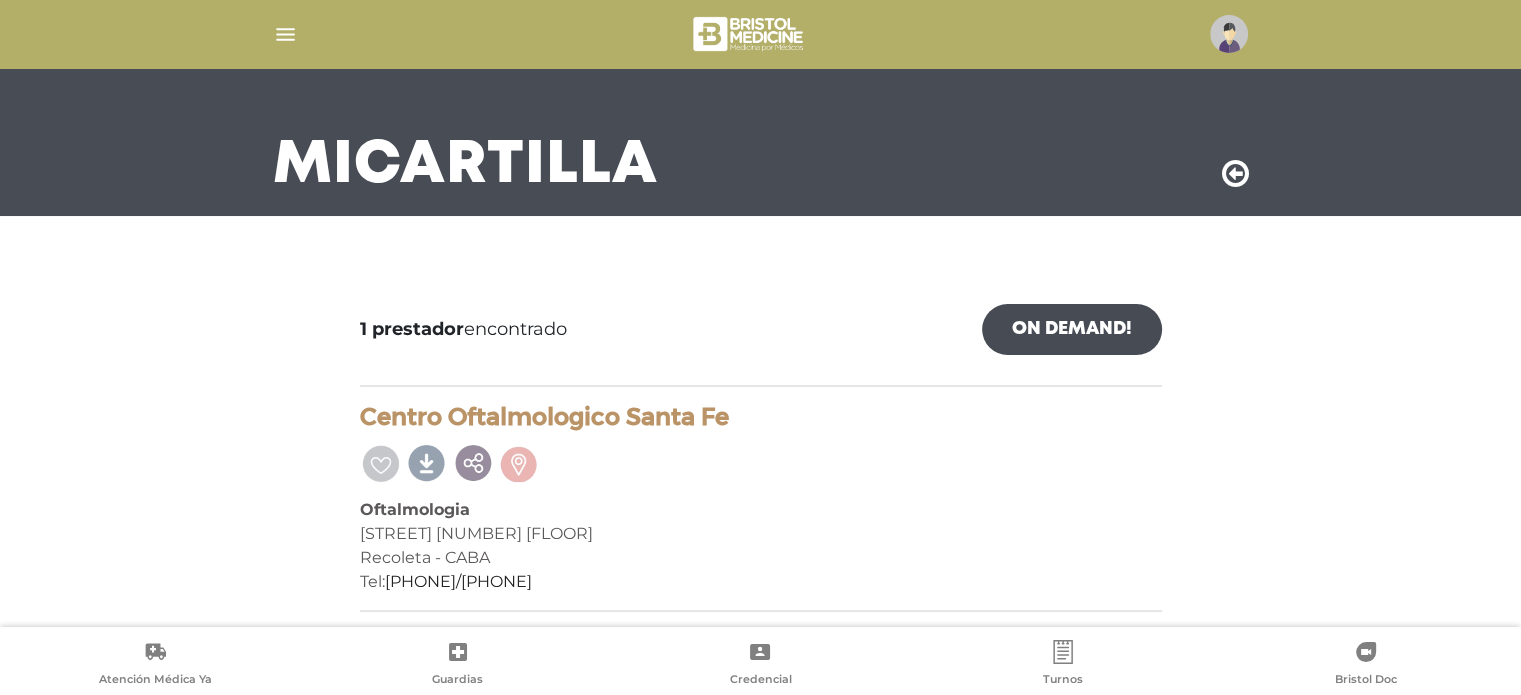click on "Mi  Cartilla" at bounding box center [761, 96] 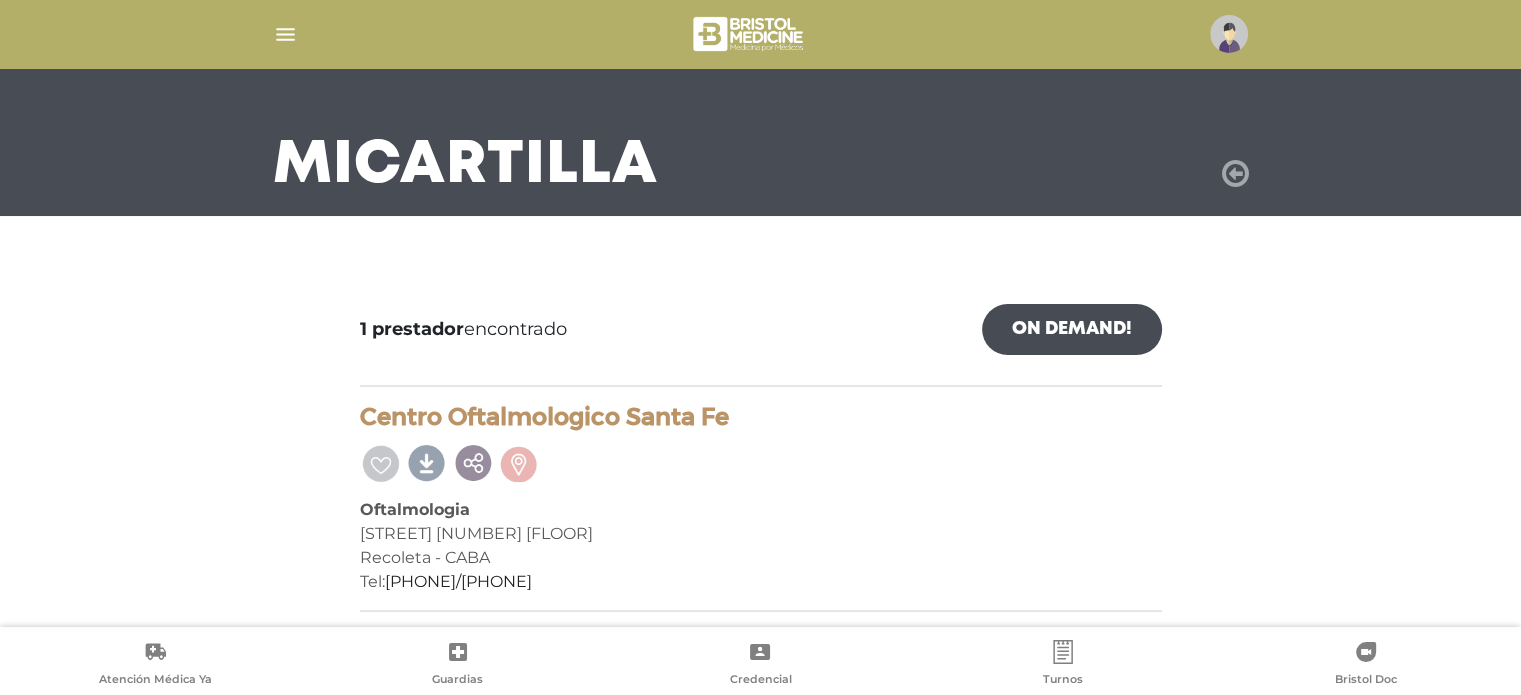 click at bounding box center (1235, 174) 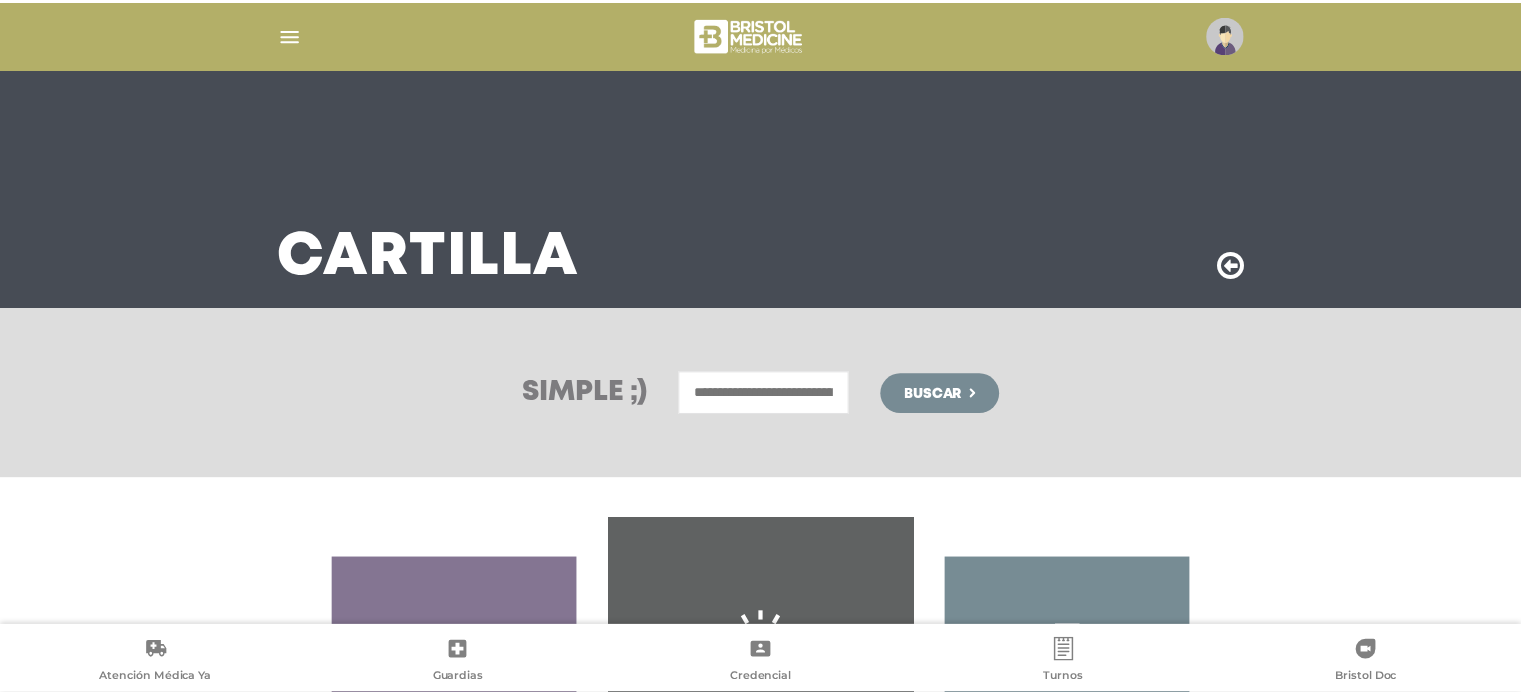 scroll, scrollTop: 0, scrollLeft: 0, axis: both 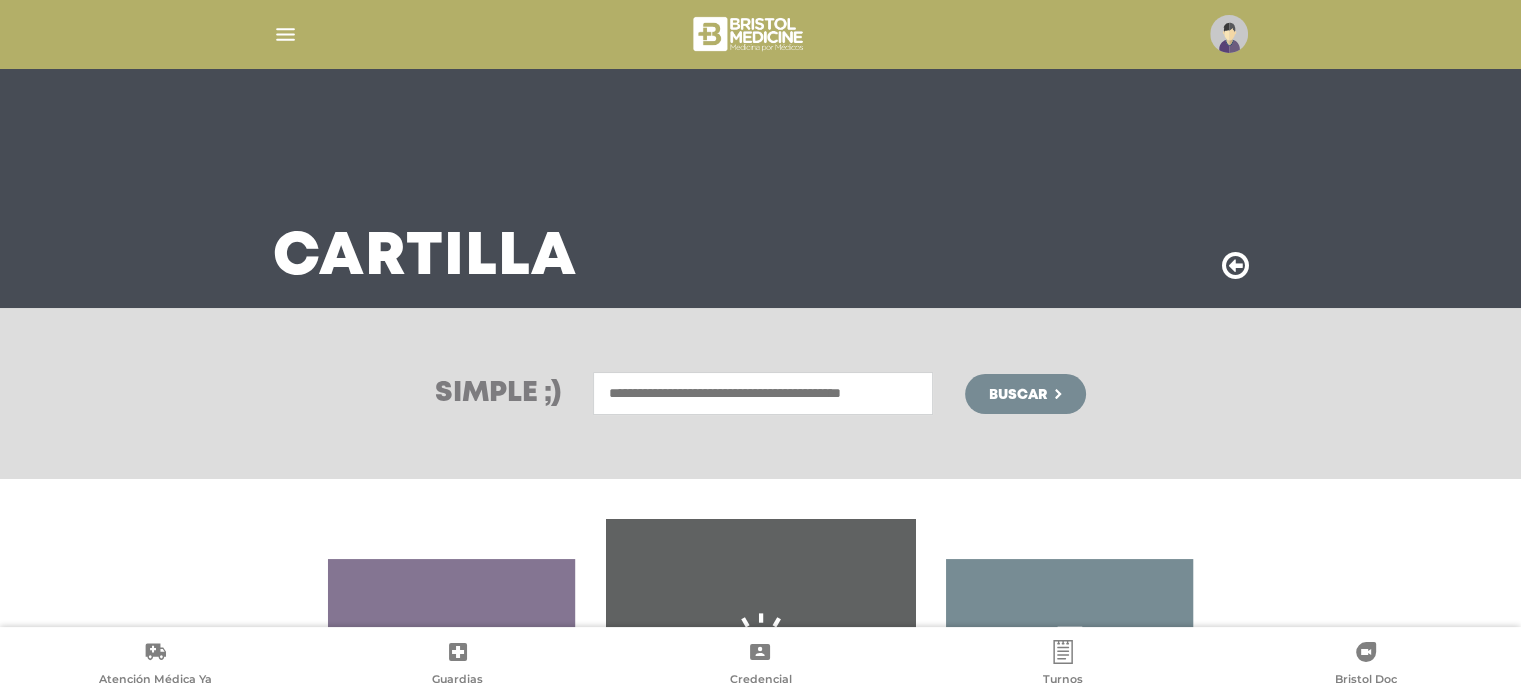 click on "Simple ;)
Buscar" at bounding box center [760, 393] 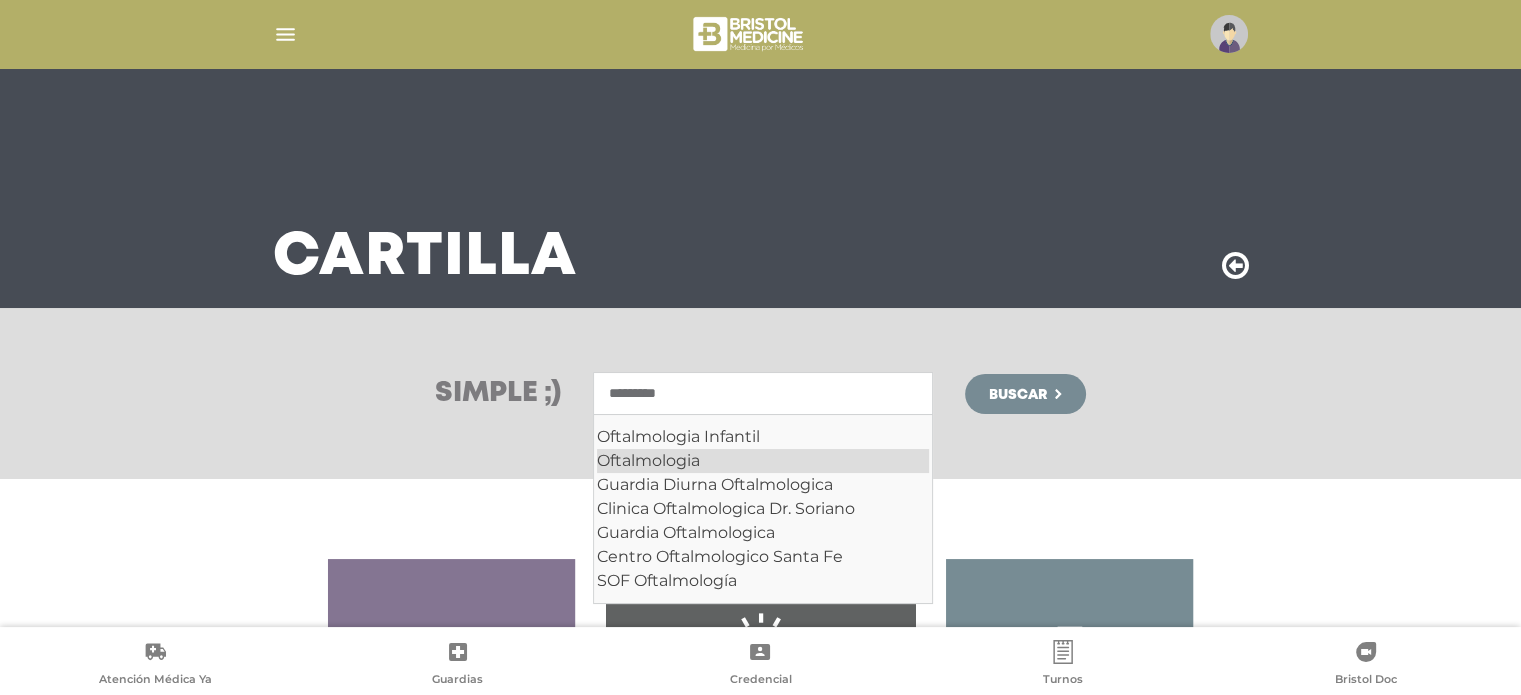 click on "Oftalmologia" at bounding box center [763, 461] 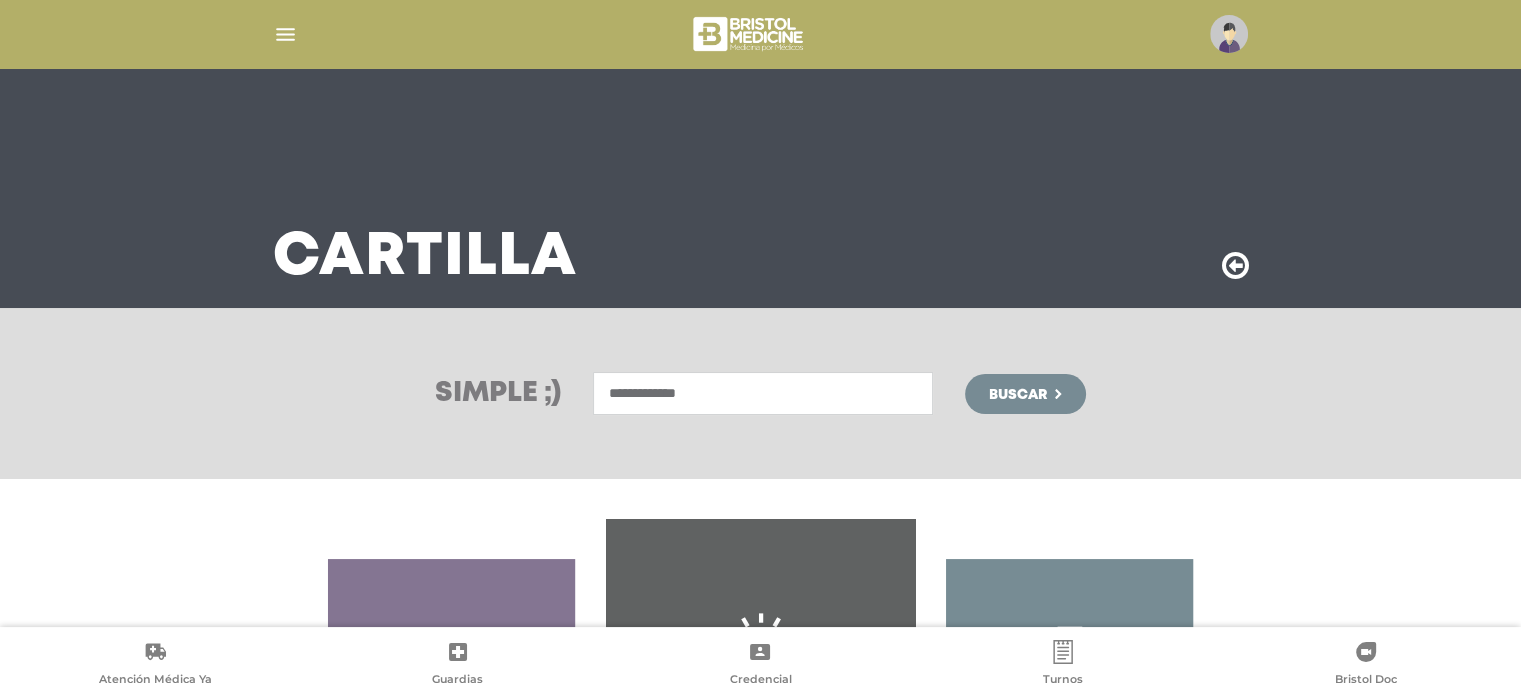 type on "**********" 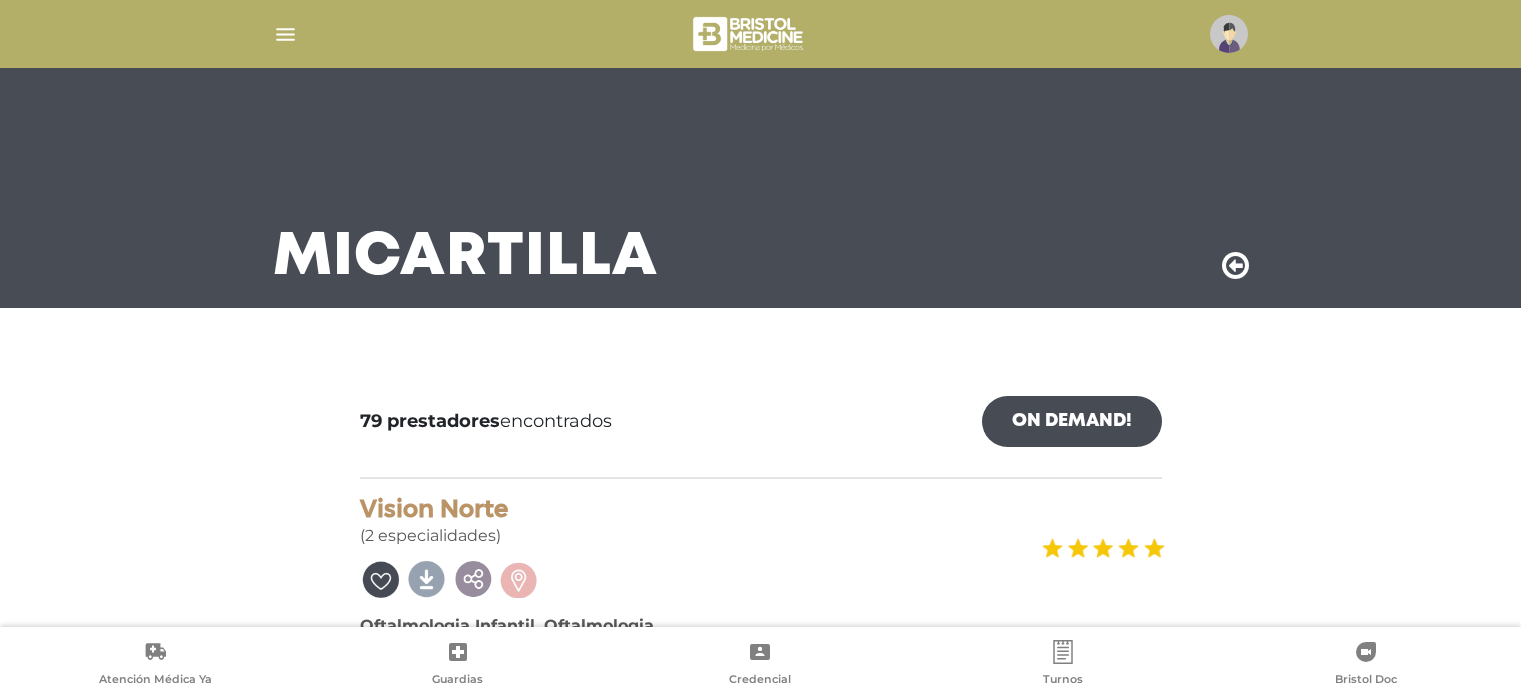 scroll, scrollTop: 0, scrollLeft: 0, axis: both 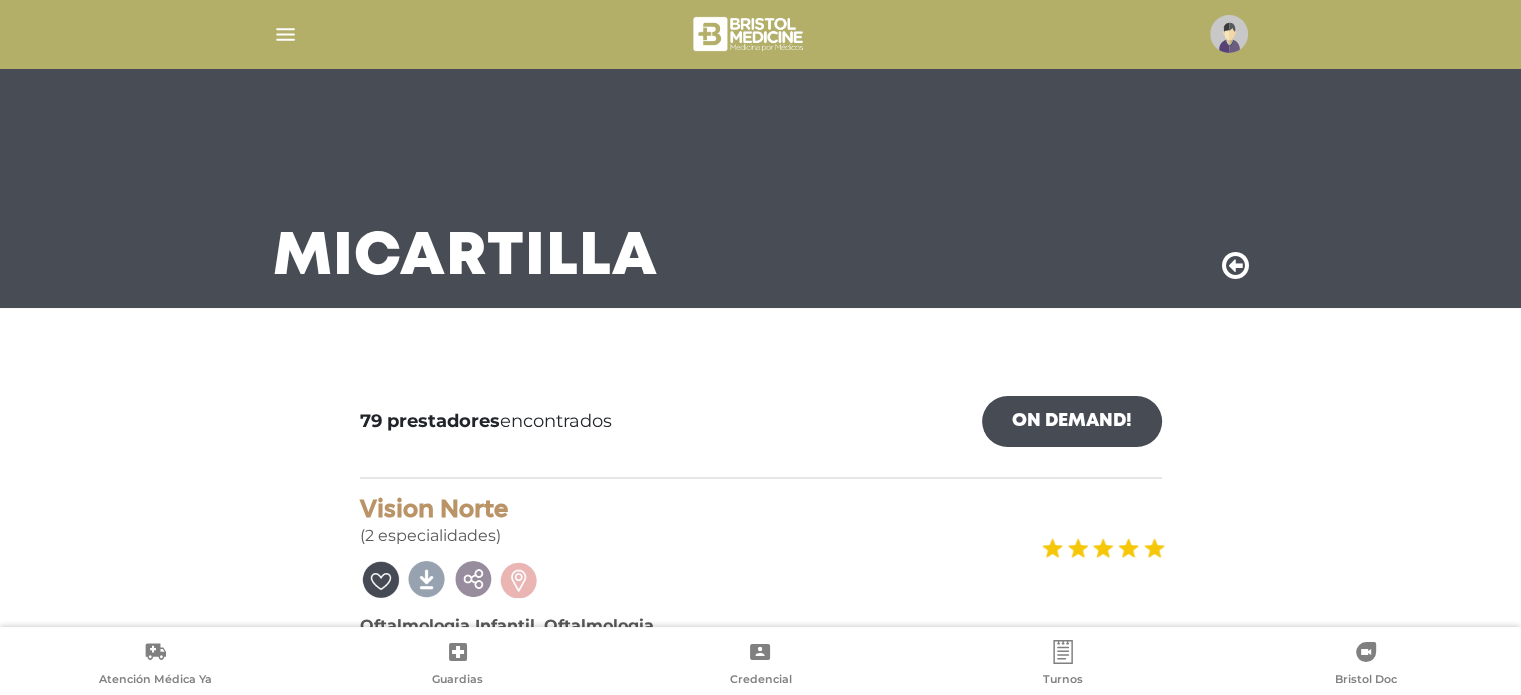 click on "Mi Cartilla
79 prestadores  encontrados
On Demand!
mostrar en mi área
Mostrar en mapa
Demasiados resultados. Refiná la búsqueda para cargar el mapa.
cargando mapa
Vision Norte
(2 especialidades)
Oftalmologia Infantil, Oftalmologia 											 Av. Santa Fe 436 											 San Isidro - GBA NORTE											 Tel:  [PHONE]" at bounding box center (760, 9867) 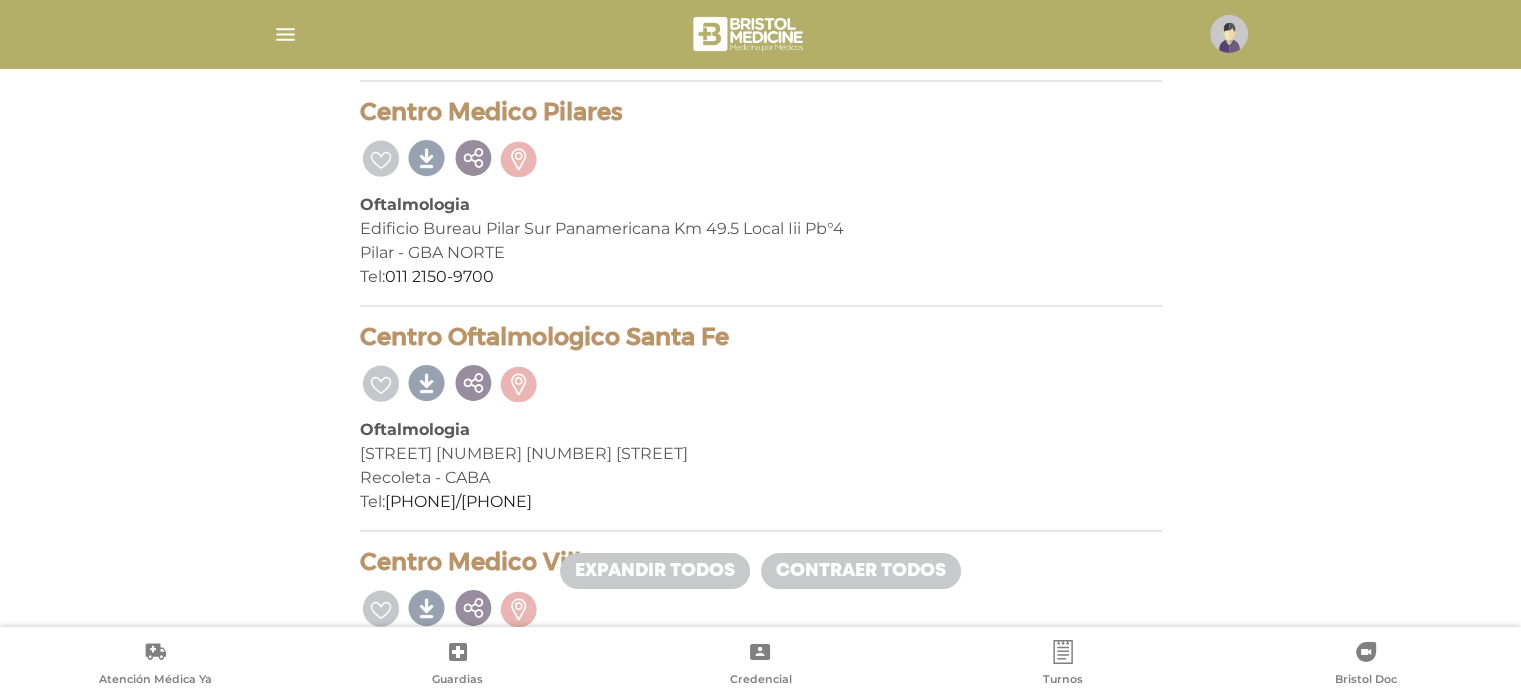 scroll, scrollTop: 6720, scrollLeft: 0, axis: vertical 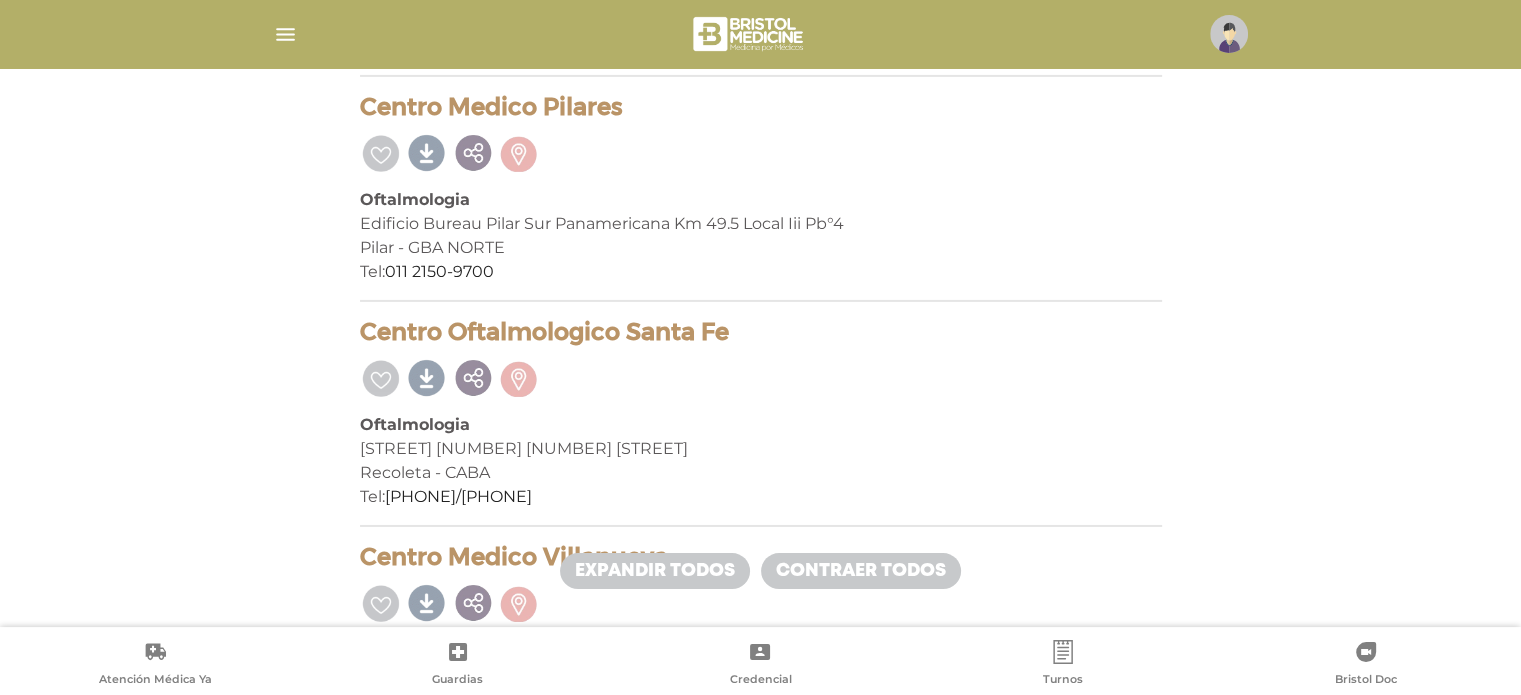 click on "79 prestadores  encontrados
On Demand!
mostrar en mi área
Mostrar en mapa
Demasiados resultados. Refiná la búsqueda para cargar el mapa.
cargando mapa
Vision Norte
(2 especialidades)
Oftalmologia Infantil, Oftalmologia 											 Av. Santa Fe 436 											 San Isidro - GBA NORTE 											 Tel:  [PHONE]" at bounding box center (761, 3291) 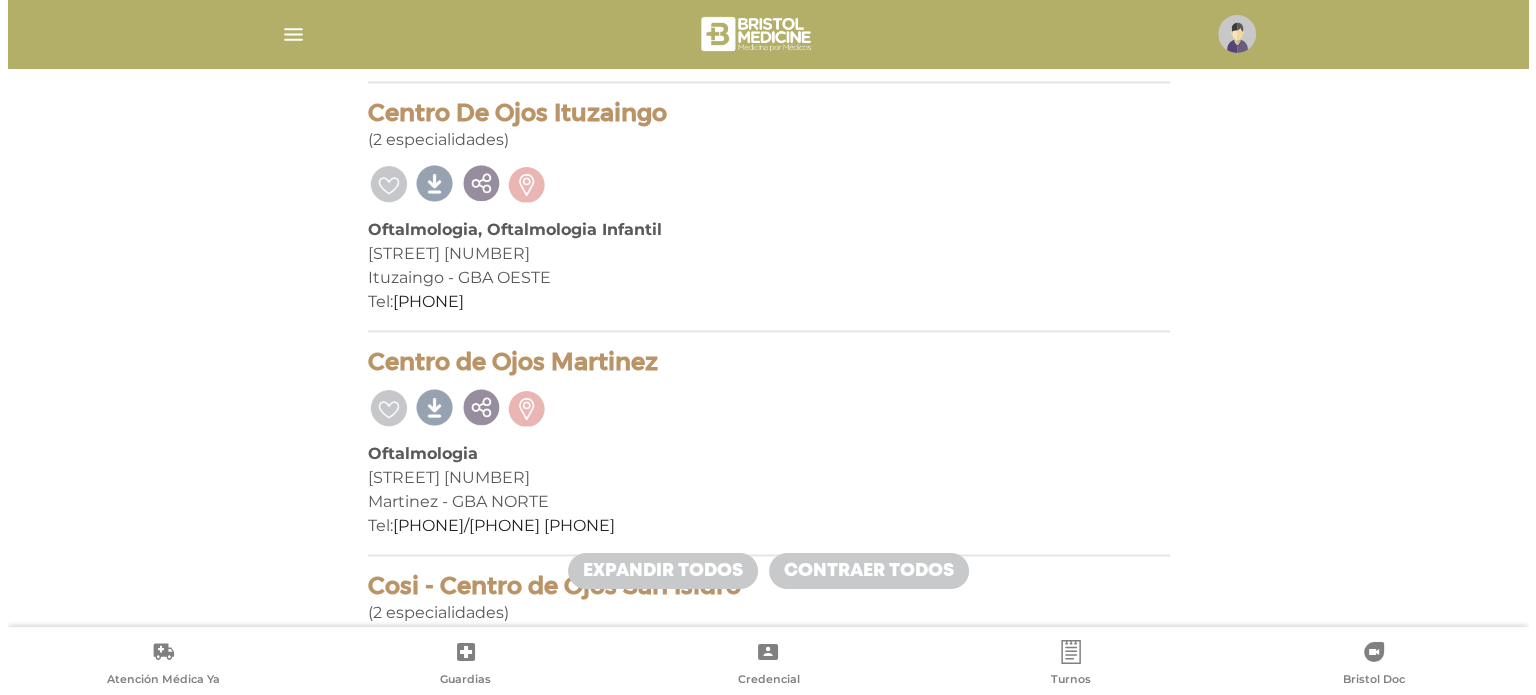 scroll, scrollTop: 10600, scrollLeft: 0, axis: vertical 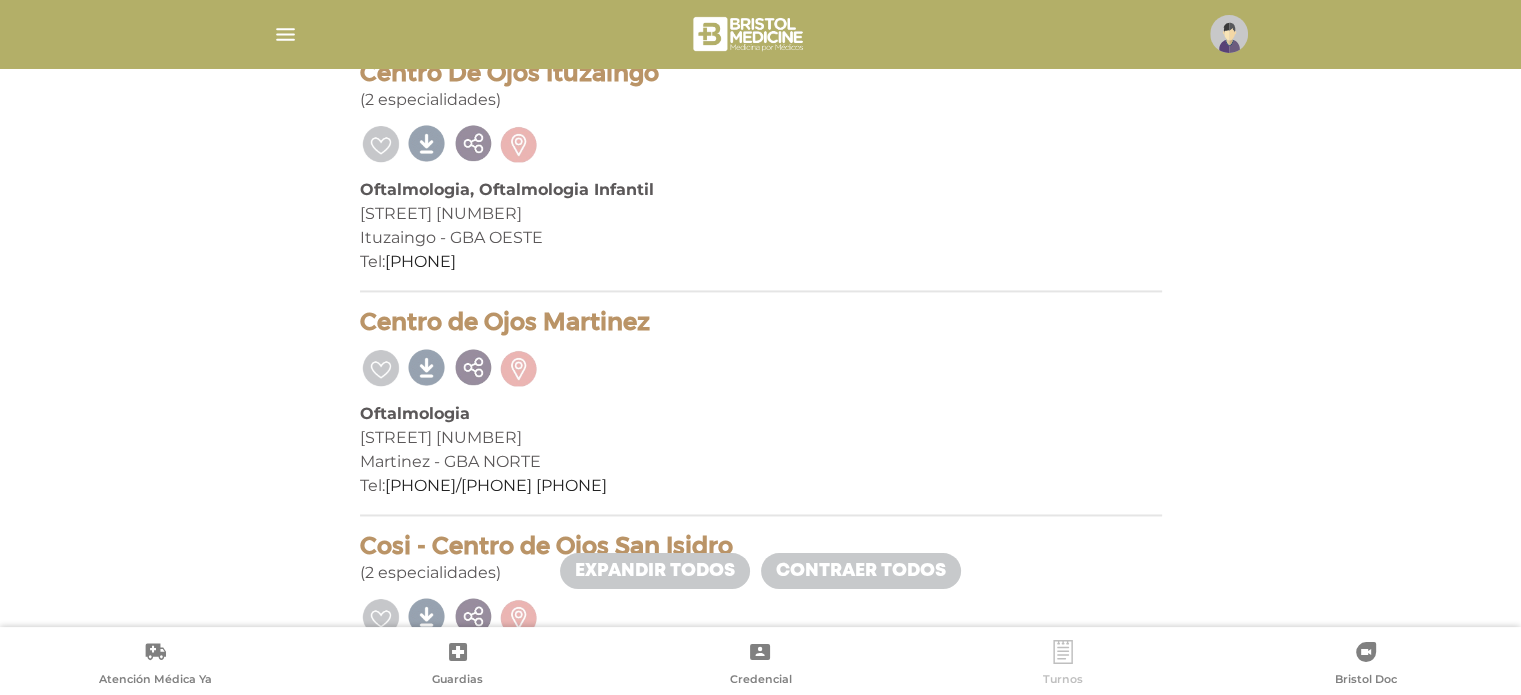 click on "Turnos" at bounding box center [1063, 665] 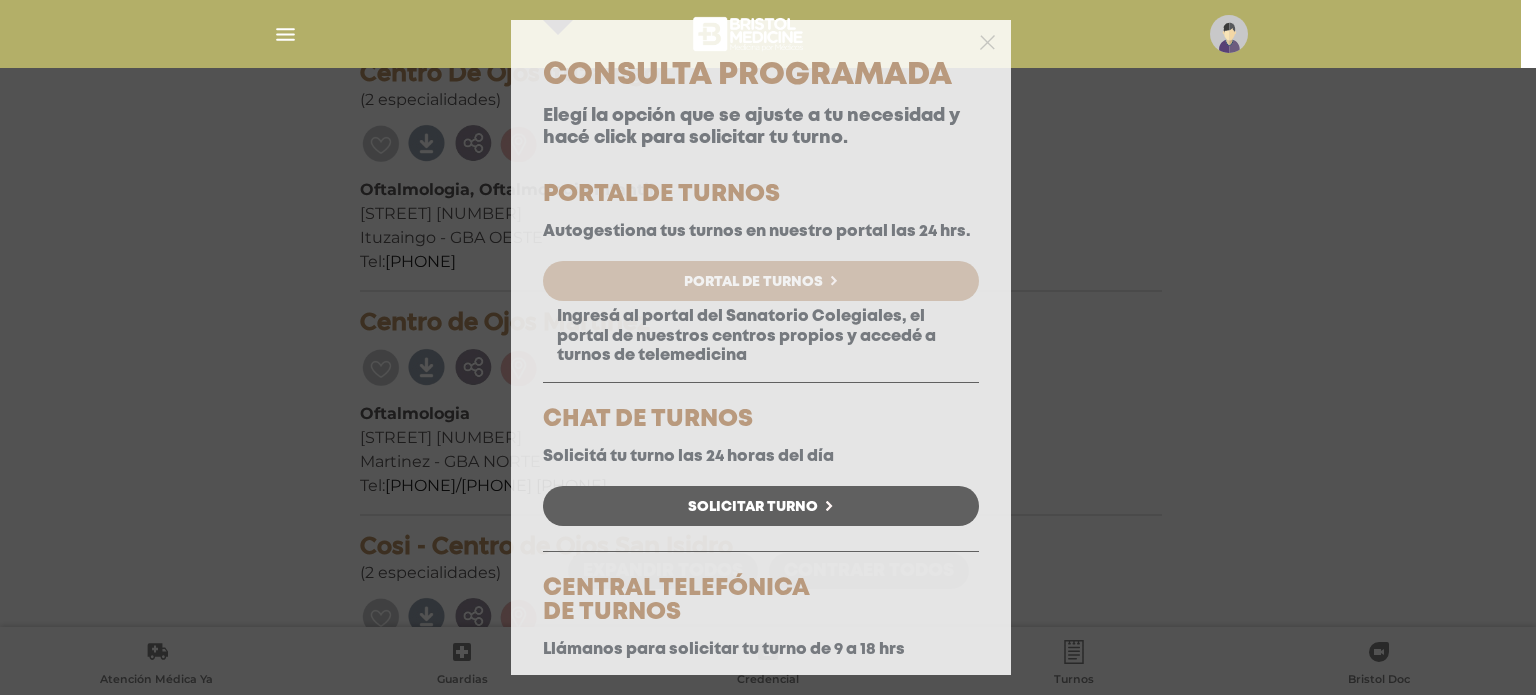 click on "Portal de Turnos" at bounding box center [761, 281] 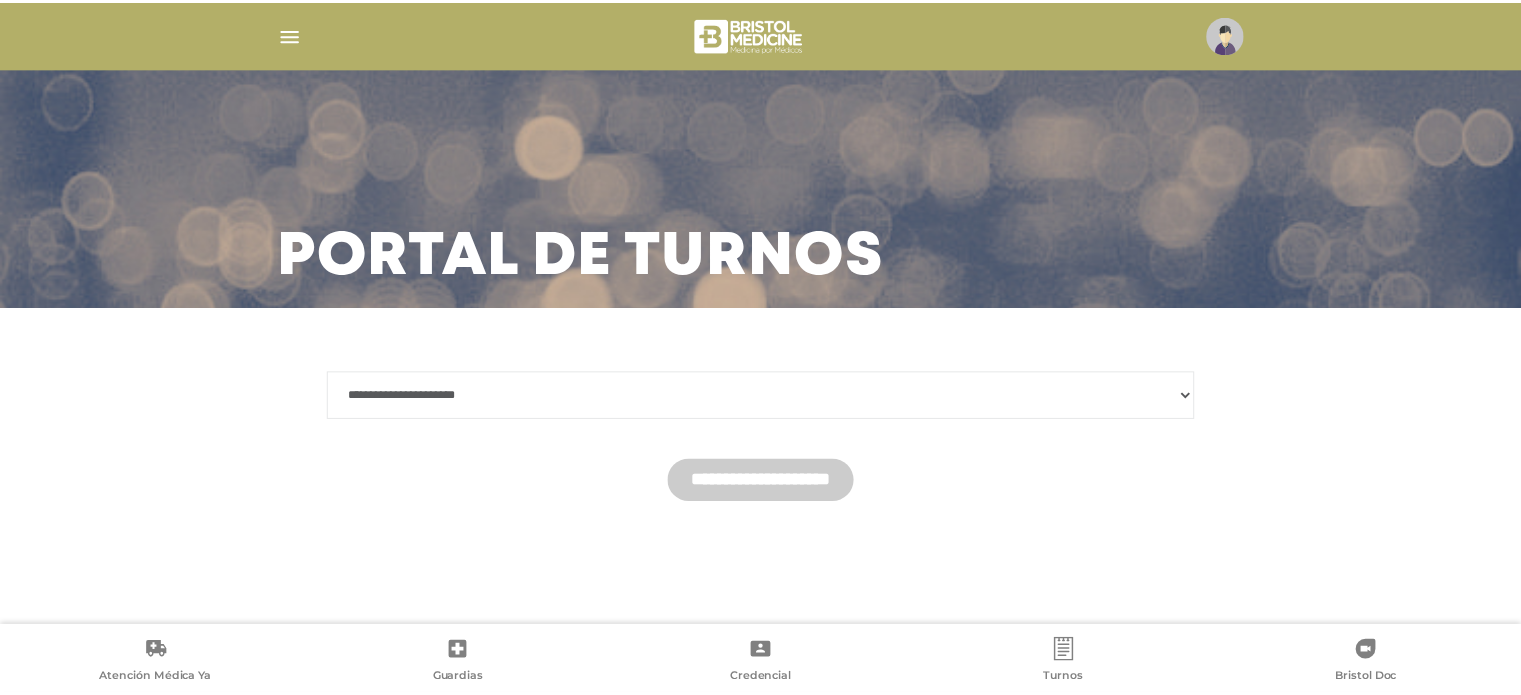 scroll, scrollTop: 0, scrollLeft: 0, axis: both 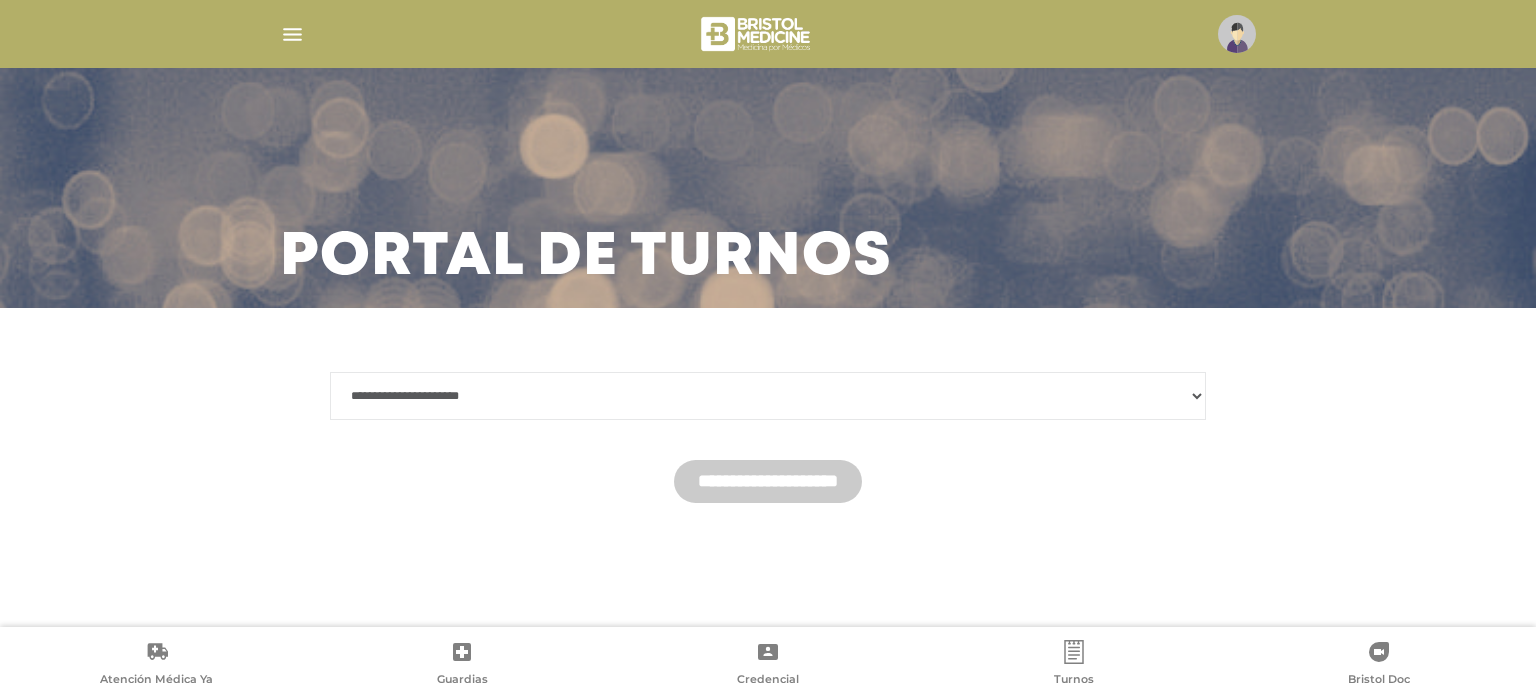 click on "**********" at bounding box center (768, 396) 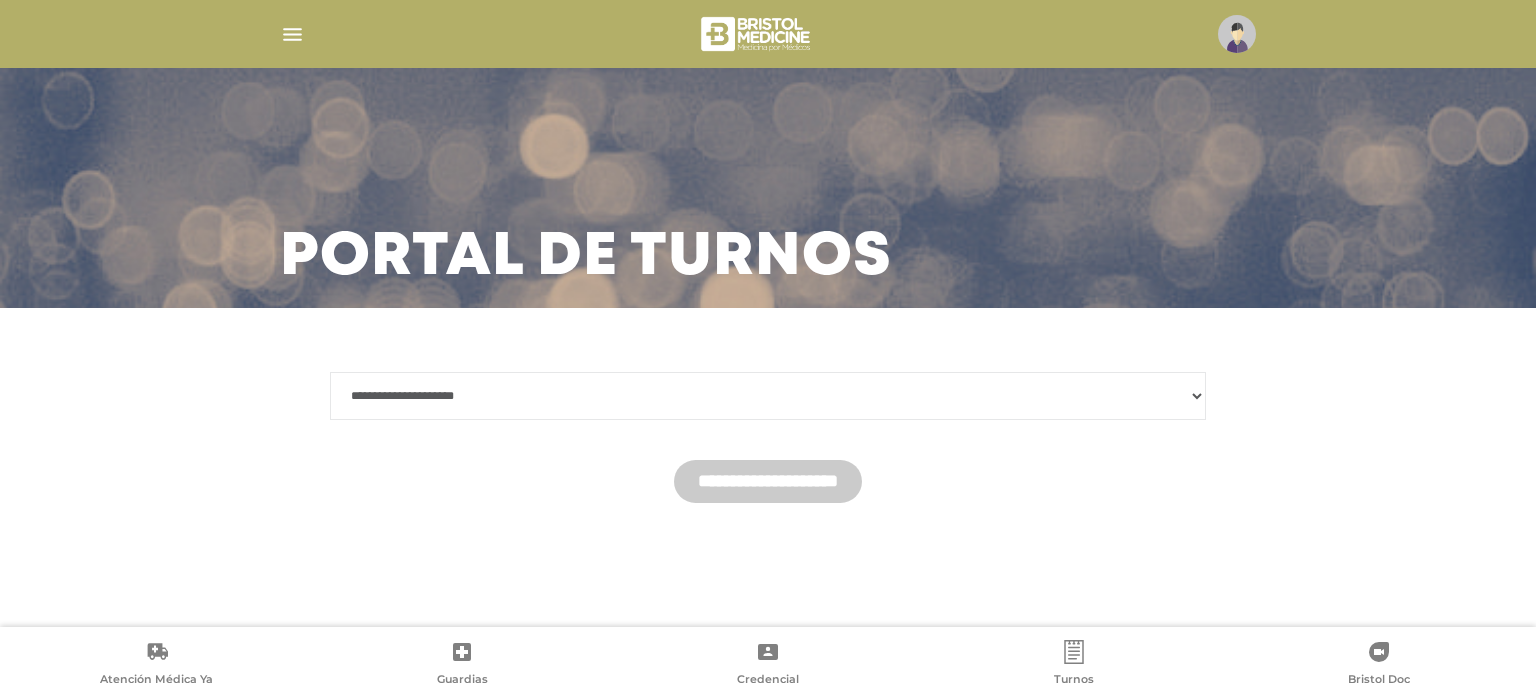 click on "**********" at bounding box center [768, 396] 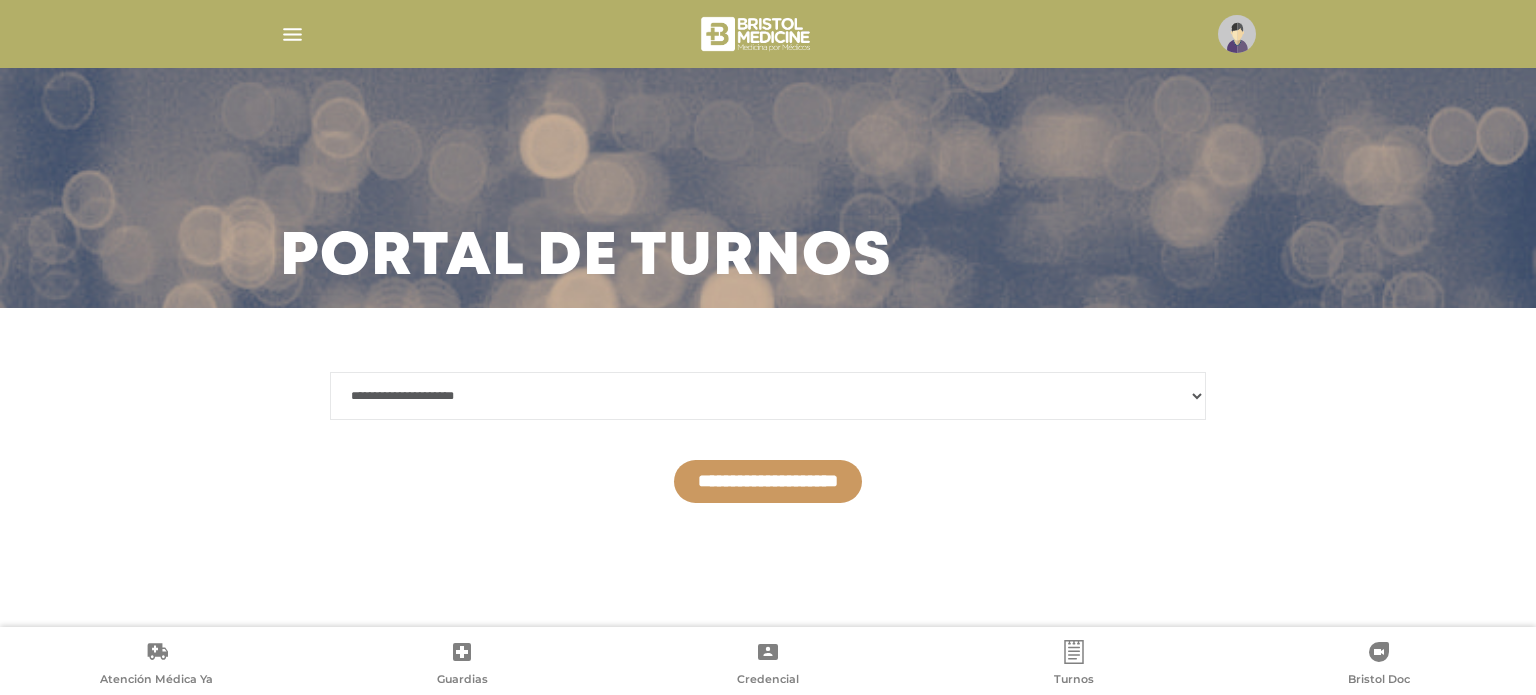 click on "**********" at bounding box center [768, 481] 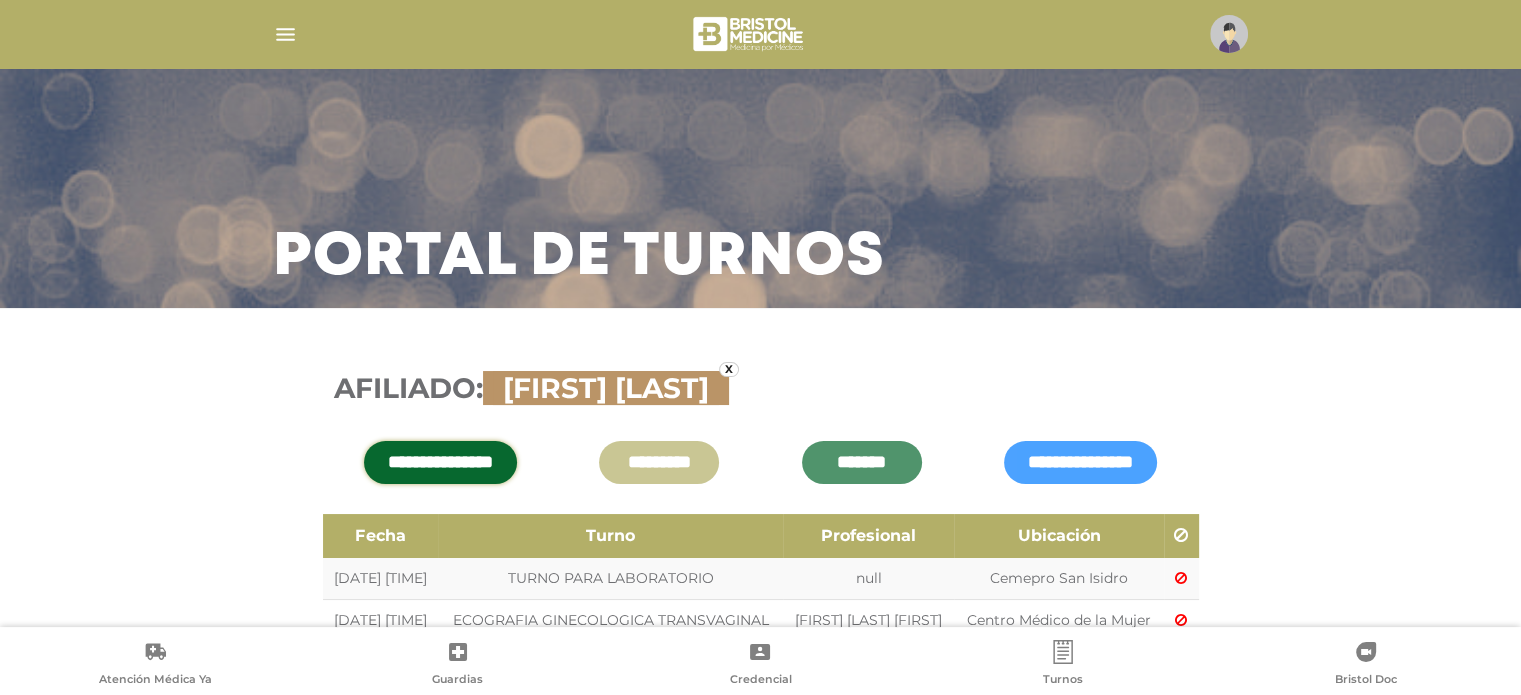 click on "**********" at bounding box center (760, 561) 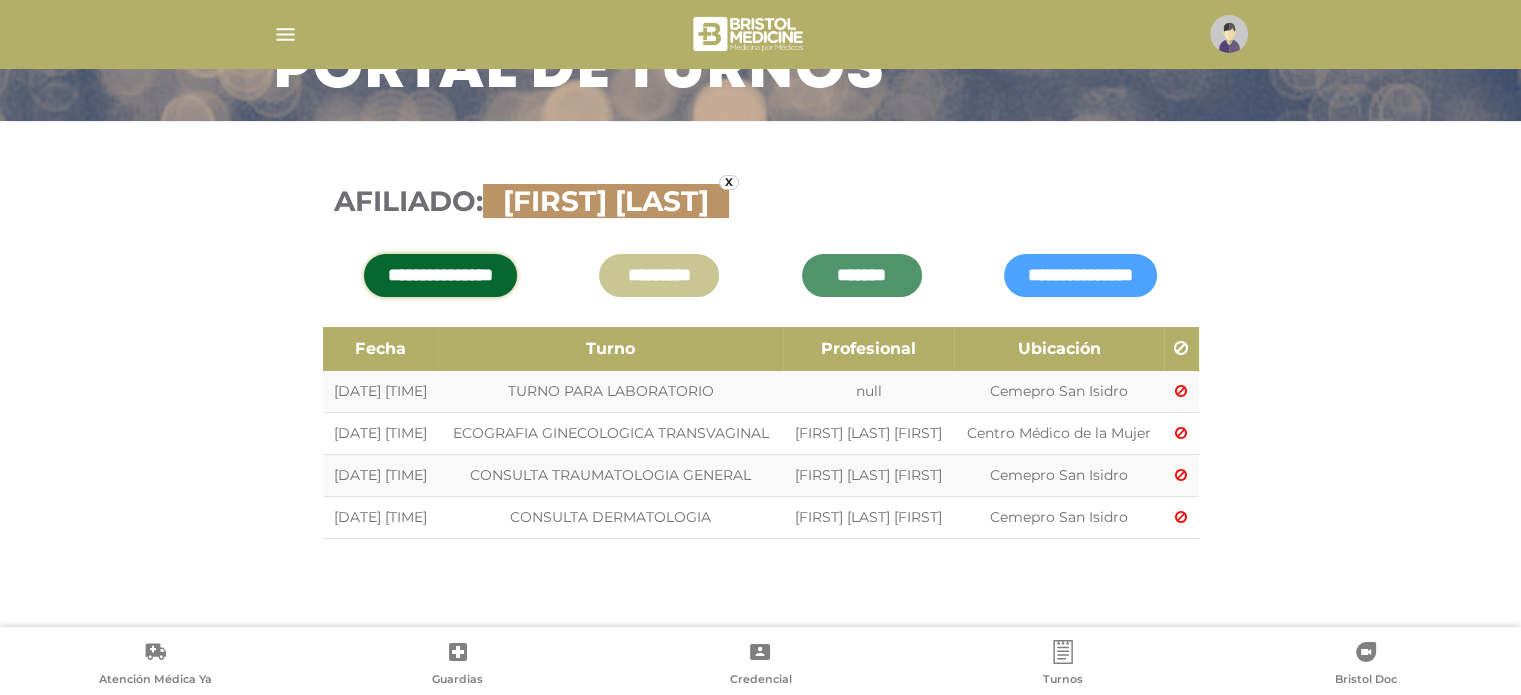 scroll, scrollTop: 229, scrollLeft: 0, axis: vertical 